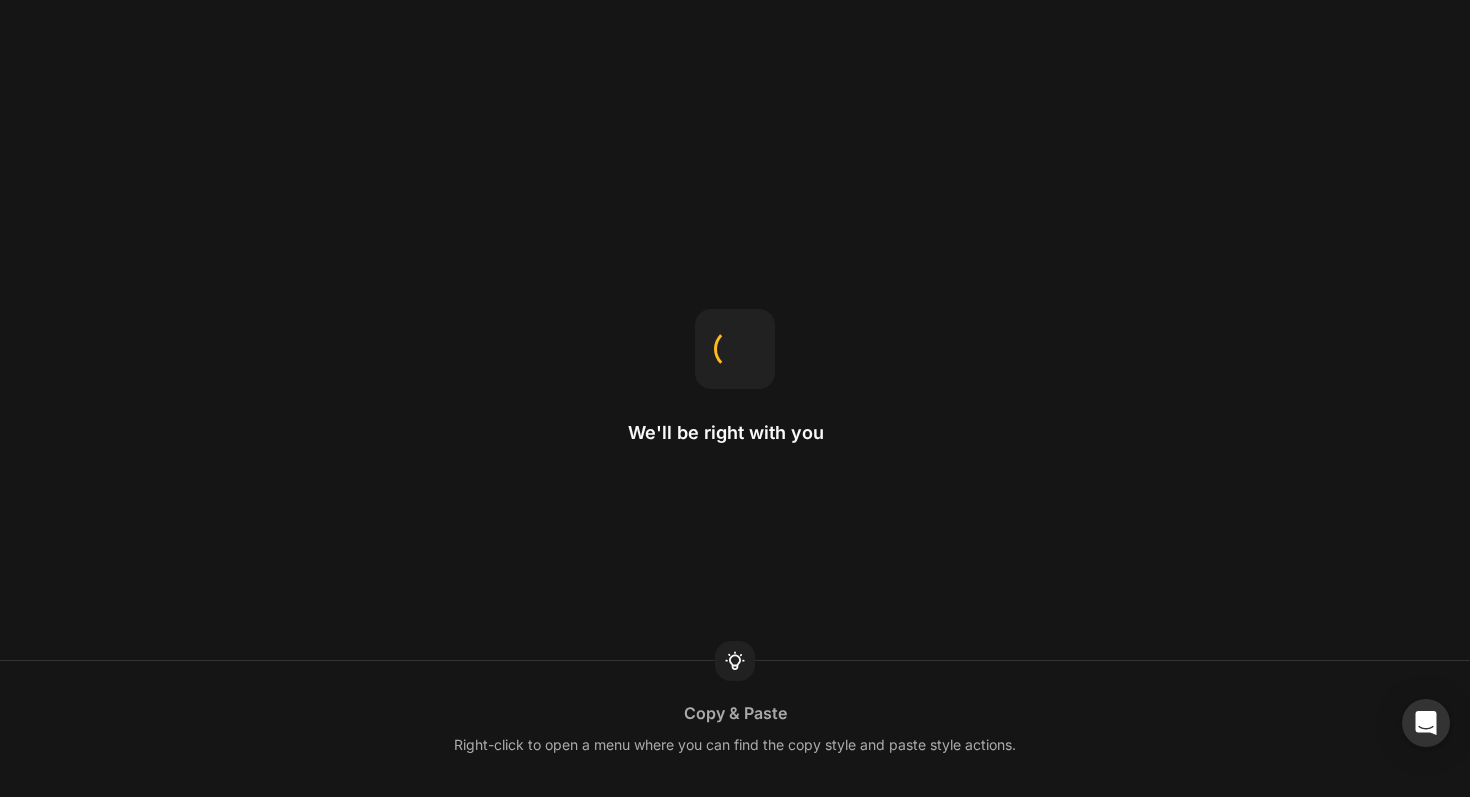 scroll, scrollTop: 0, scrollLeft: 0, axis: both 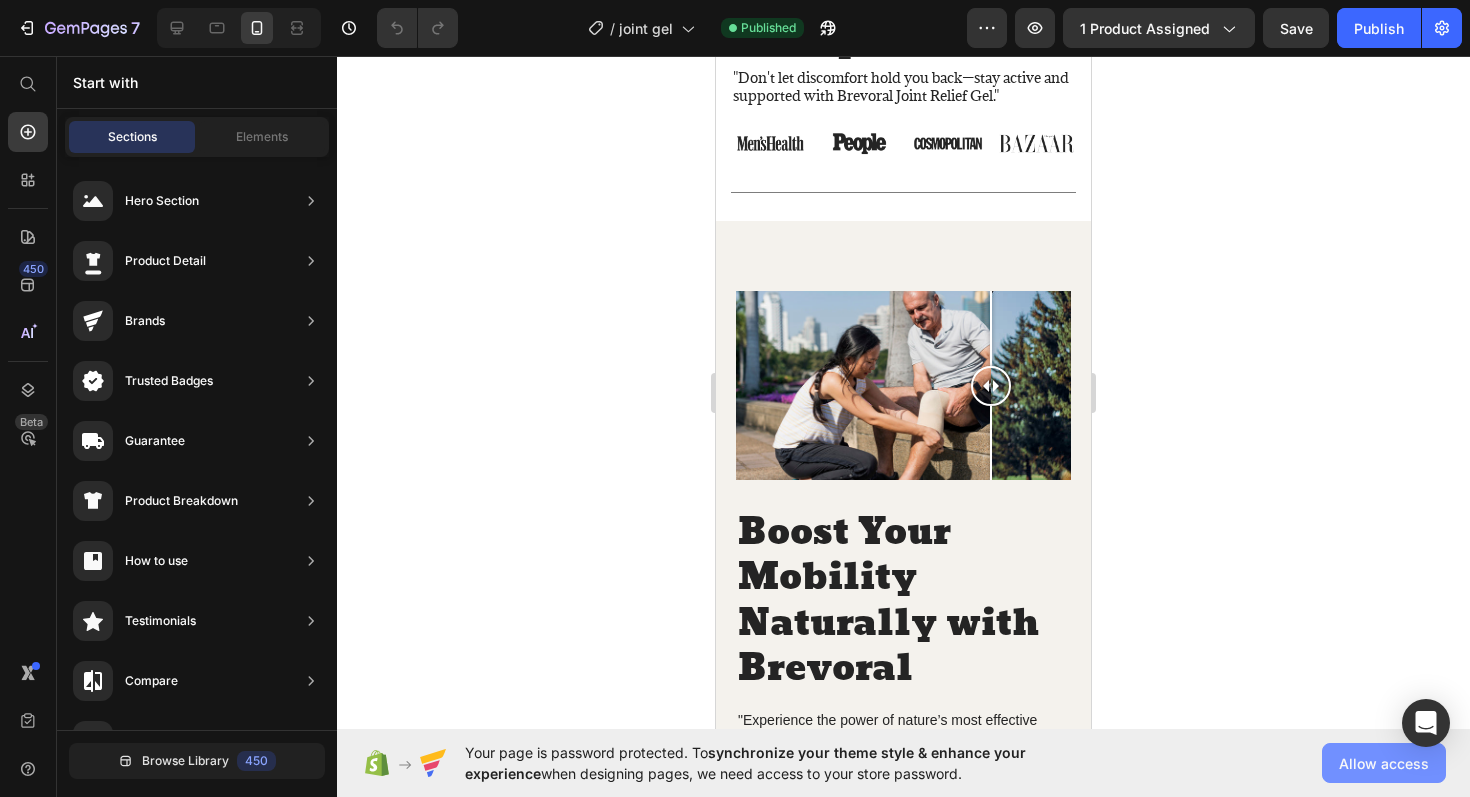 click on "Allow access" 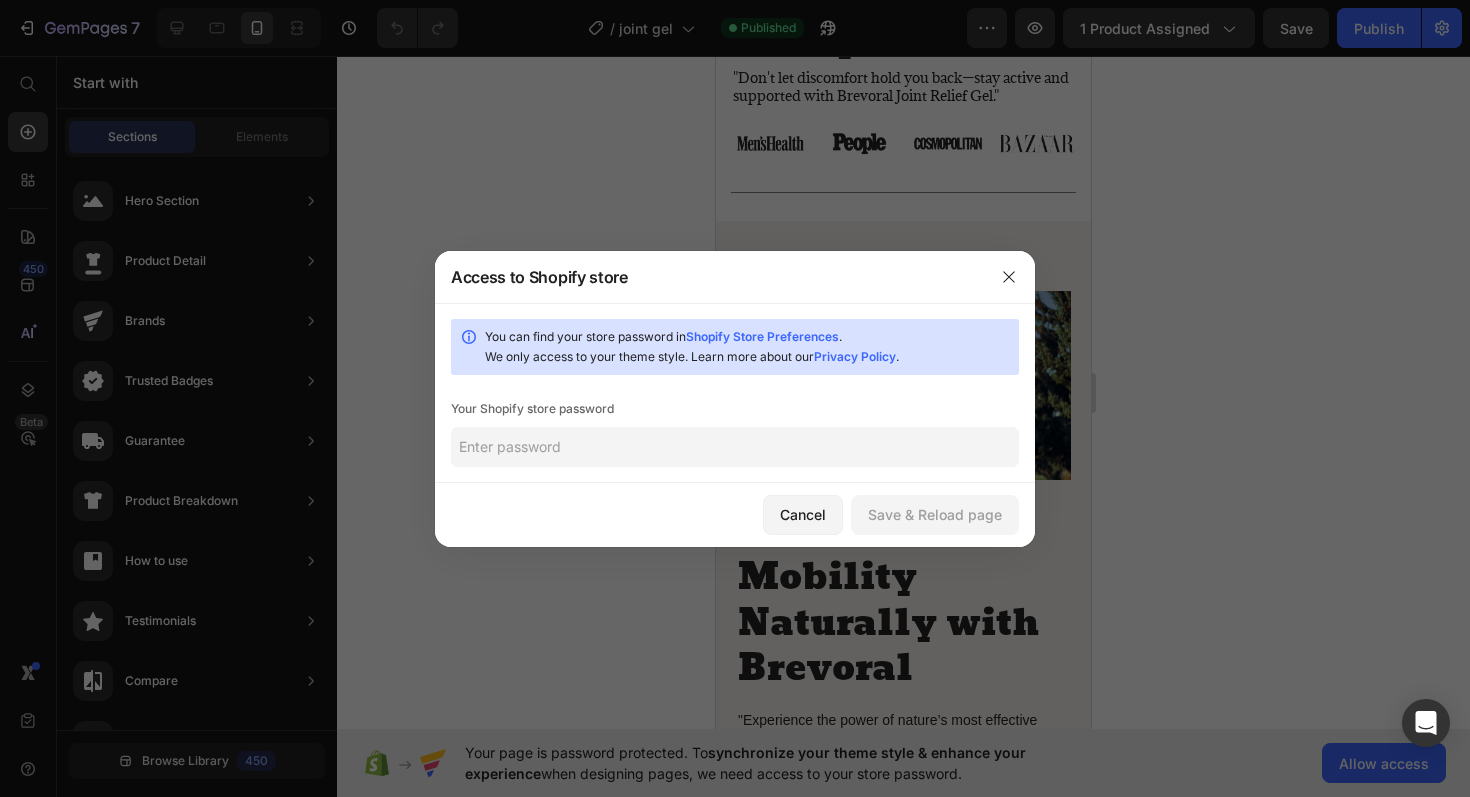 click 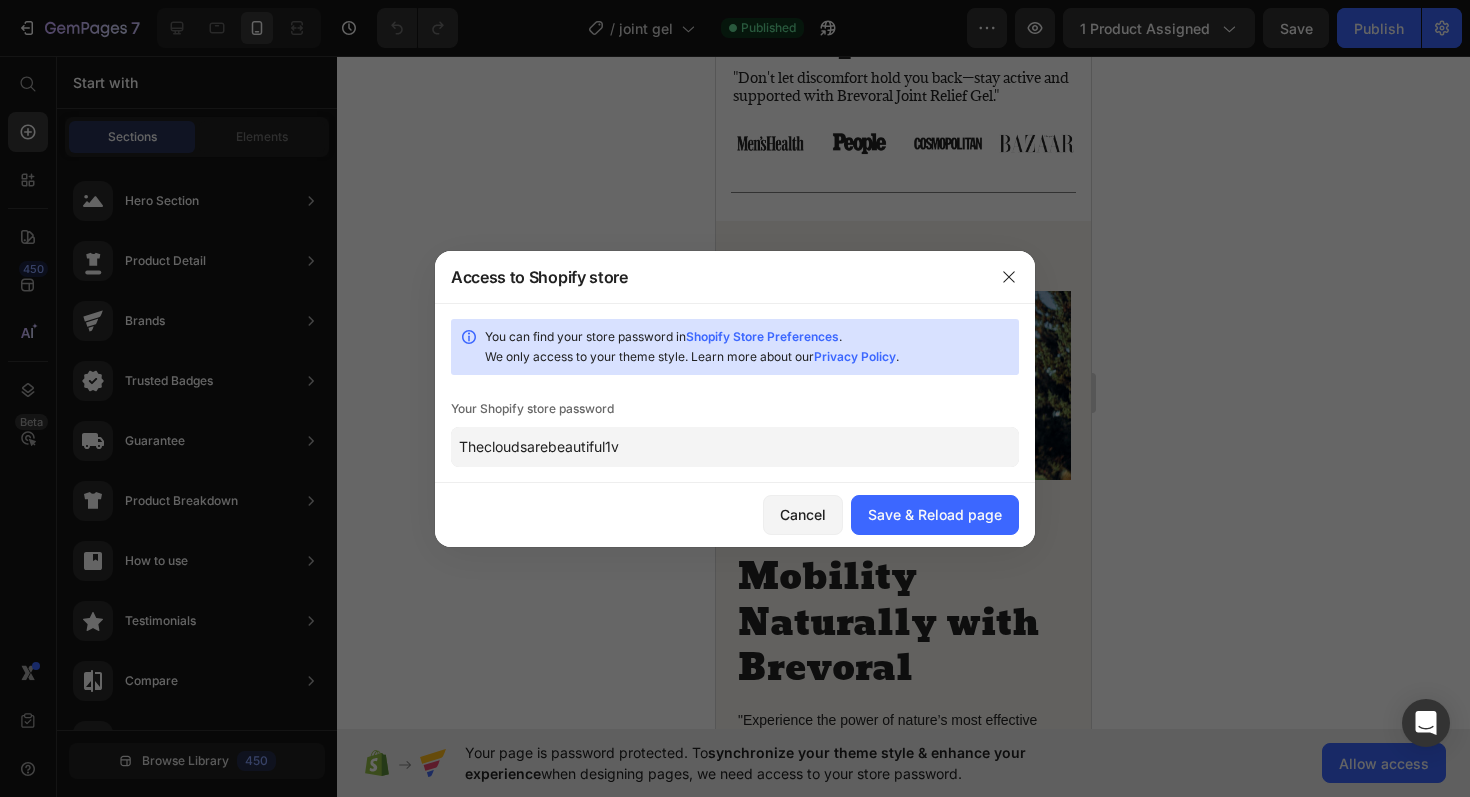 type on "Thecloudsarebeautiful1v" 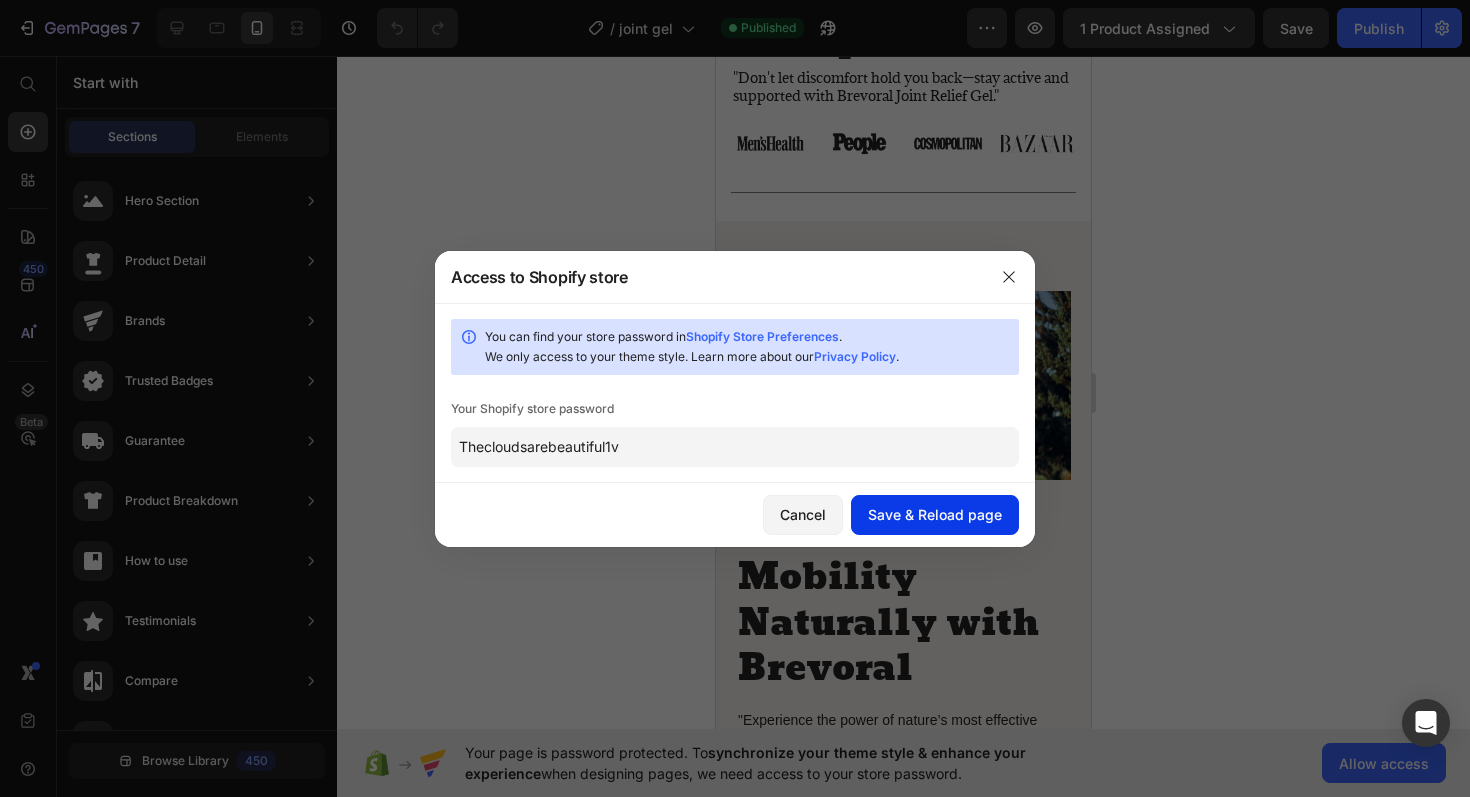 click on "Save & Reload page" at bounding box center [935, 514] 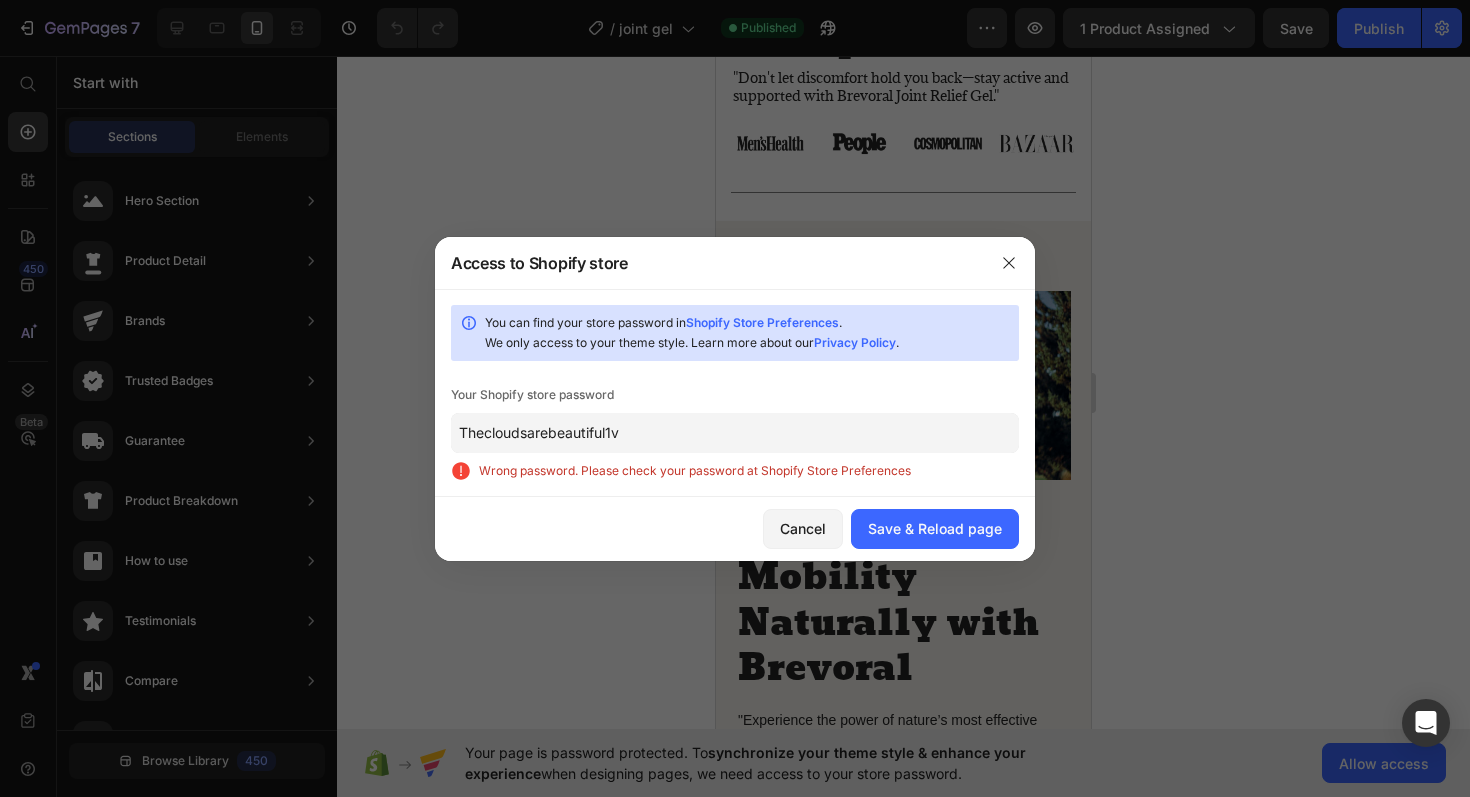 click on "Thecloudsarebeautiful1v" 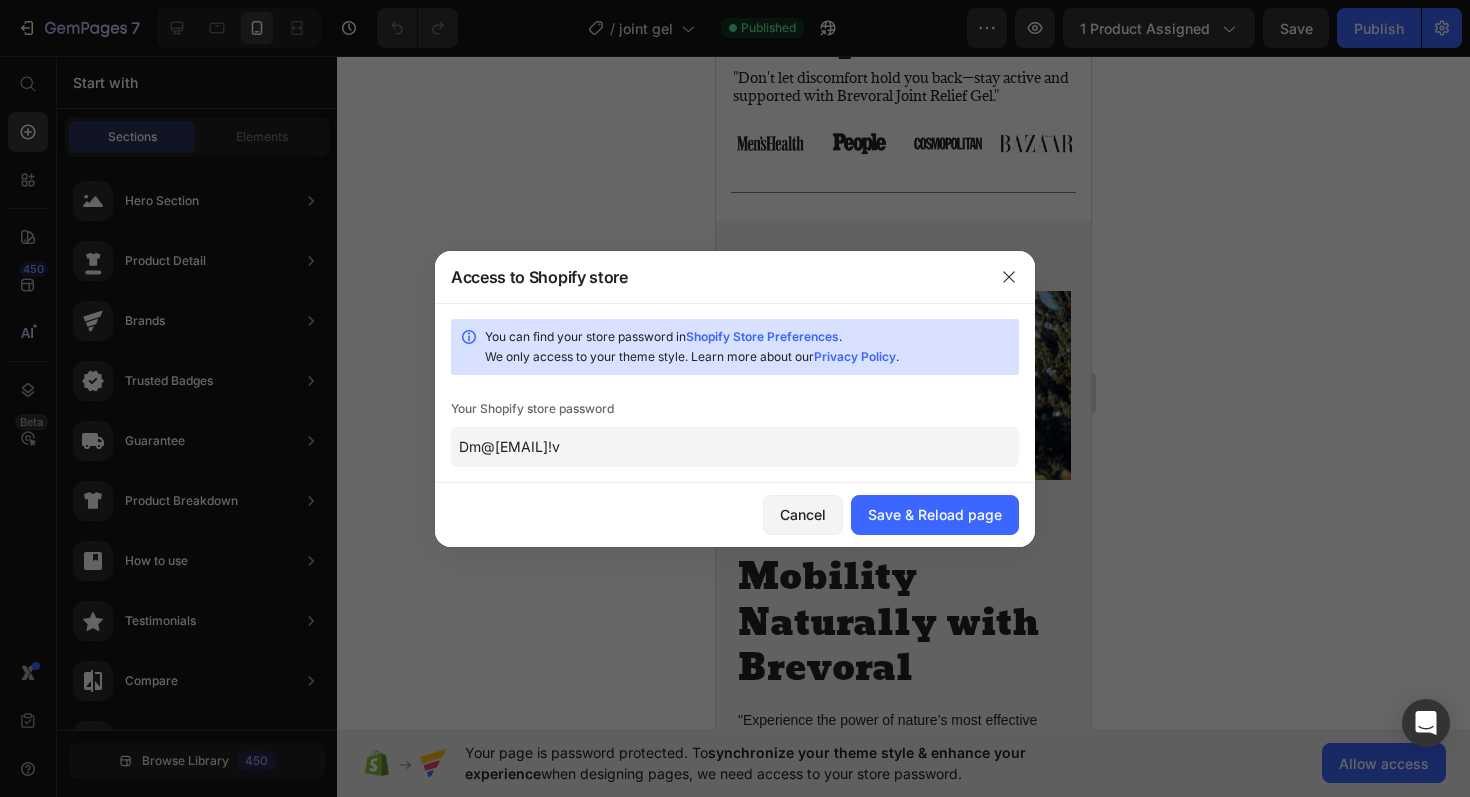 type on "Dm@rion2006!v" 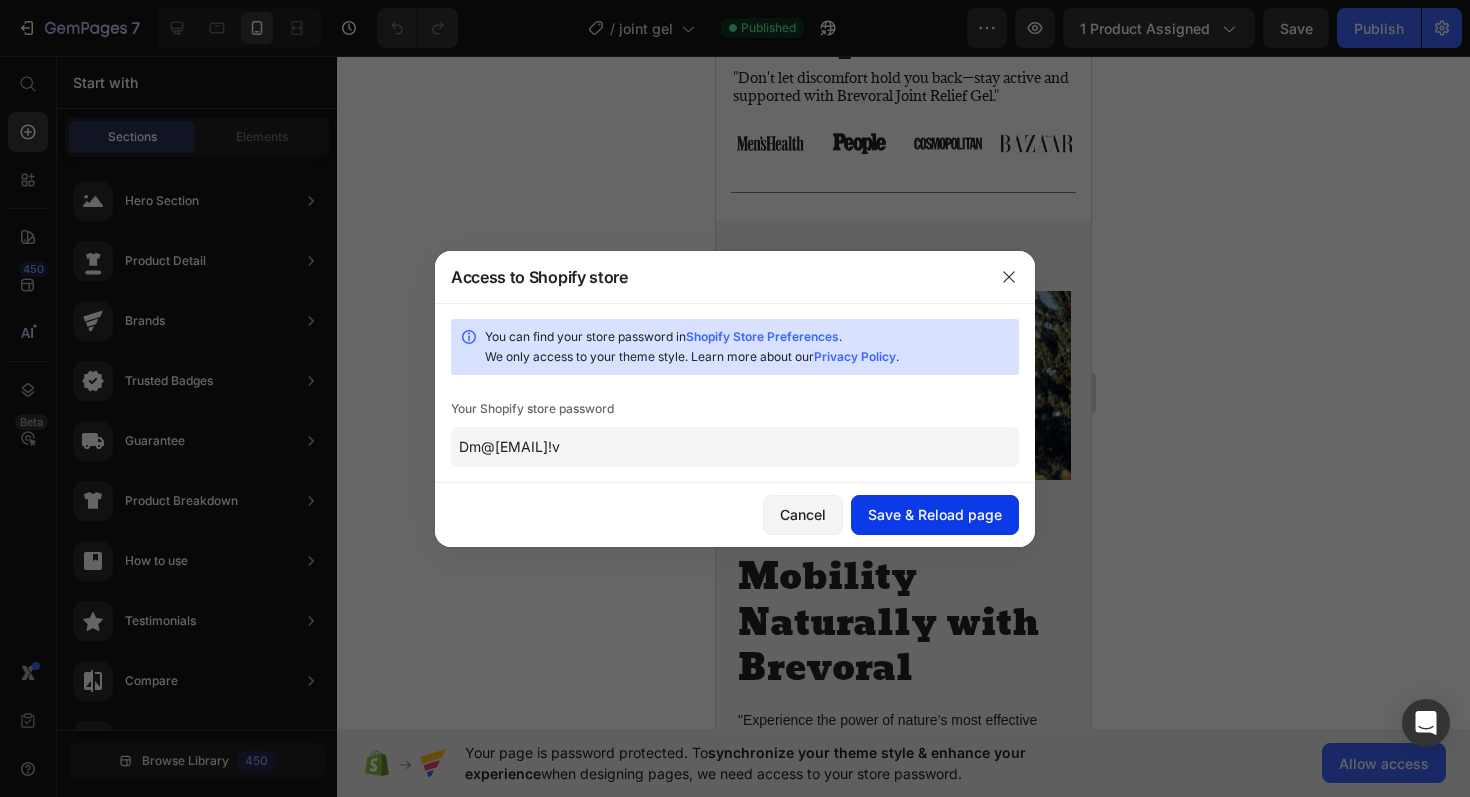 click on "Save & Reload page" at bounding box center [935, 514] 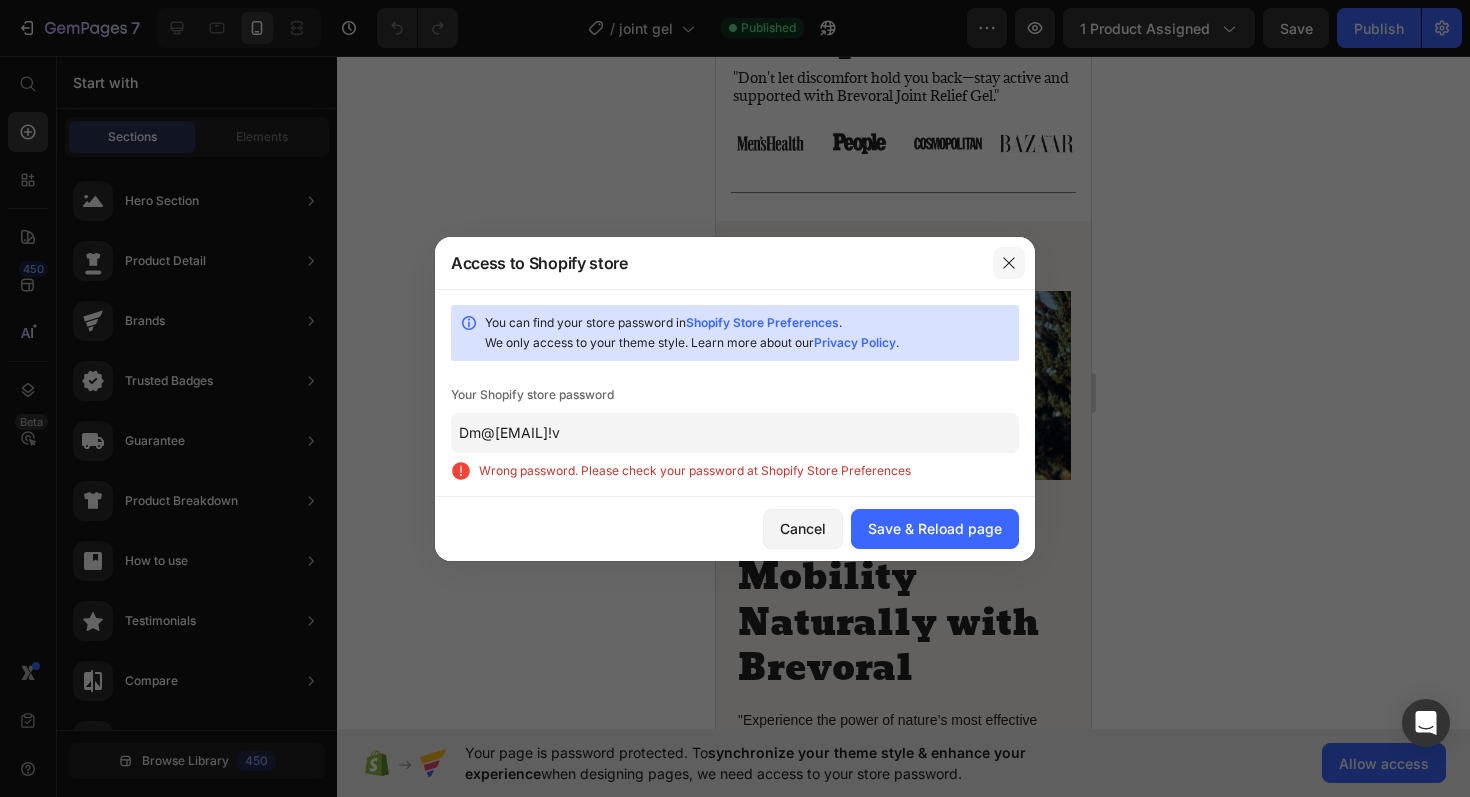 click 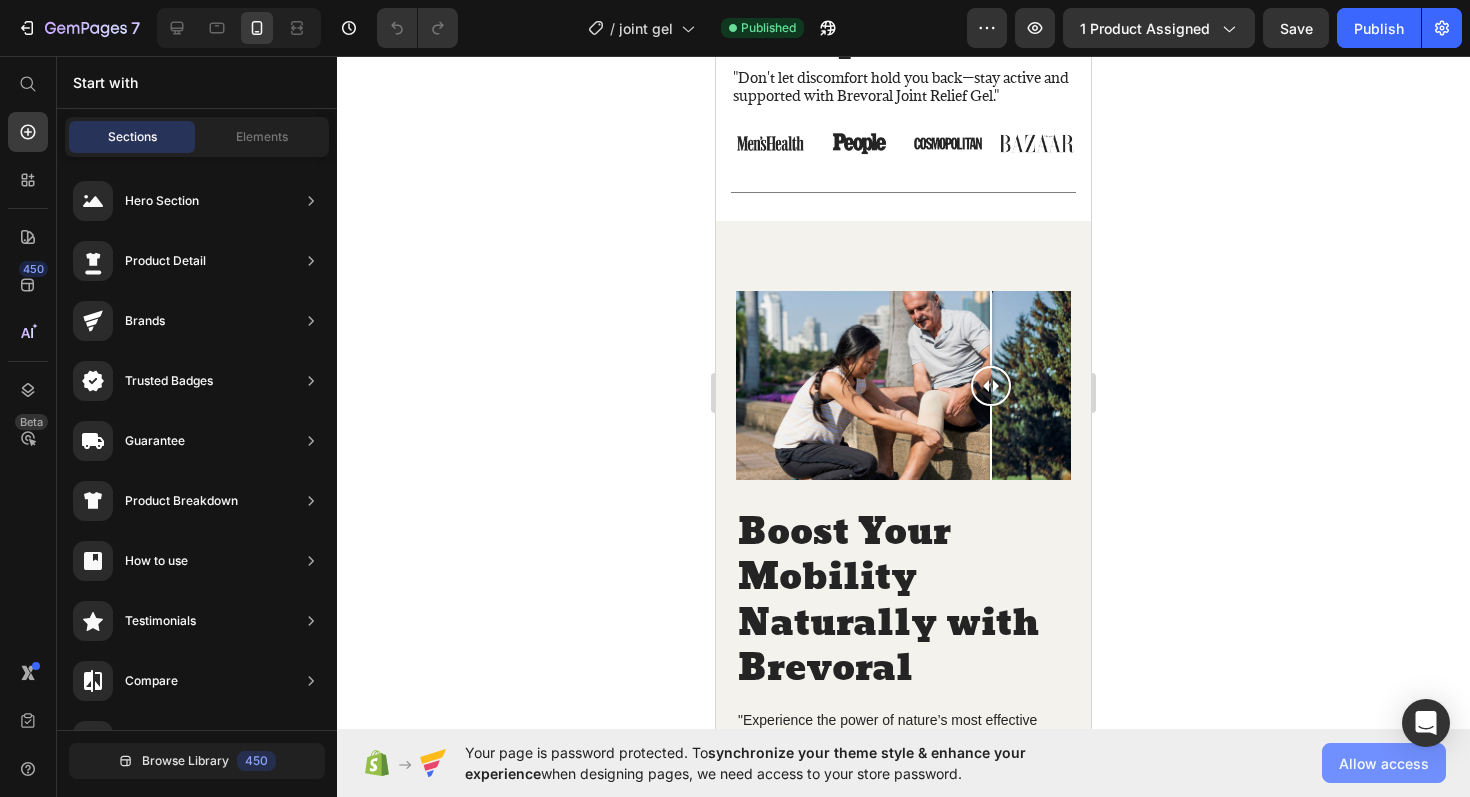 click on "Allow access" 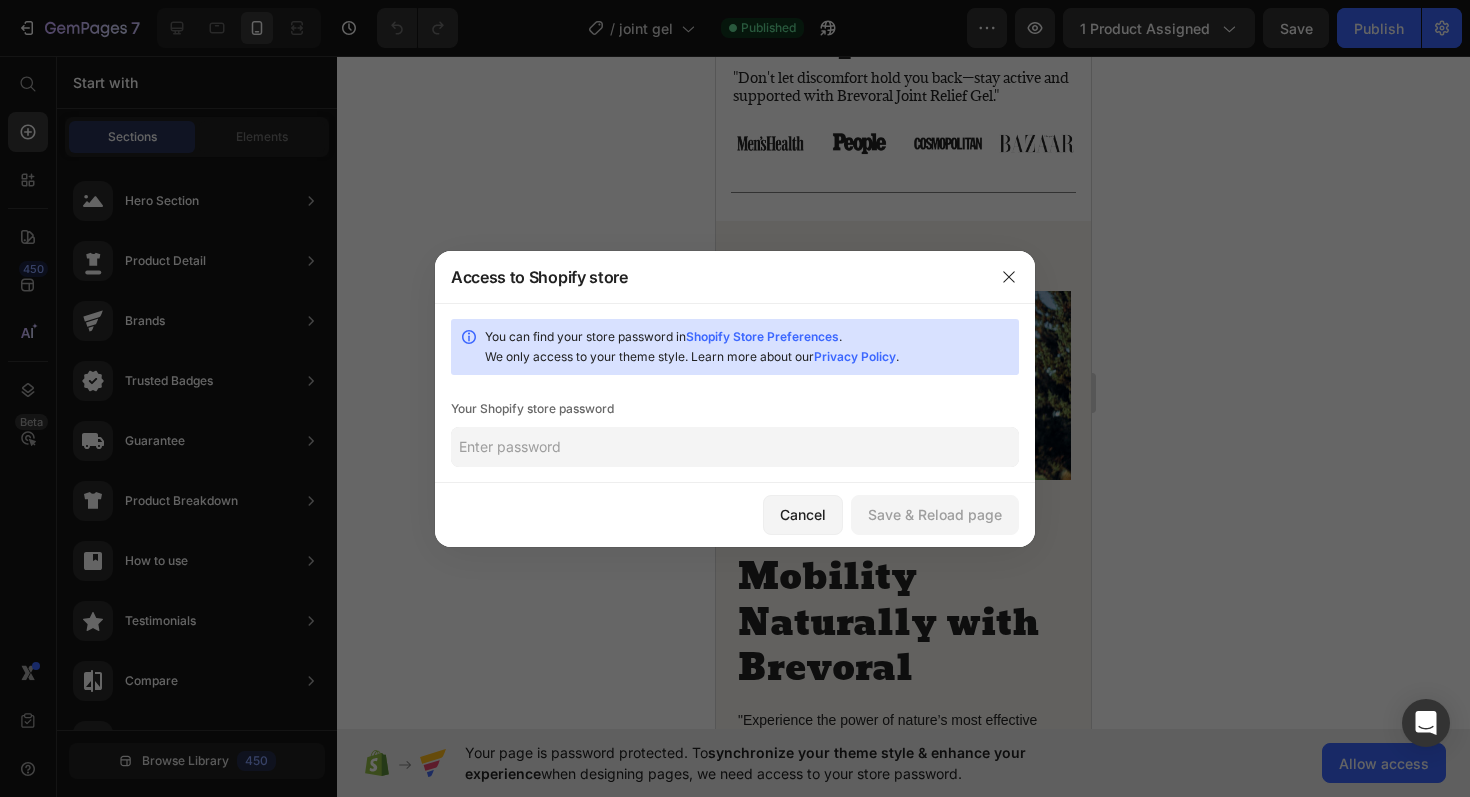 click 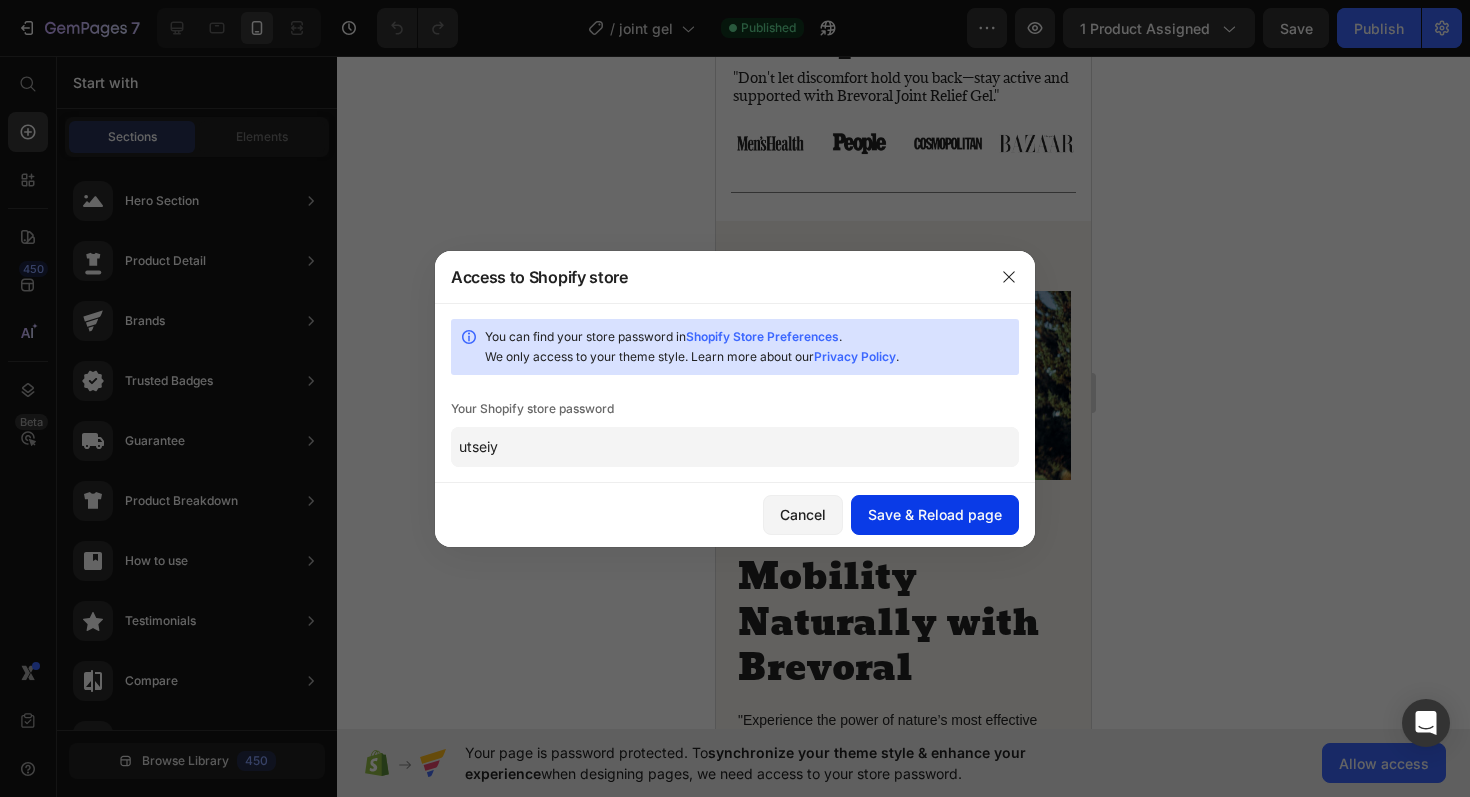 type on "utseiy" 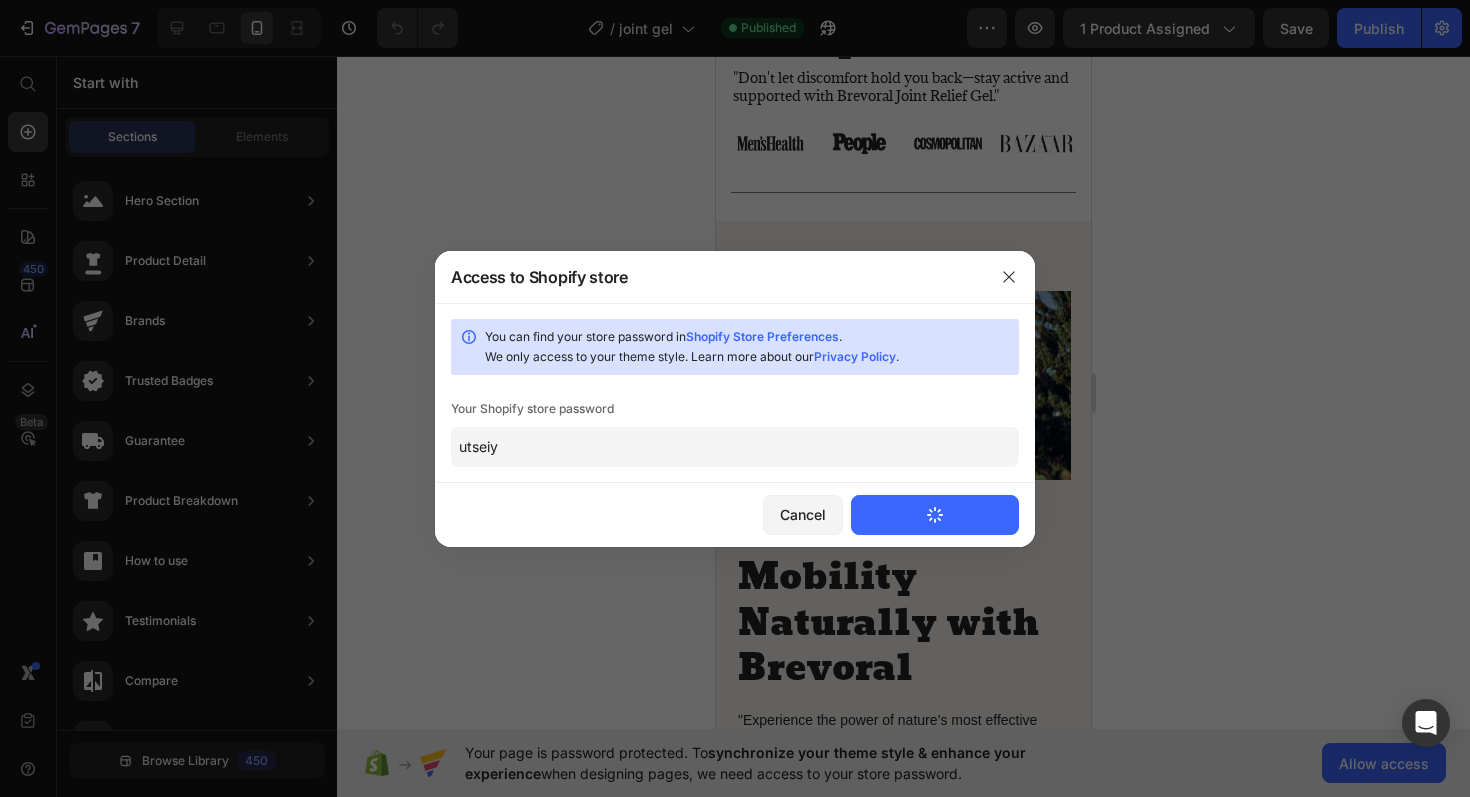 type 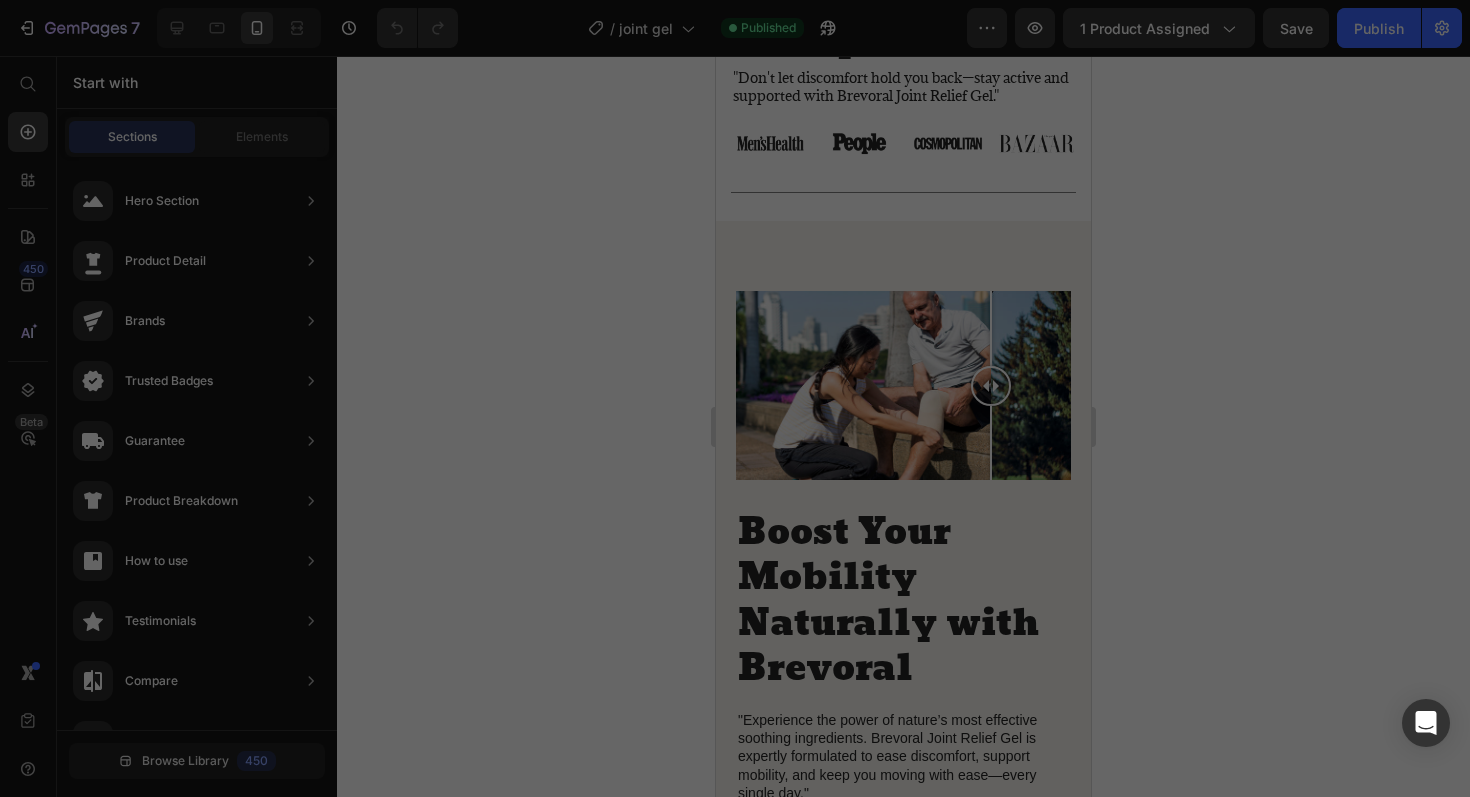 scroll, scrollTop: 0, scrollLeft: 0, axis: both 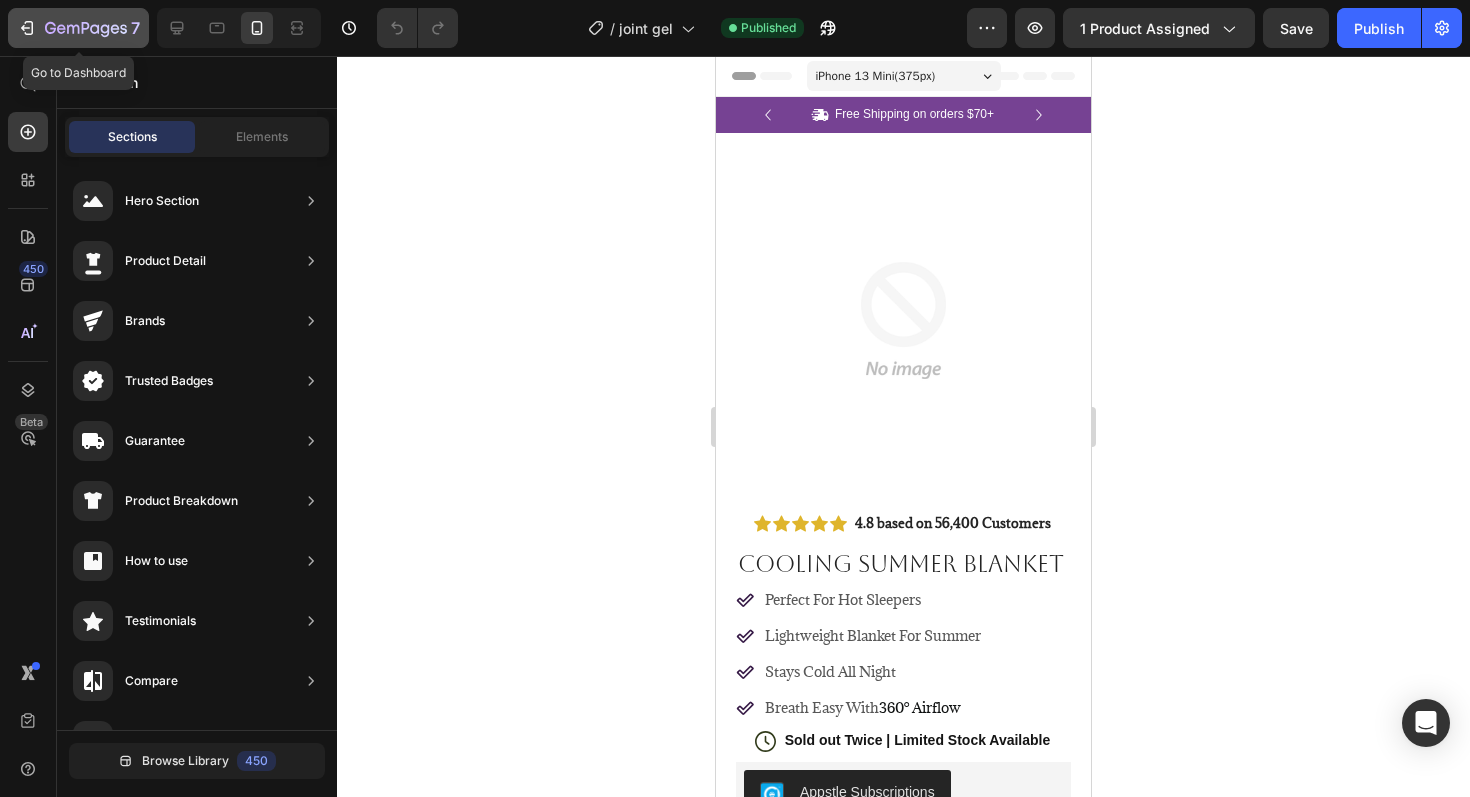 click 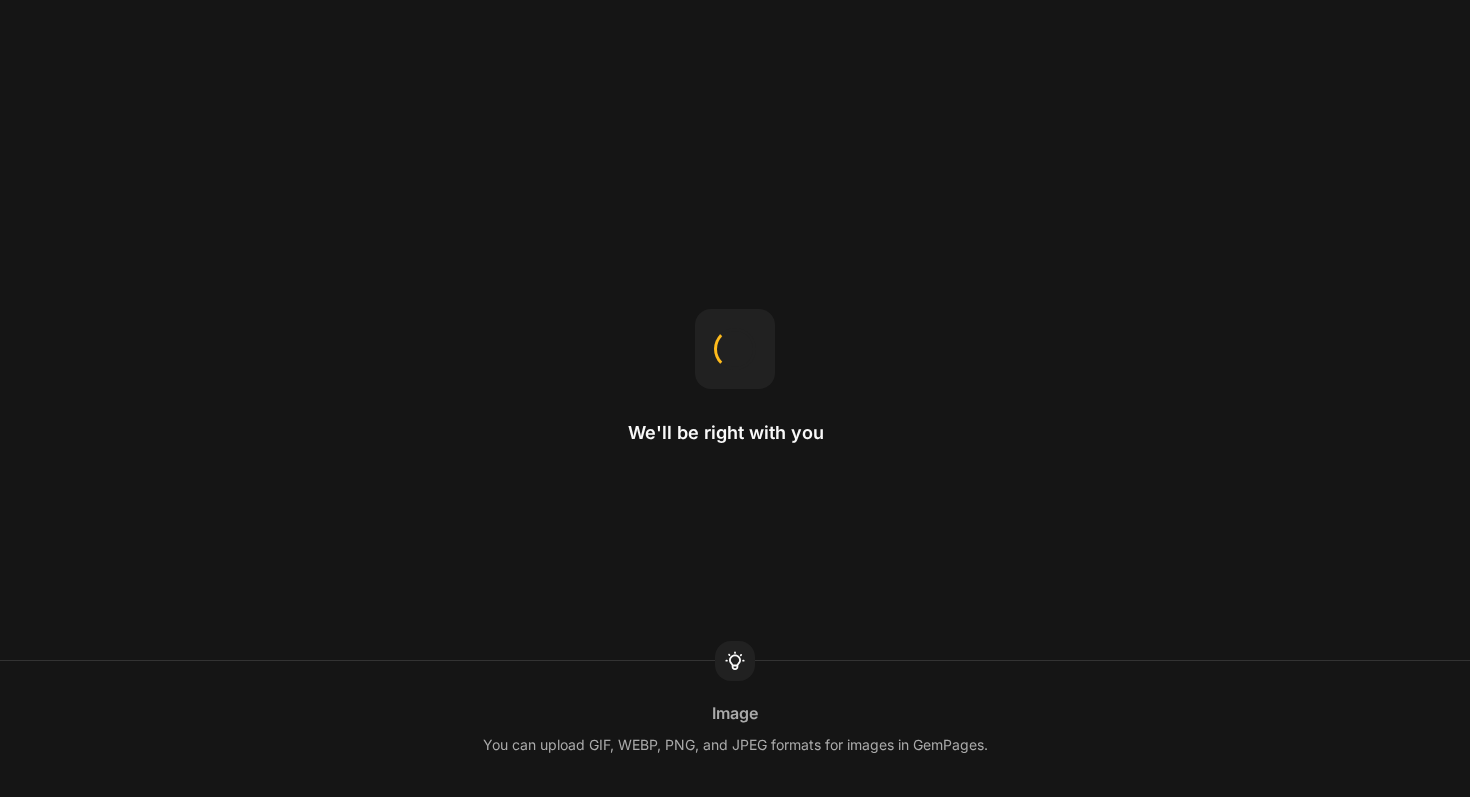 scroll, scrollTop: 0, scrollLeft: 0, axis: both 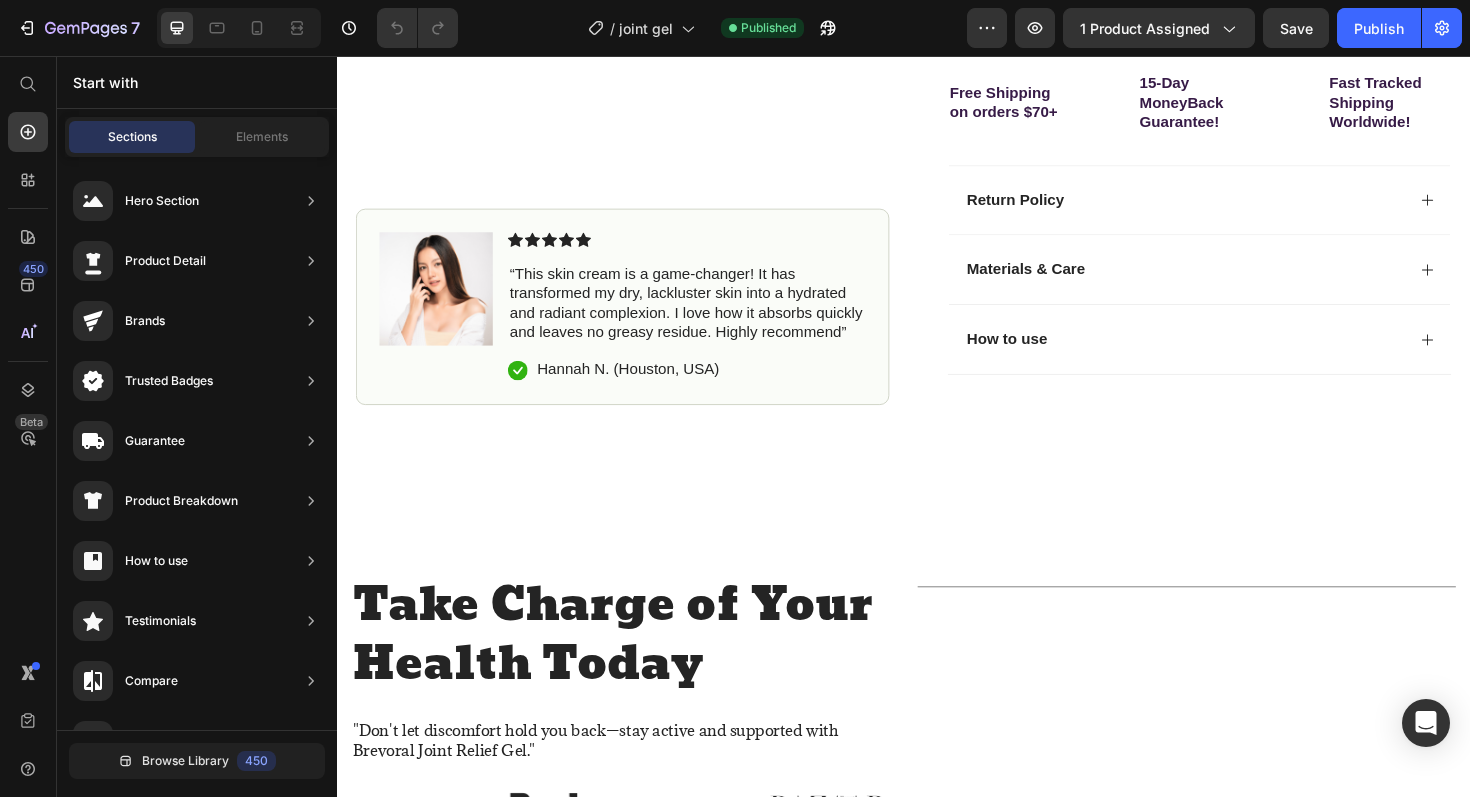 click on "7  Version history  /  joint gel Published Preview 1 product assigned  Save   Publish" 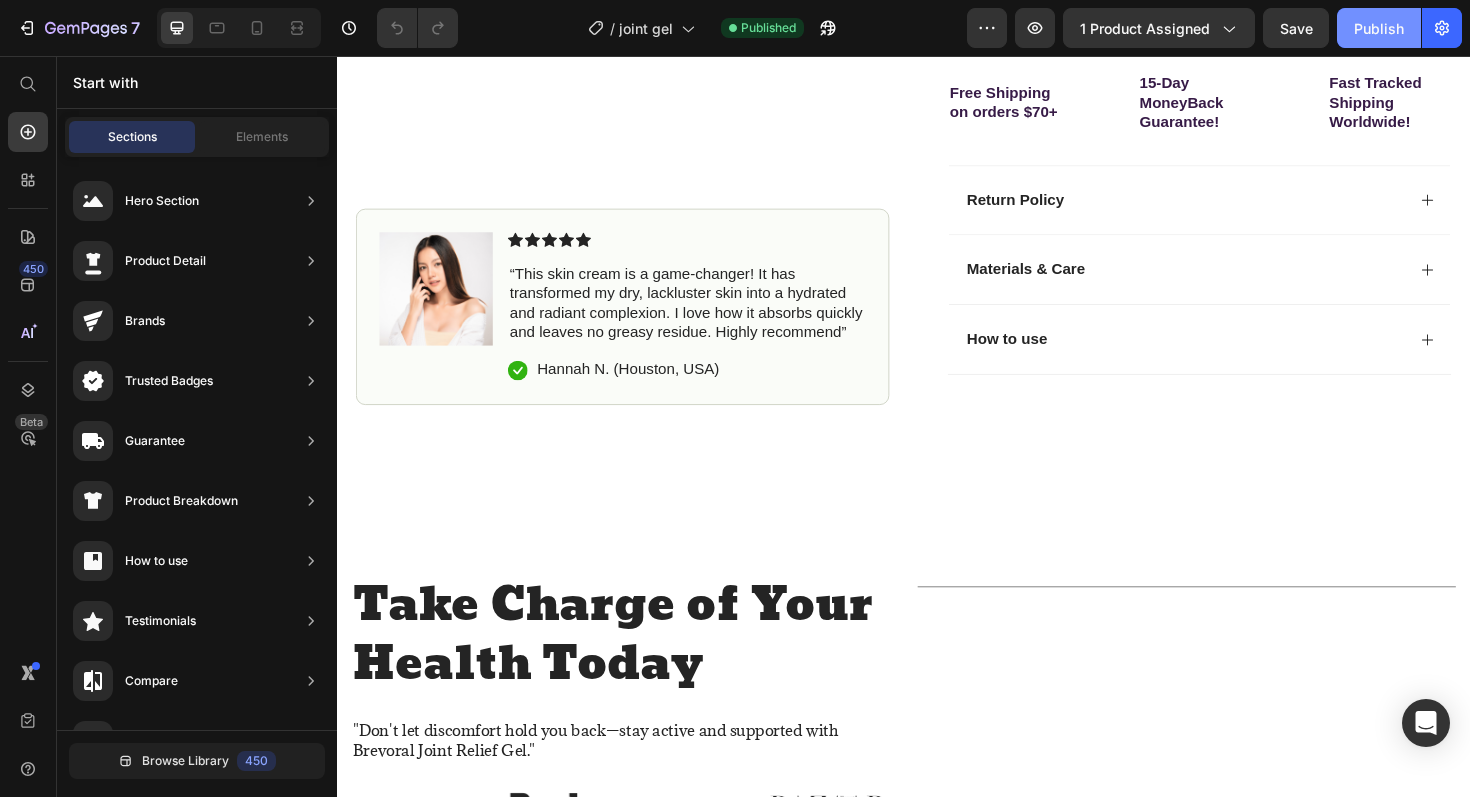 click on "Publish" at bounding box center (1379, 28) 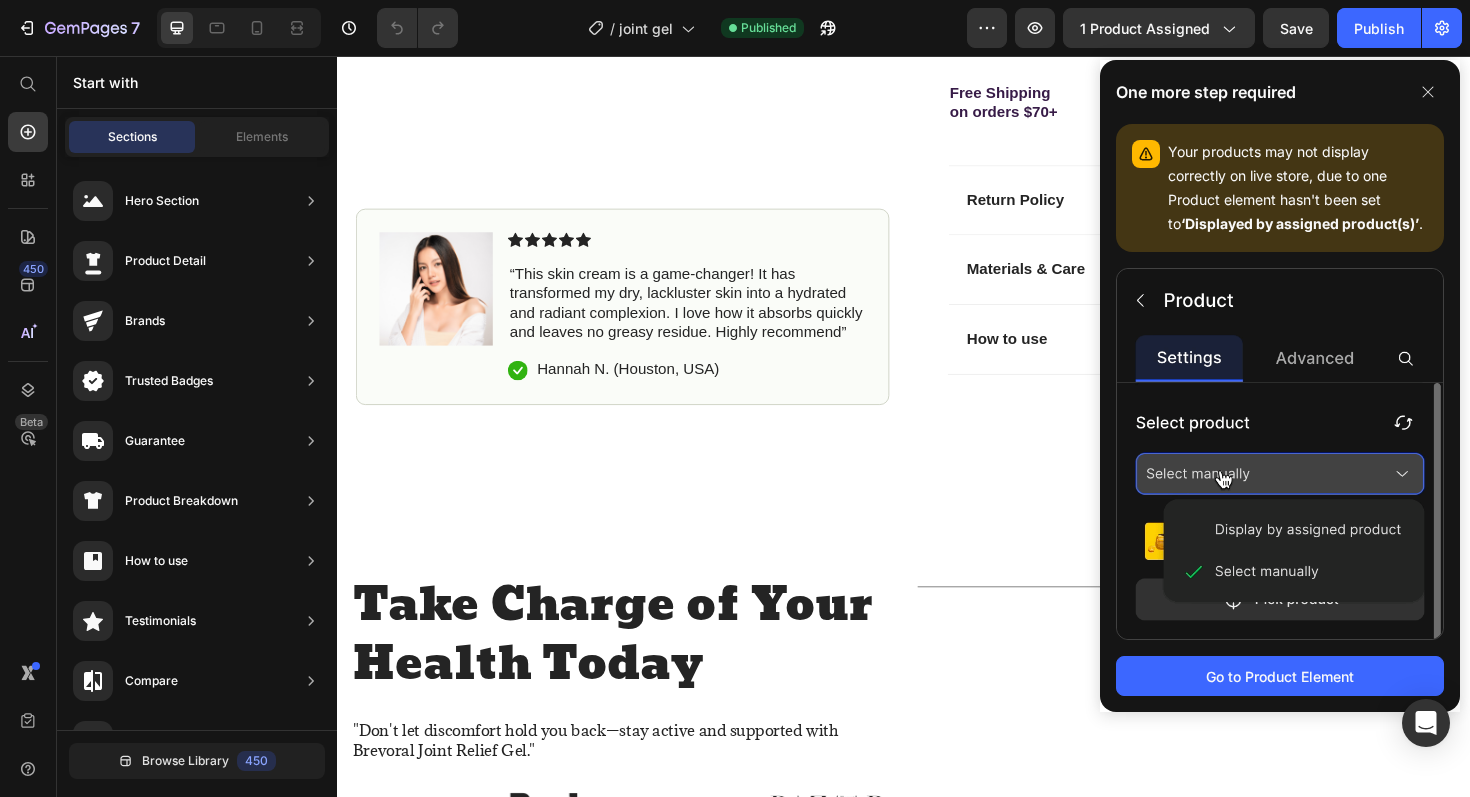 click 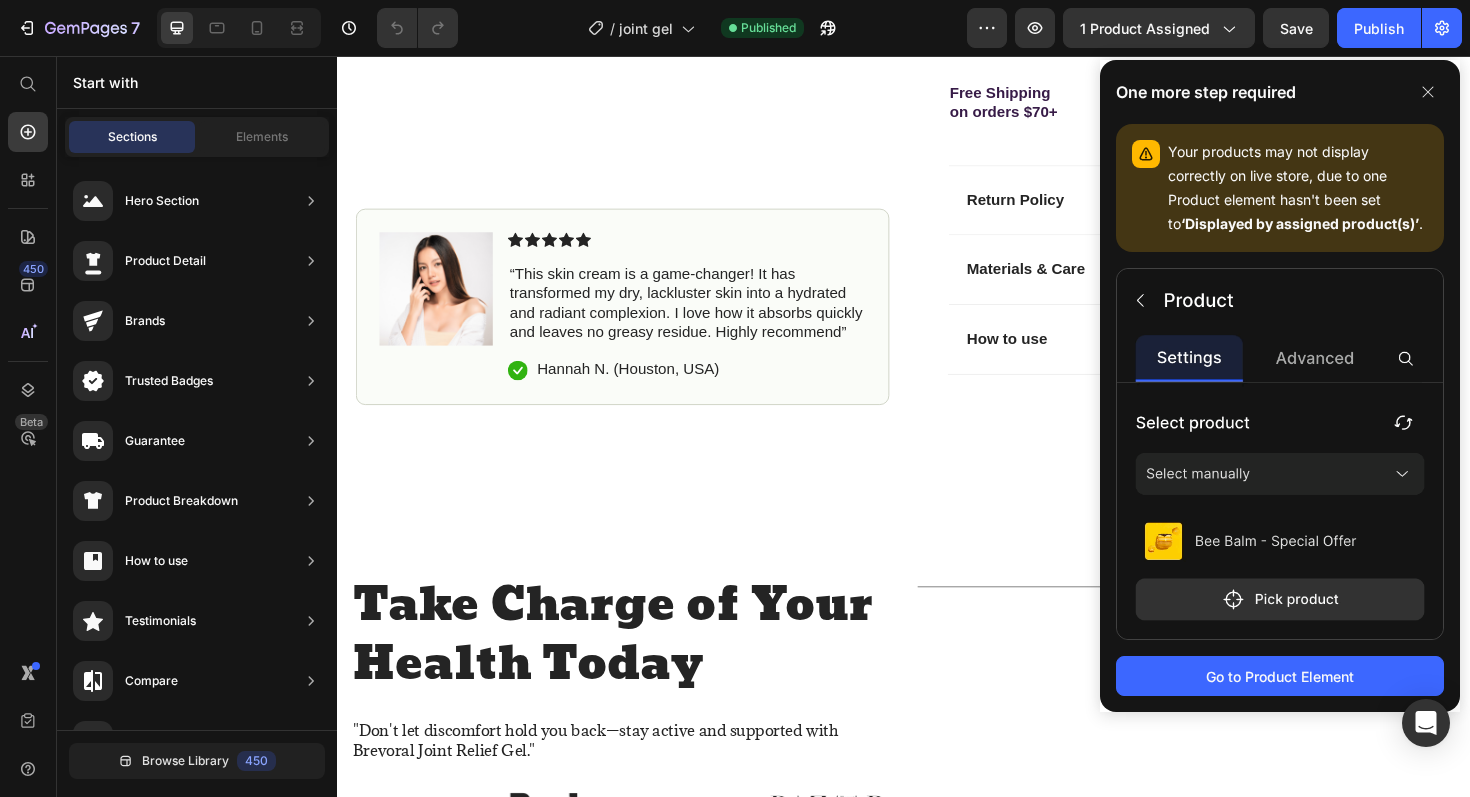 click 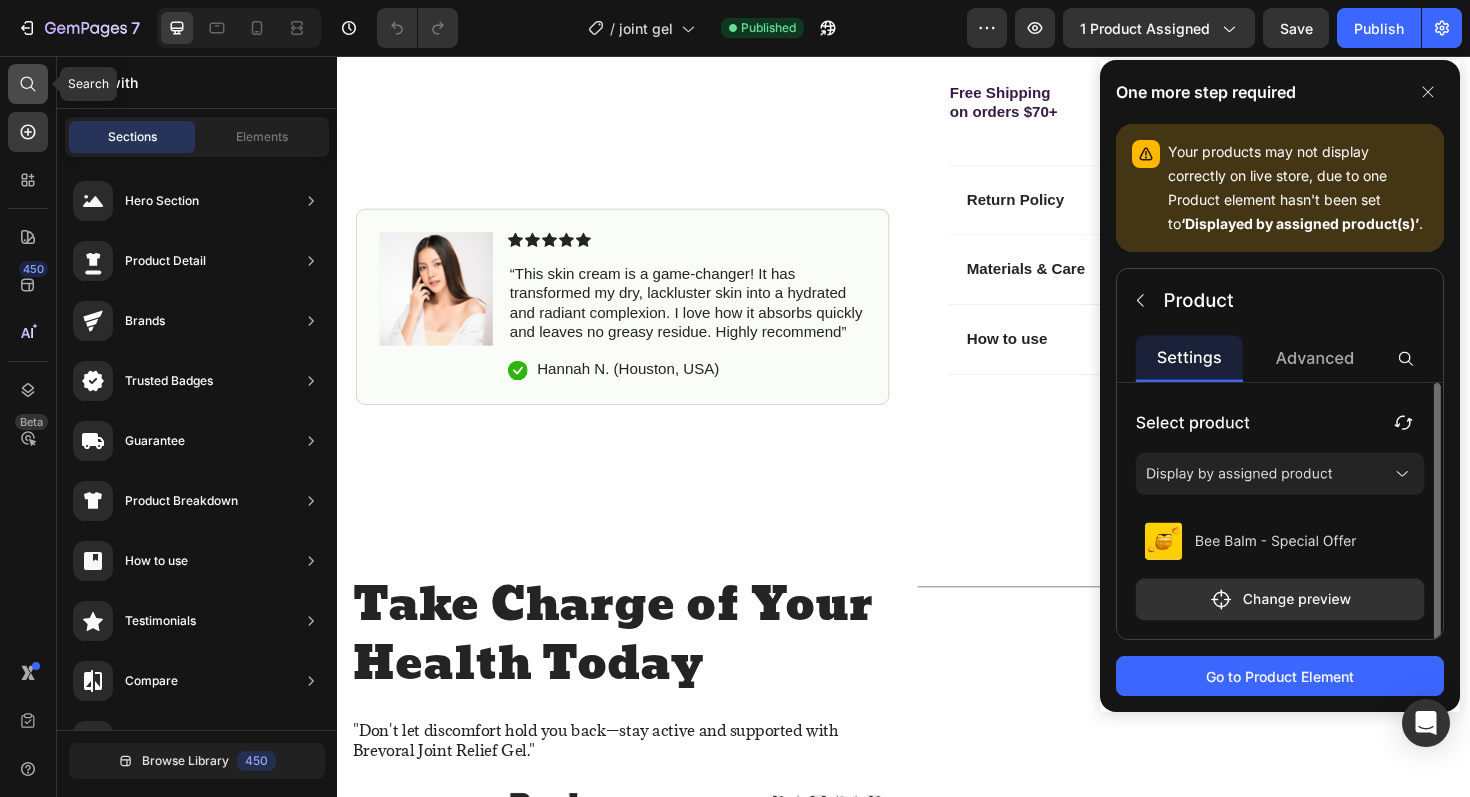 click 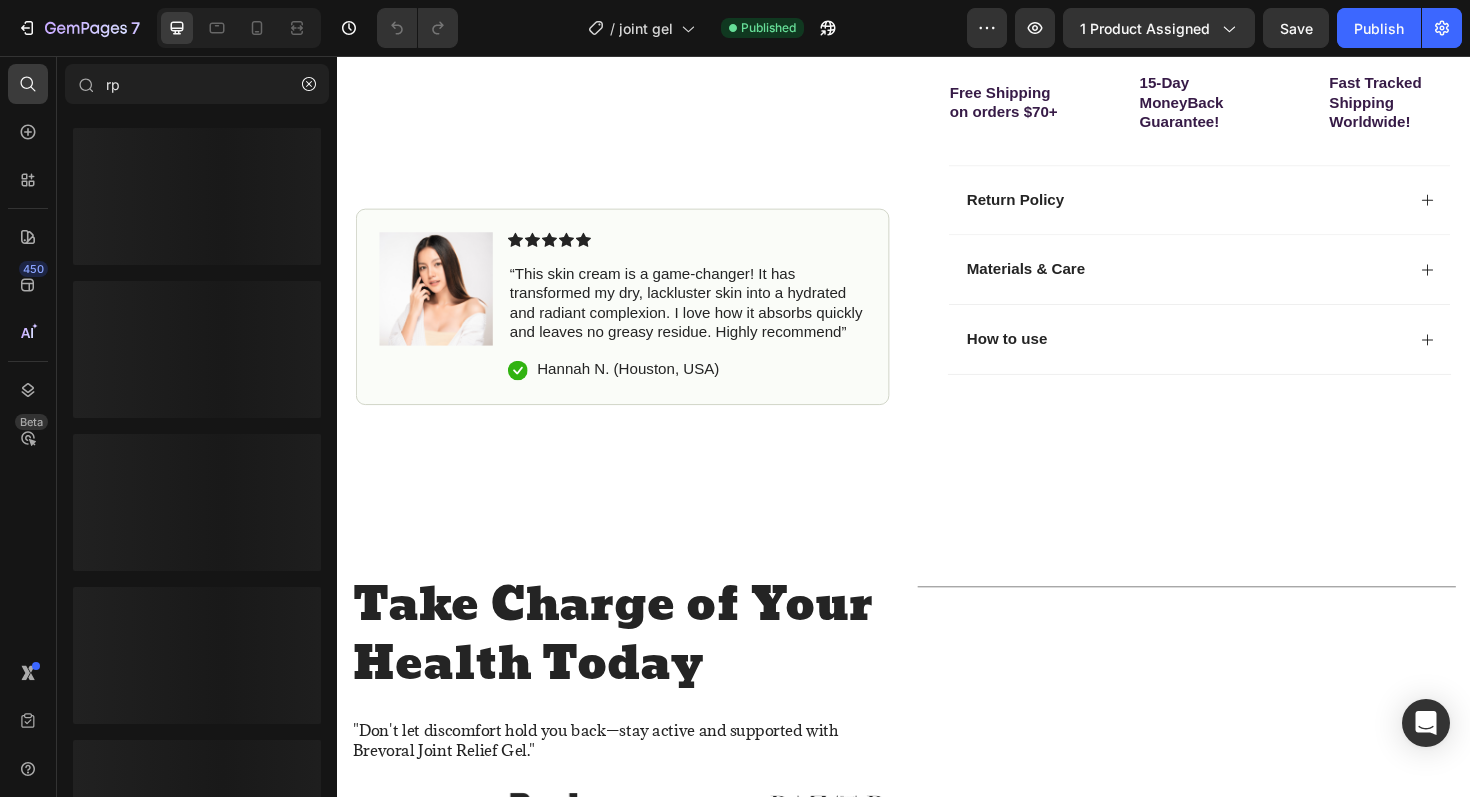 type on "r" 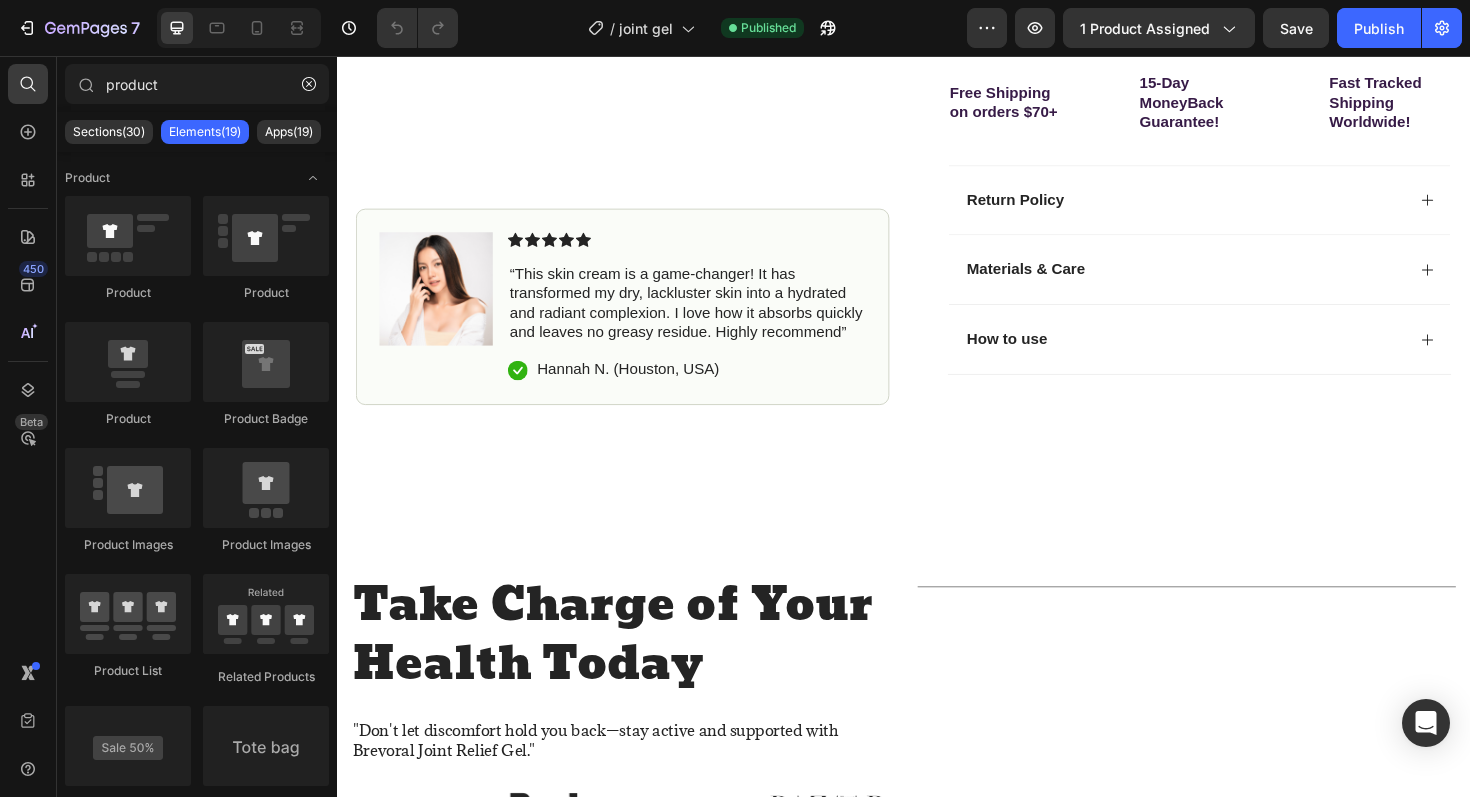 type on "product" 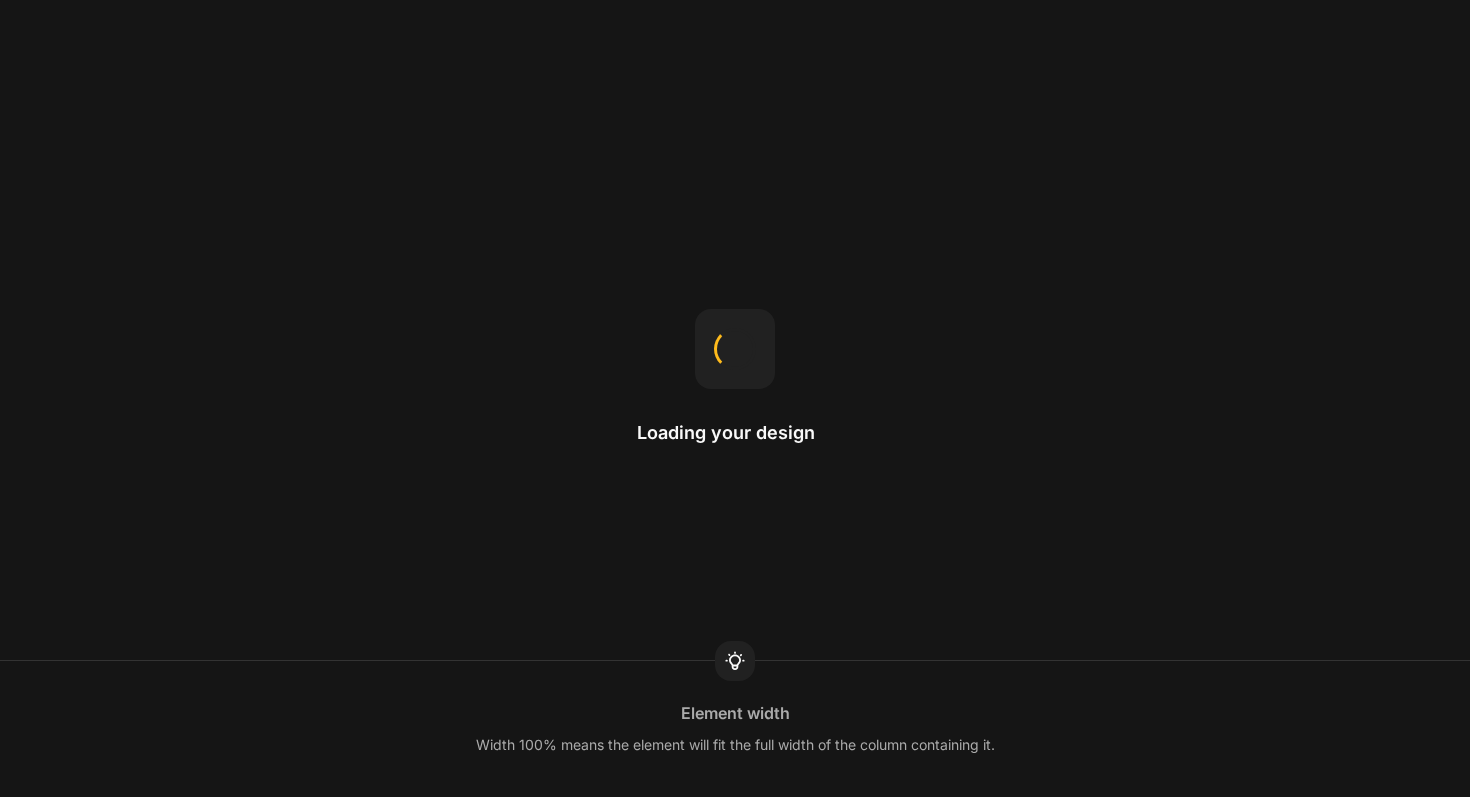scroll, scrollTop: 0, scrollLeft: 0, axis: both 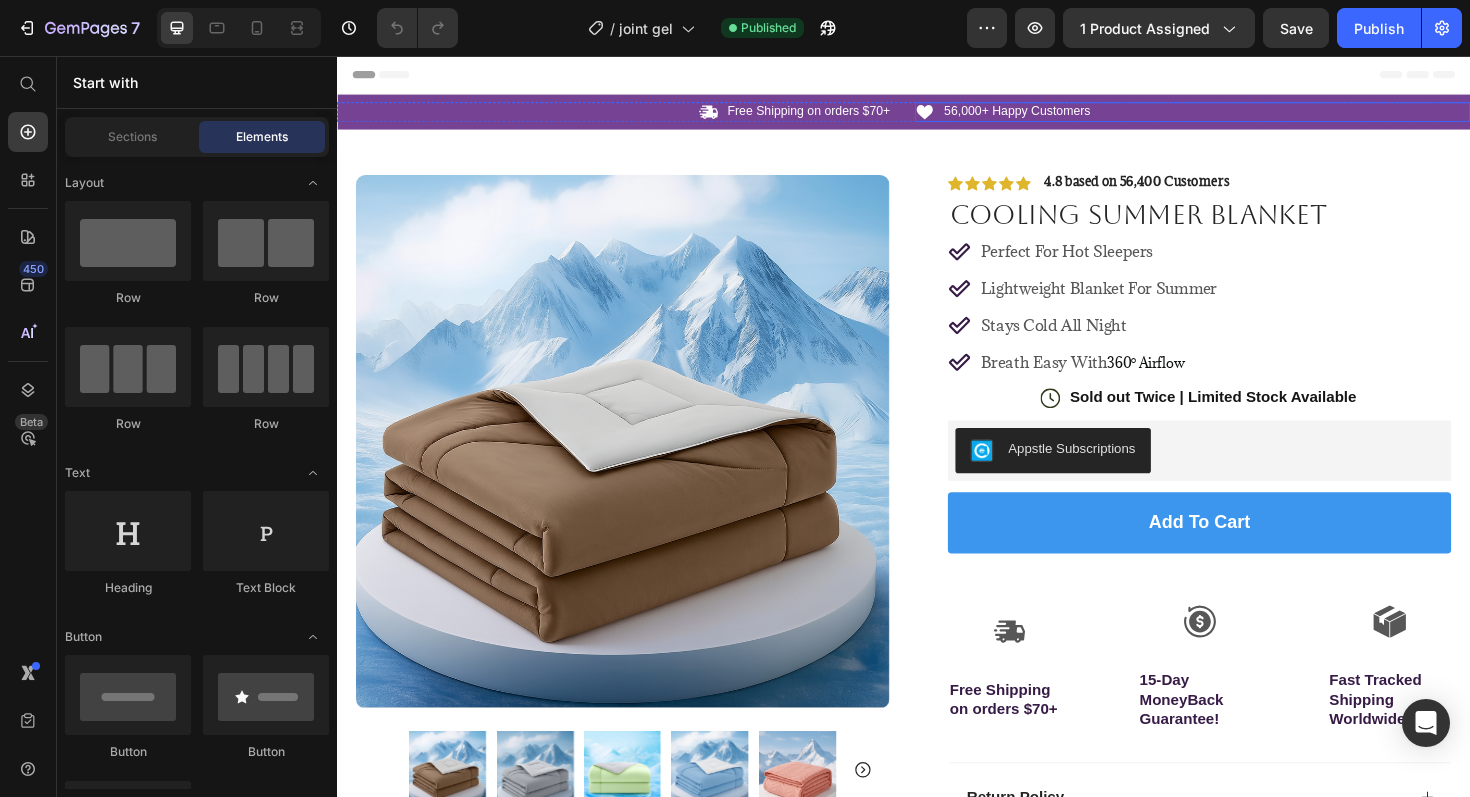click on "Icon 56,000+ Happy Customers Text Block Row" at bounding box center (1243, 115) 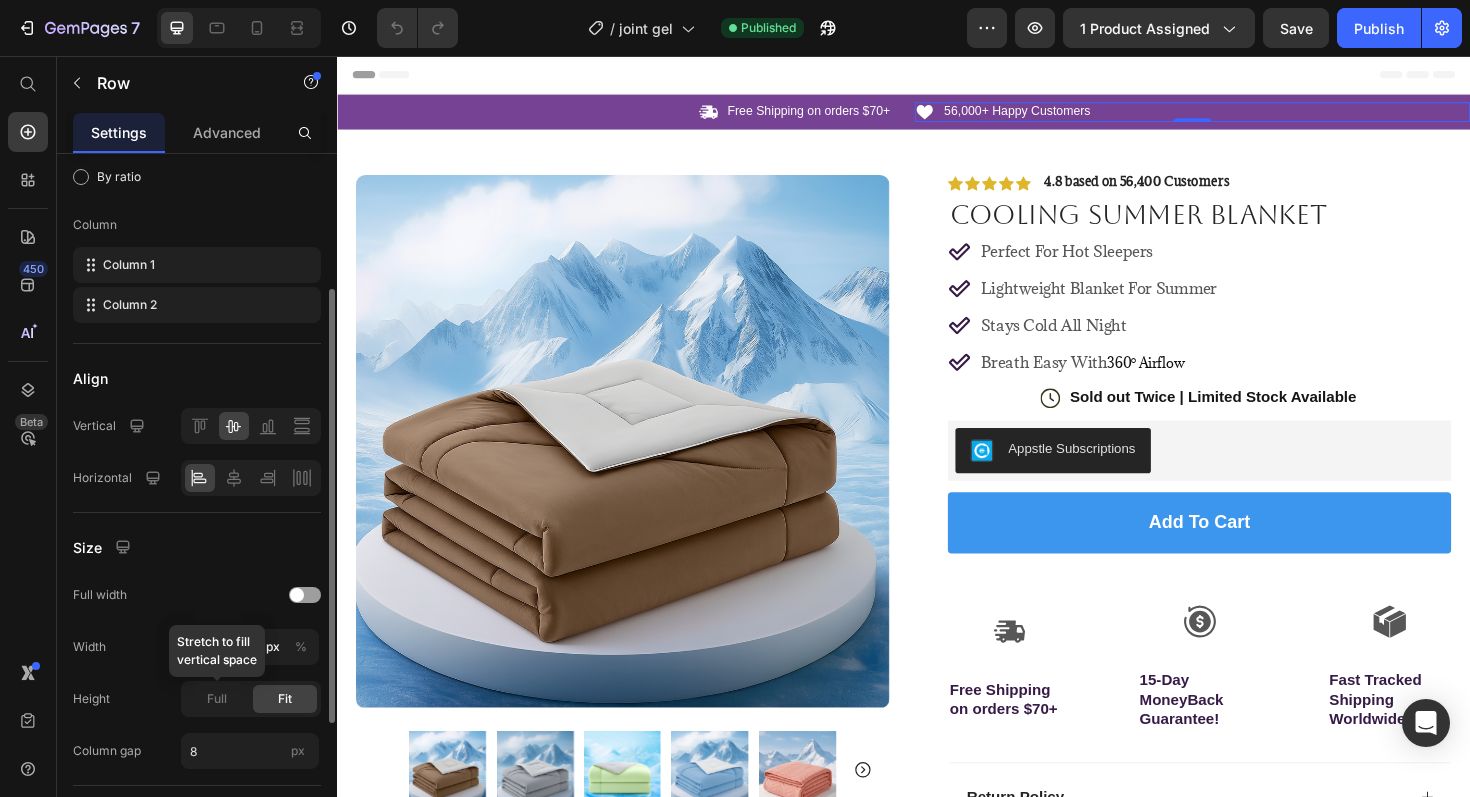 scroll, scrollTop: 429, scrollLeft: 0, axis: vertical 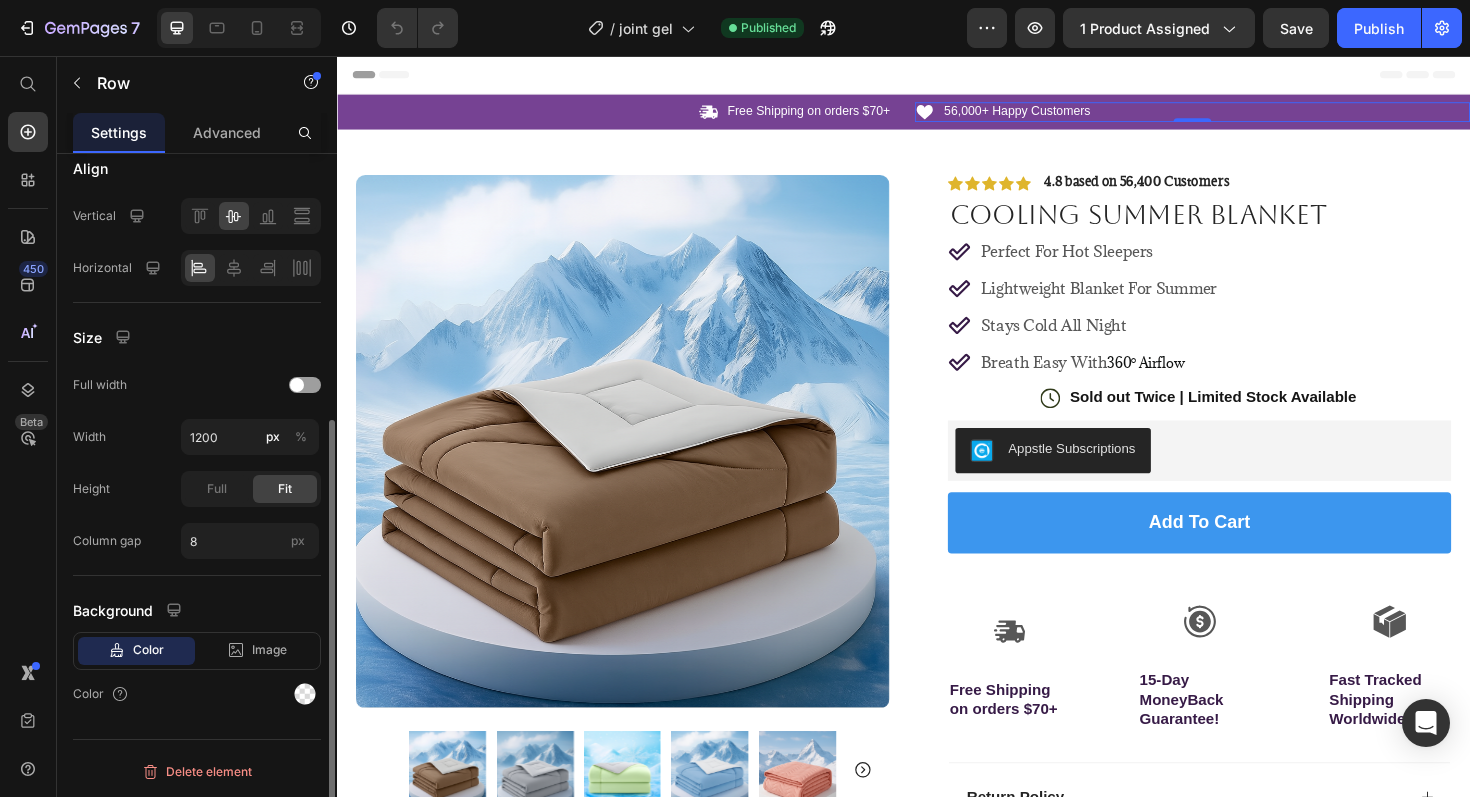 click on "Color" at bounding box center (148, 650) 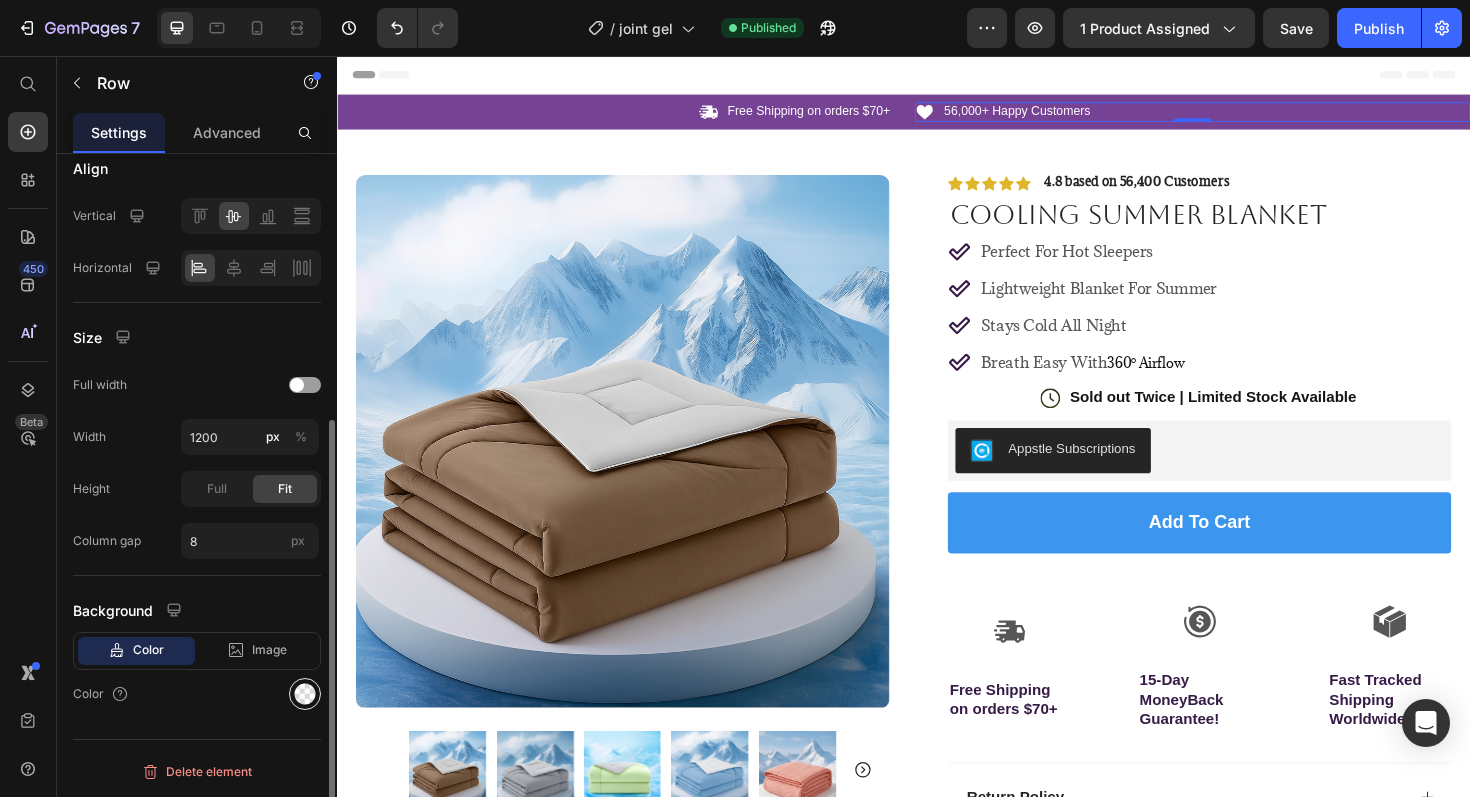 click at bounding box center [305, 694] 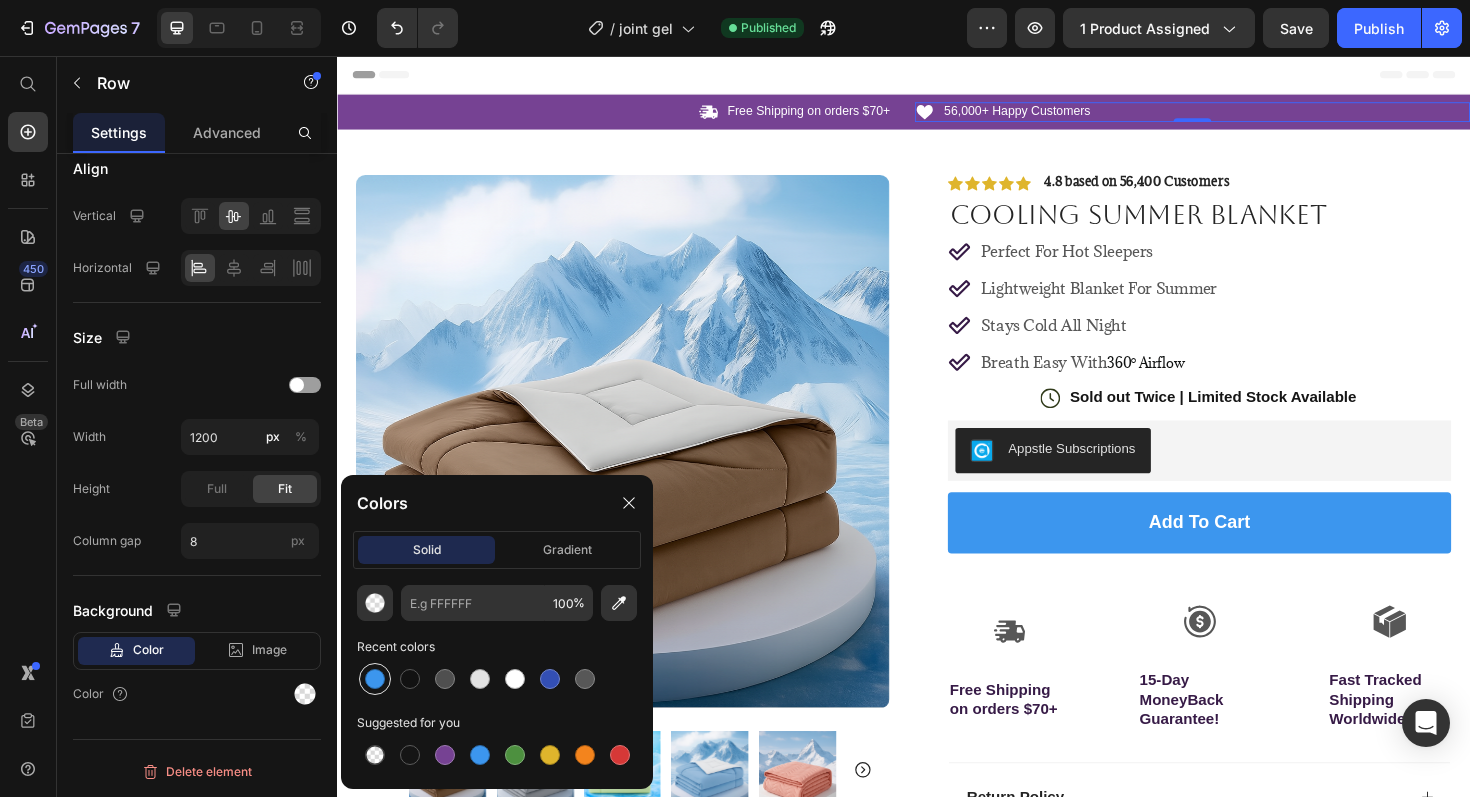click at bounding box center [375, 679] 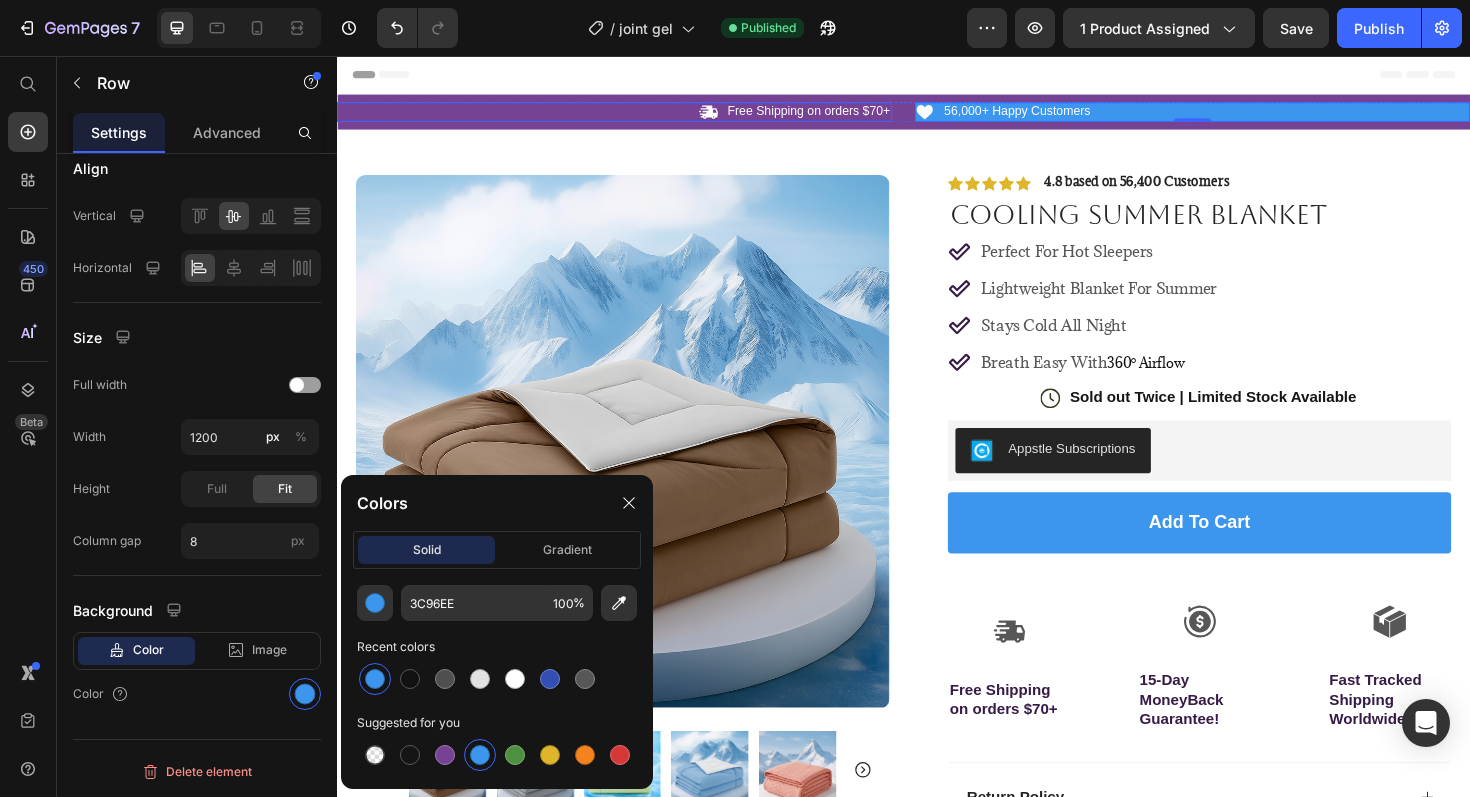 click on "Icon Free Shipping on orders $70+ Text Block Row" at bounding box center (631, 115) 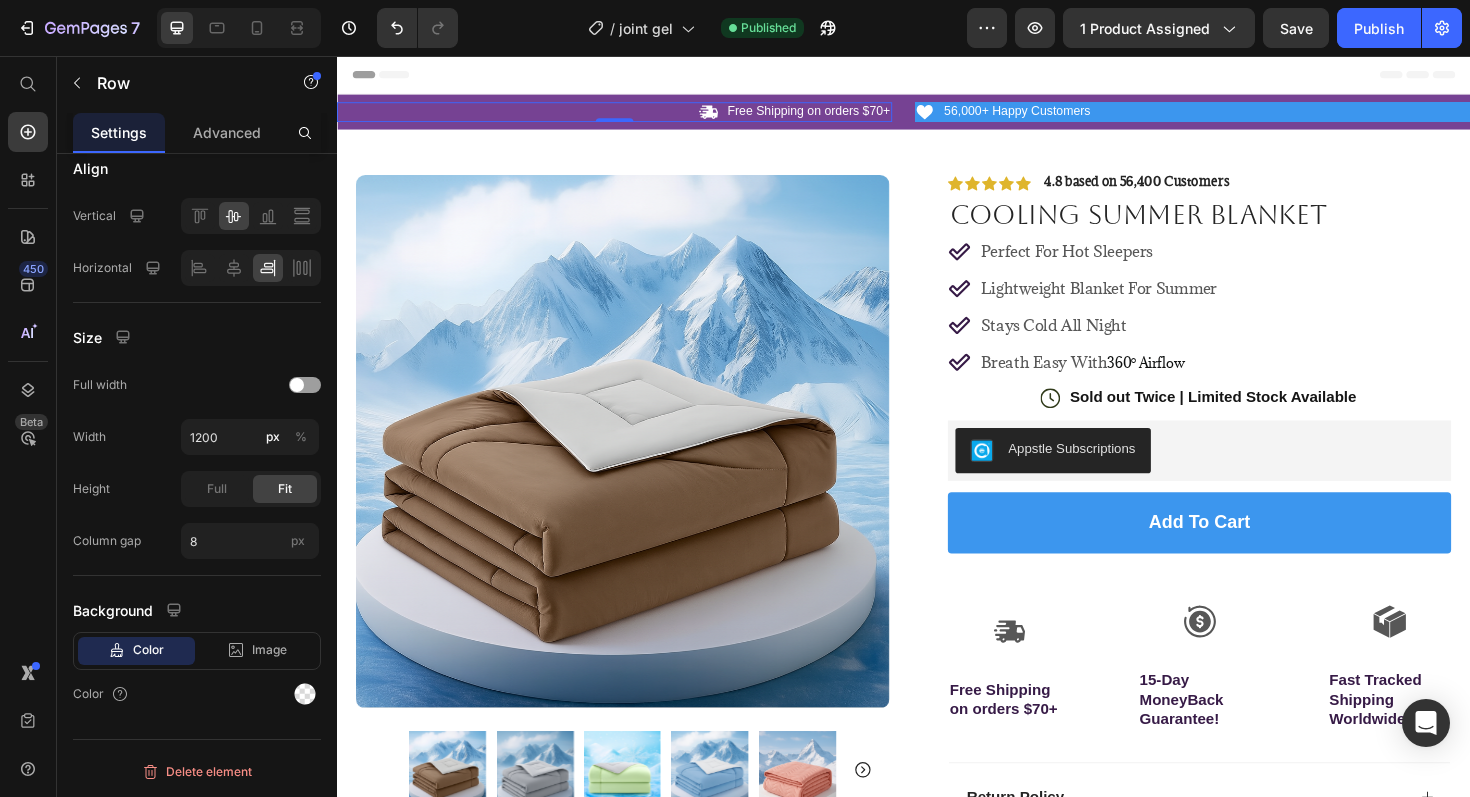click on "Icon Free Shipping on orders $70+ Text Block Row   0" at bounding box center [631, 115] 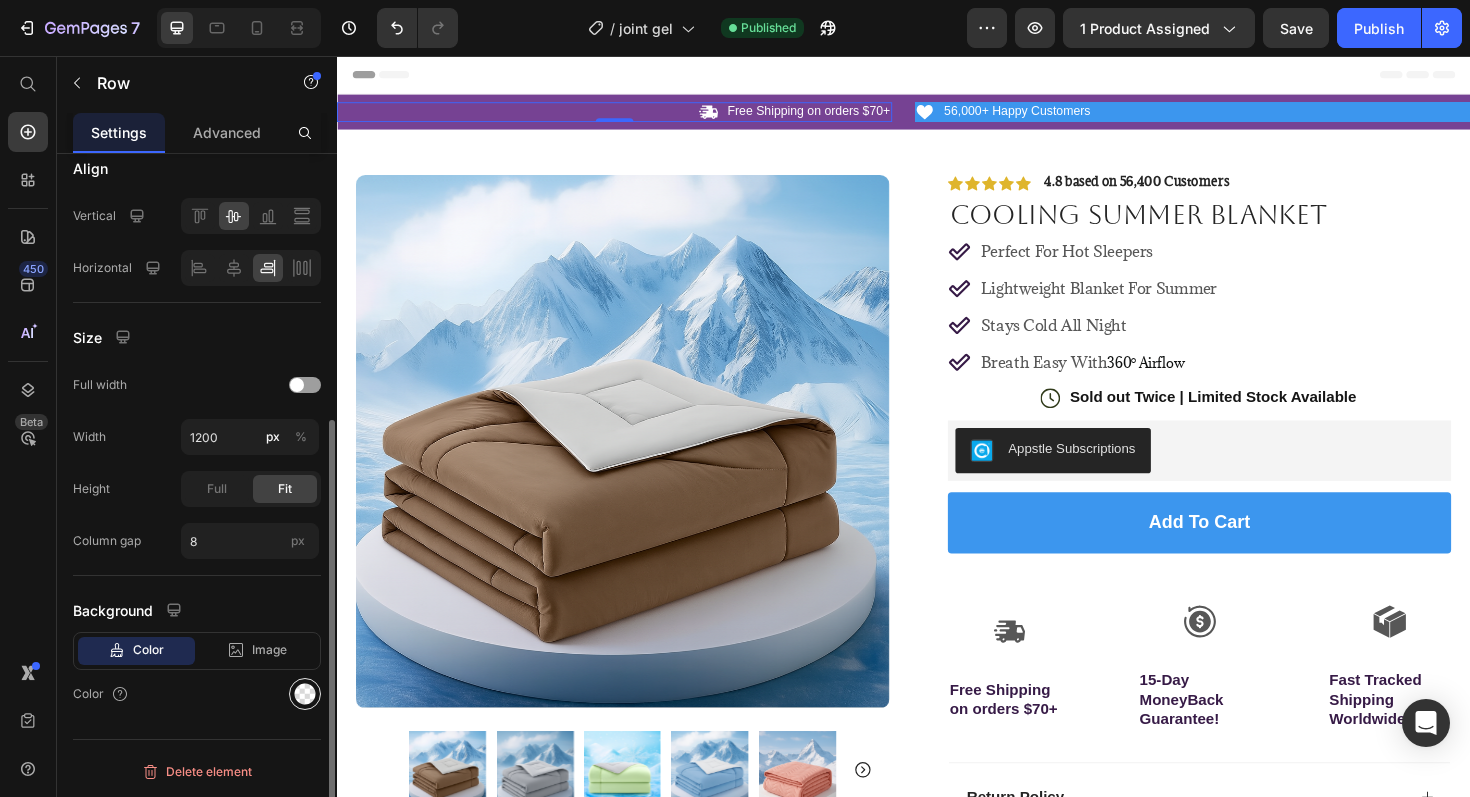 click at bounding box center [305, 694] 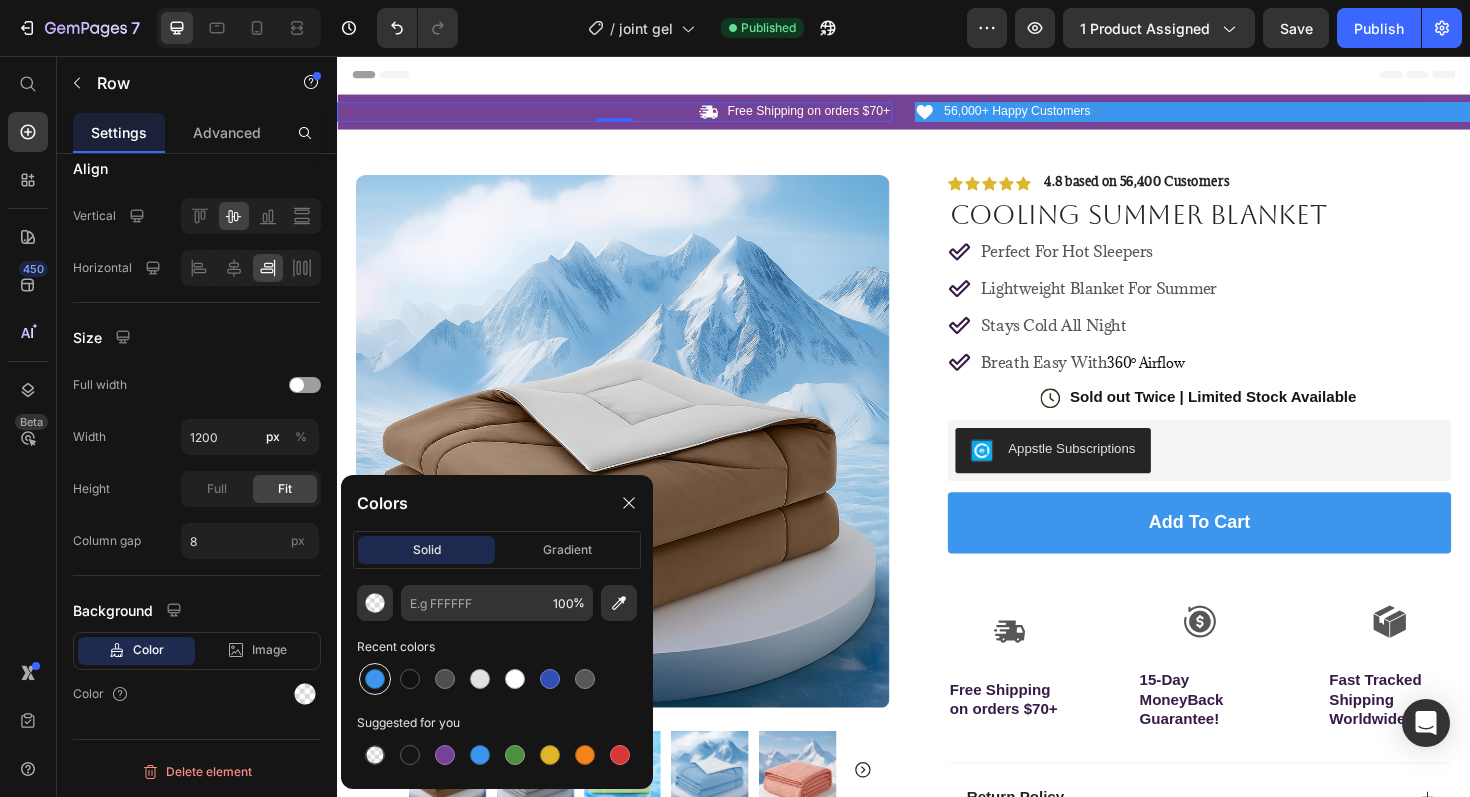 click at bounding box center (375, 679) 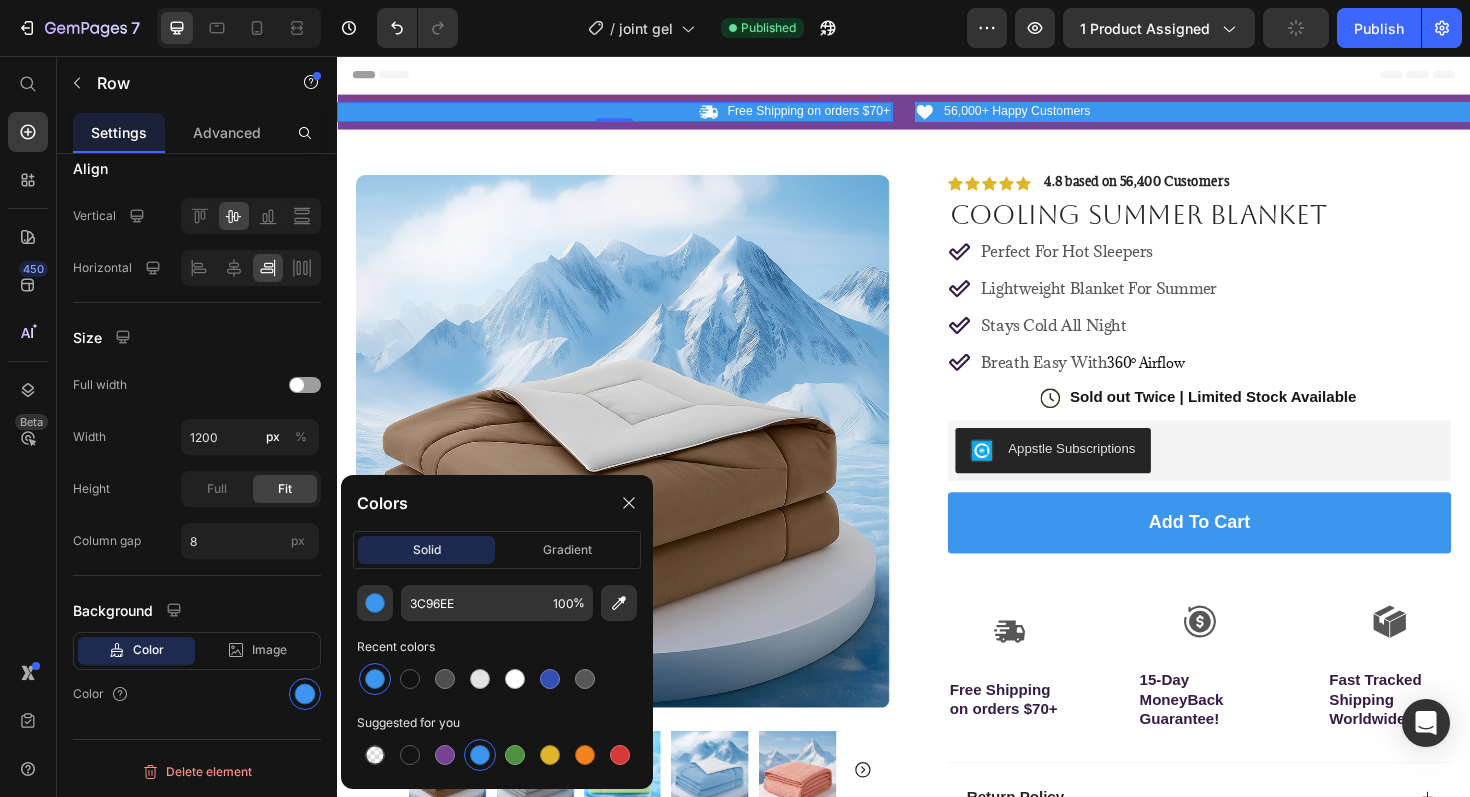 click on "Icon Free Shipping on orders $70+ Text Block Row   0
Icon 56,000+ Happy Customers Text Block Row" at bounding box center (937, 115) 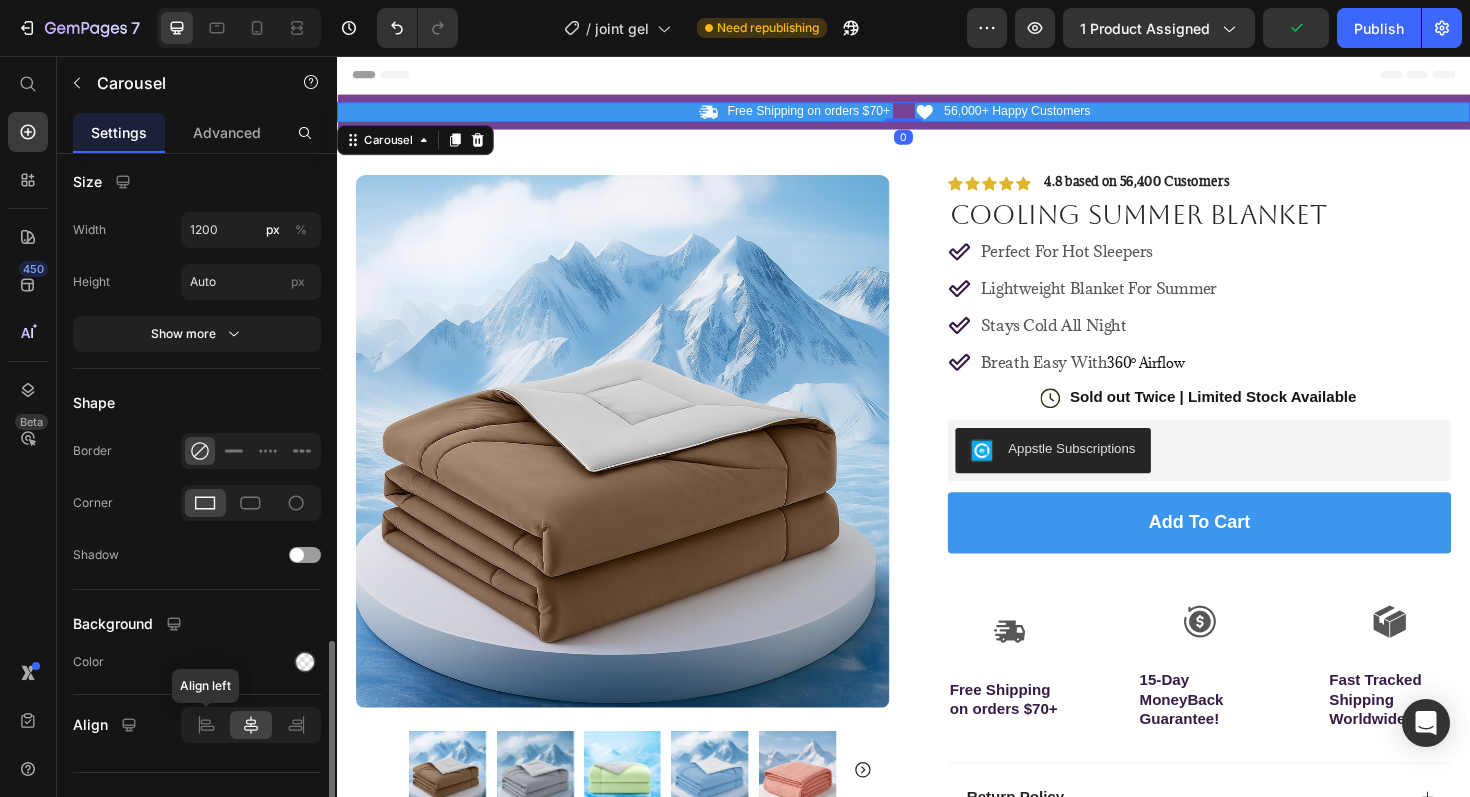 scroll, scrollTop: 1290, scrollLeft: 0, axis: vertical 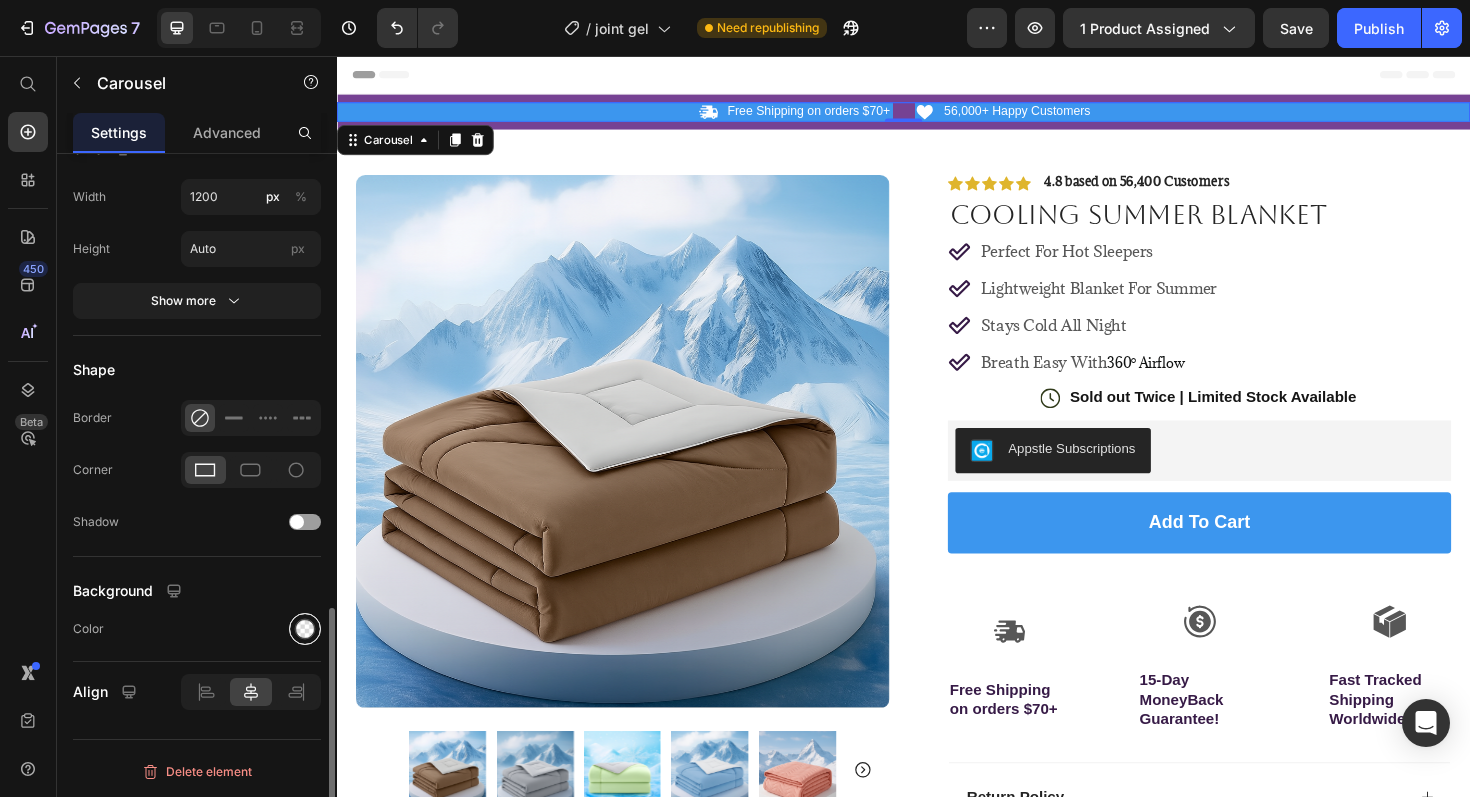 click at bounding box center (305, 628) 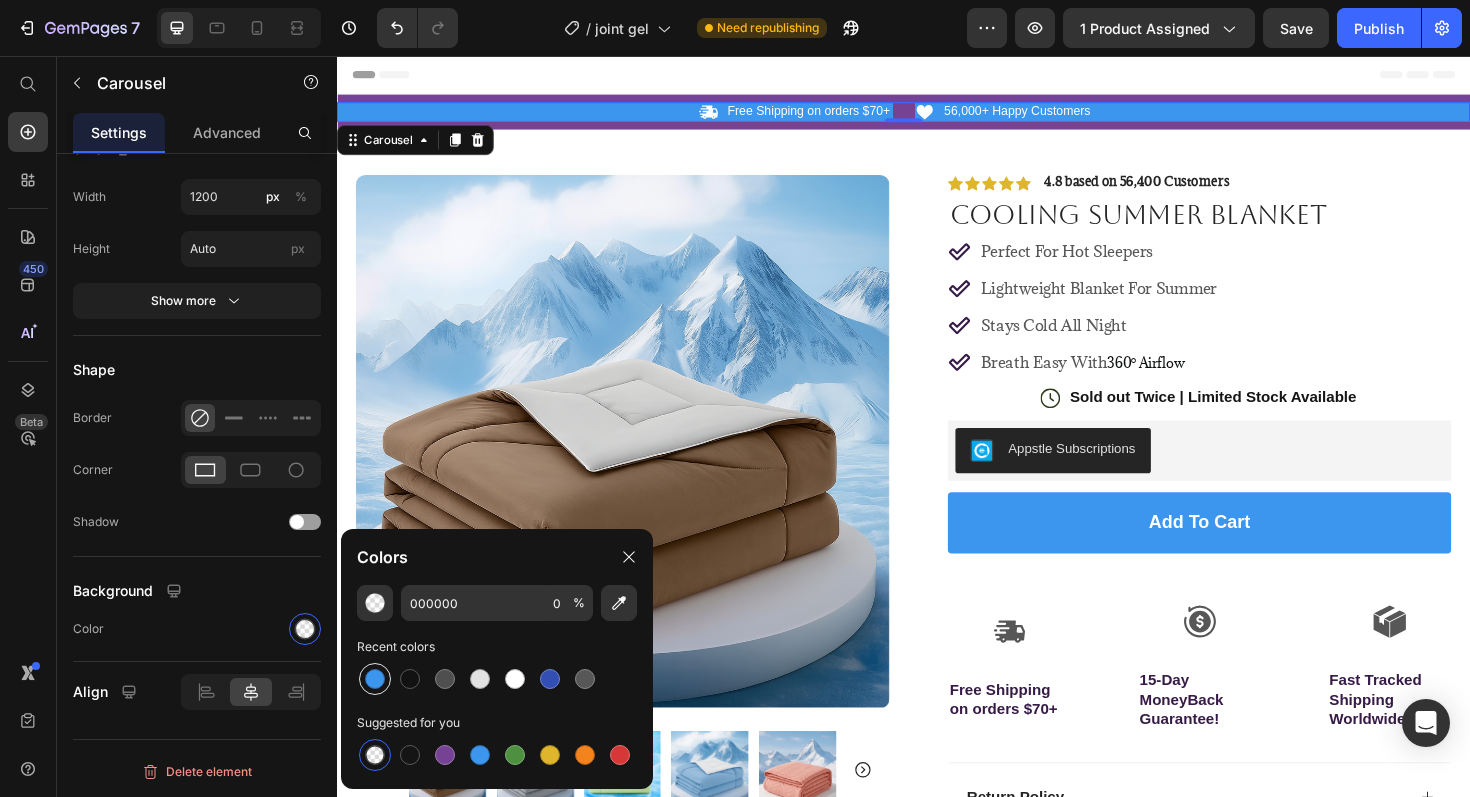 click at bounding box center (375, 679) 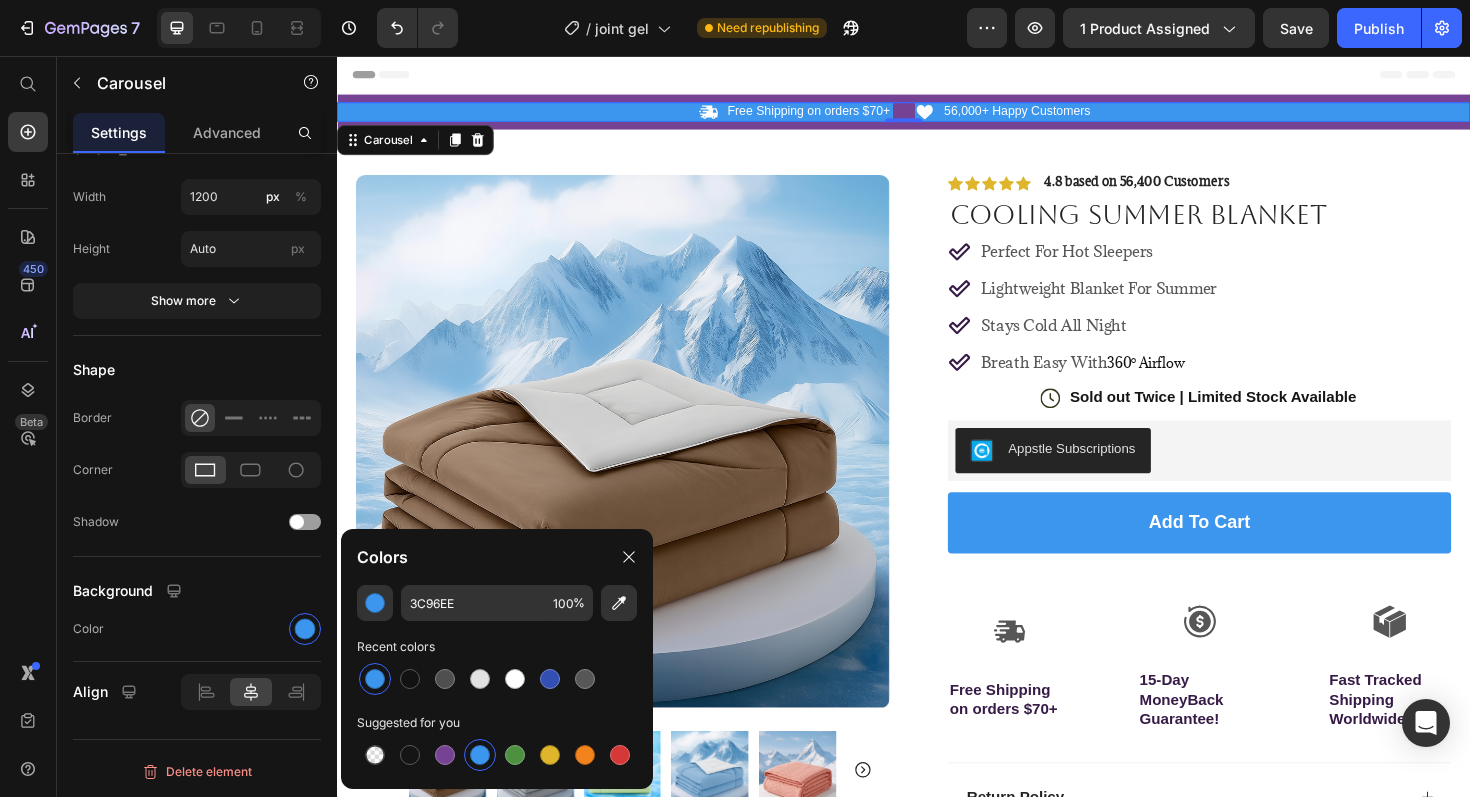 click on "Icon Free Shipping on orders $70+ Text Block Row
Icon 56,000+ Happy Customers Text Block Row" at bounding box center (937, 115) 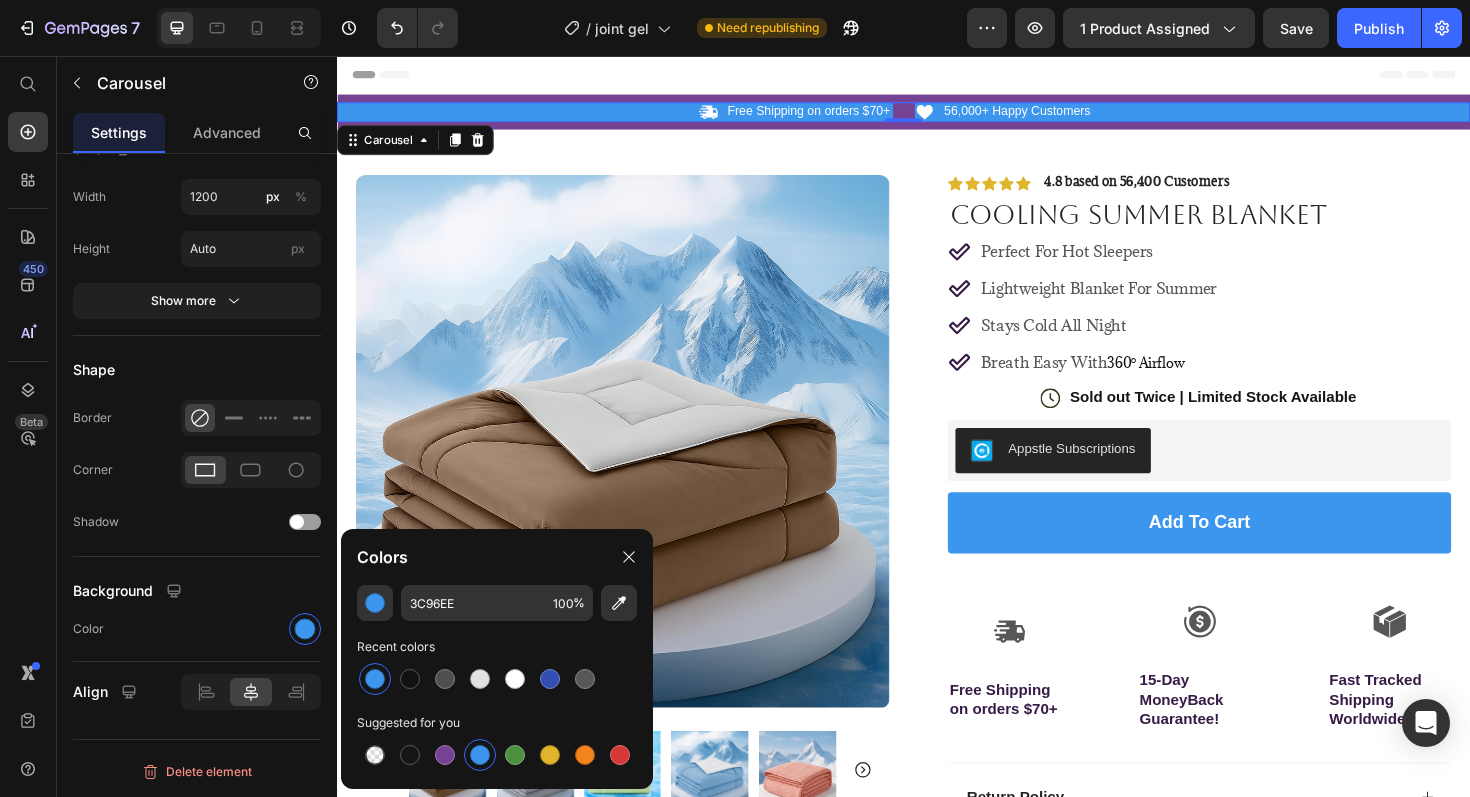 click on "Icon Free Shipping on orders $70+ Text Block Row
Icon 56,000+ Happy Customers Text Block Row" at bounding box center [937, 115] 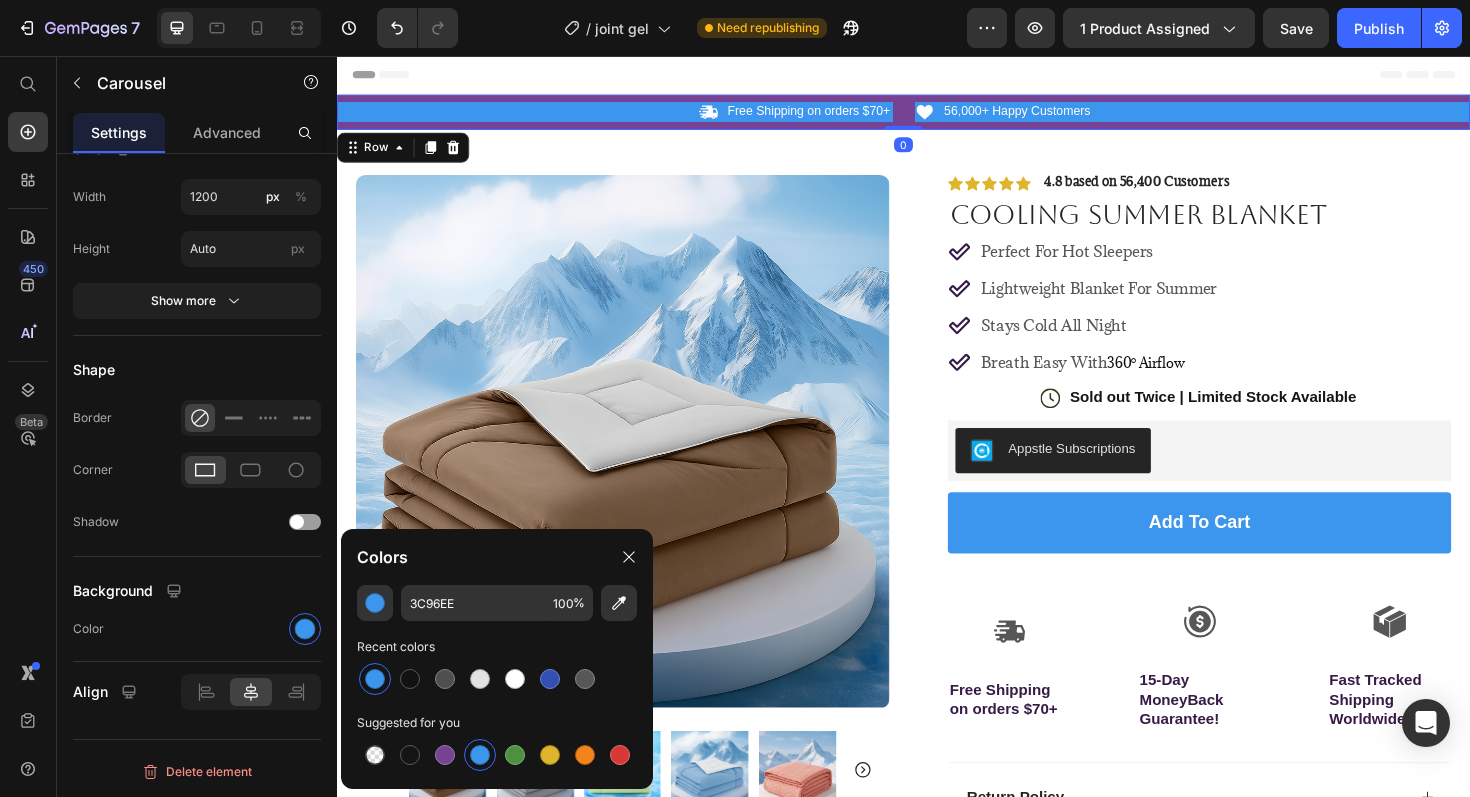 click on "Icon Free Shipping on orders $70+ Text Block Row
Icon 56,000+ Happy Customers Text Block Row Carousel Row   0" at bounding box center [937, 115] 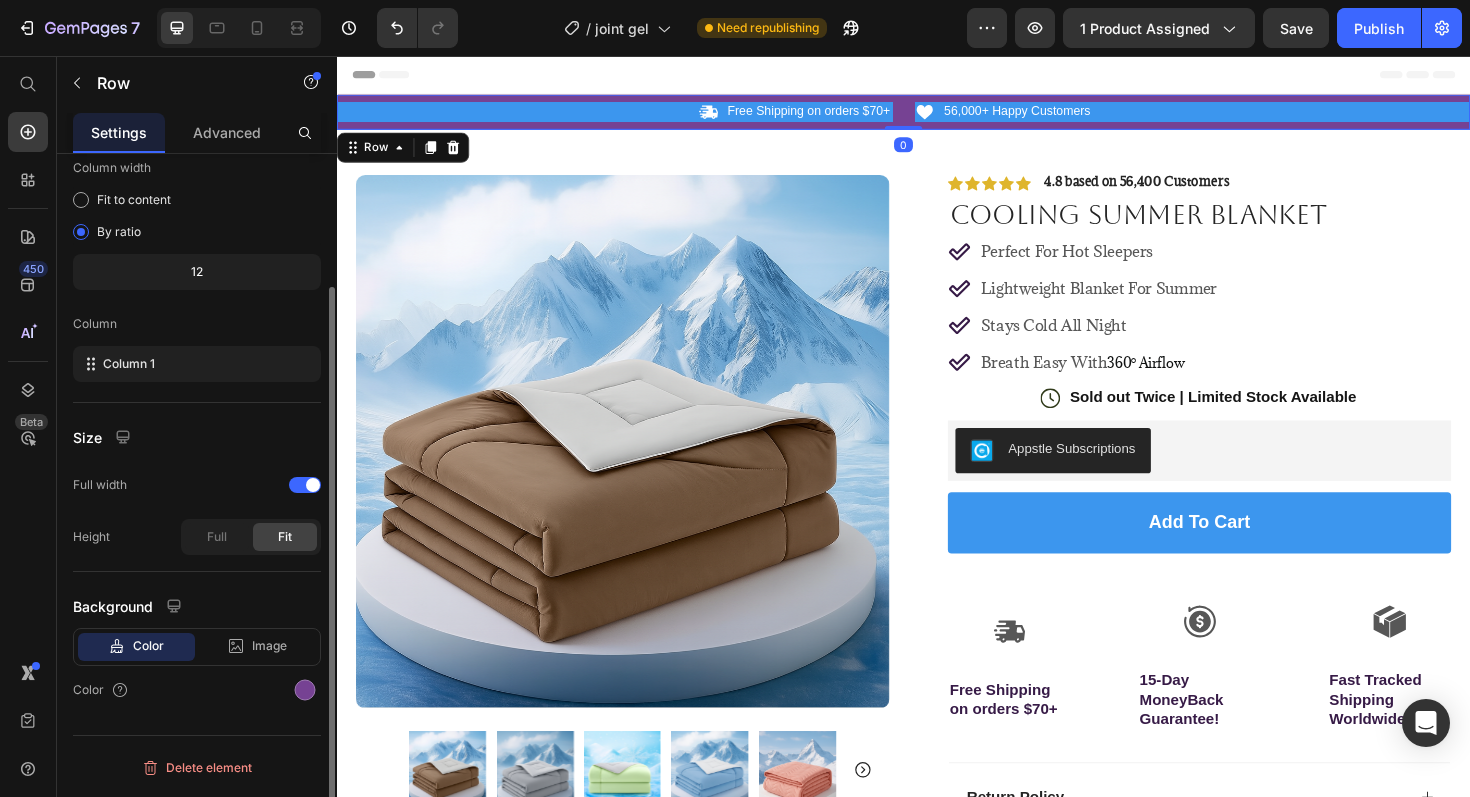 scroll, scrollTop: 0, scrollLeft: 0, axis: both 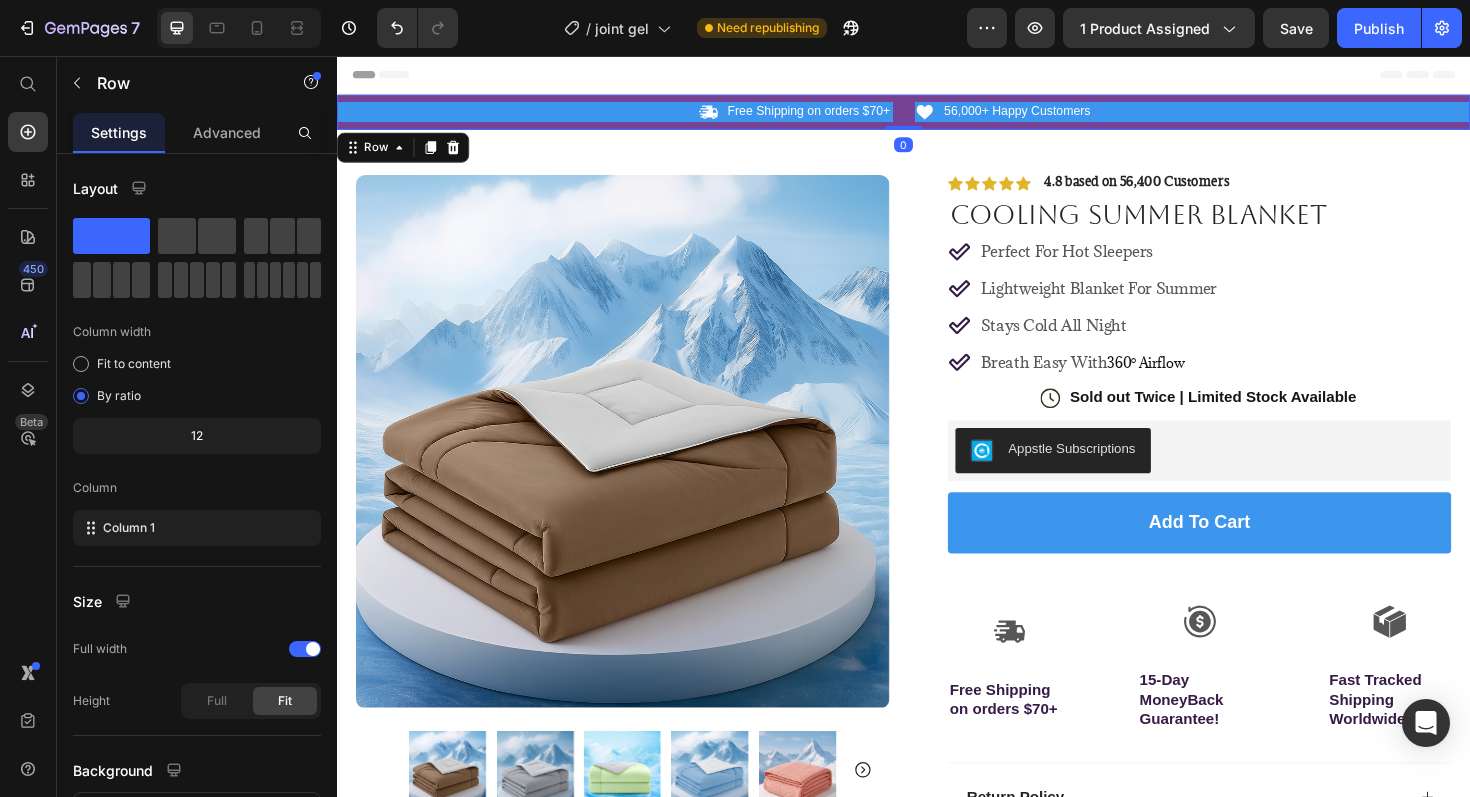 click on "Icon Free Shipping on orders $70+ Text Block Row
Icon 56,000+ Happy Customers Text Block Row Carousel Row   0" at bounding box center [937, 115] 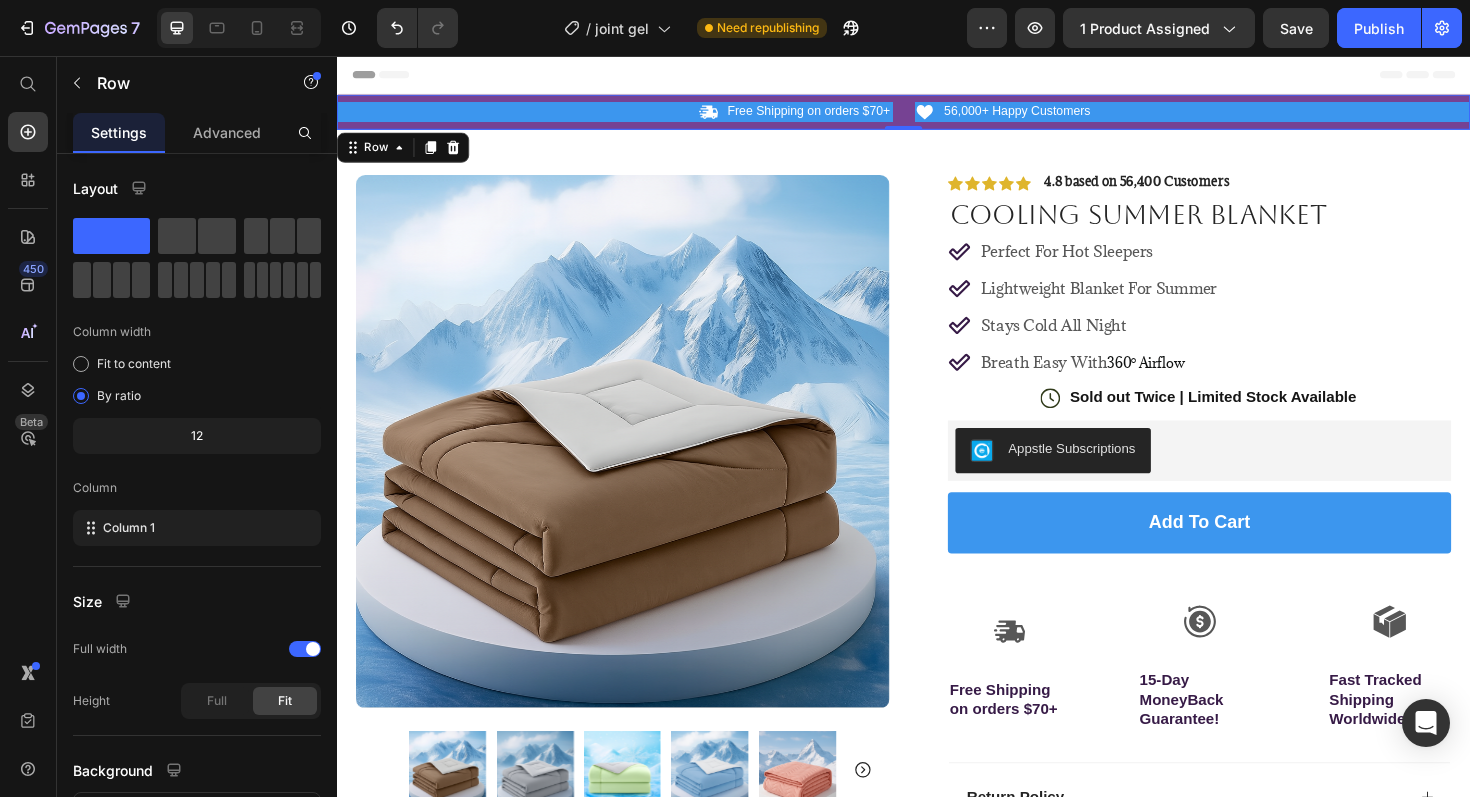 click on "Icon Free Shipping on orders $70+ Text Block Row
Icon 56,000+ Happy Customers Text Block Row Carousel Row   0" at bounding box center [937, 115] 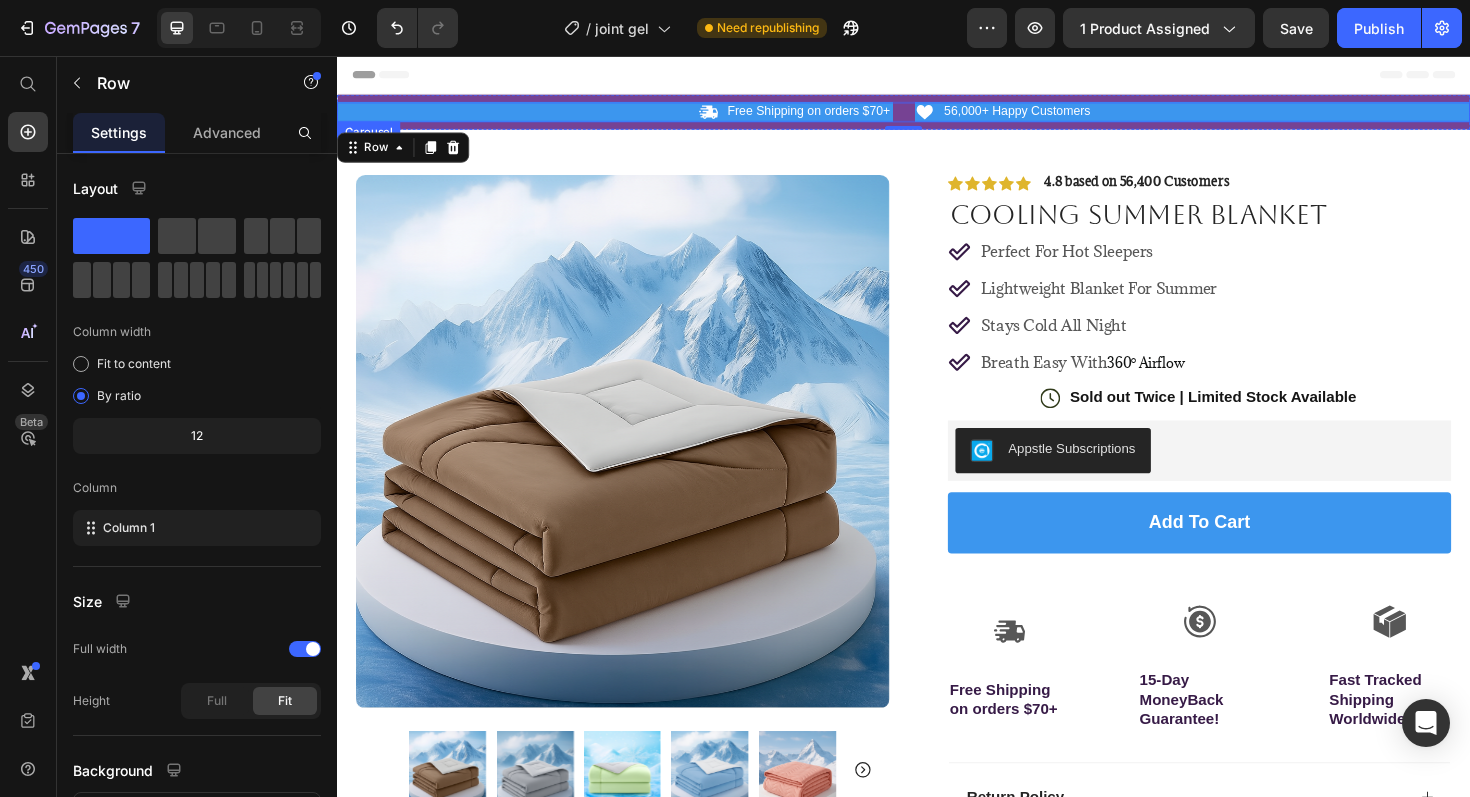 click on "Icon Free Shipping on orders $70+ Text Block Row
Icon 56,000+ Happy Customers Text Block Row" at bounding box center (937, 115) 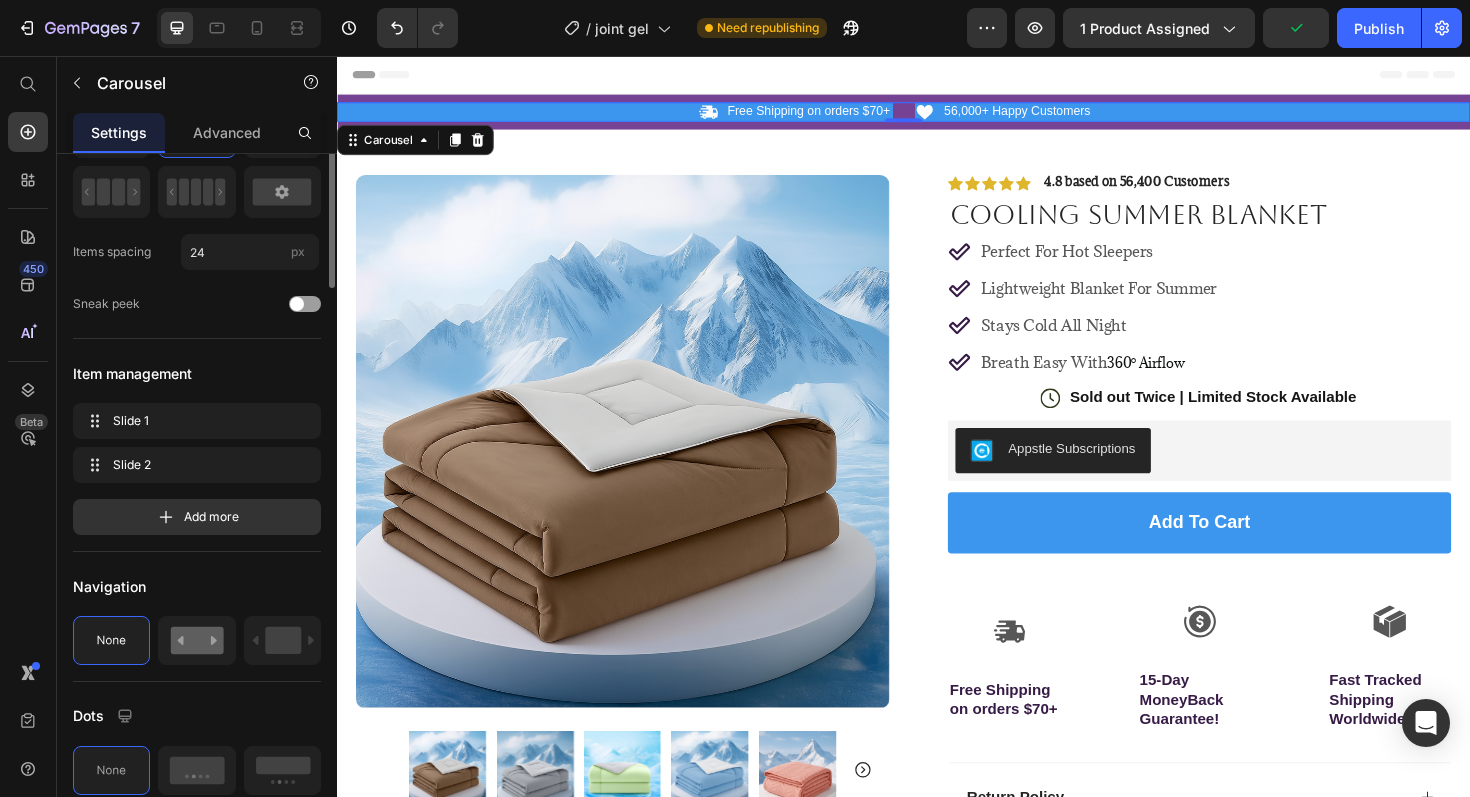 scroll, scrollTop: 0, scrollLeft: 0, axis: both 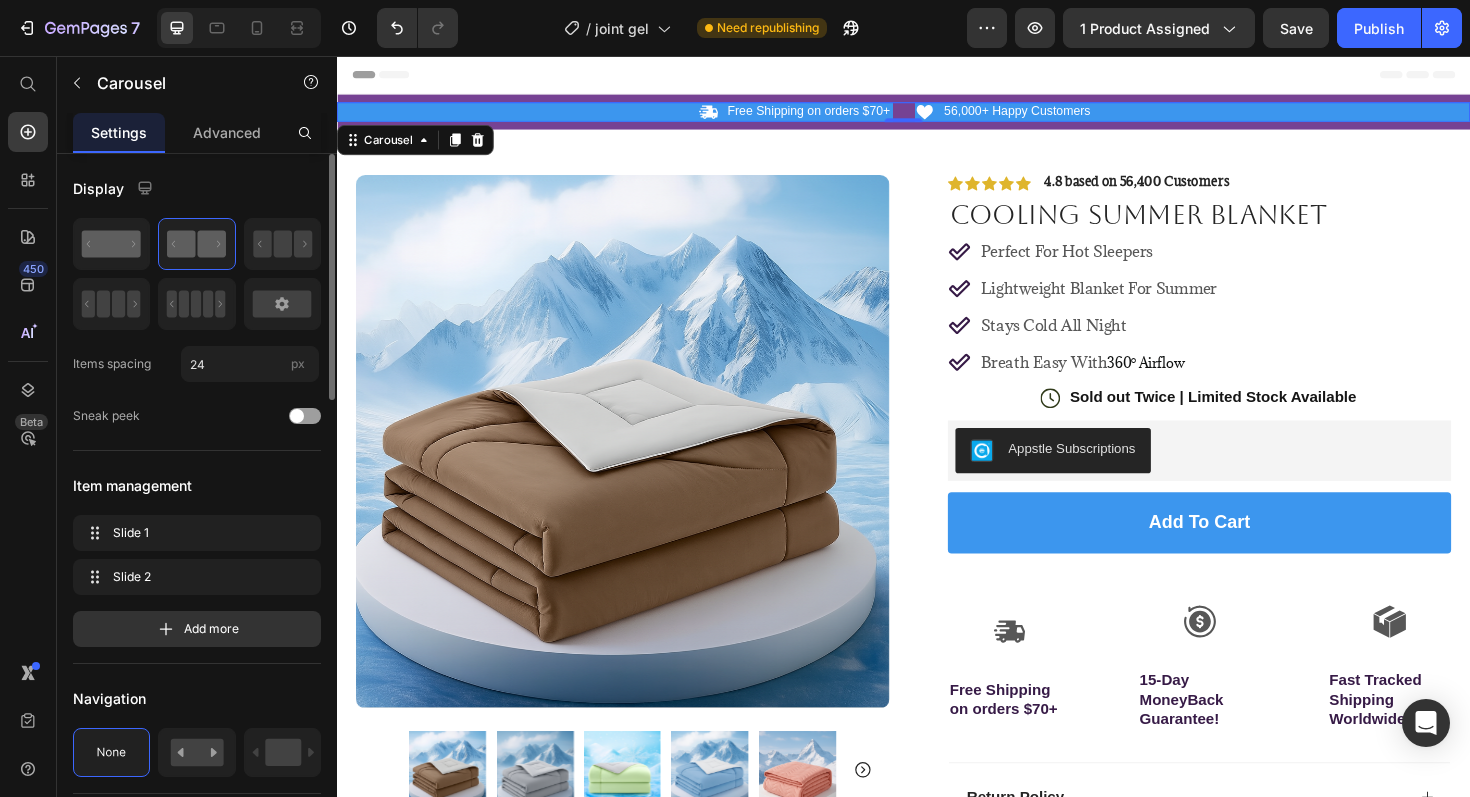 click 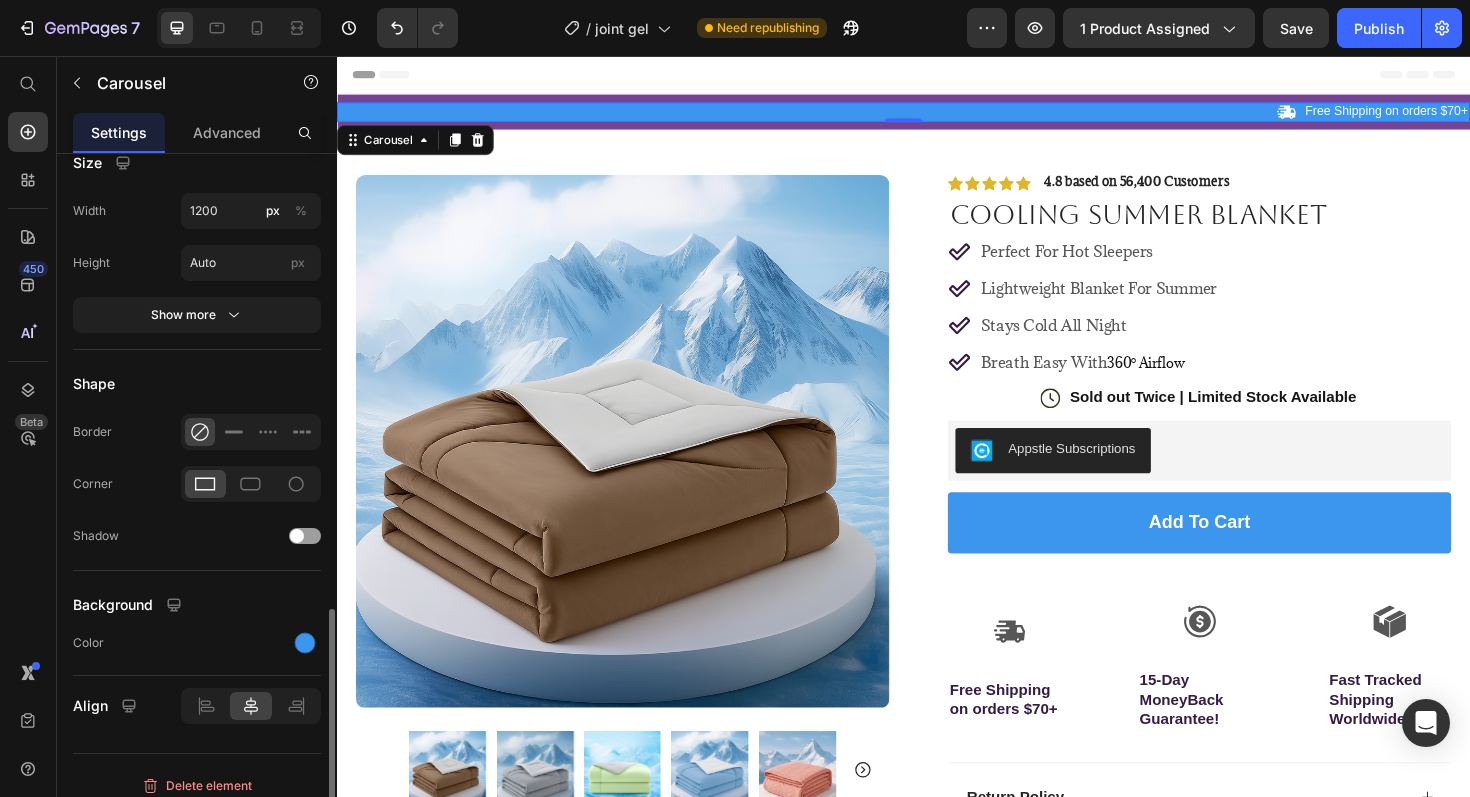 scroll, scrollTop: 1186, scrollLeft: 0, axis: vertical 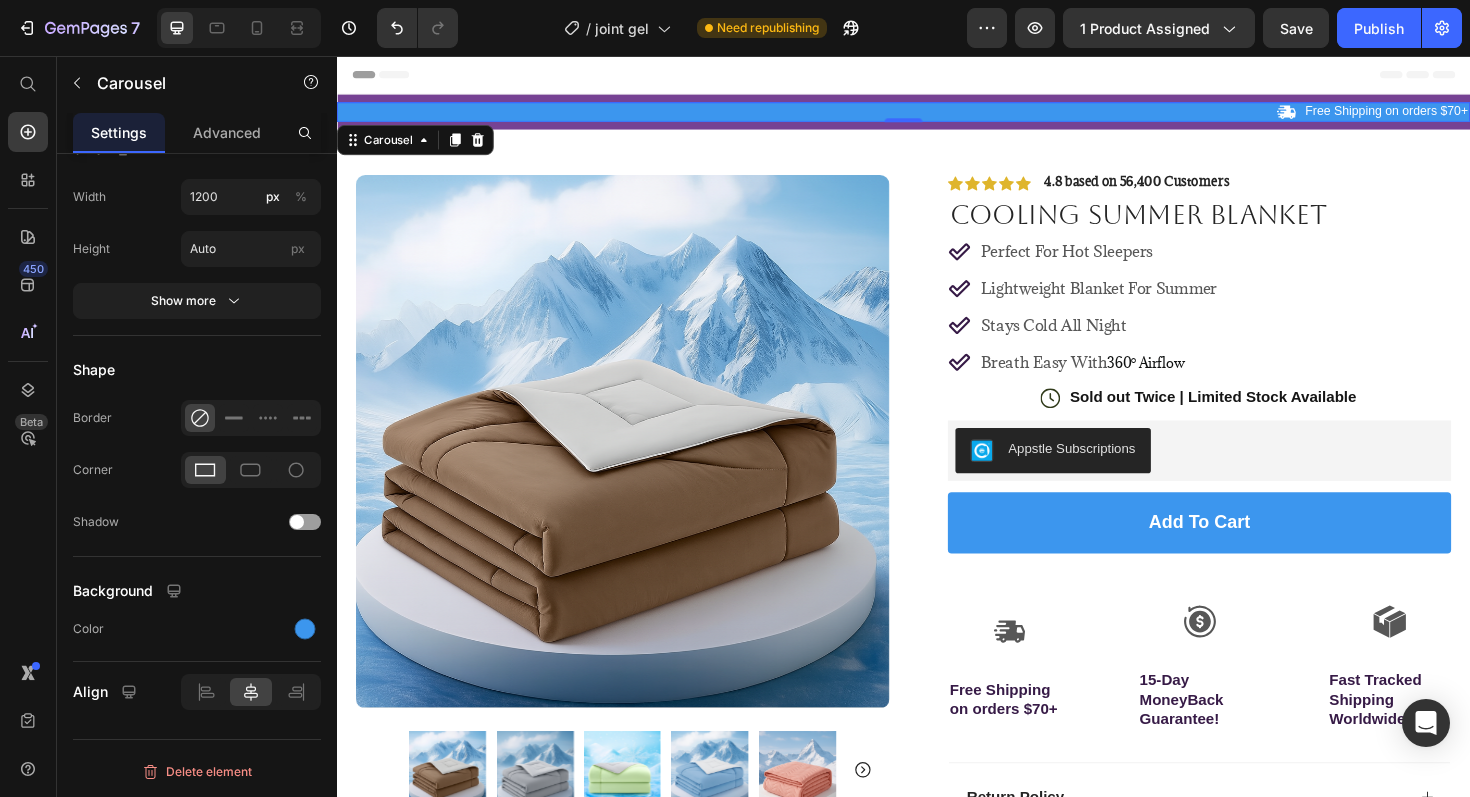 click on "Header" at bounding box center [937, 76] 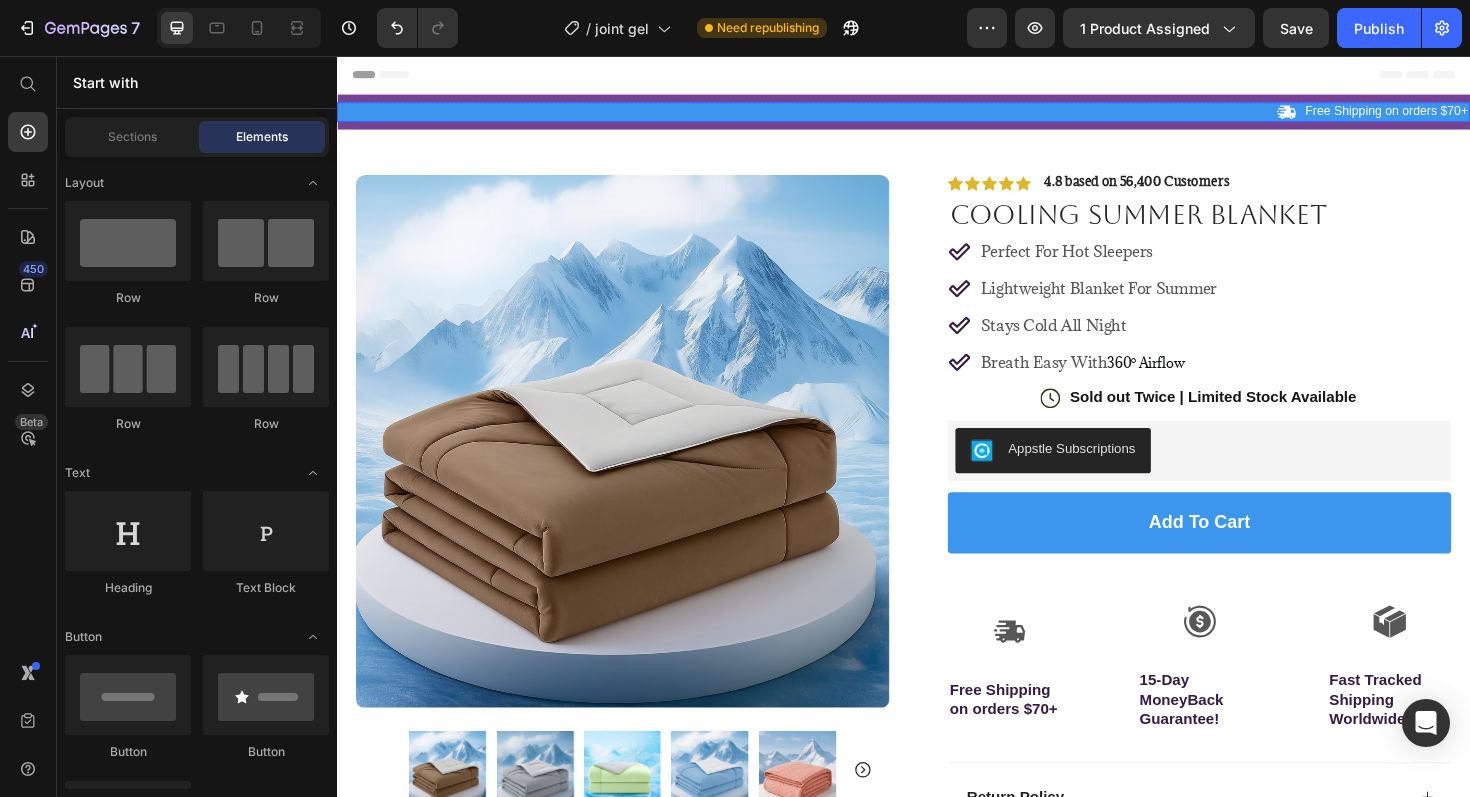 click on "Icon Free Shipping on orders $70+ Text Block Row" at bounding box center (937, 115) 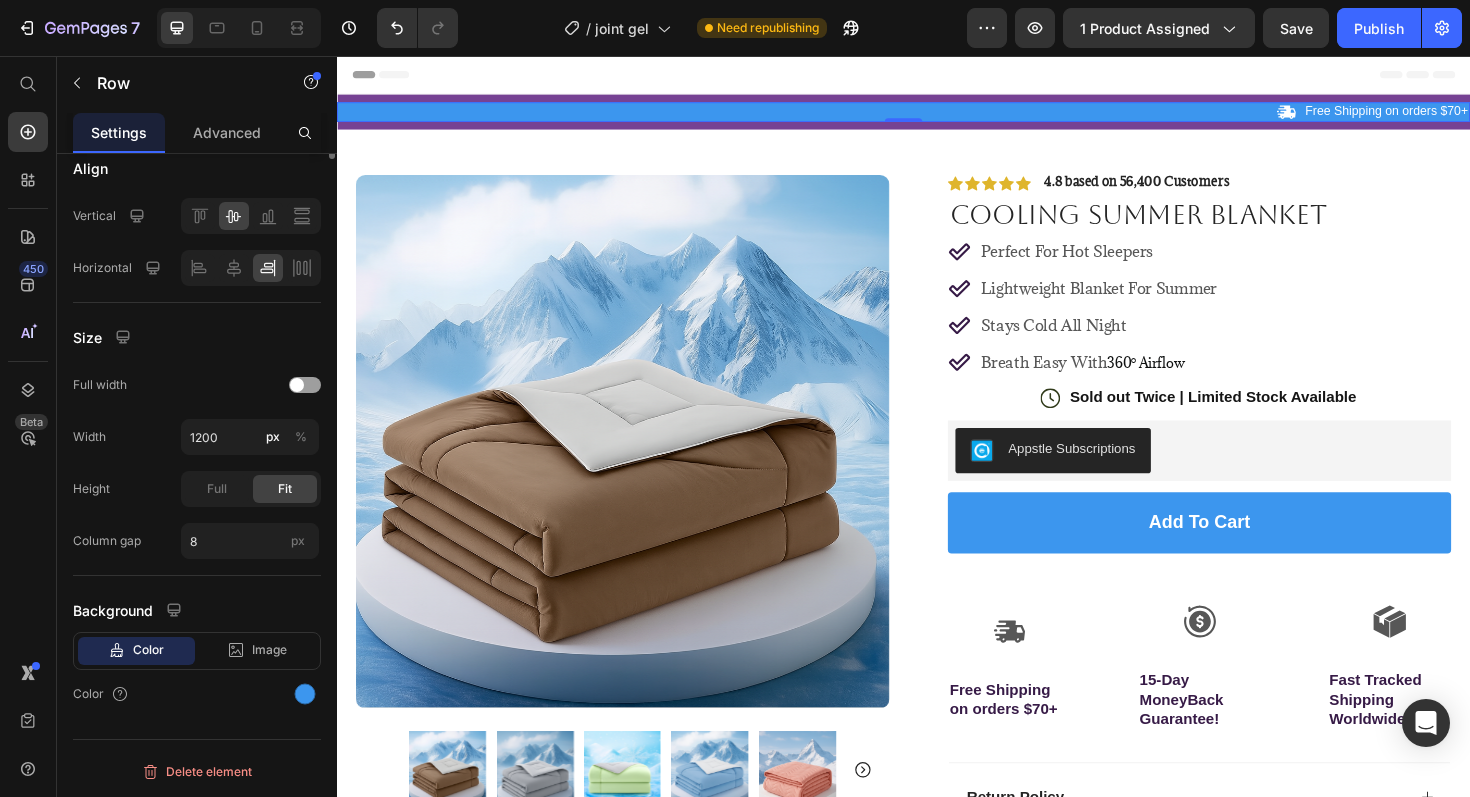 scroll, scrollTop: 0, scrollLeft: 0, axis: both 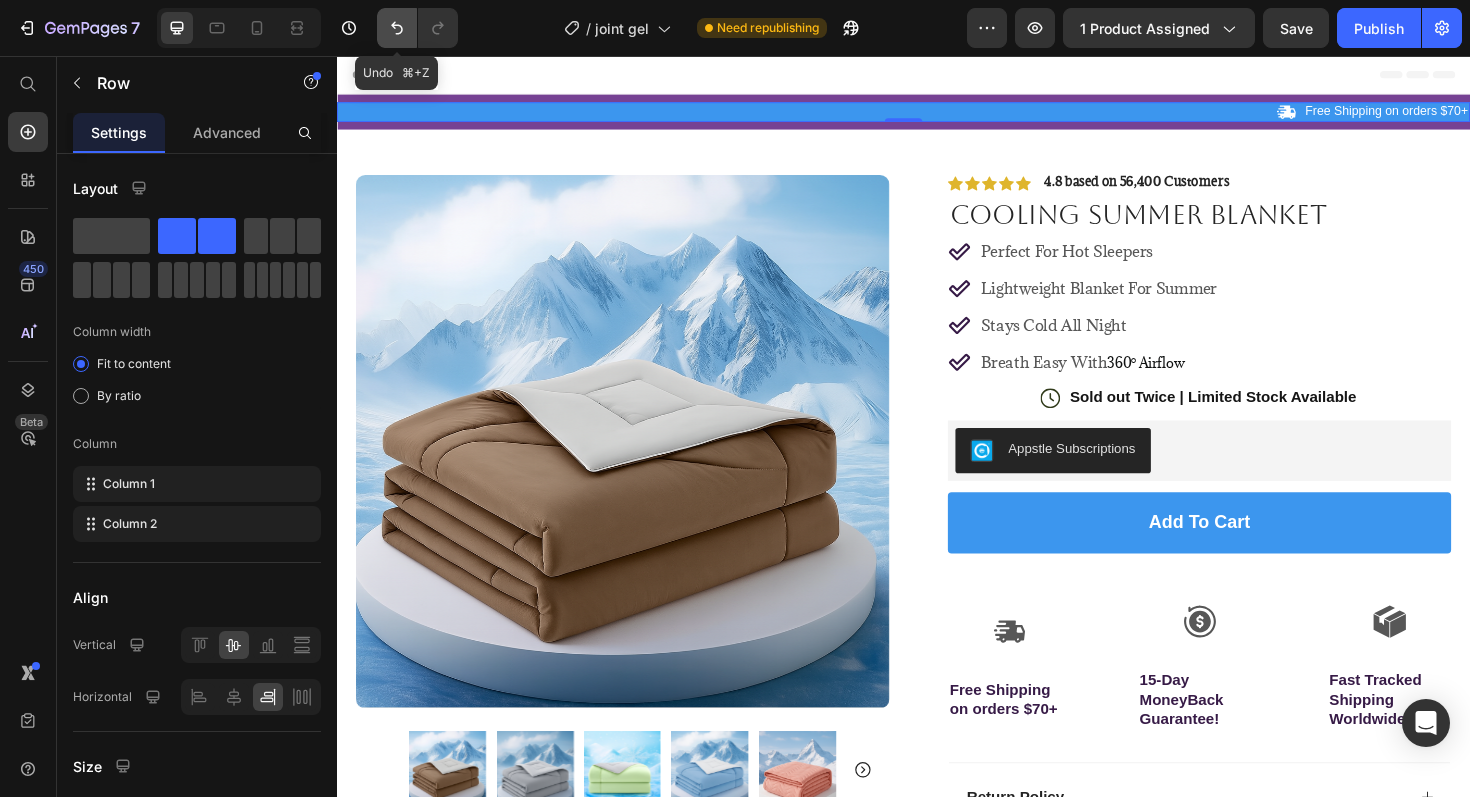 click 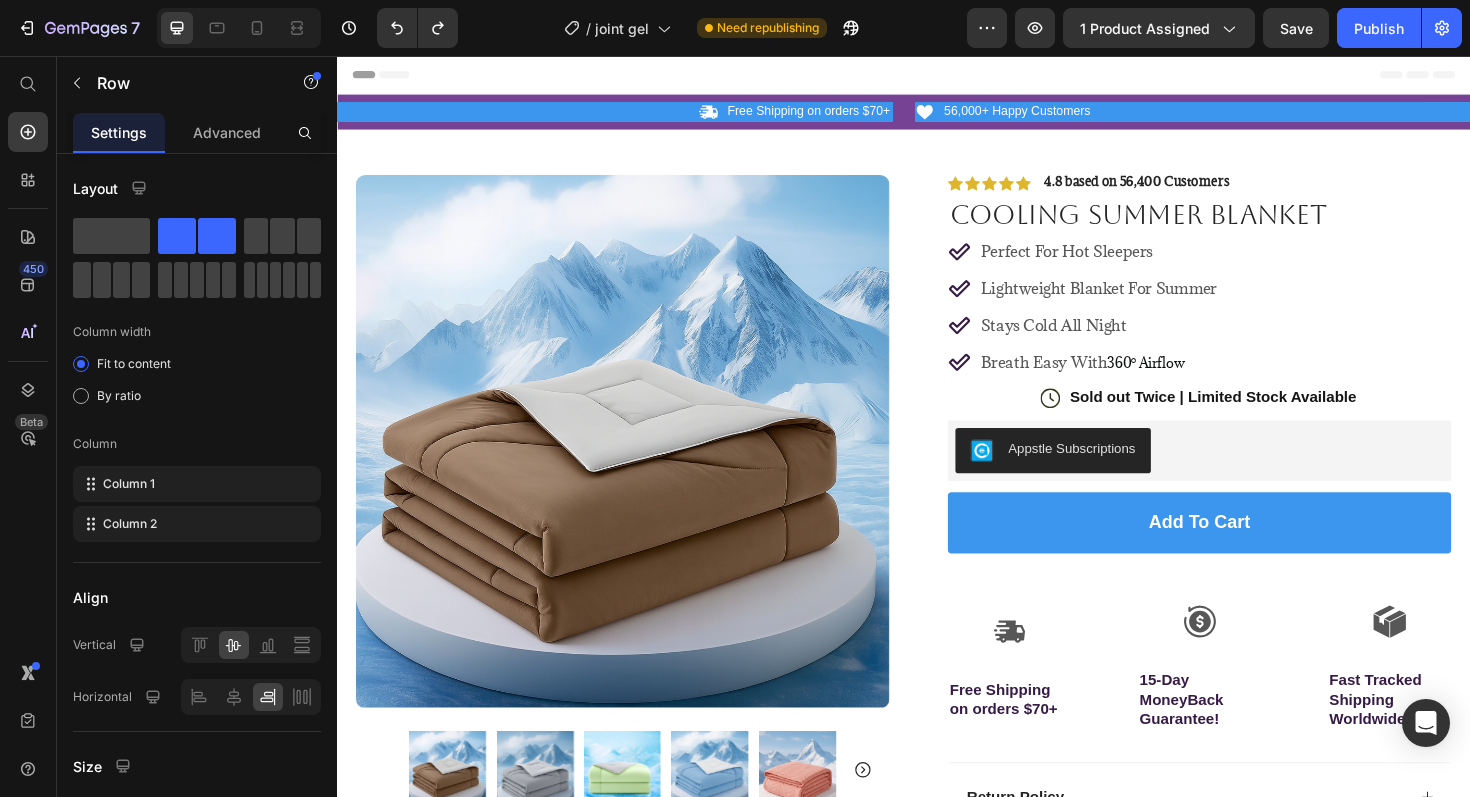 click on "Header" at bounding box center (937, 76) 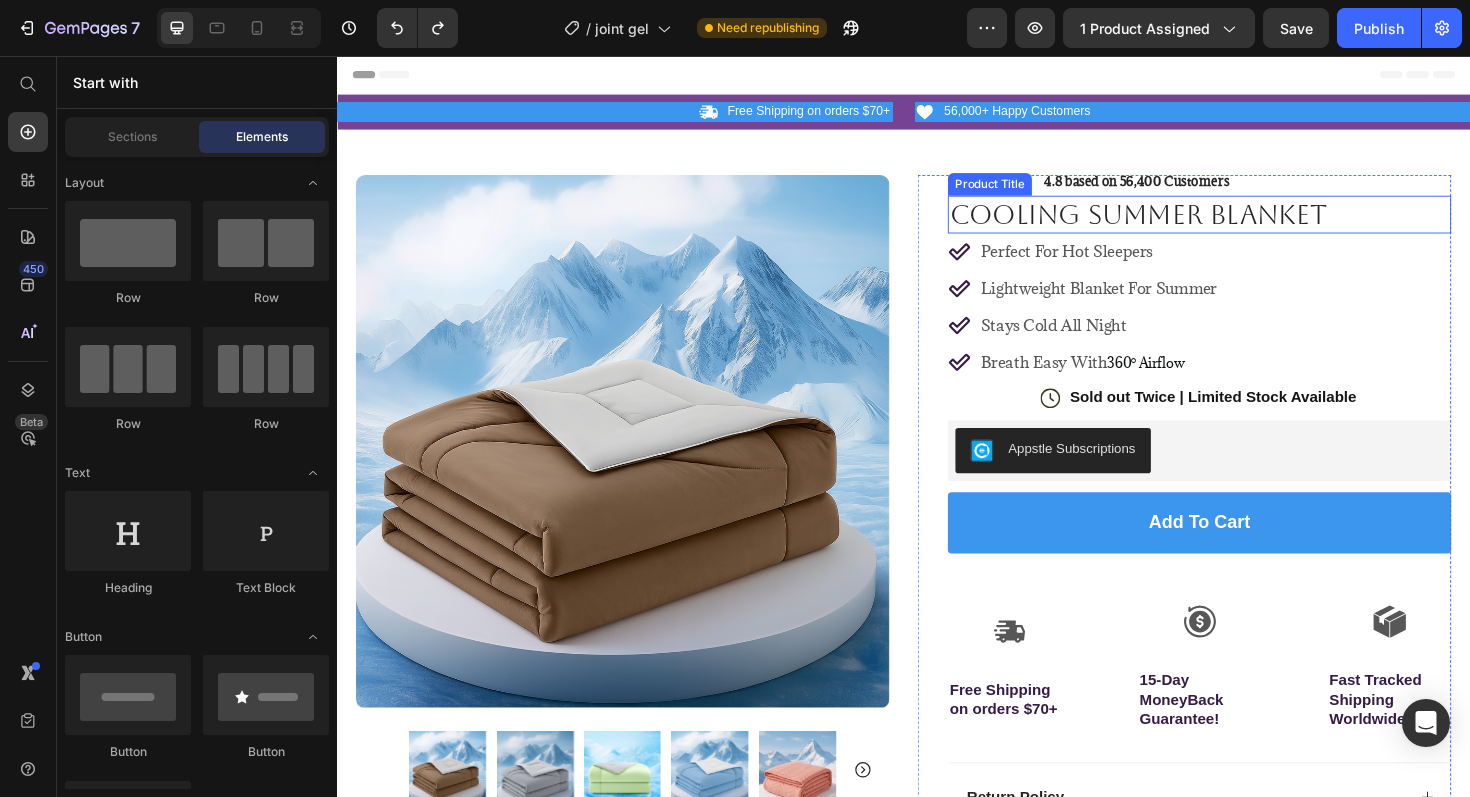 click on "Cooling Summer Blanket" at bounding box center [1250, 224] 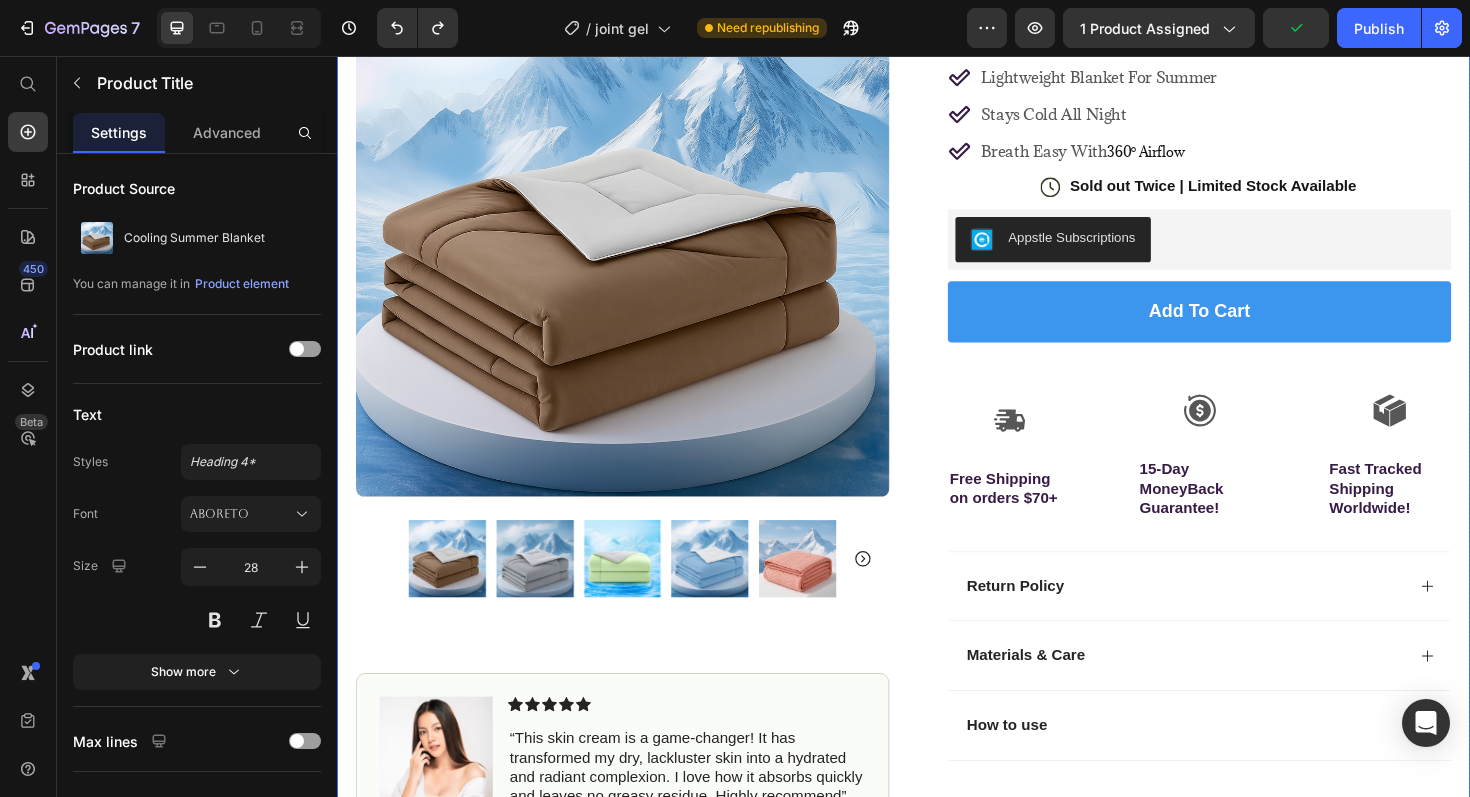 scroll, scrollTop: 339, scrollLeft: 0, axis: vertical 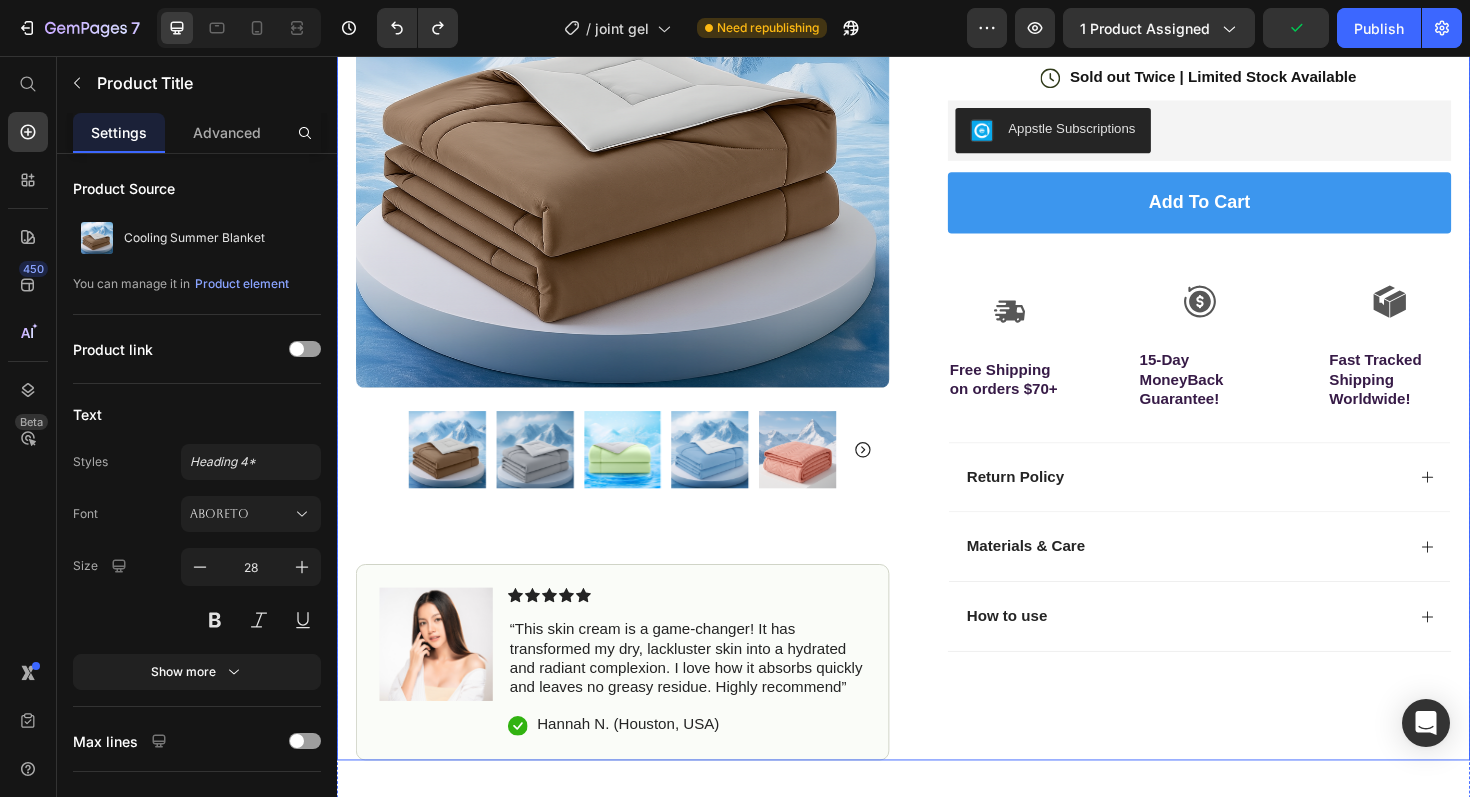 click on "Product Images Image Icon Icon Icon Icon Icon Icon List “This skin cream is a game-changer! It has transformed my dry, lackluster skin into a hydrated and radiant complexion. I love how it absorbs quickly and leaves no greasy residue. Highly recommend” Text Block
Icon Hannah N. (Houston, USA) Text Block Row Row Row Icon Icon Icon Icon Icon Icon List 4.8 based on 56,400 Customers Text Block Row Cooling Summer Blanket Product Title   Edit content in Shopify 4
Perfect For Hot Sleepers
Lightweight Blanket For Summer
Stays Cold All Night
Breath Easy With  360° Airflow Item List
Icon Sold out Twice | Limited Stock Available Text Block Row Appstle Subscriptions Appstle Subscriptions add to cart Add to Cart
Icon Free Shipping on orders $70+ Text Block
Icon 15-Day MoneyBack Guarantee! Text Block
Icon Fast Tracked Shipping Worldwide! Text Block" at bounding box center (937, 298) 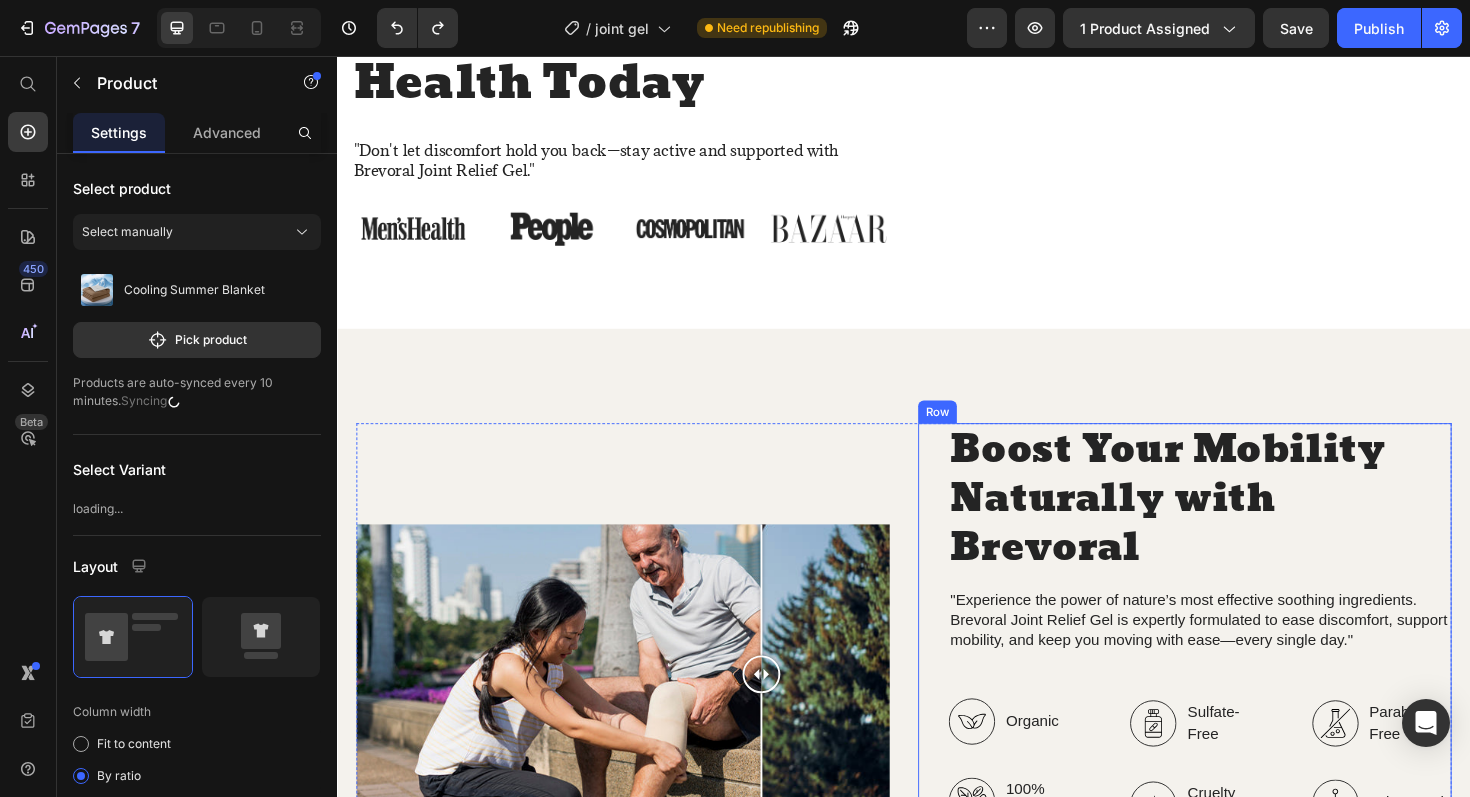 scroll, scrollTop: 0, scrollLeft: 0, axis: both 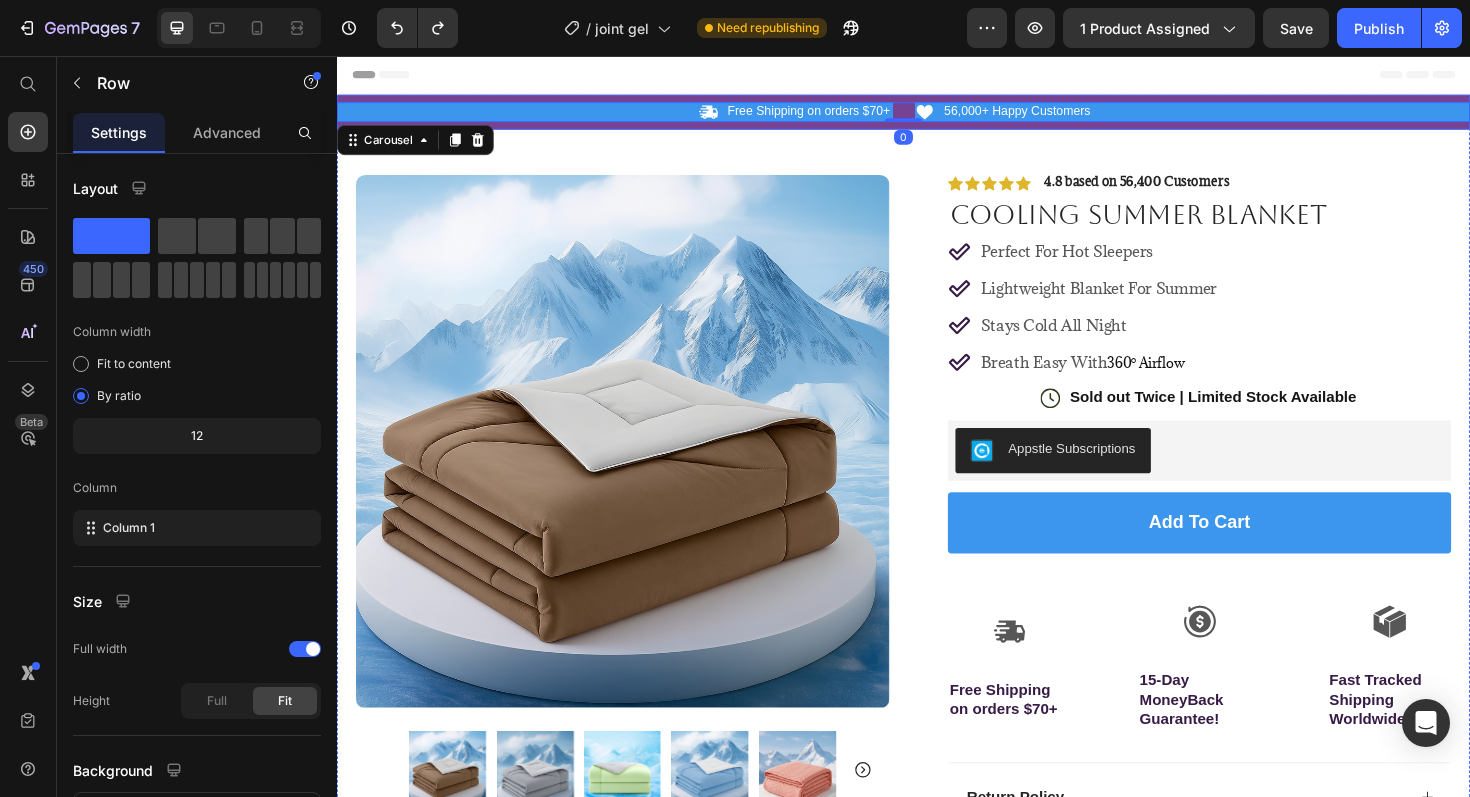 click on "Icon Free Shipping on orders $70+ Text Block Row
Icon 56,000+ Happy Customers Text Block Row Carousel   0 Row" at bounding box center [937, 115] 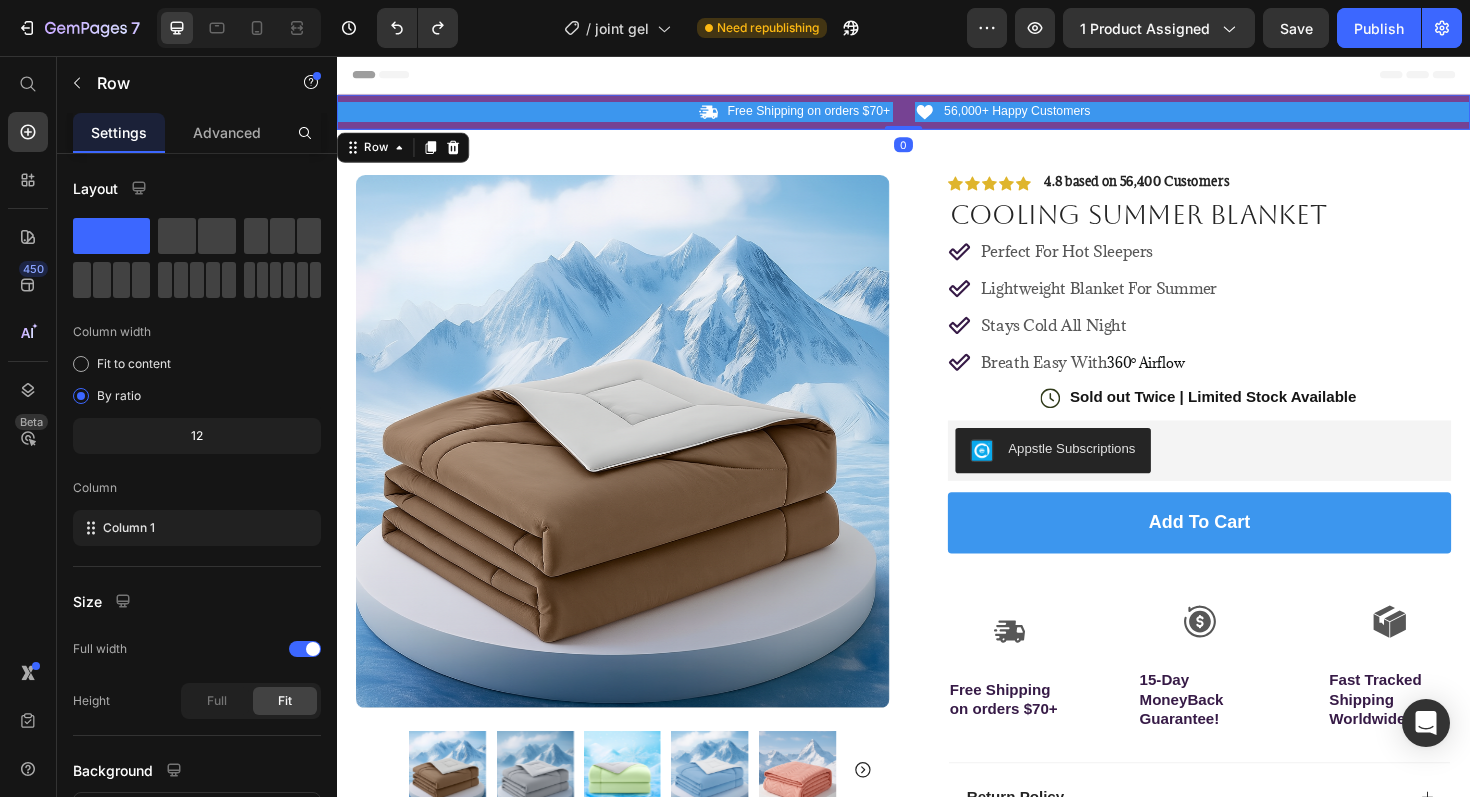 click on "Icon Free Shipping on orders $70+ Text Block Row
Icon 56,000+ Happy Customers Text Block Row Carousel Row   0" at bounding box center [937, 115] 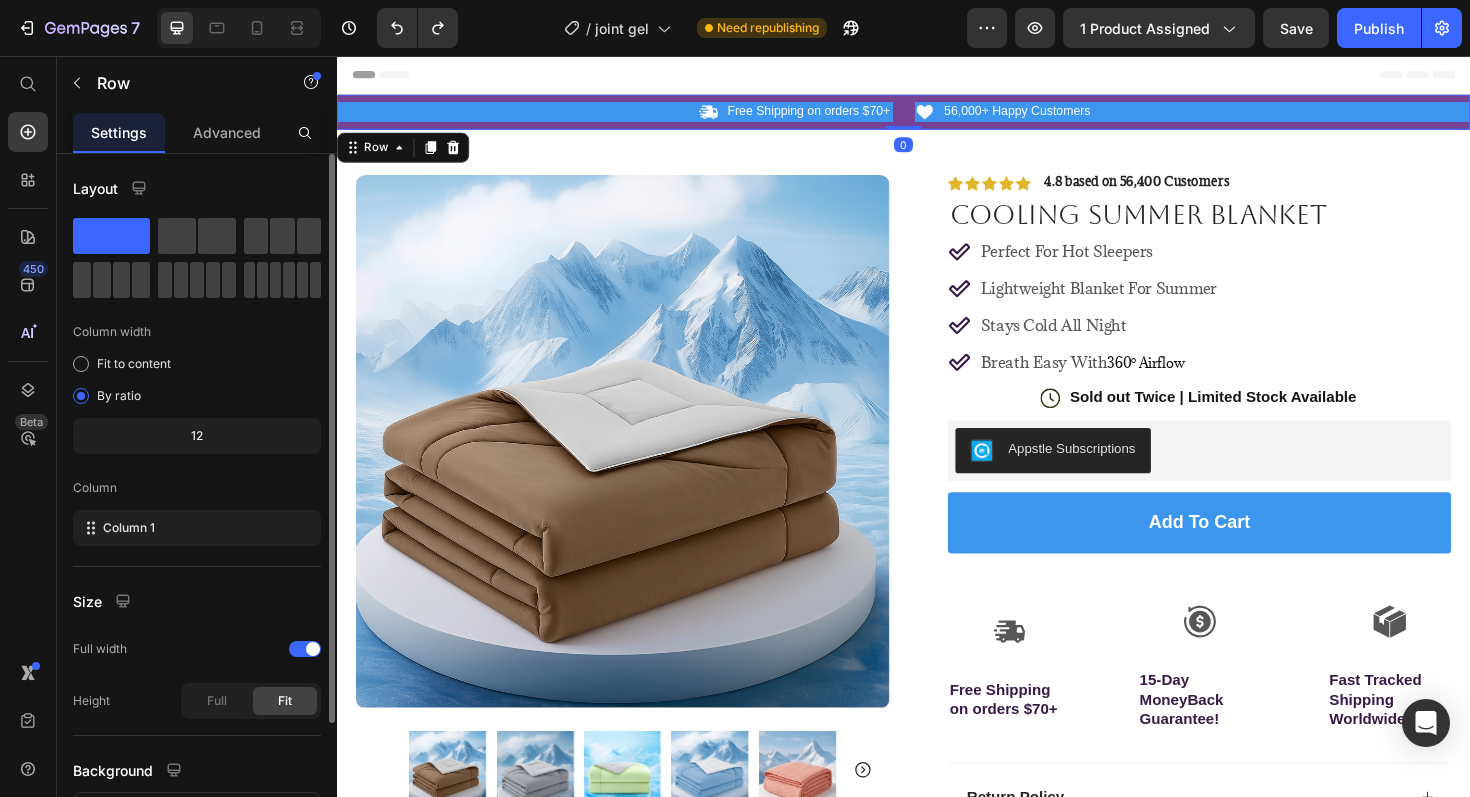 scroll, scrollTop: 160, scrollLeft: 0, axis: vertical 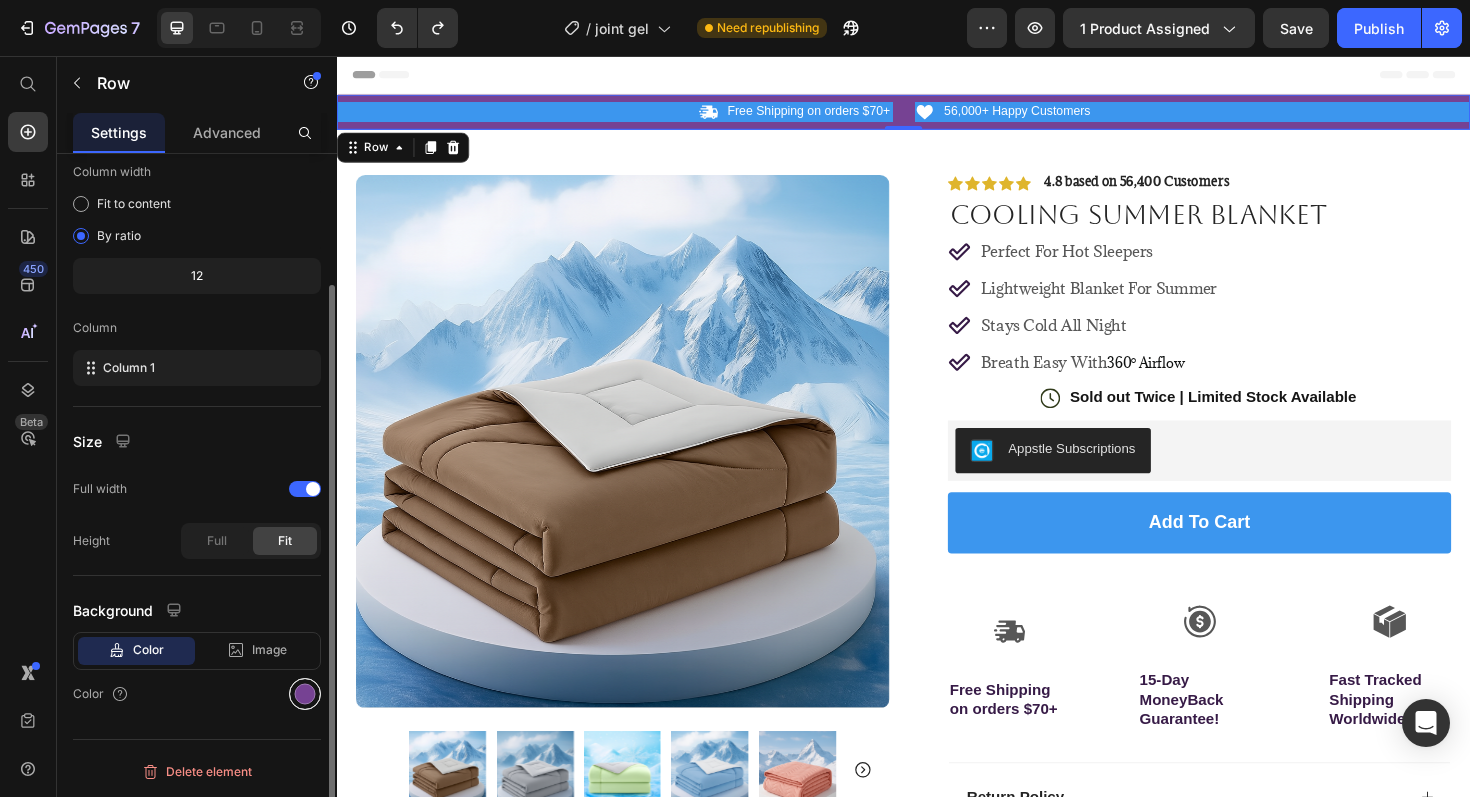click at bounding box center (305, 694) 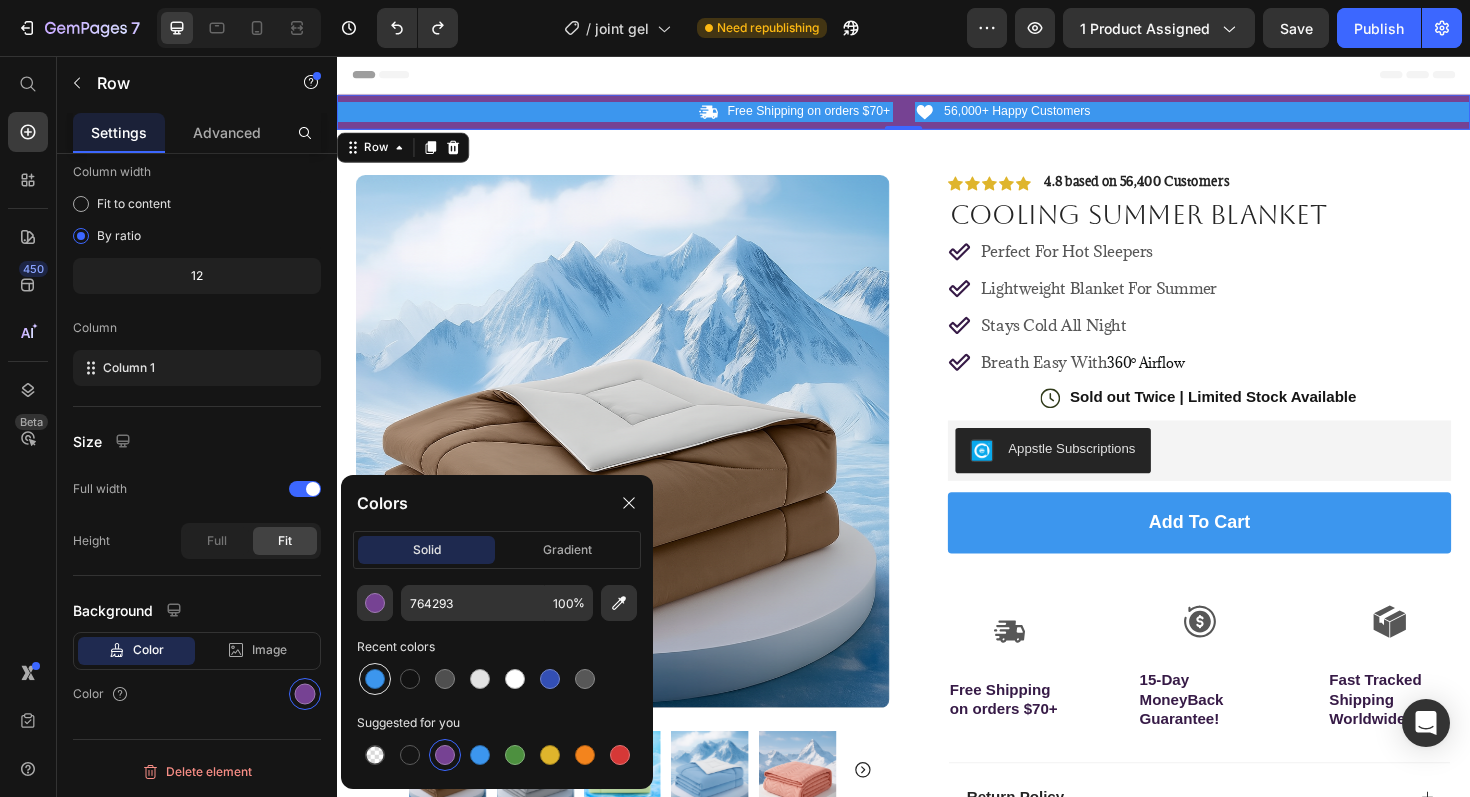 click at bounding box center [375, 679] 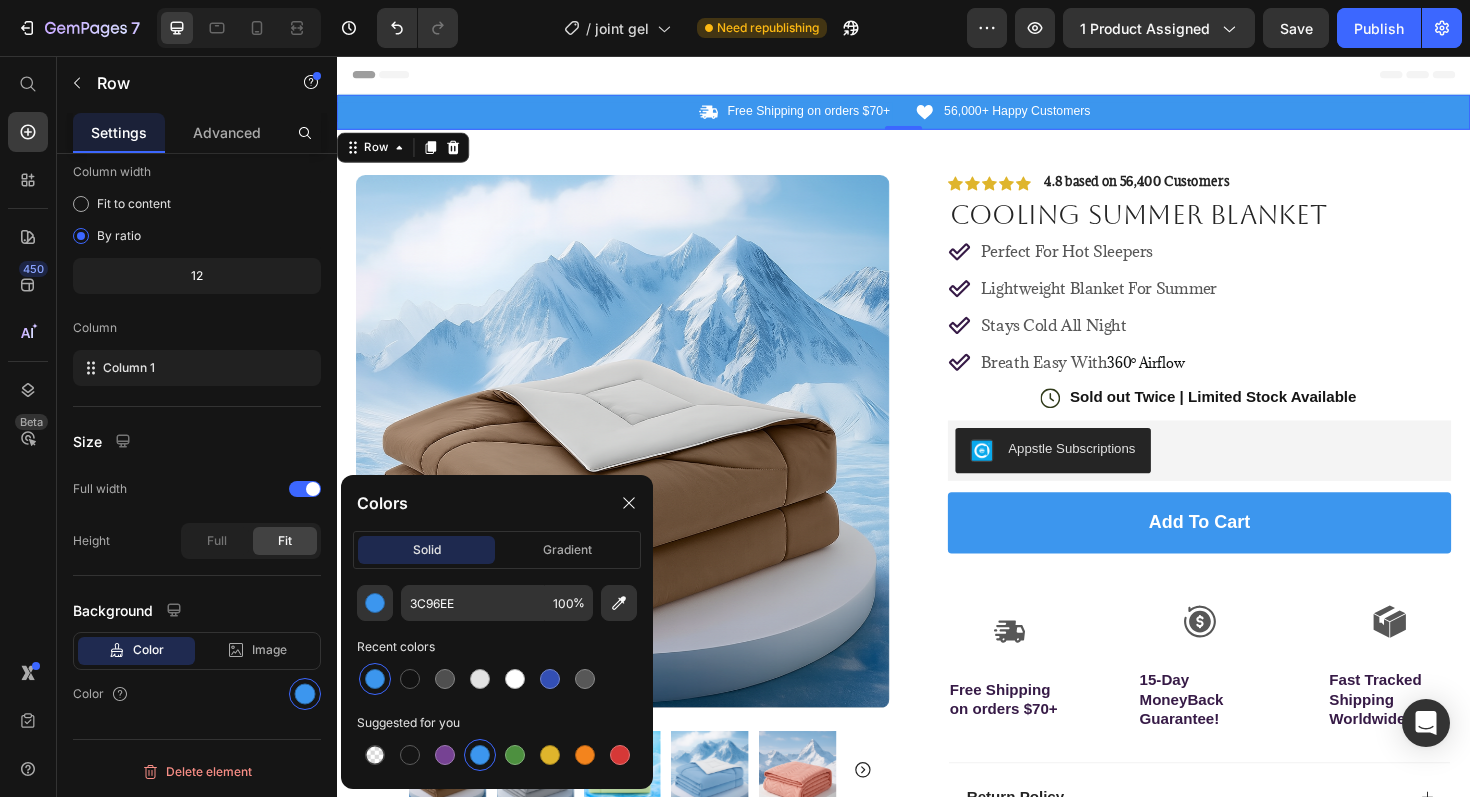 click on "Product Images Image Icon Icon Icon Icon Icon Icon List “This skin cream is a game-changer! It has transformed my dry, lackluster skin into a hydrated and radiant complexion. I love how it absorbs quickly and leaves no greasy residue. Highly recommend” Text Block
Icon Hannah N. (Houston, USA) Text Block Row Row Row Icon Icon Icon Icon Icon Icon List 4.8 based on 56,400 Customers Text Block Row Cooling Summer Blanket Product Title
Perfect For Hot Sleepers
Lightweight Blanket For Summer
Stays Cold All Night
Breath Easy With  360° Airflow Item List
Icon Sold out Twice | Limited Stock Available Text Block Row Appstle Subscriptions Appstle Subscriptions add to cart Add to Cart
Icon Free Shipping on orders $70+ Text Block
Icon 15-Day MoneyBack Guarantee! Text Block
Icon Fast Tracked Shipping Worldwide! Text Block Row Image Icon Icon Icon Icon" at bounding box center [937, 637] 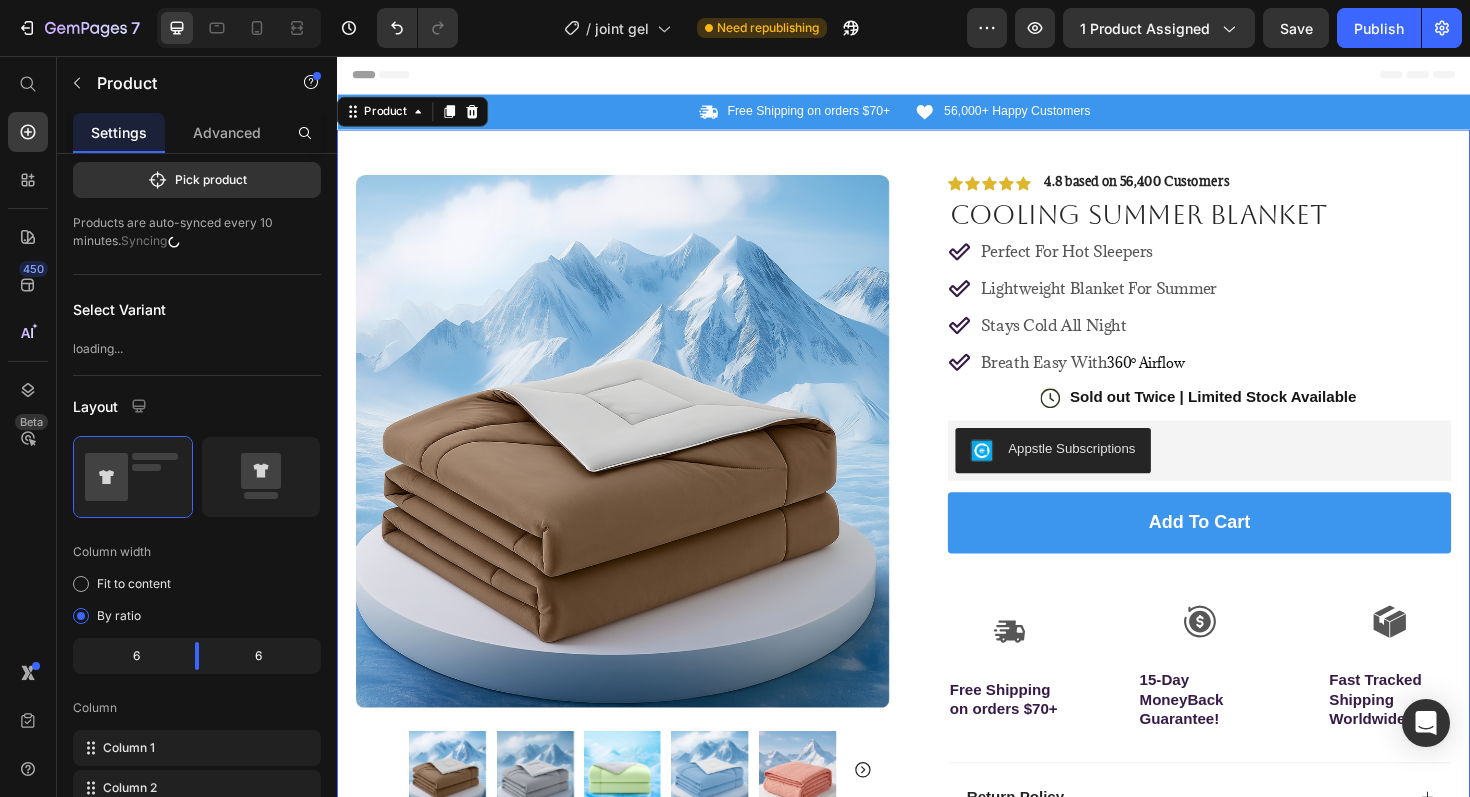 scroll, scrollTop: 0, scrollLeft: 0, axis: both 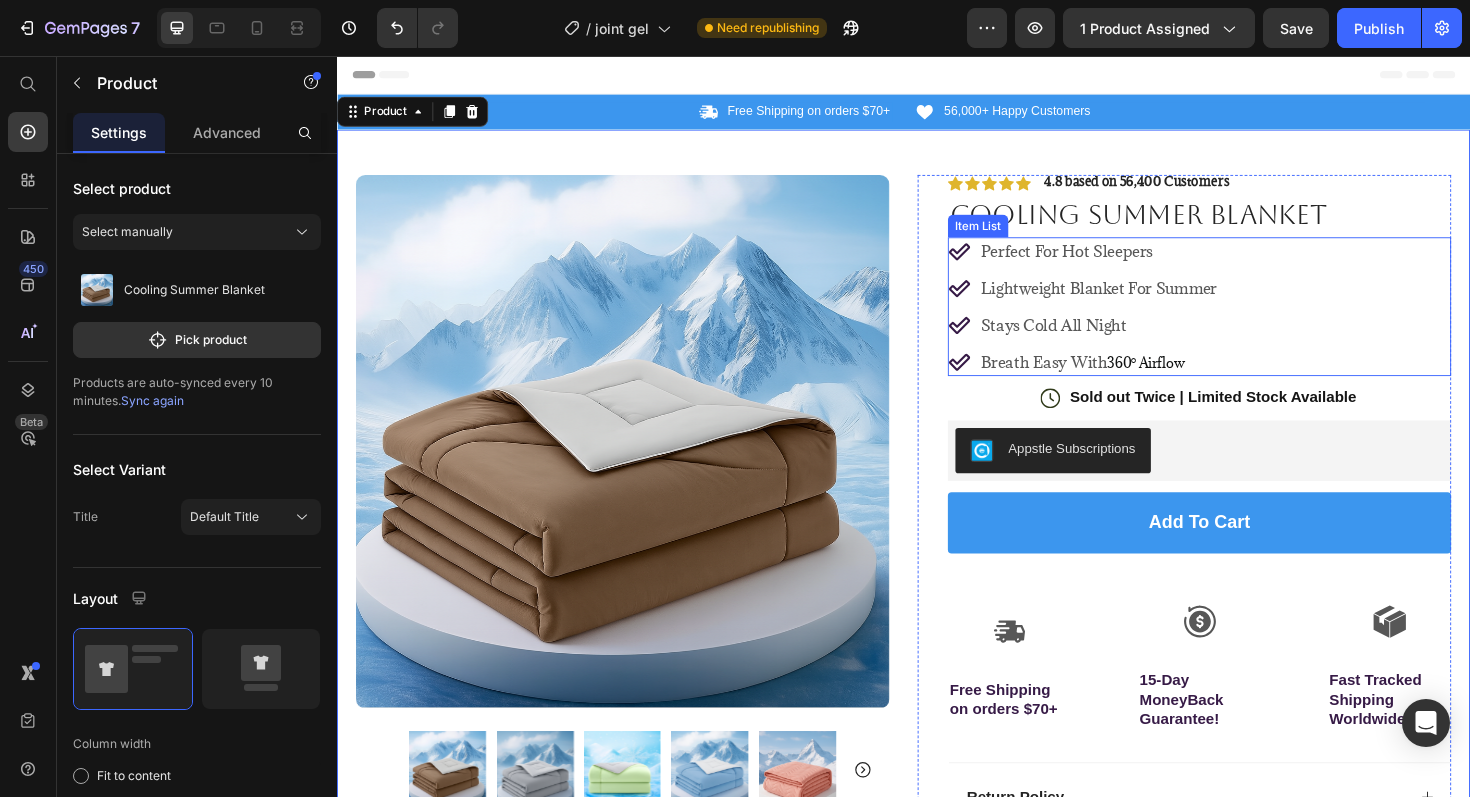 click 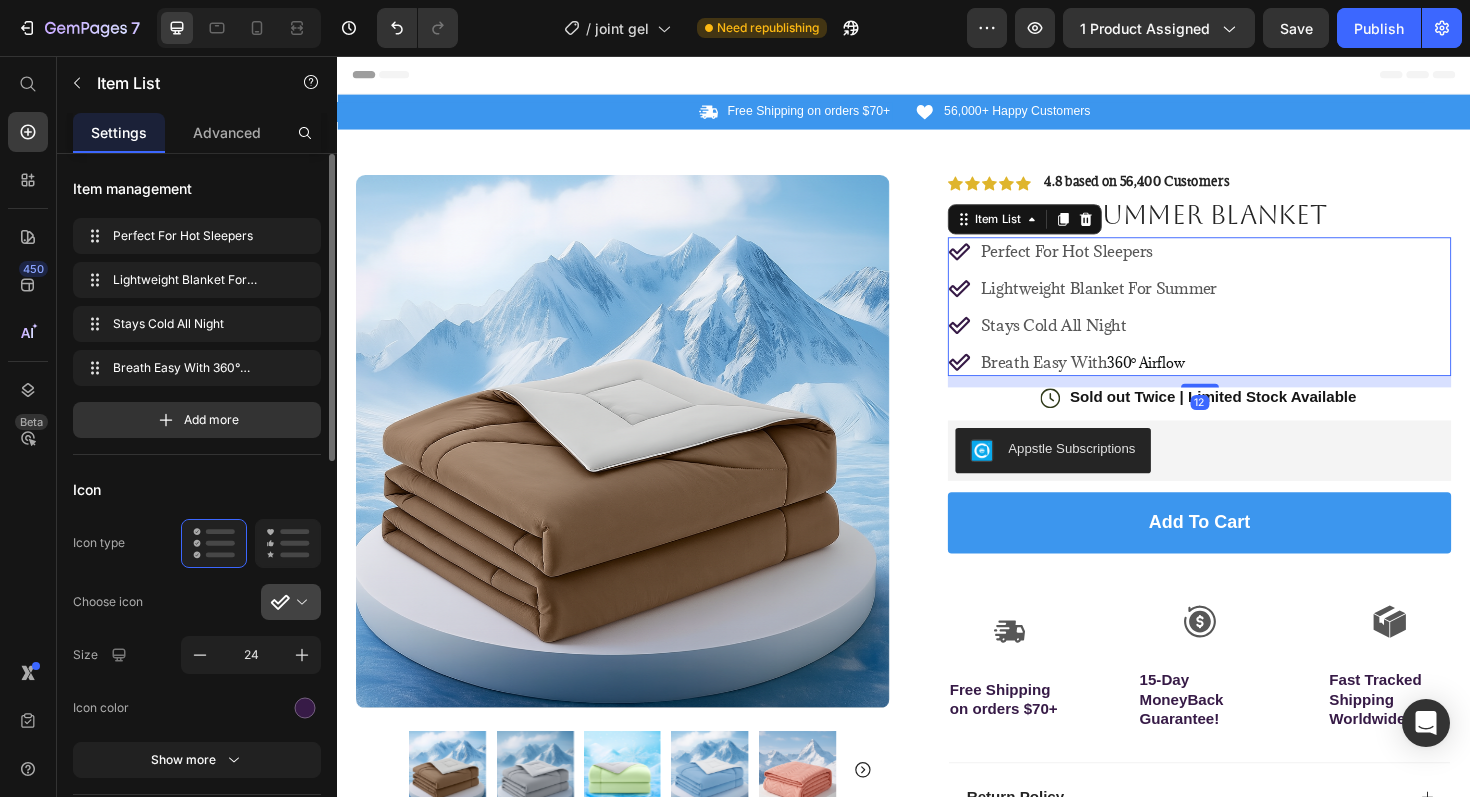 click at bounding box center (299, 602) 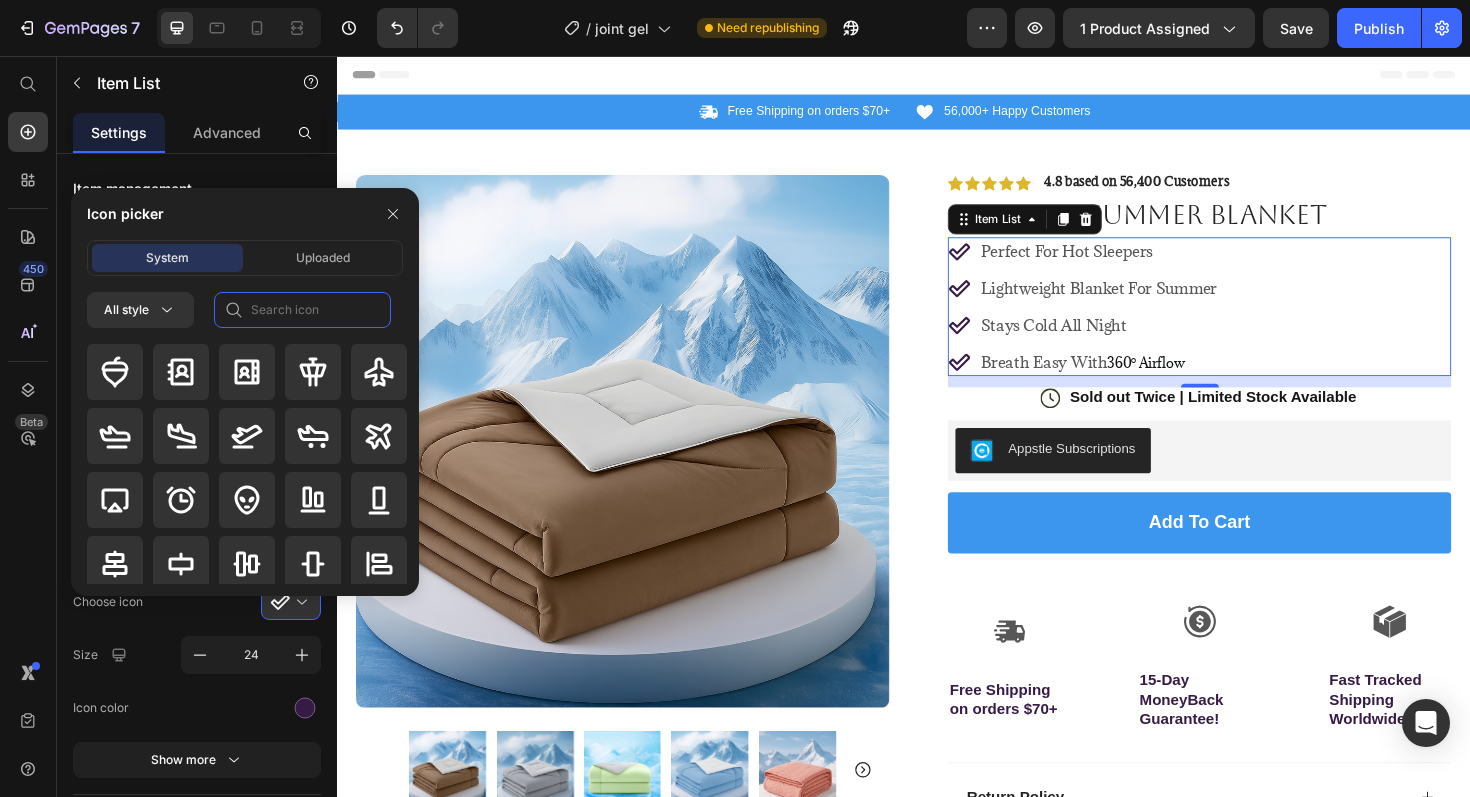click 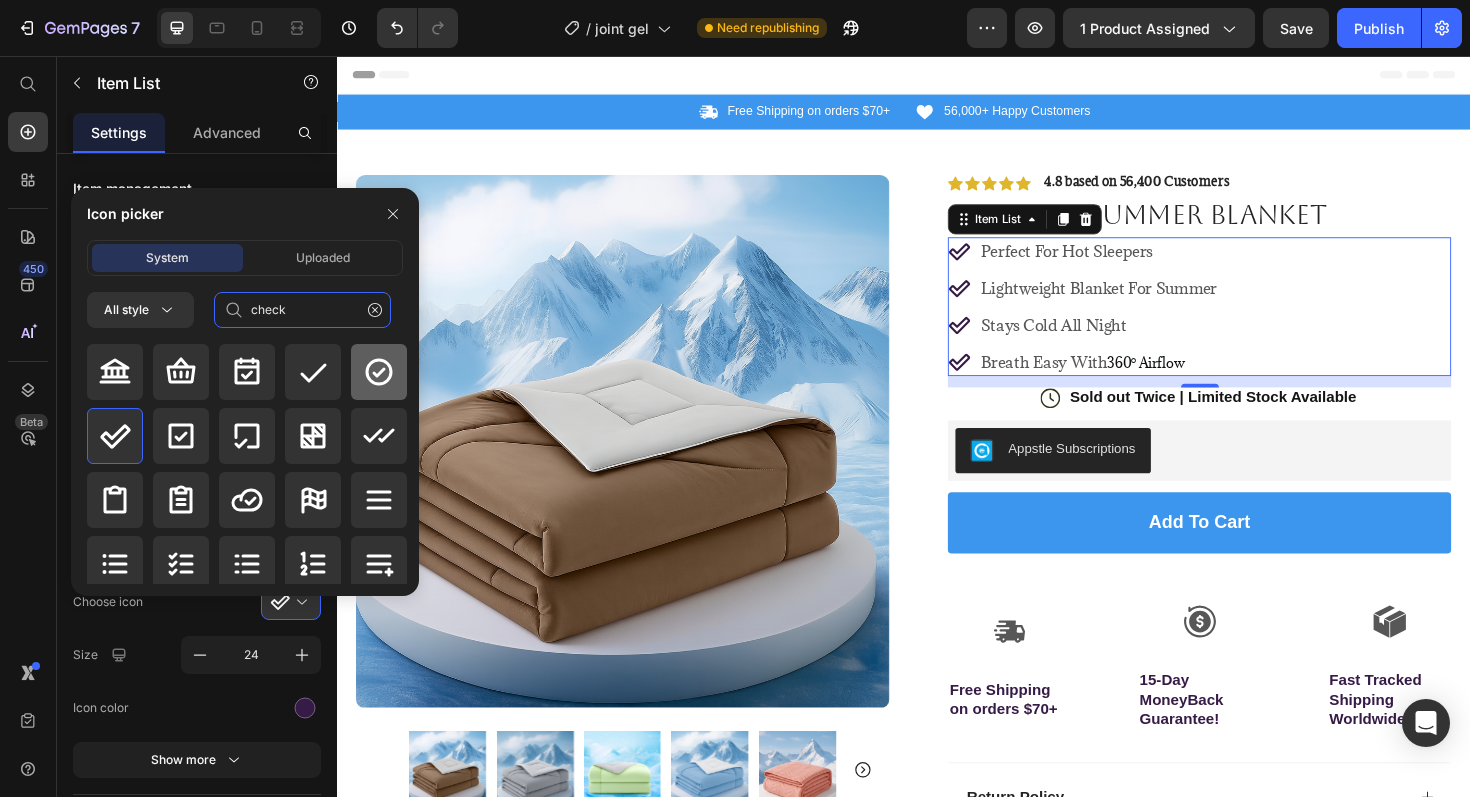 type on "check" 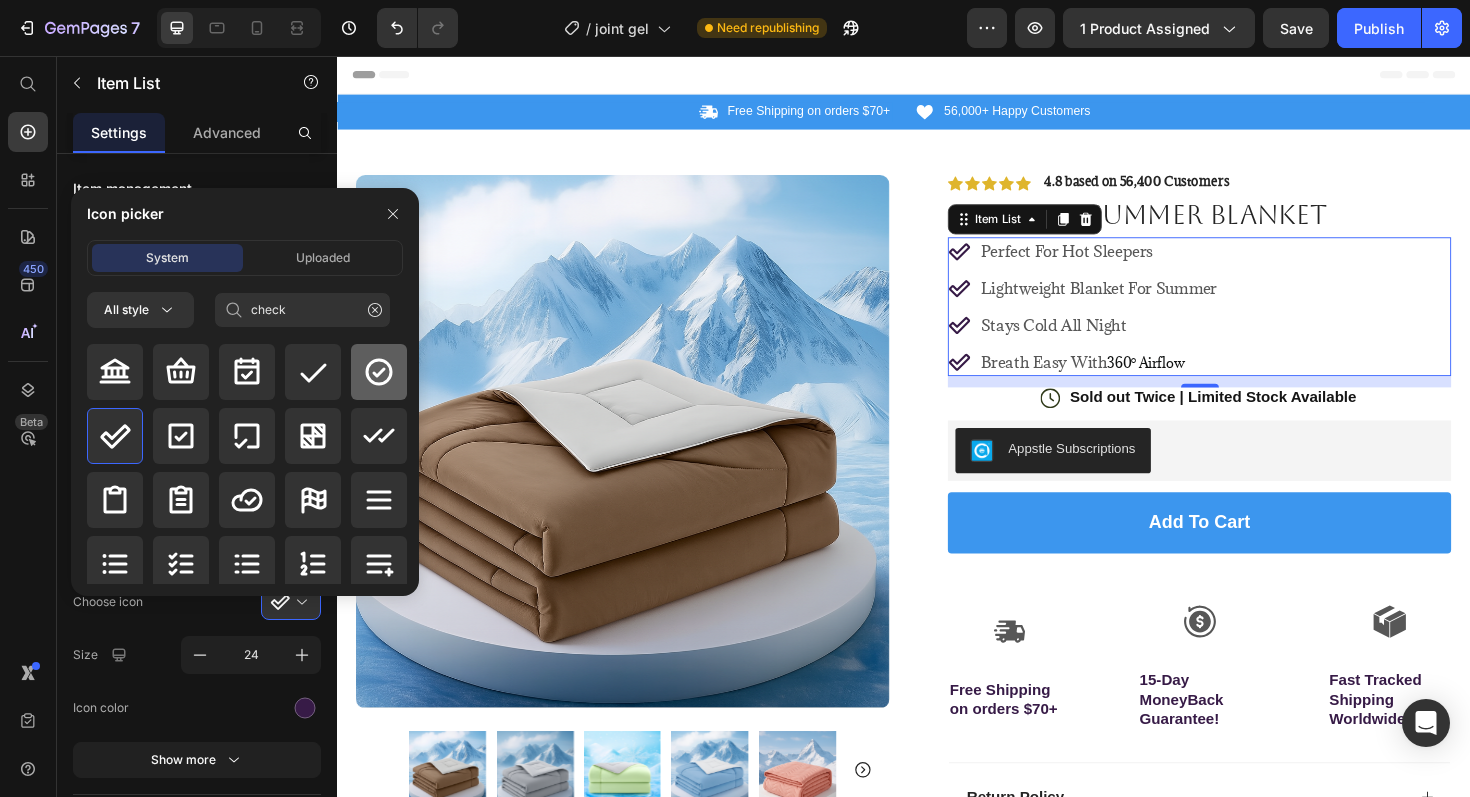 click 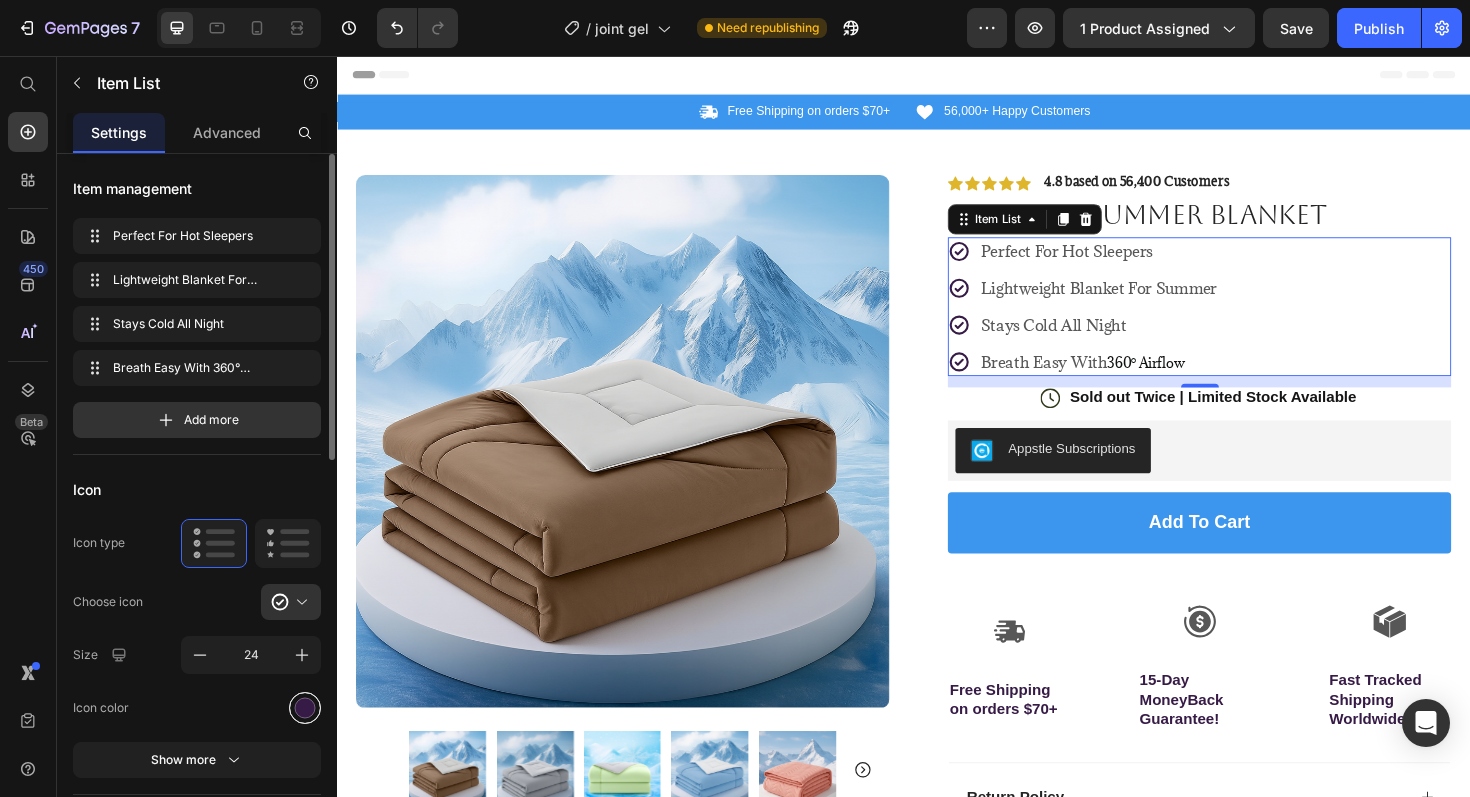 click at bounding box center [305, 708] 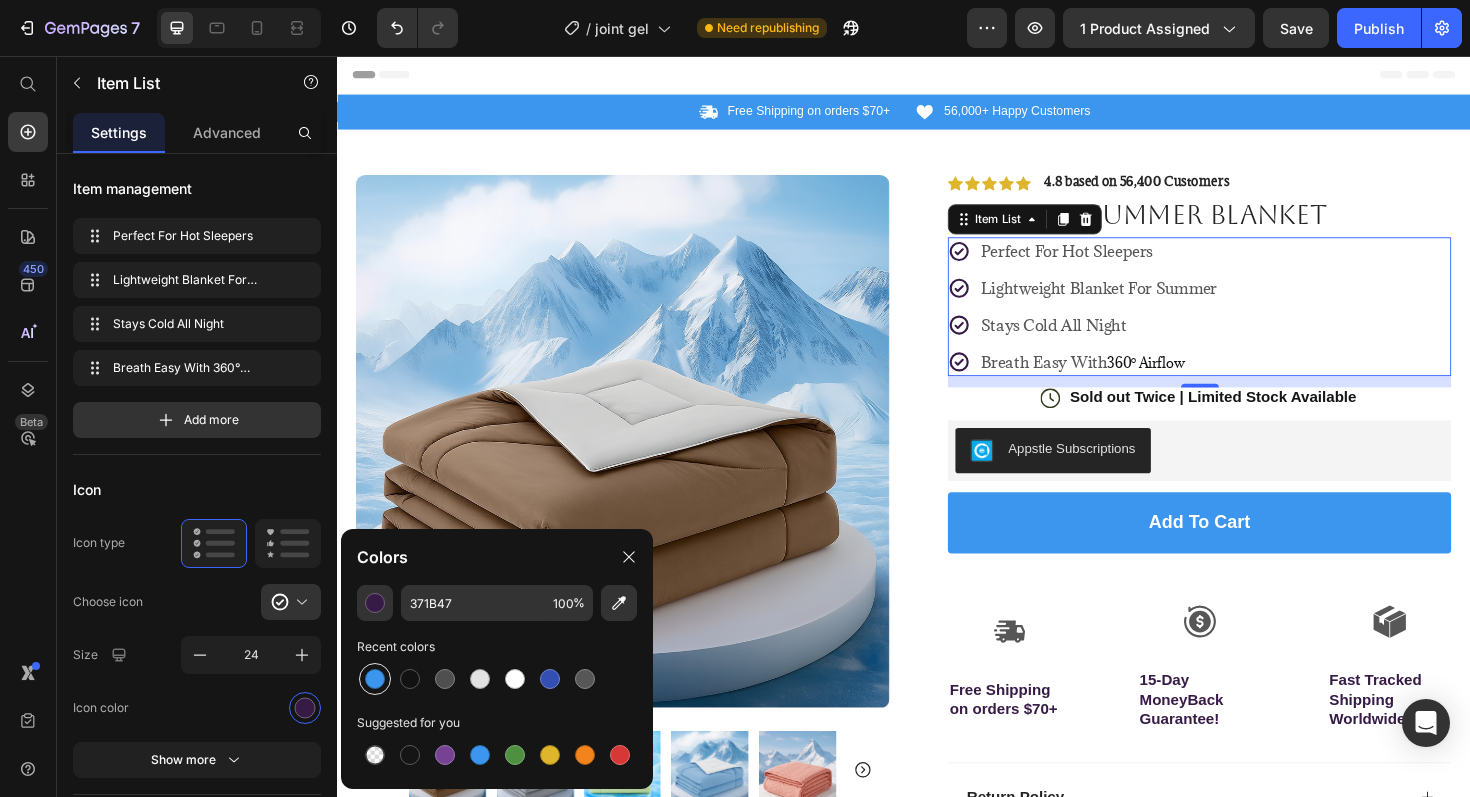 click at bounding box center (375, 679) 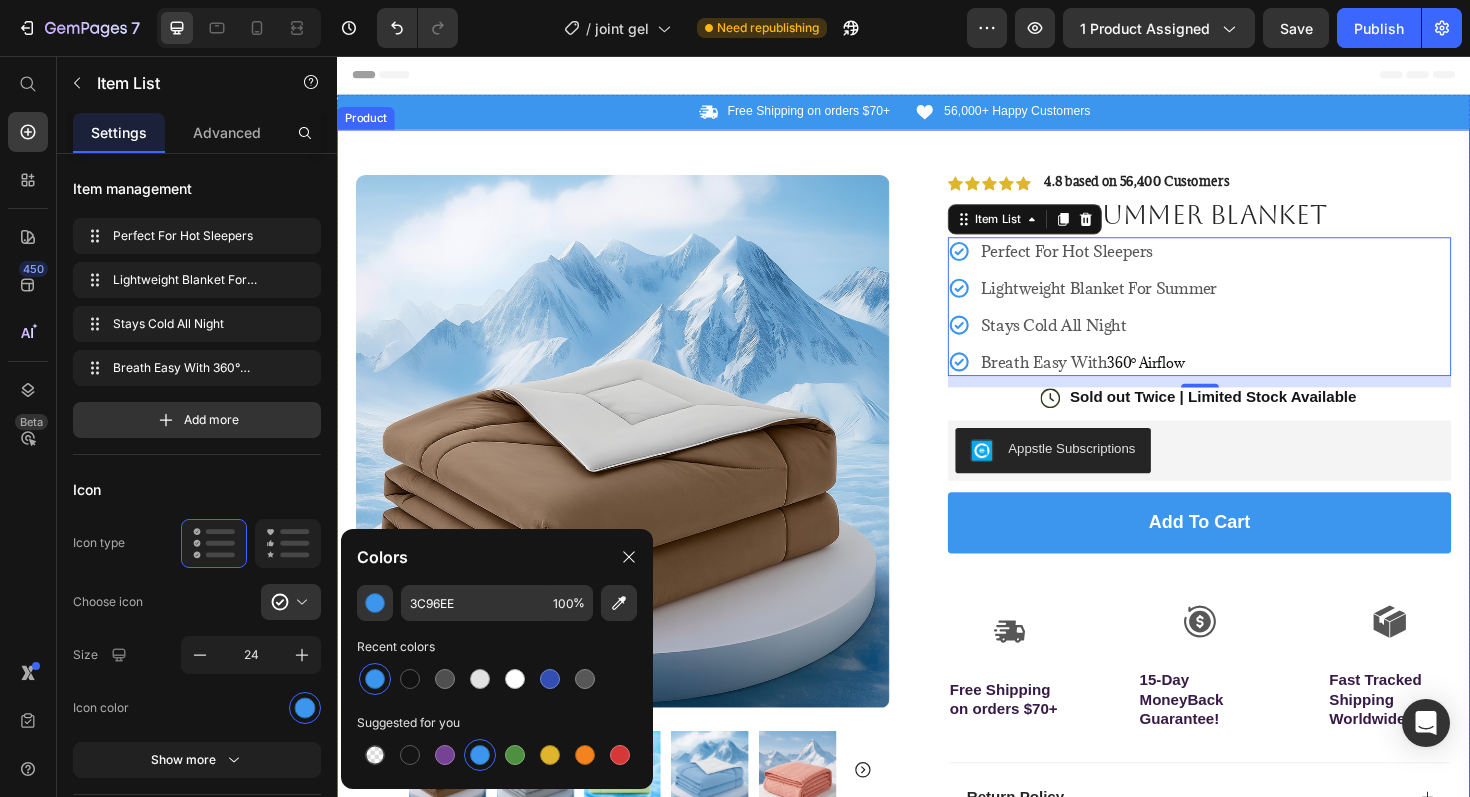 click on "Product Images Image Icon Icon Icon Icon Icon Icon List “This skin cream is a game-changer! It has transformed my dry, lackluster skin into a hydrated and radiant complexion. I love how it absorbs quickly and leaves no greasy residue. Highly recommend” Text Block
Icon Hannah N. (Houston, USA) Text Block Row Row Row Icon Icon Icon Icon Icon Icon List 4.8 based on 56,400 Customers Text Block Row Cooling Summer Blanket Product Title
Perfect For Hot Sleepers
Lightweight Blanket For Summer
Stays Cold All Night
Breath Easy With  360° Airflow Item List   12
Icon Sold out Twice | Limited Stock Available Text Block Row Appstle Subscriptions Appstle Subscriptions add to cart Add to Cart
Icon Free Shipping on orders $70+ Text Block
Icon 15-Day MoneyBack Guarantee! Text Block
Icon Fast Tracked Shipping Worldwide! Text Block Row Image Icon Icon Icon" at bounding box center (937, 637) 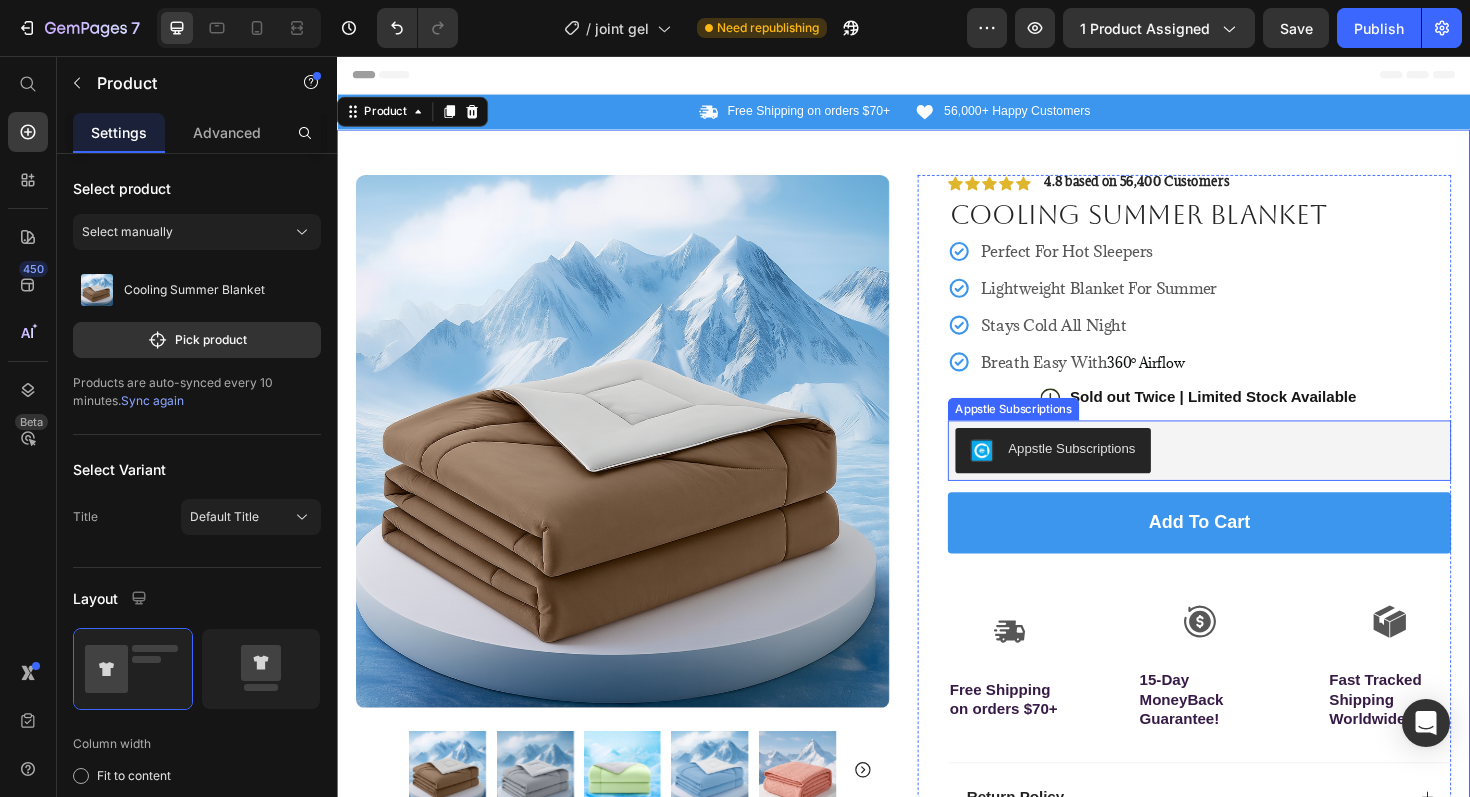 click on "Appstle Subscriptions" at bounding box center (1250, 474) 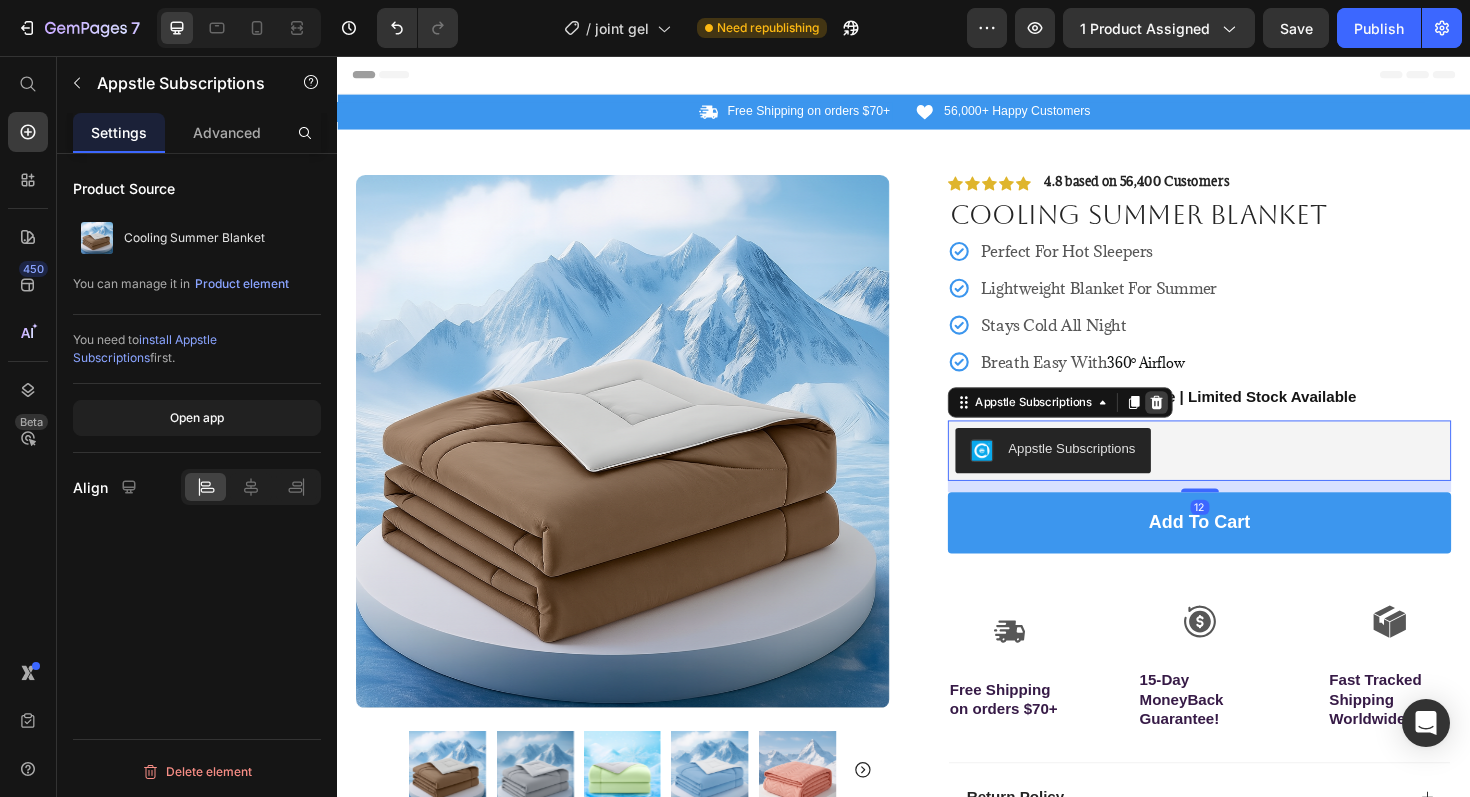 click 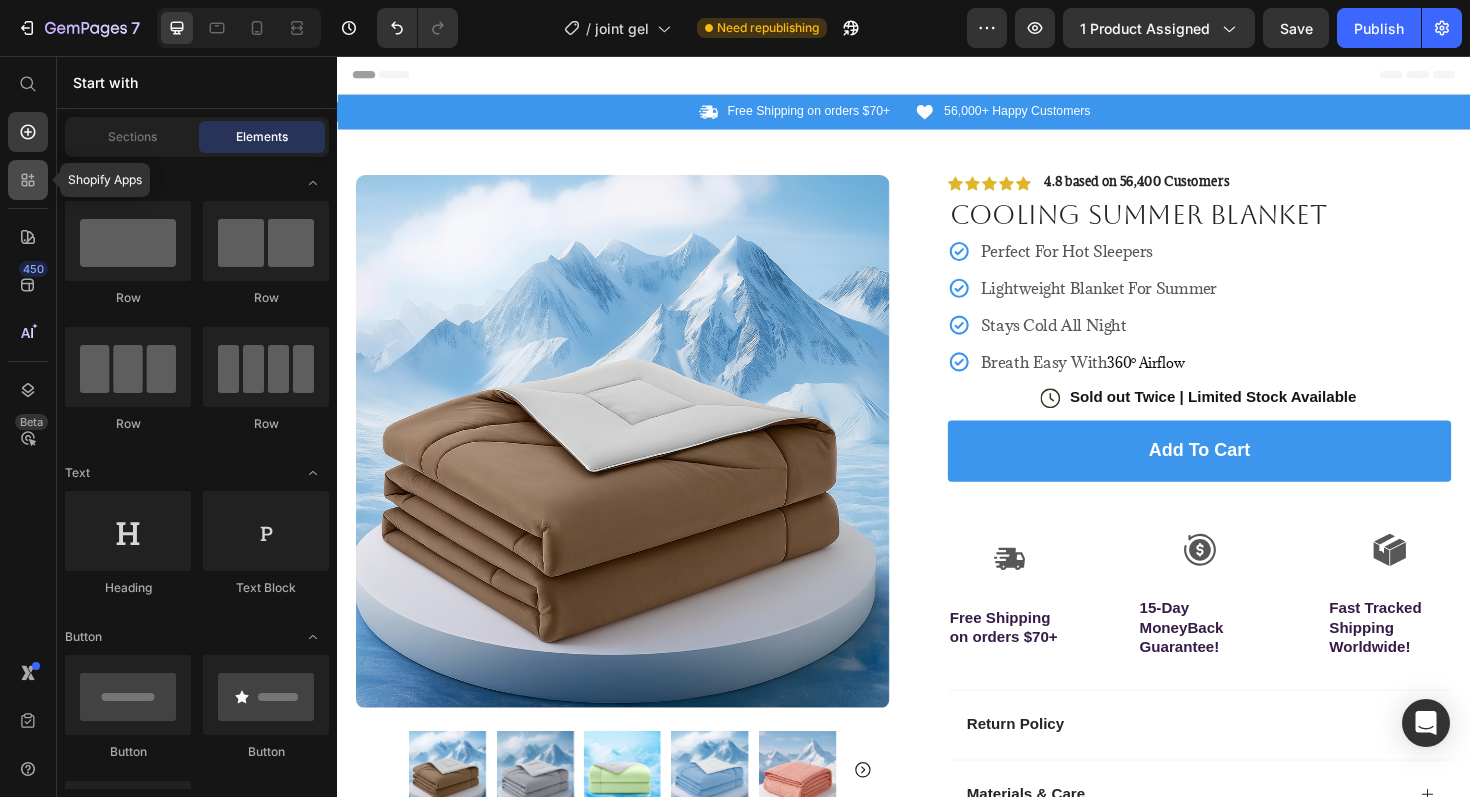 click 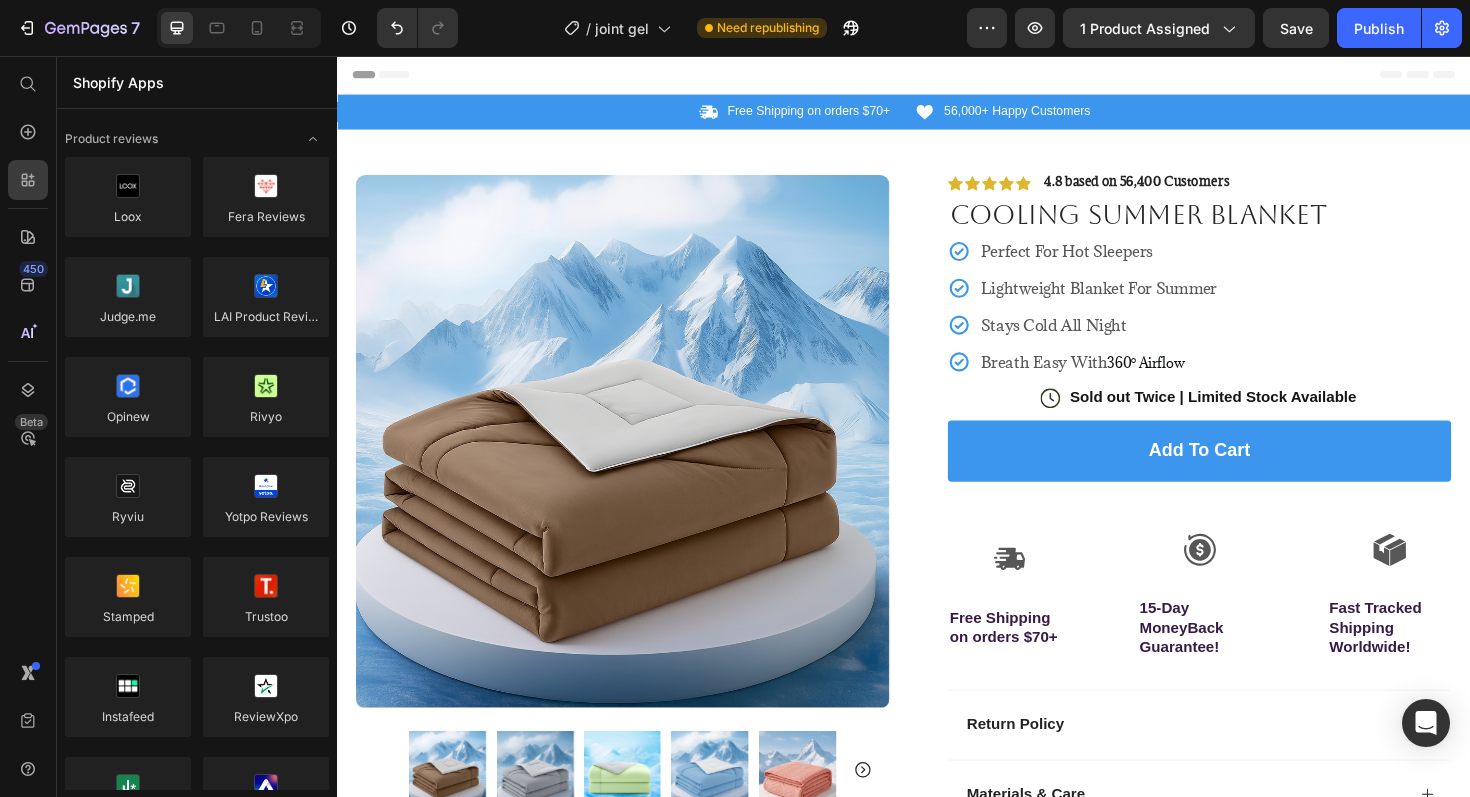 click on "Shopify Apps" at bounding box center [197, 82] 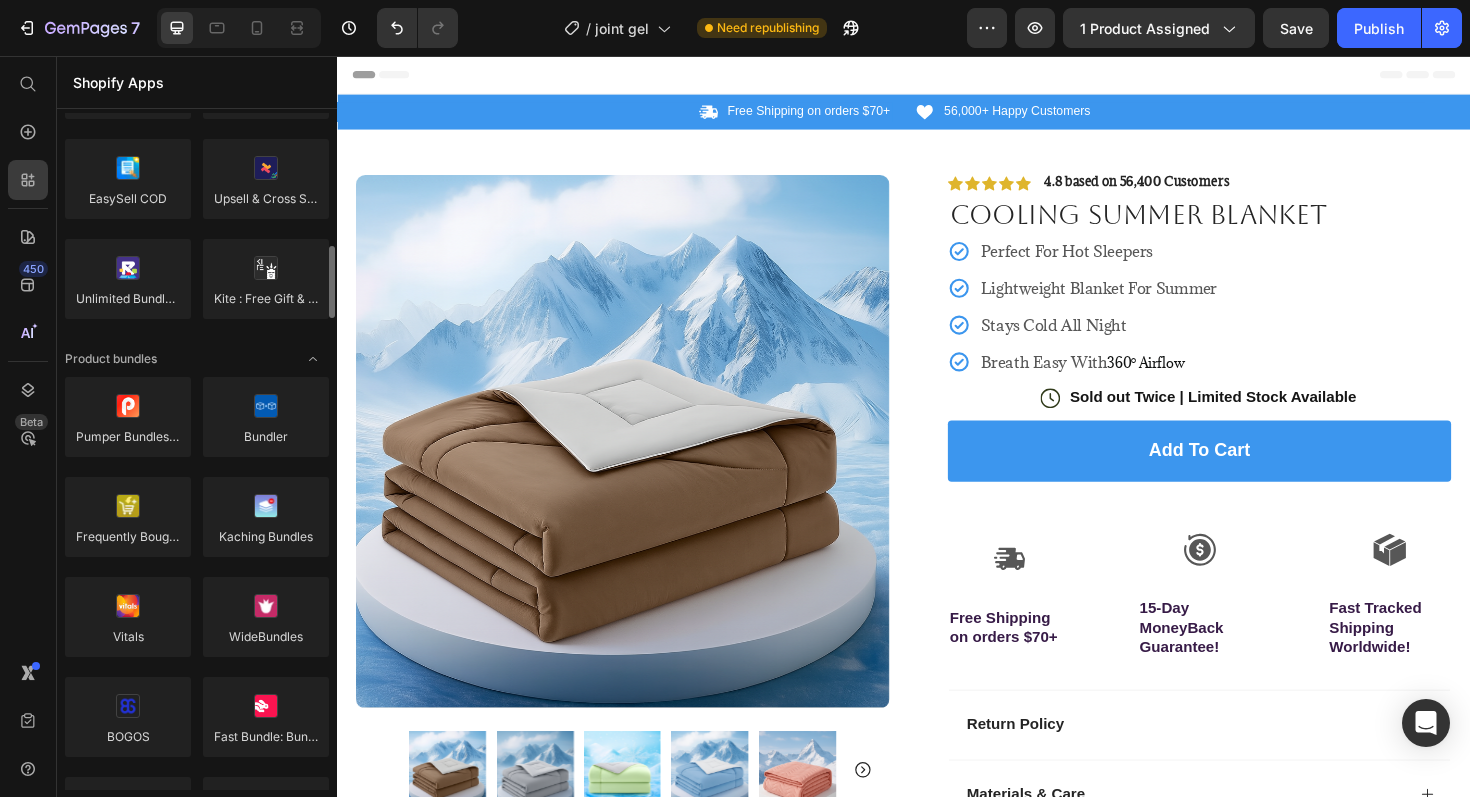 scroll, scrollTop: 1165, scrollLeft: 0, axis: vertical 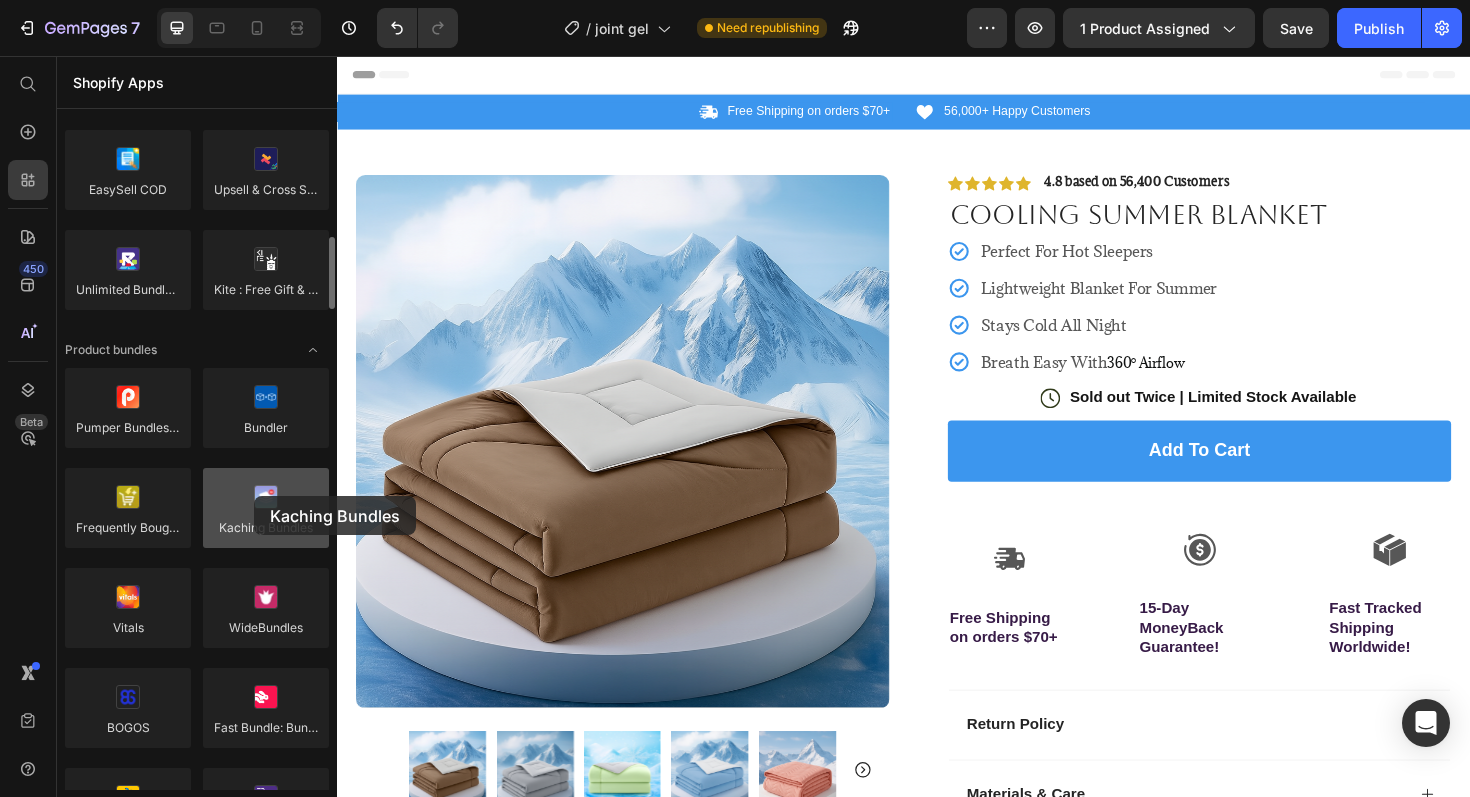 click at bounding box center [266, 508] 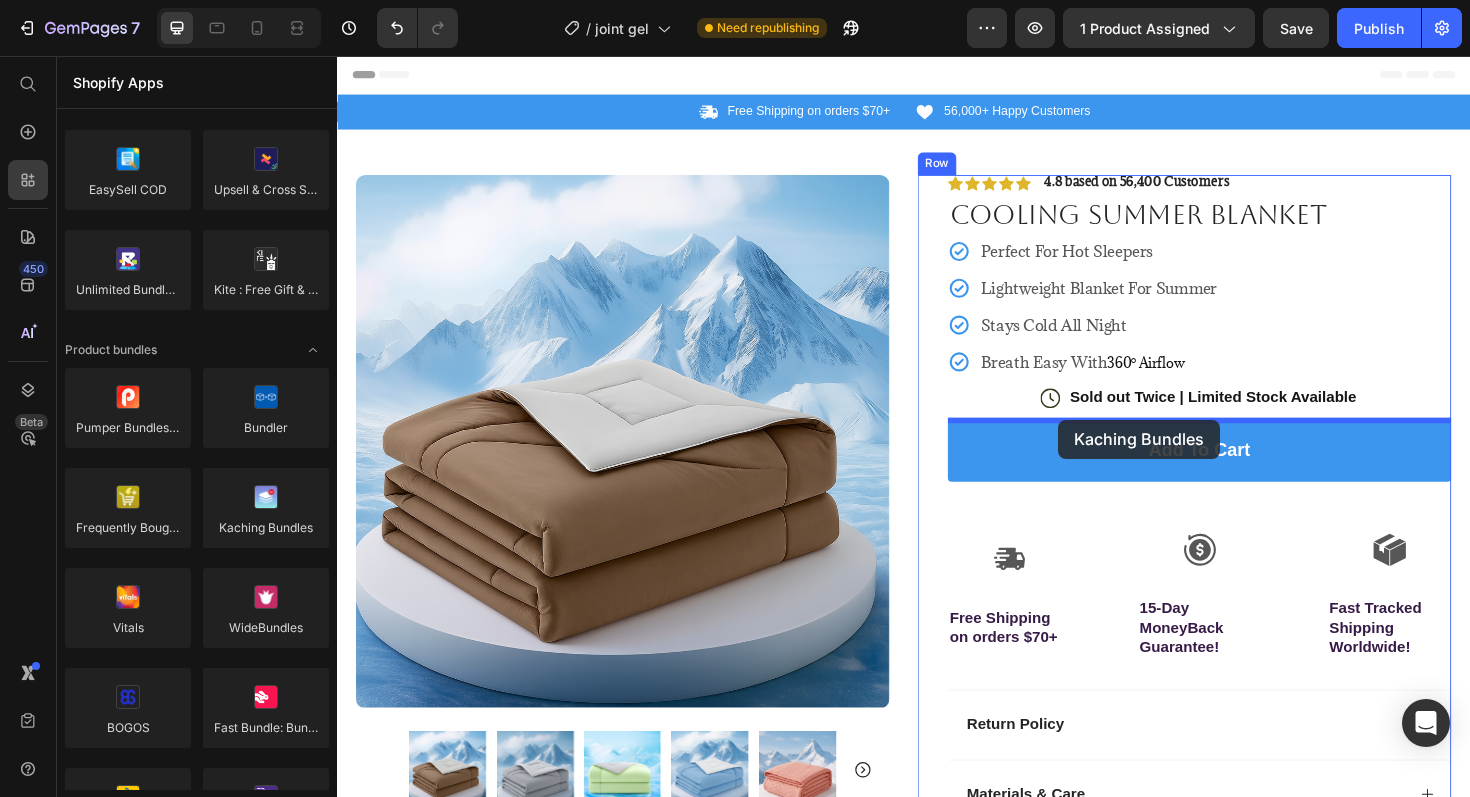 drag, startPoint x: 613, startPoint y: 566, endPoint x: 1101, endPoint y: 441, distance: 503.7549 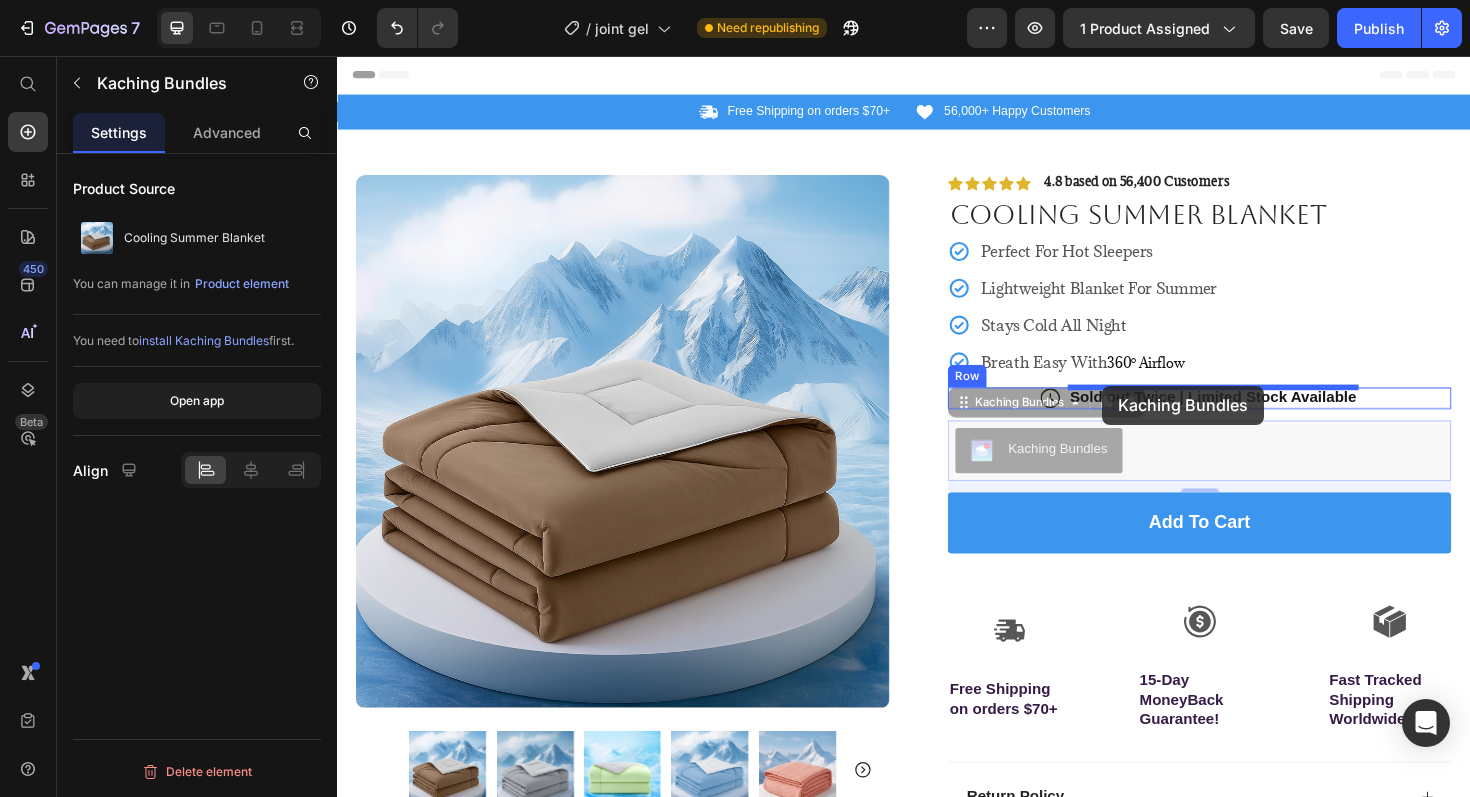 drag, startPoint x: 1117, startPoint y: 473, endPoint x: 1147, endPoint y: 405, distance: 74.323616 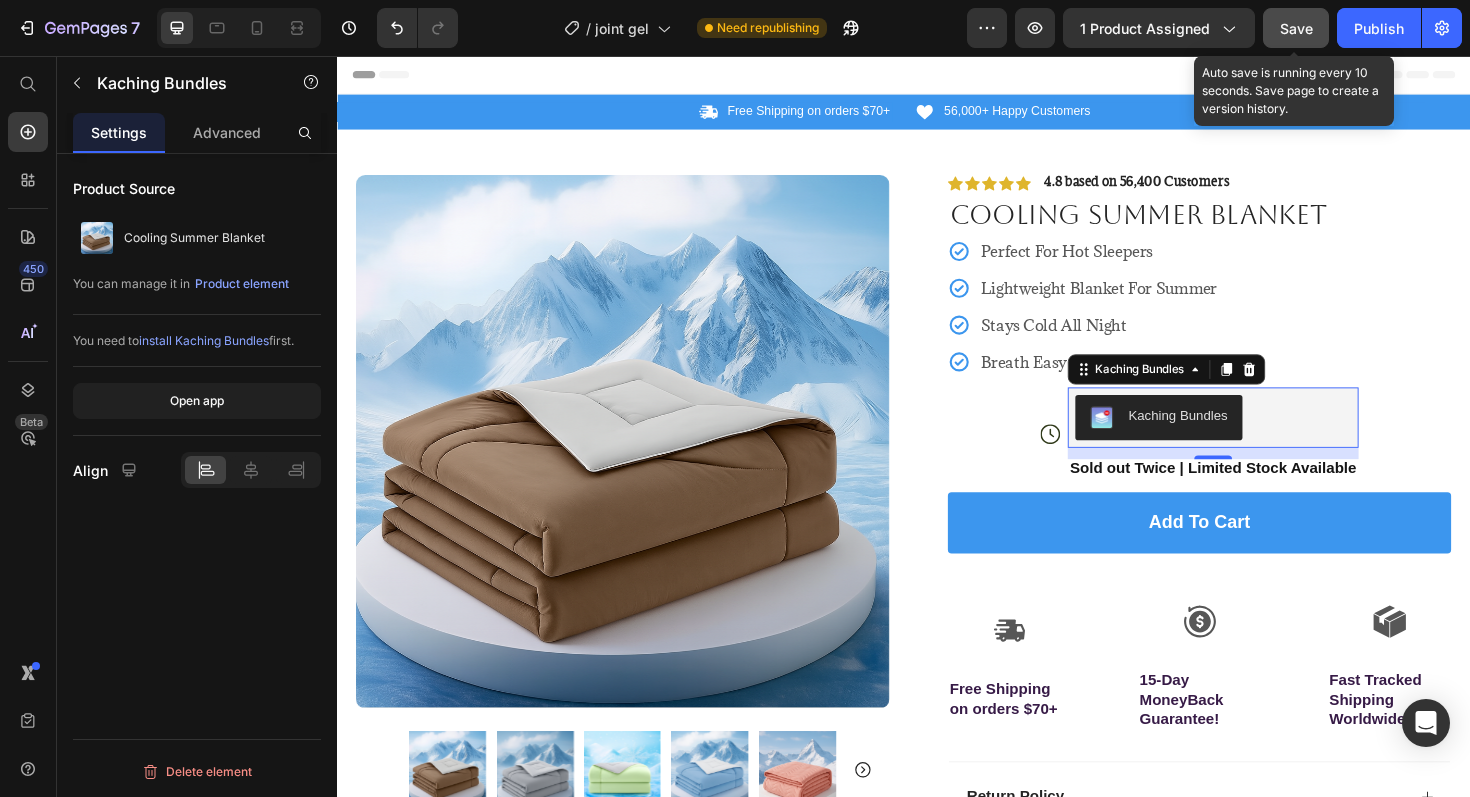 click on "Save" at bounding box center (1296, 28) 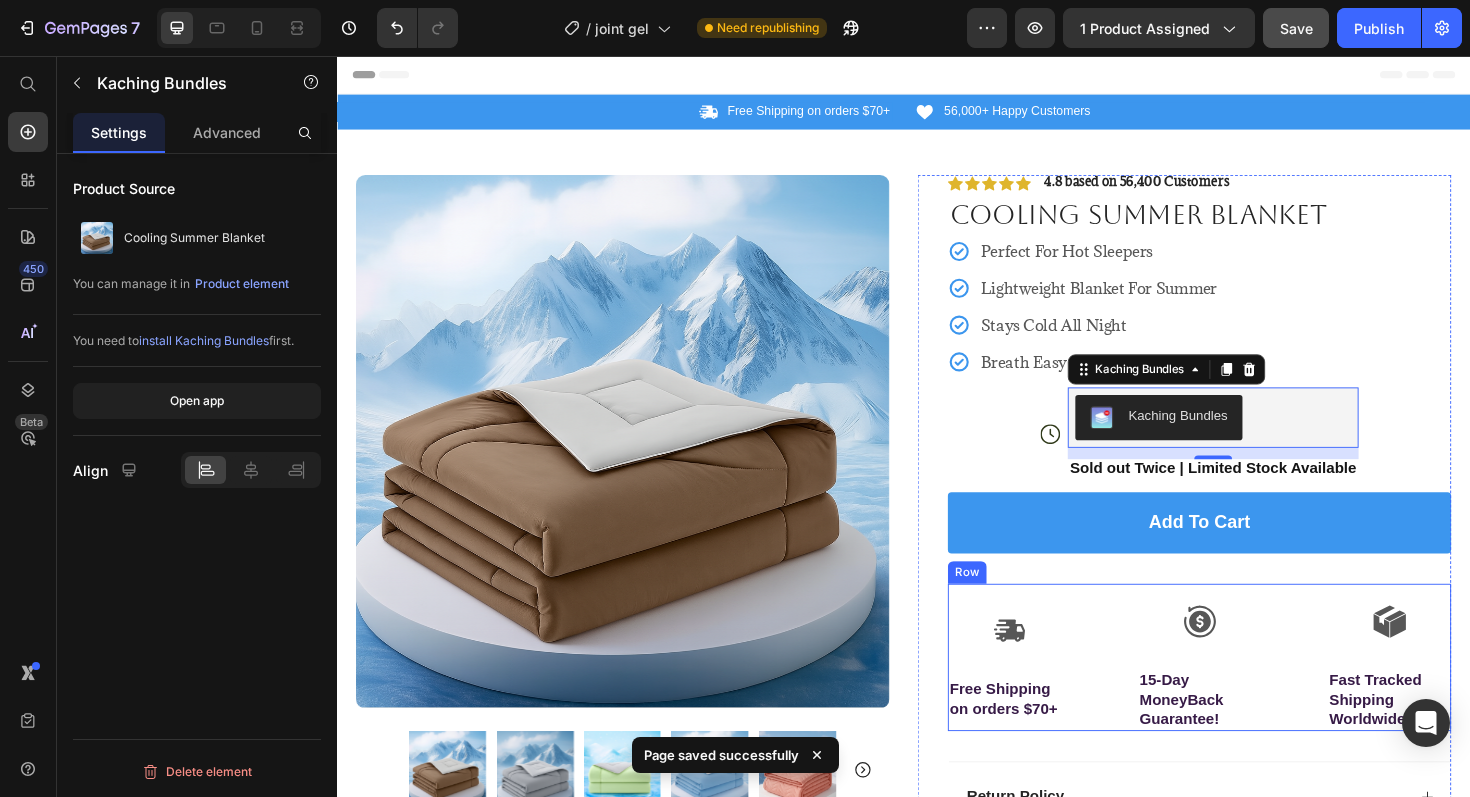 click at bounding box center (1251, 655) 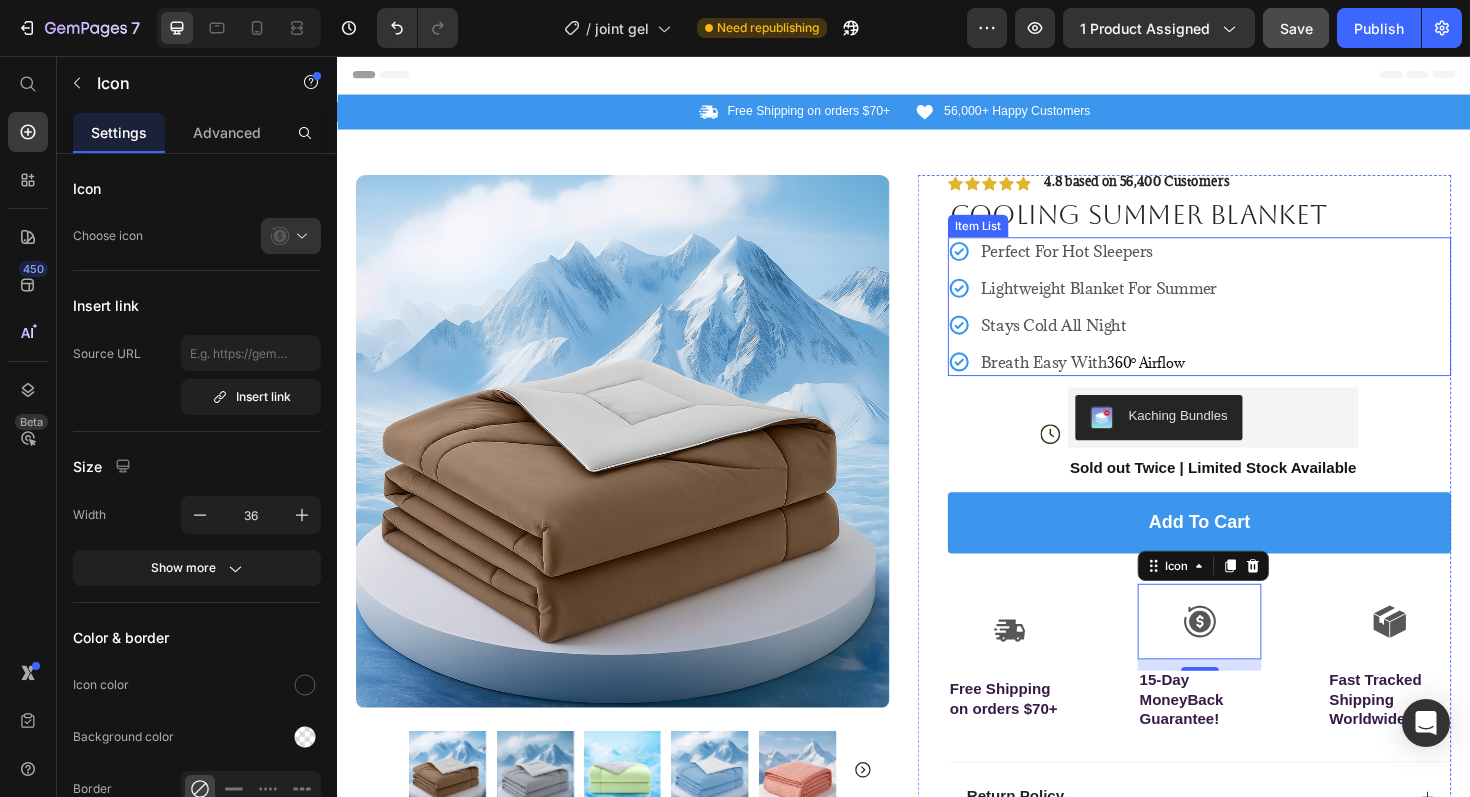click 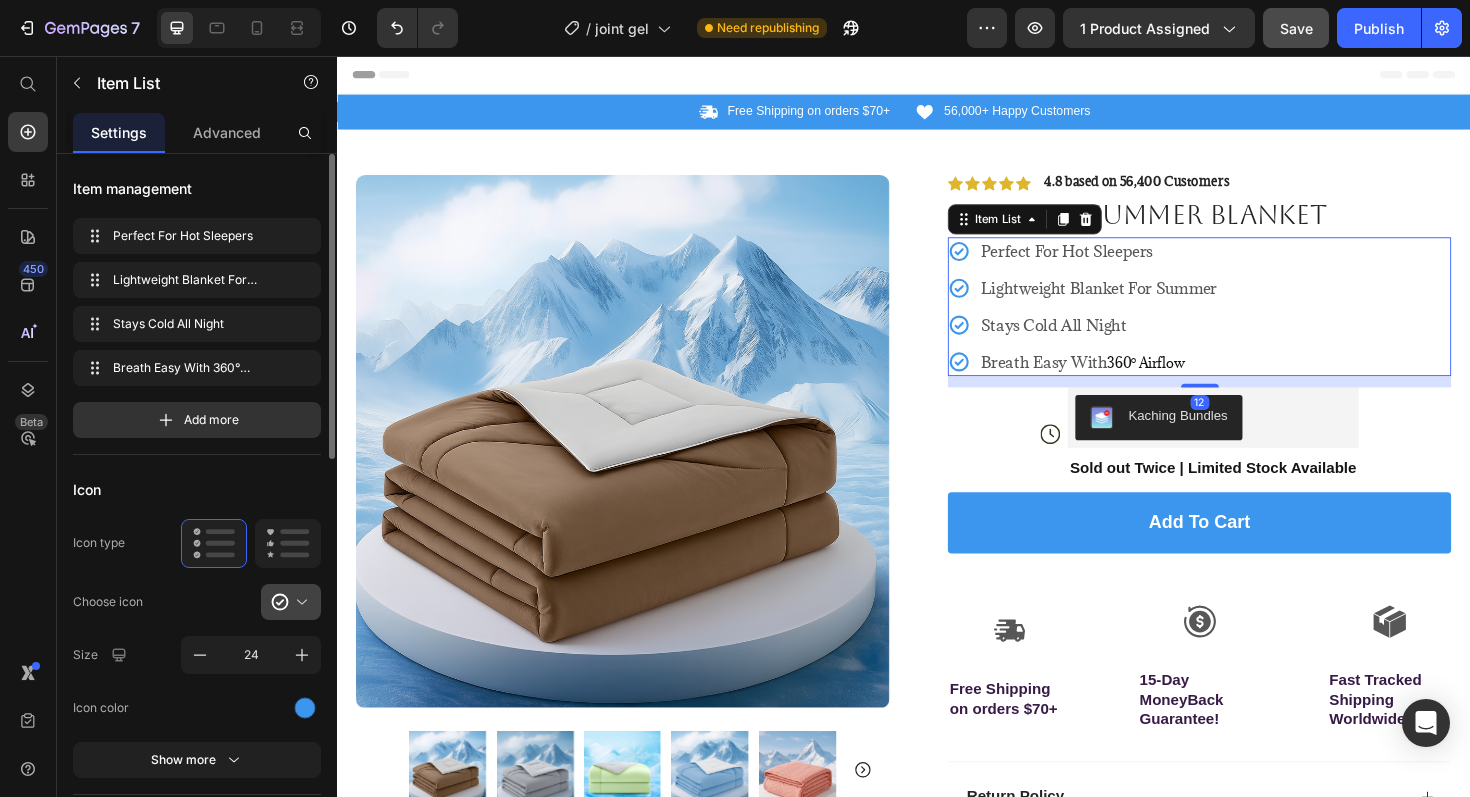 click at bounding box center [299, 602] 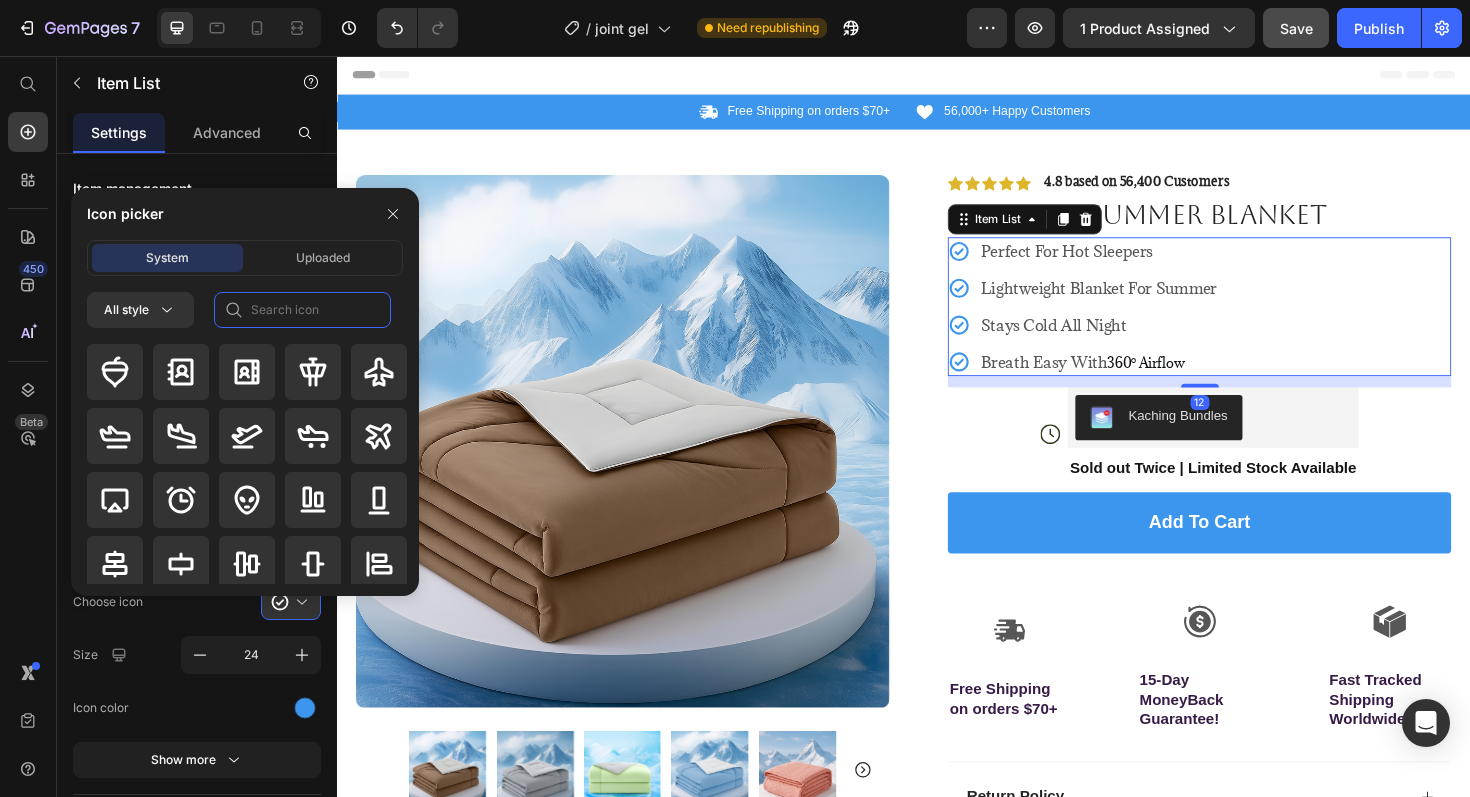 click 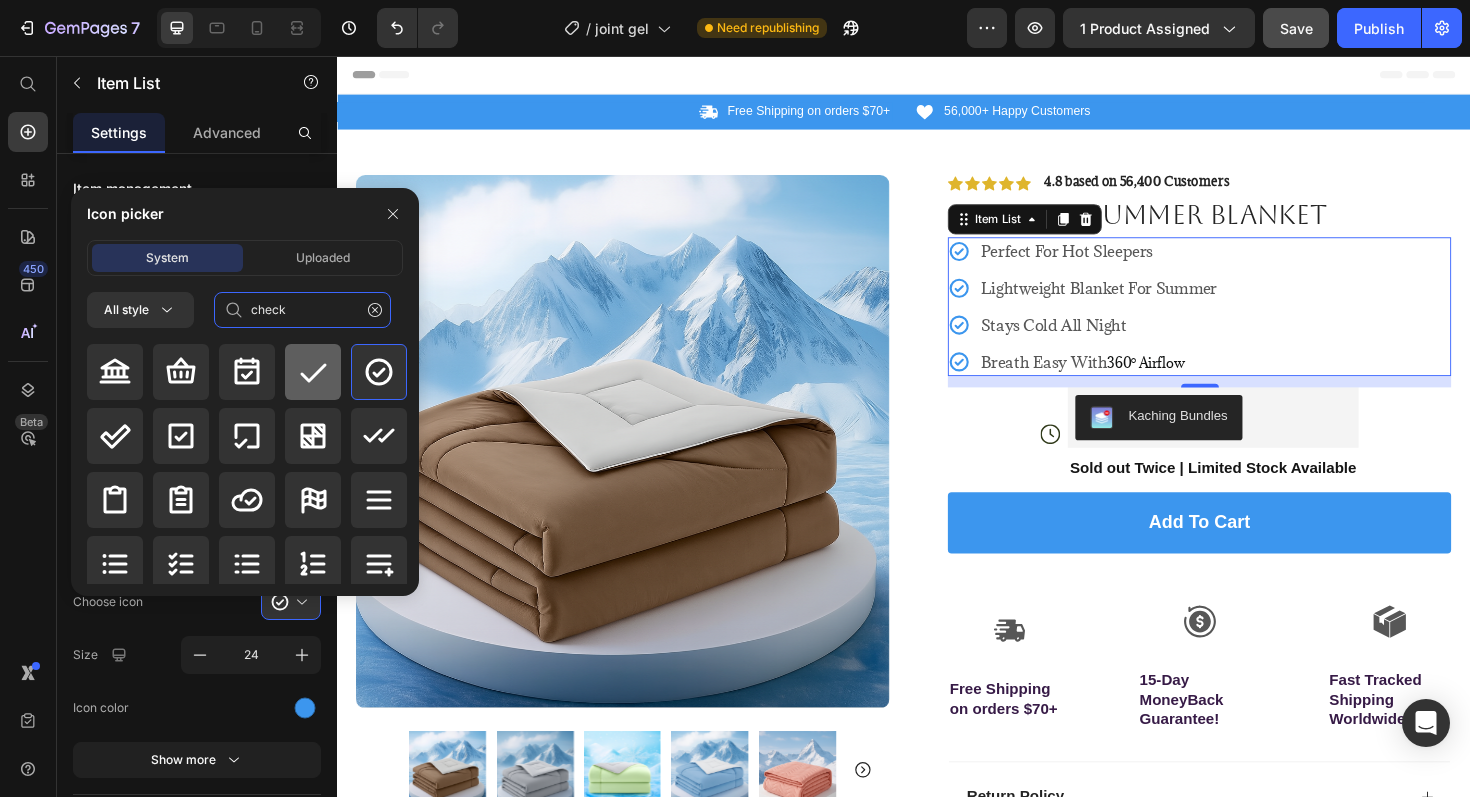 type on "check" 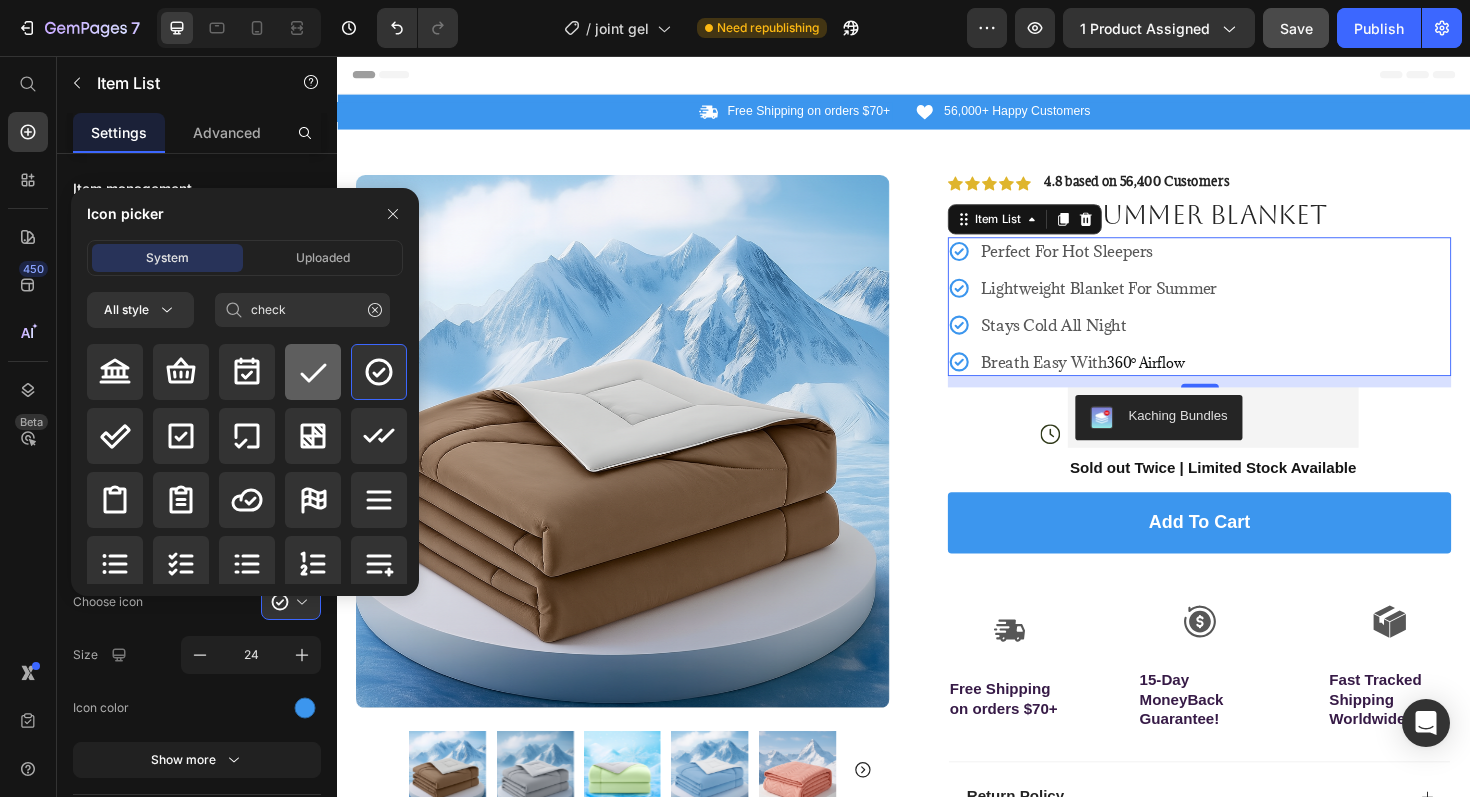 click 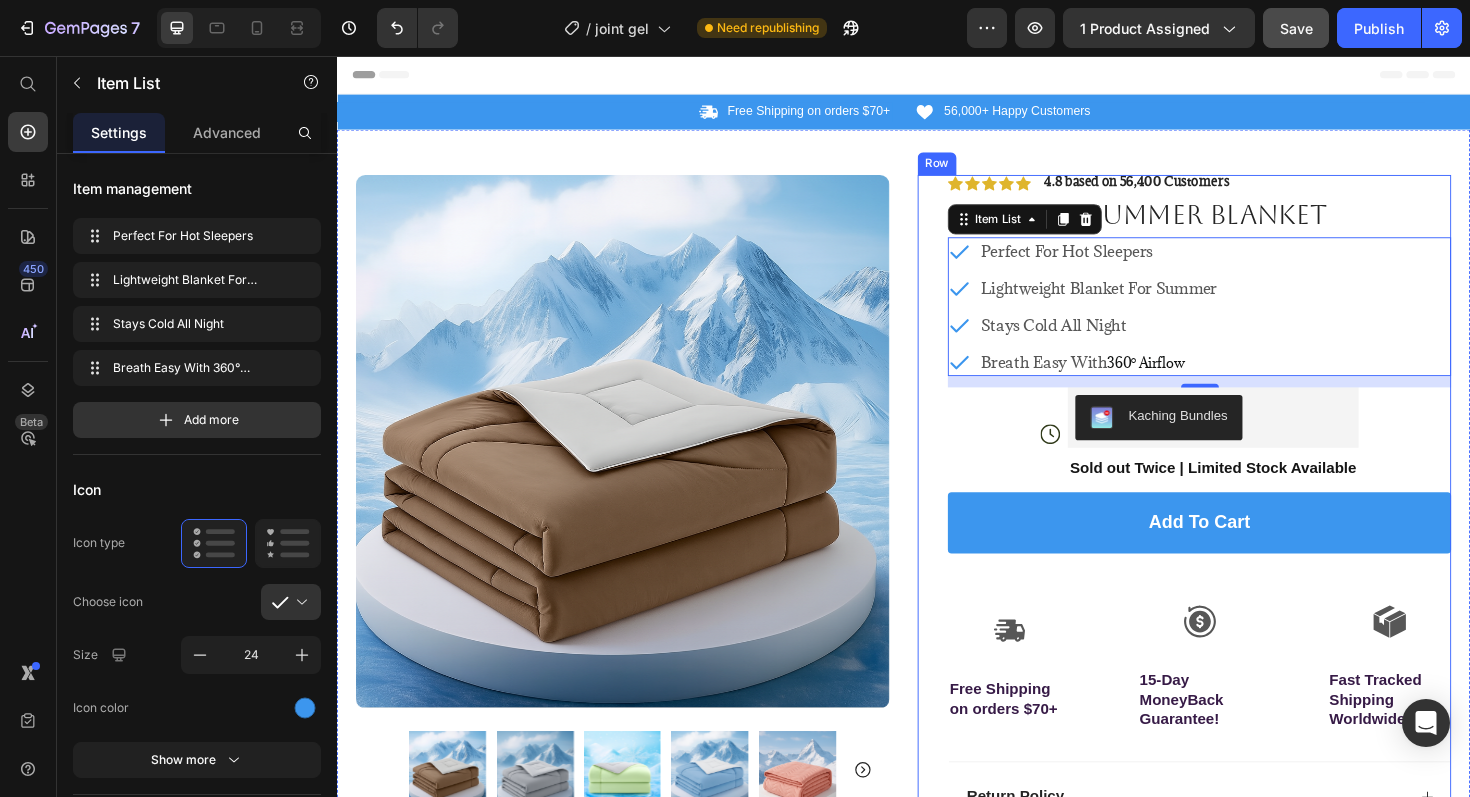 click on "Product Images Image Icon Icon Icon Icon Icon Icon List “This skin cream is a game-changer! It has transformed my dry, lackluster skin into a hydrated and radiant complexion. I love how it absorbs quickly and leaves no greasy residue. Highly recommend” Text Block
Icon Hannah N. (Houston, USA) Text Block Row Row Row Icon Icon Icon Icon Icon Icon List 4.8 based on 56,400 Customers Text Block Row Cooling Summer Blanket Product Title
Perfect For Hot Sleepers
Lightweight Blanket For Summer
Stays Cold All Night
Breath Easy With  360° Airflow Item List   12
Icon Kaching Bundles Kaching Bundles Sold out Twice | Limited Stock Available Text Block Row add to cart Add to Cart
Icon Free Shipping on orders $70+ Text Block
Icon 15-Day MoneyBack Guarantee! Text Block
Icon Fast Tracked Shipping Worldwide! Text Block Row Image Icon Icon Icon Icon Icon" at bounding box center [937, 637] 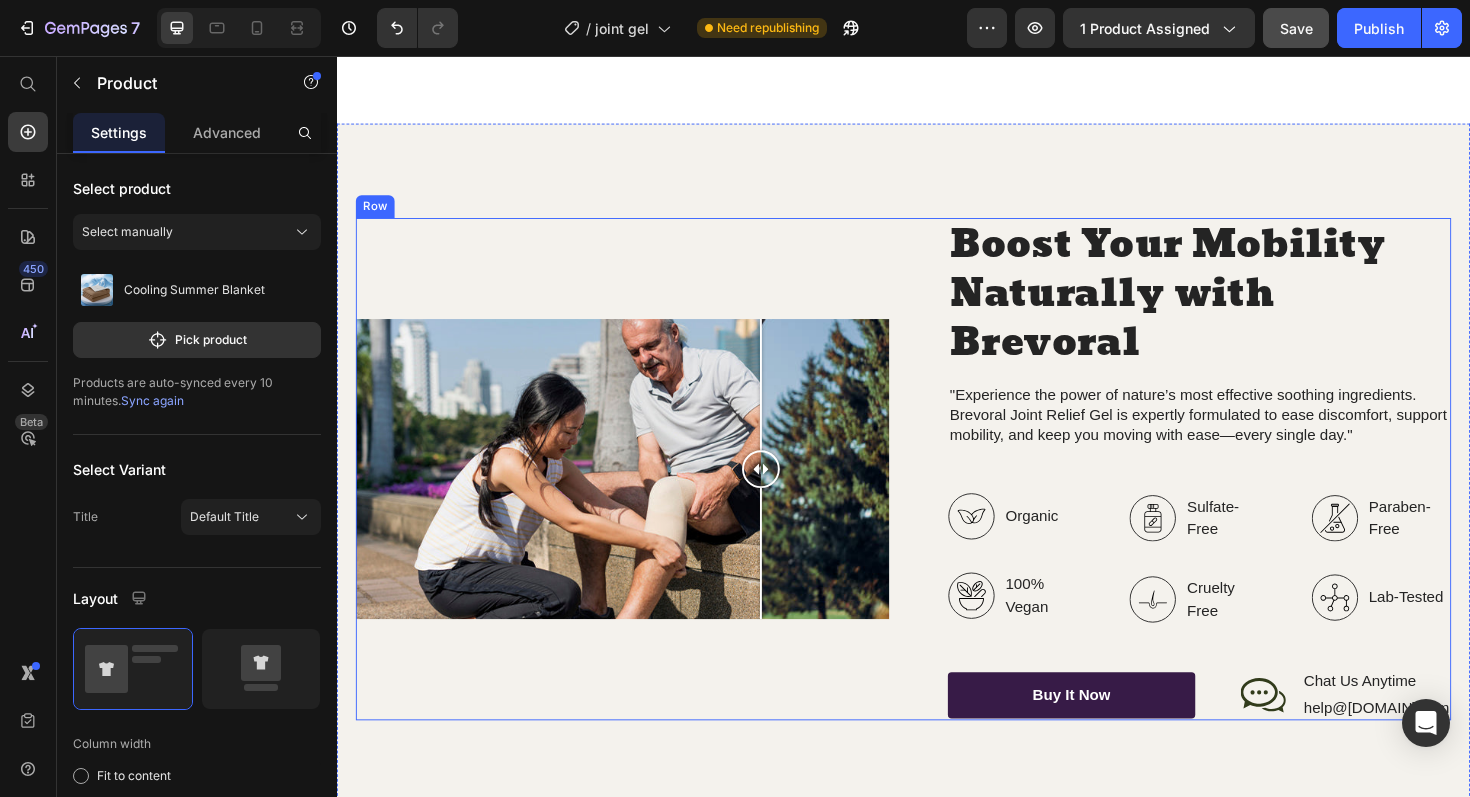 scroll, scrollTop: 1546, scrollLeft: 0, axis: vertical 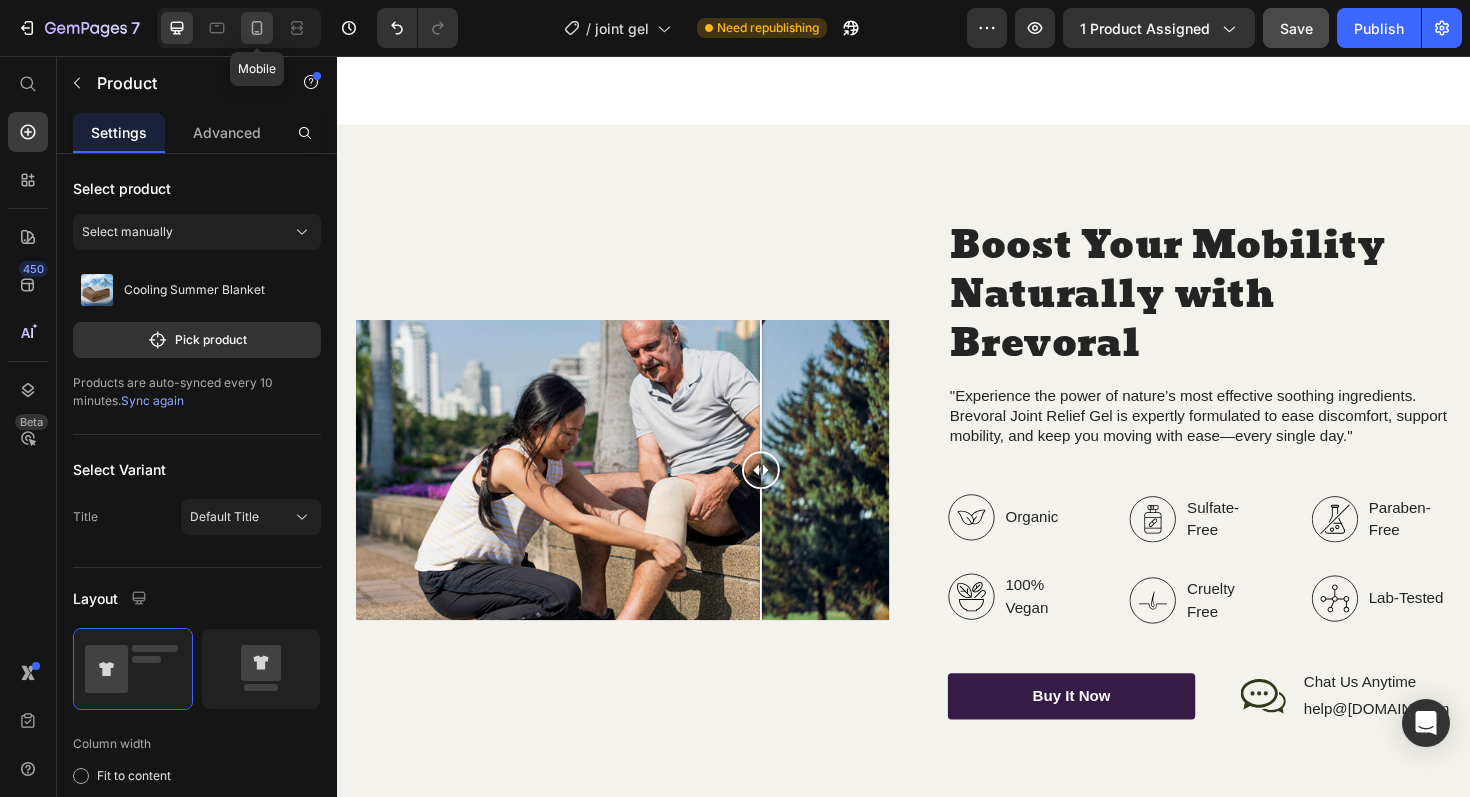 click 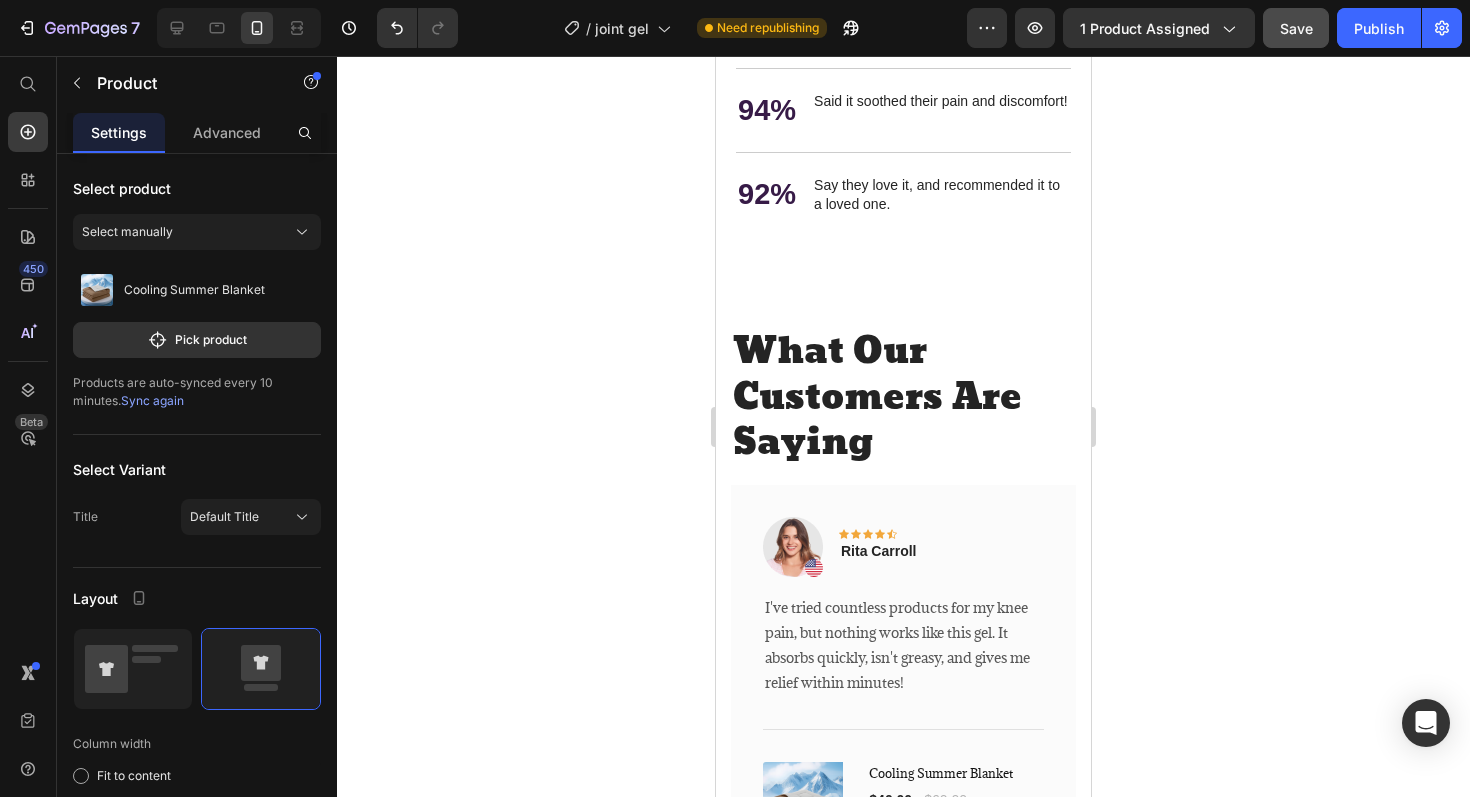 scroll, scrollTop: 3137, scrollLeft: 0, axis: vertical 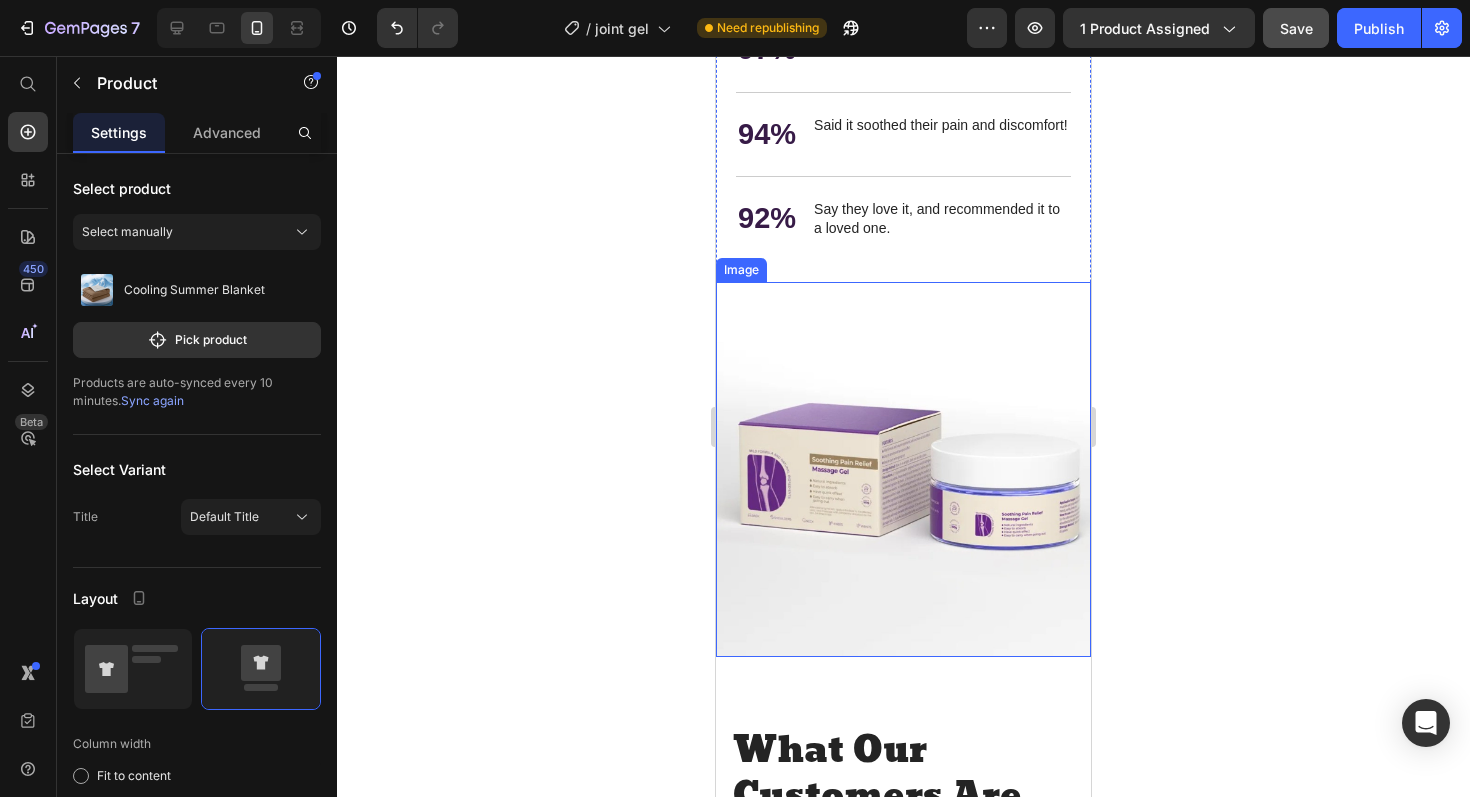 click at bounding box center [903, 469] 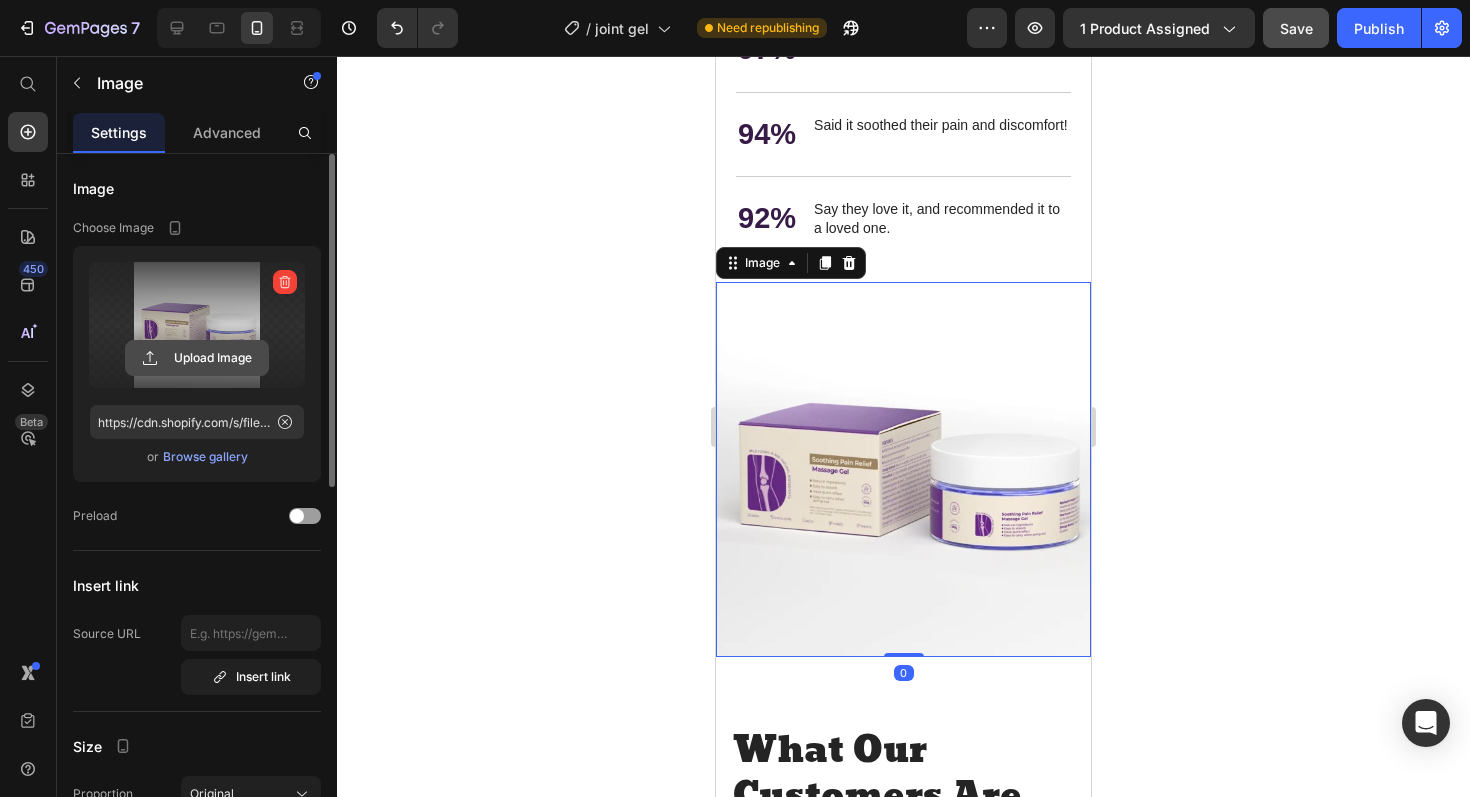 click 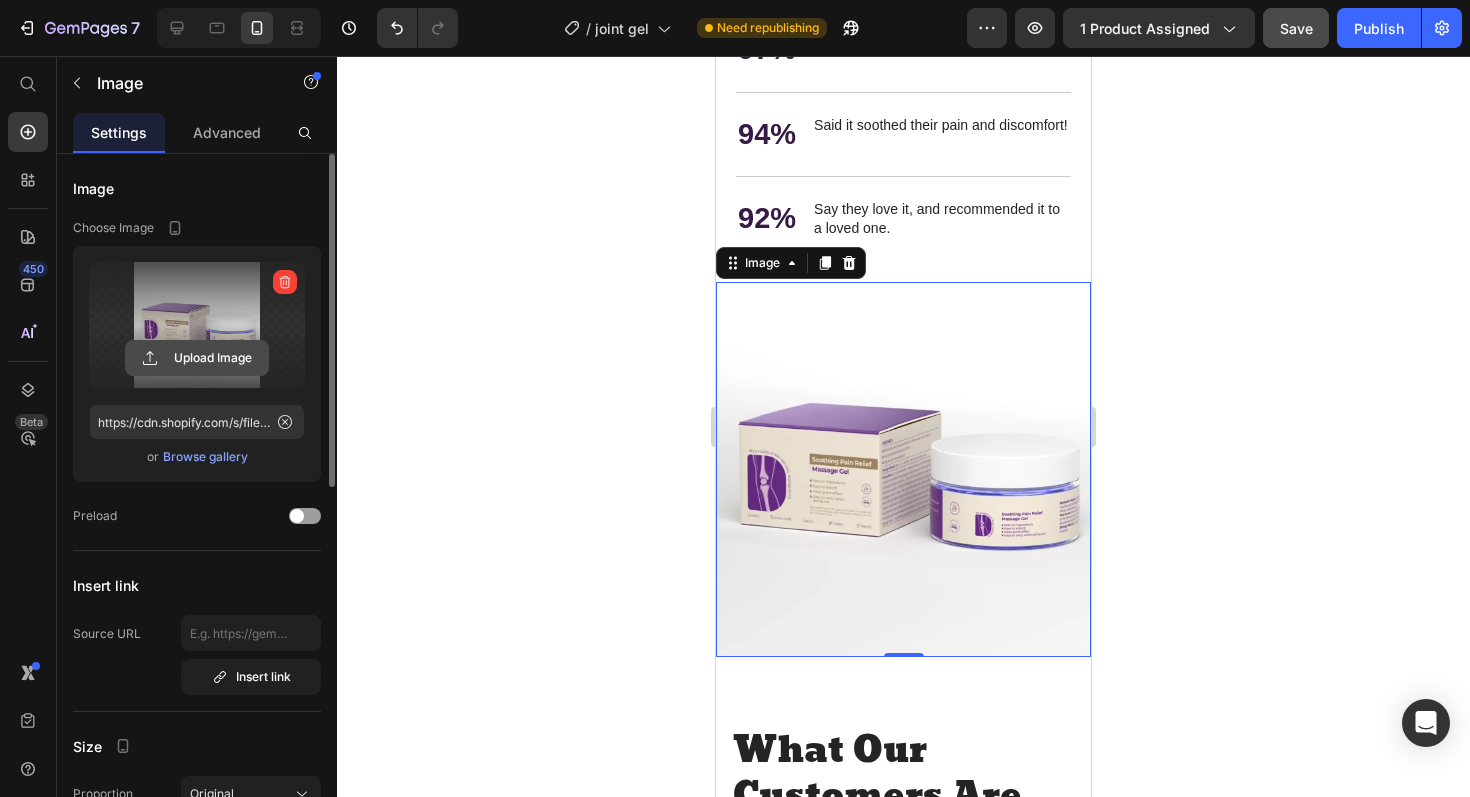 click 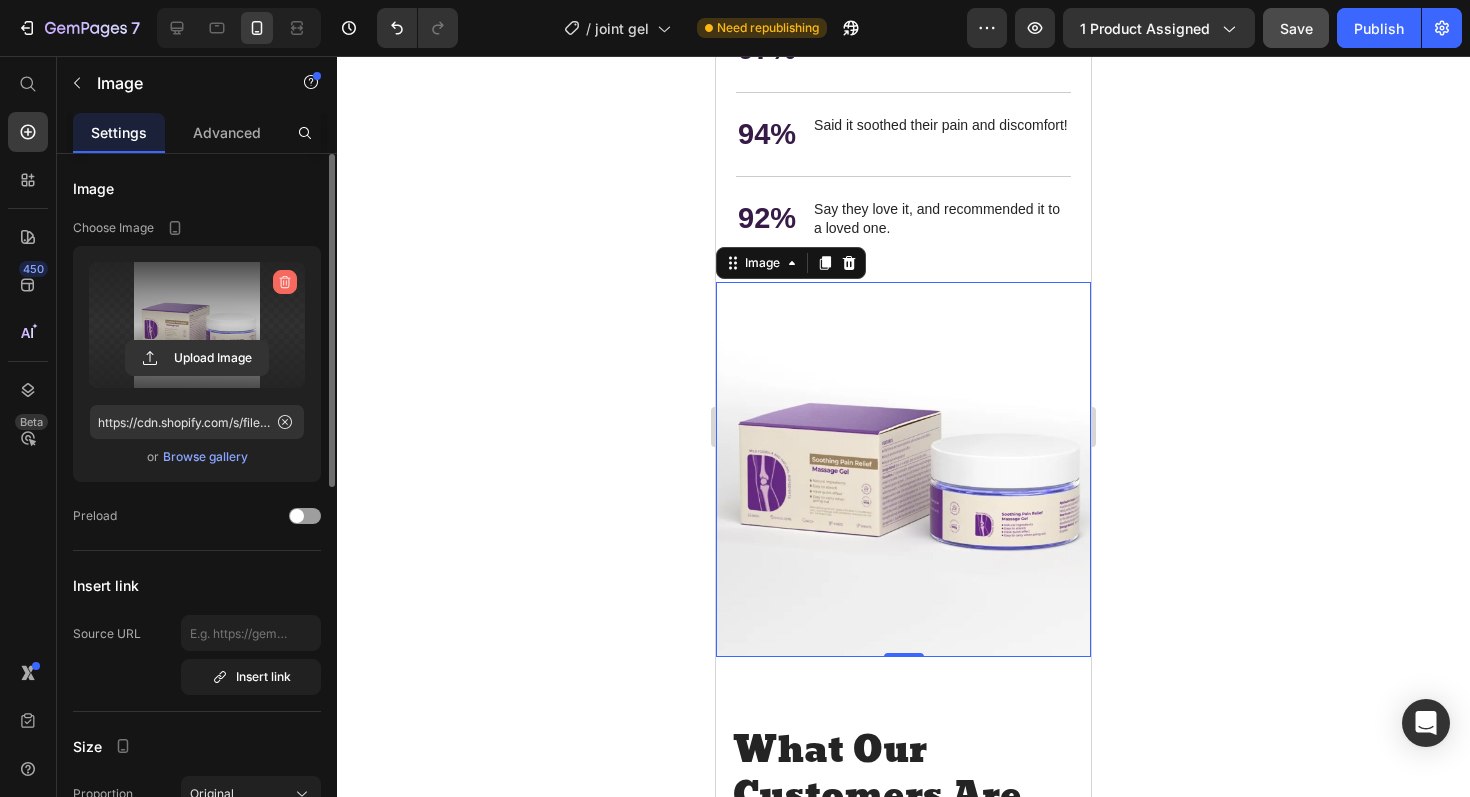 click 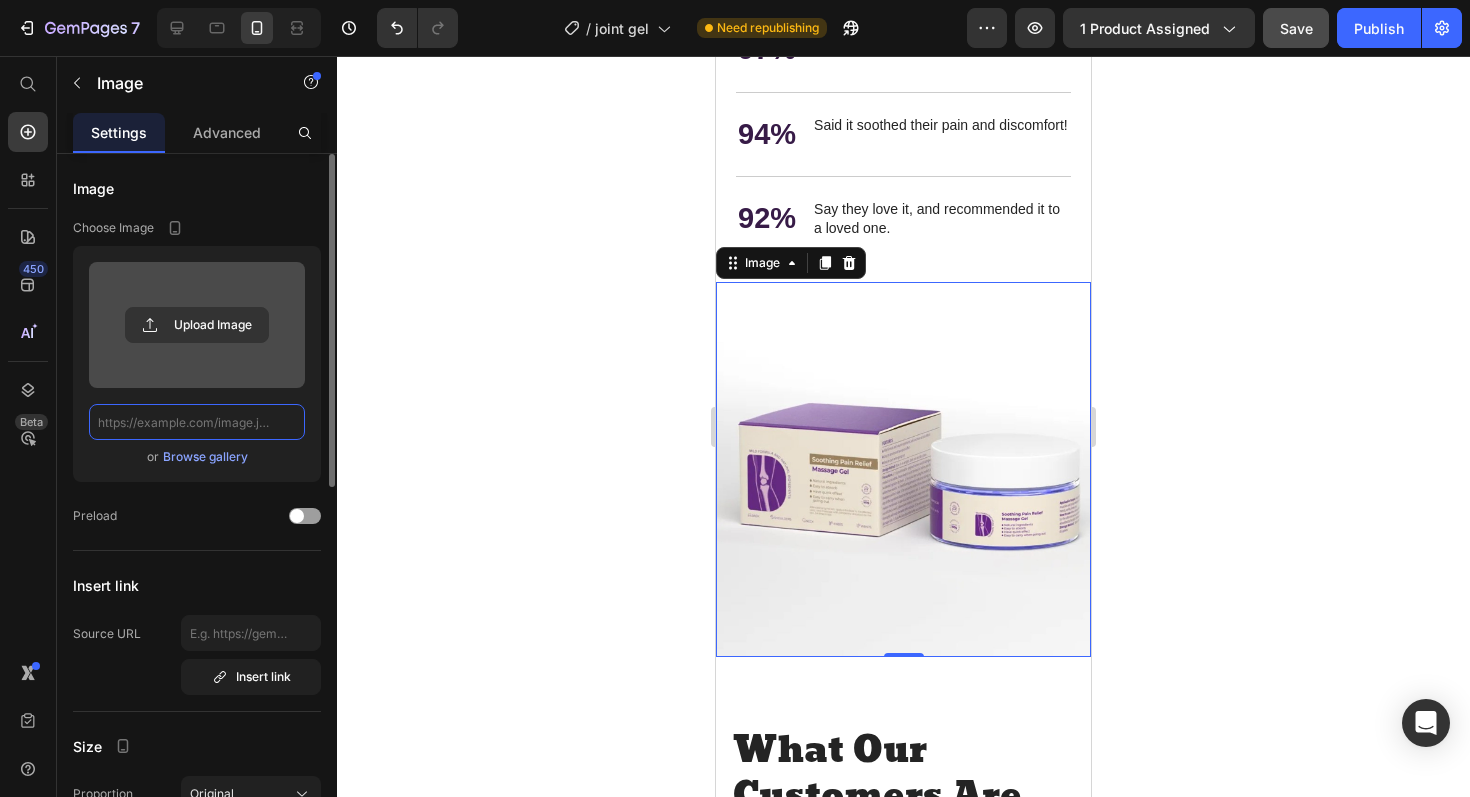 scroll, scrollTop: 0, scrollLeft: 0, axis: both 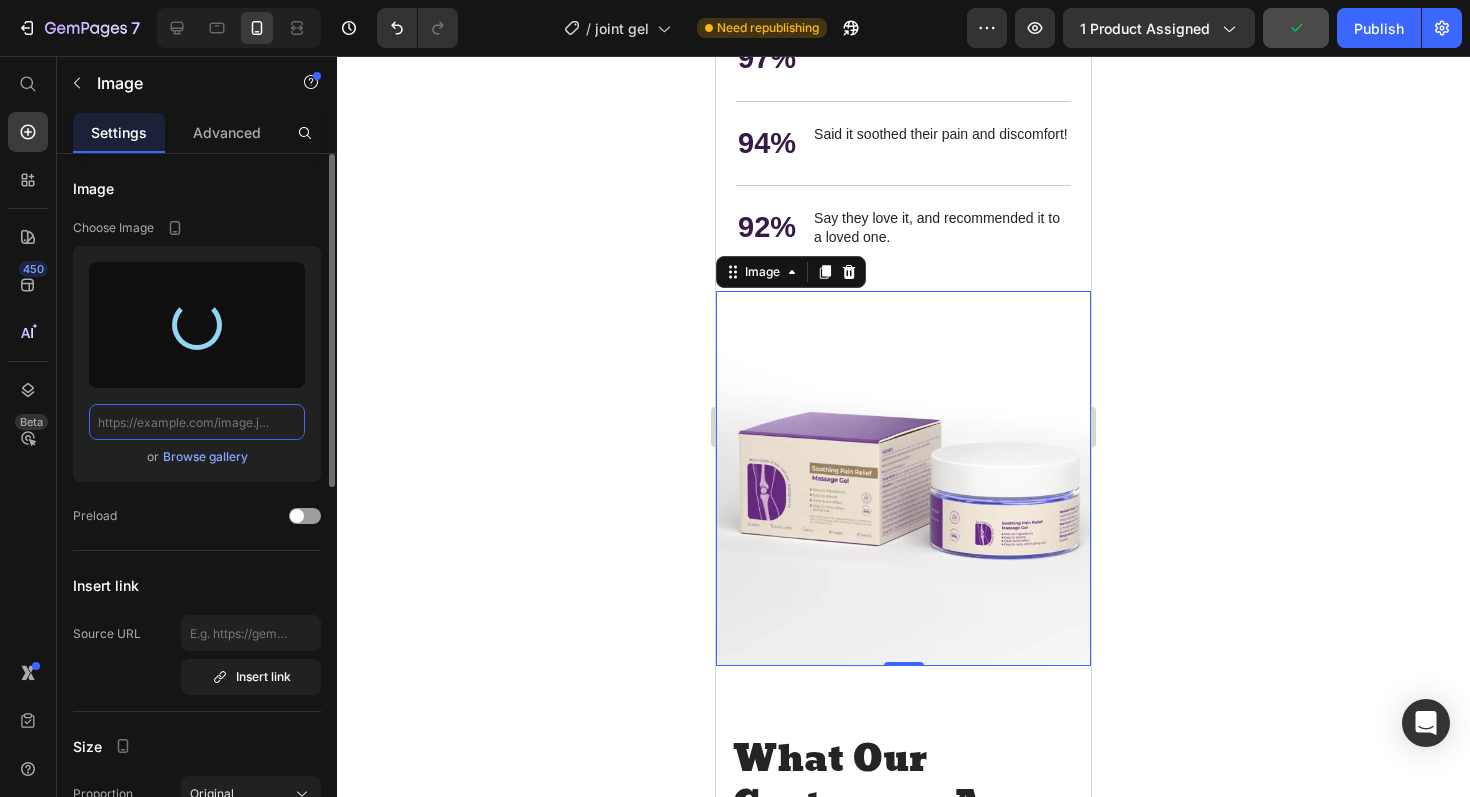 type on "https://cdn.shopify.com/s/files/1/0945/3410/7453/files/gempages_575129164550505584-0da2e56b-86d4-4ef0-b7f4-3ff8f9133b84.png" 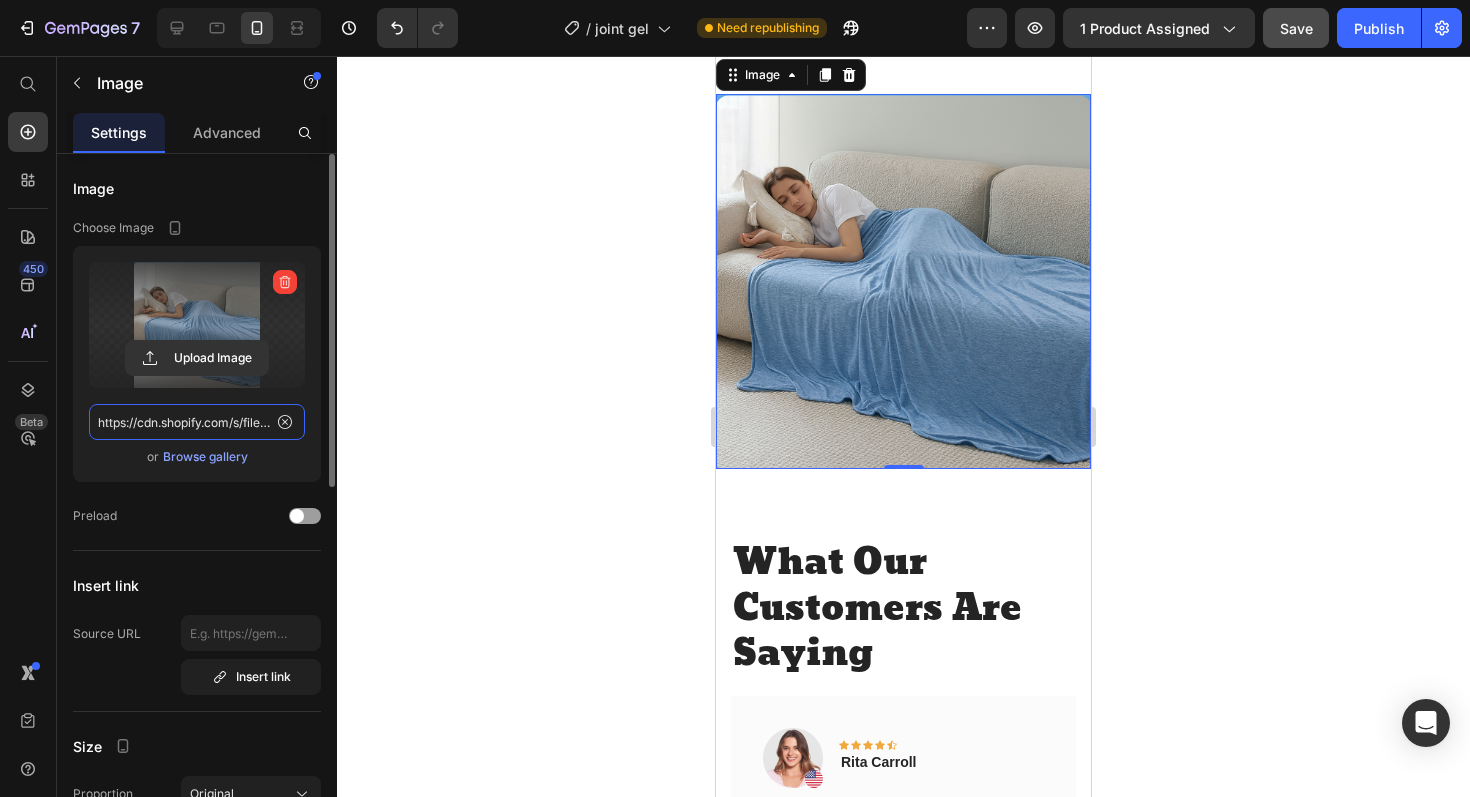 scroll, scrollTop: 3389, scrollLeft: 0, axis: vertical 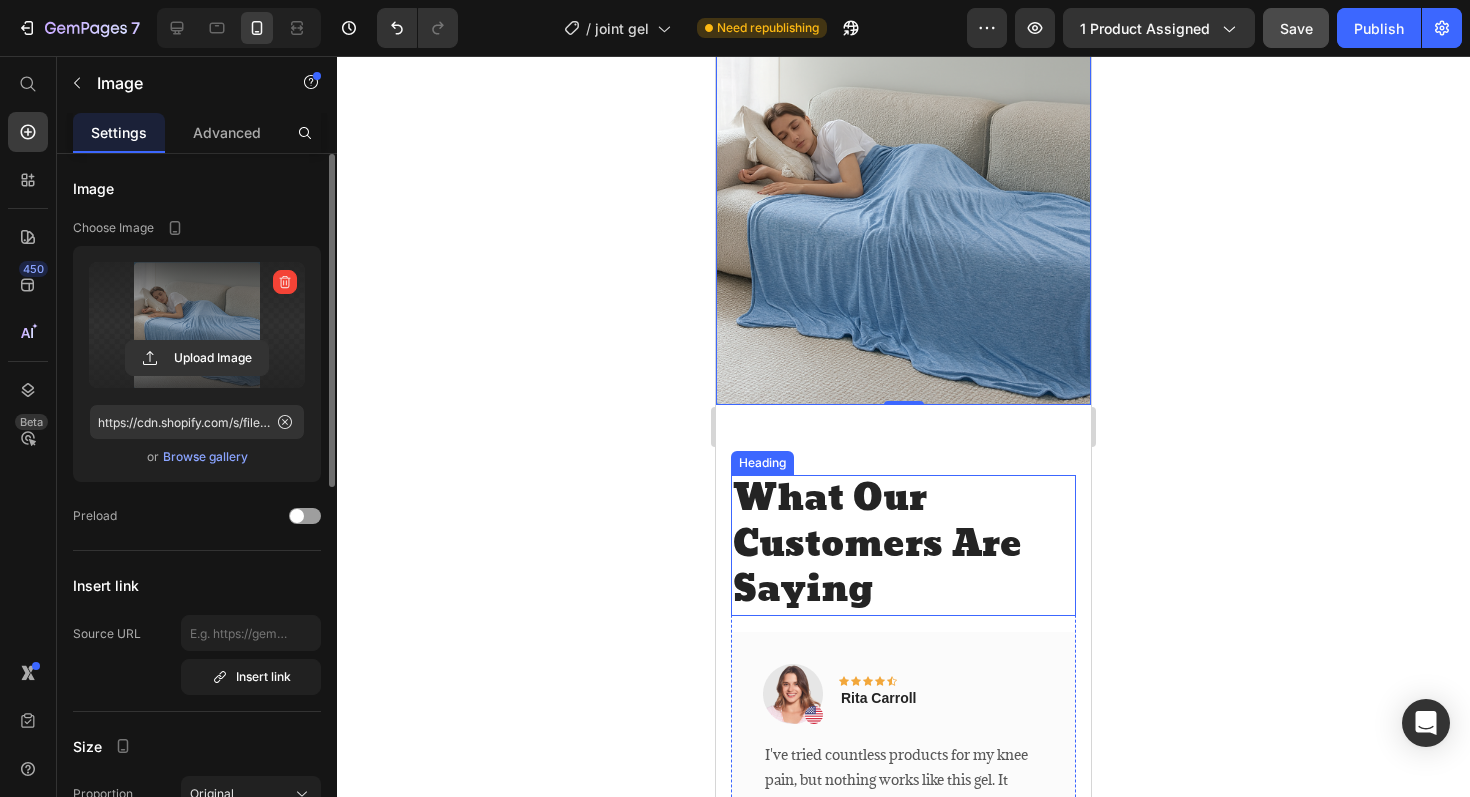 click on "What Our Customers Are Saying" at bounding box center [903, 545] 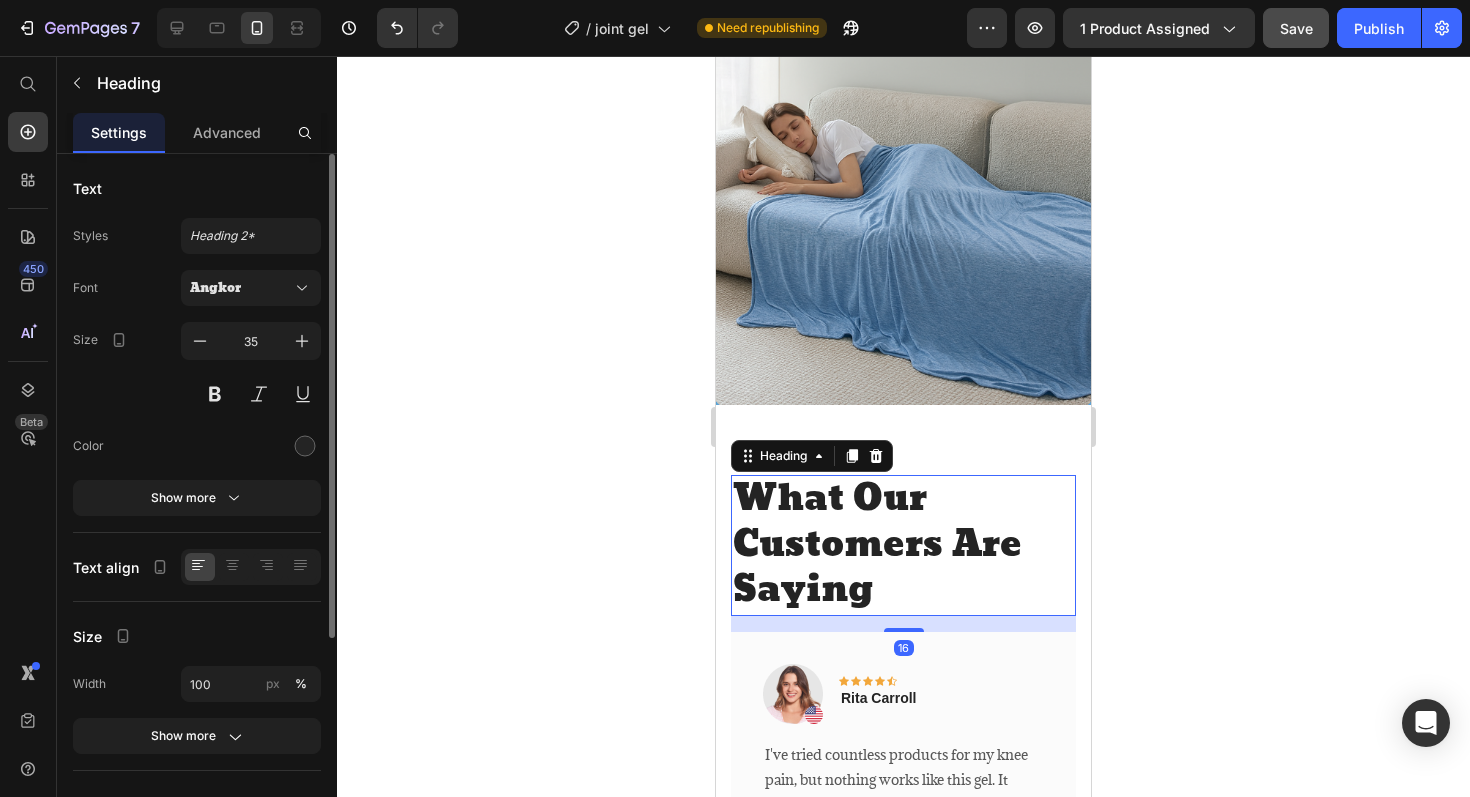 click on "What Our Customers Are Saying" at bounding box center (903, 545) 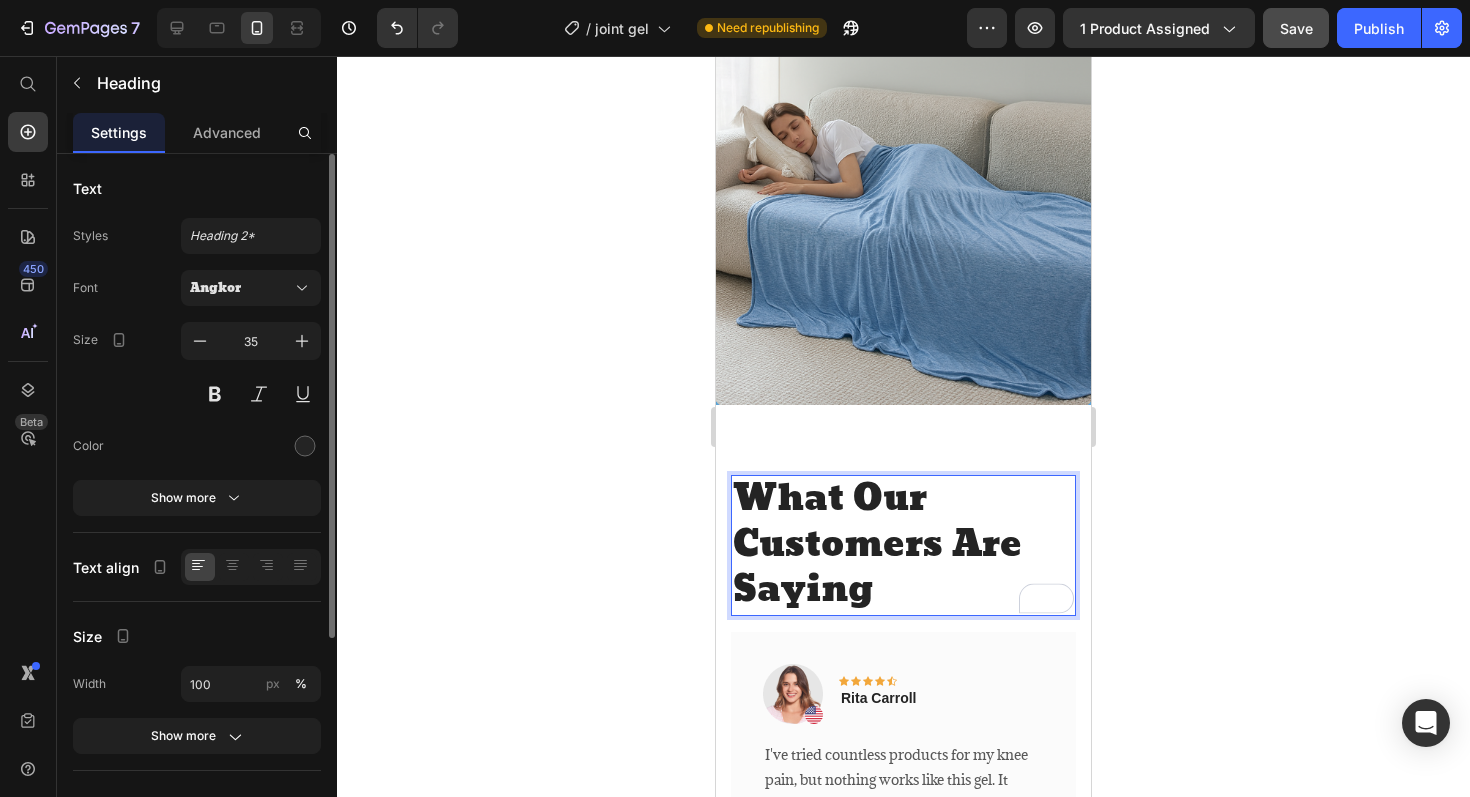 scroll, scrollTop: 6, scrollLeft: 0, axis: vertical 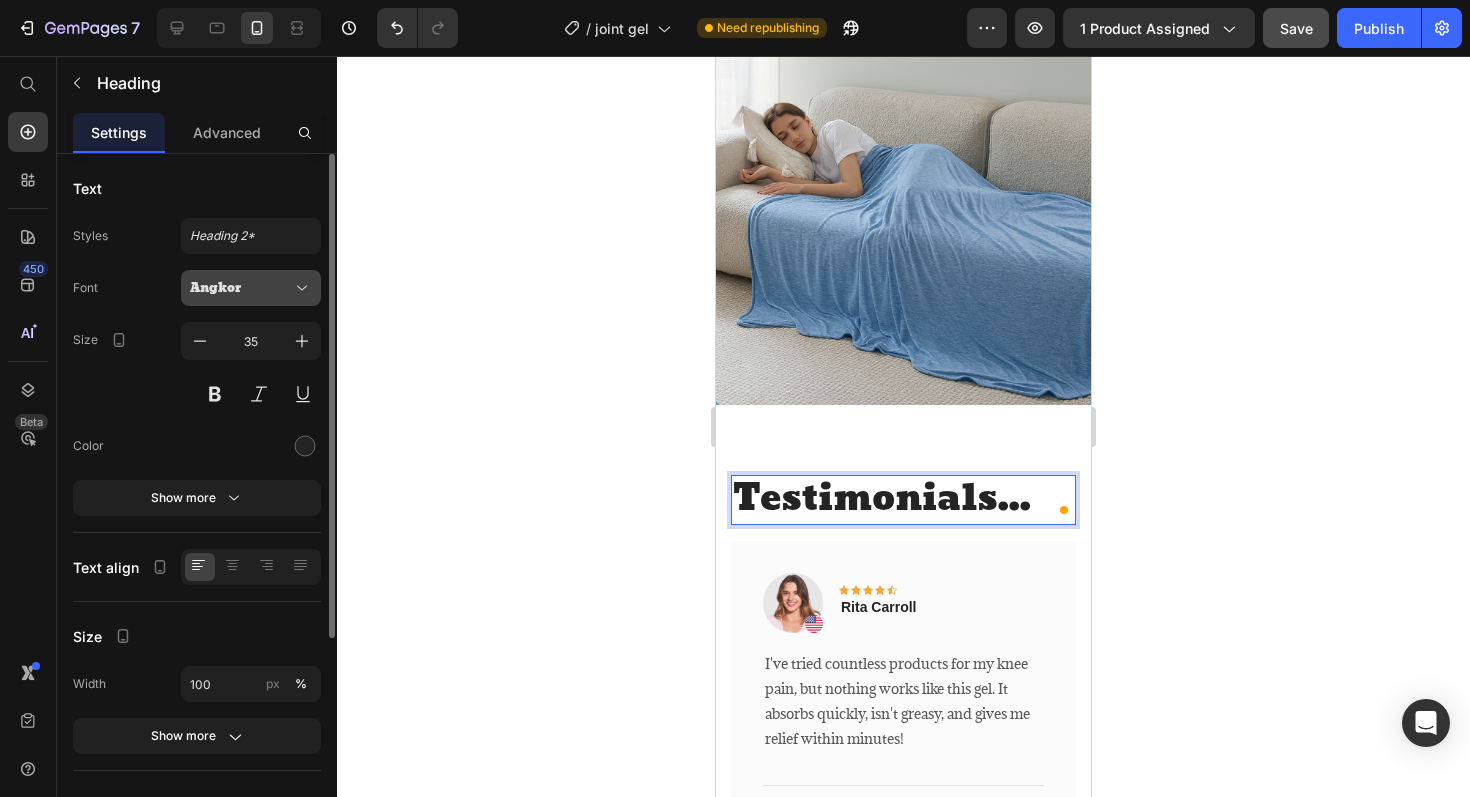 click on "Angkor" at bounding box center [241, 288] 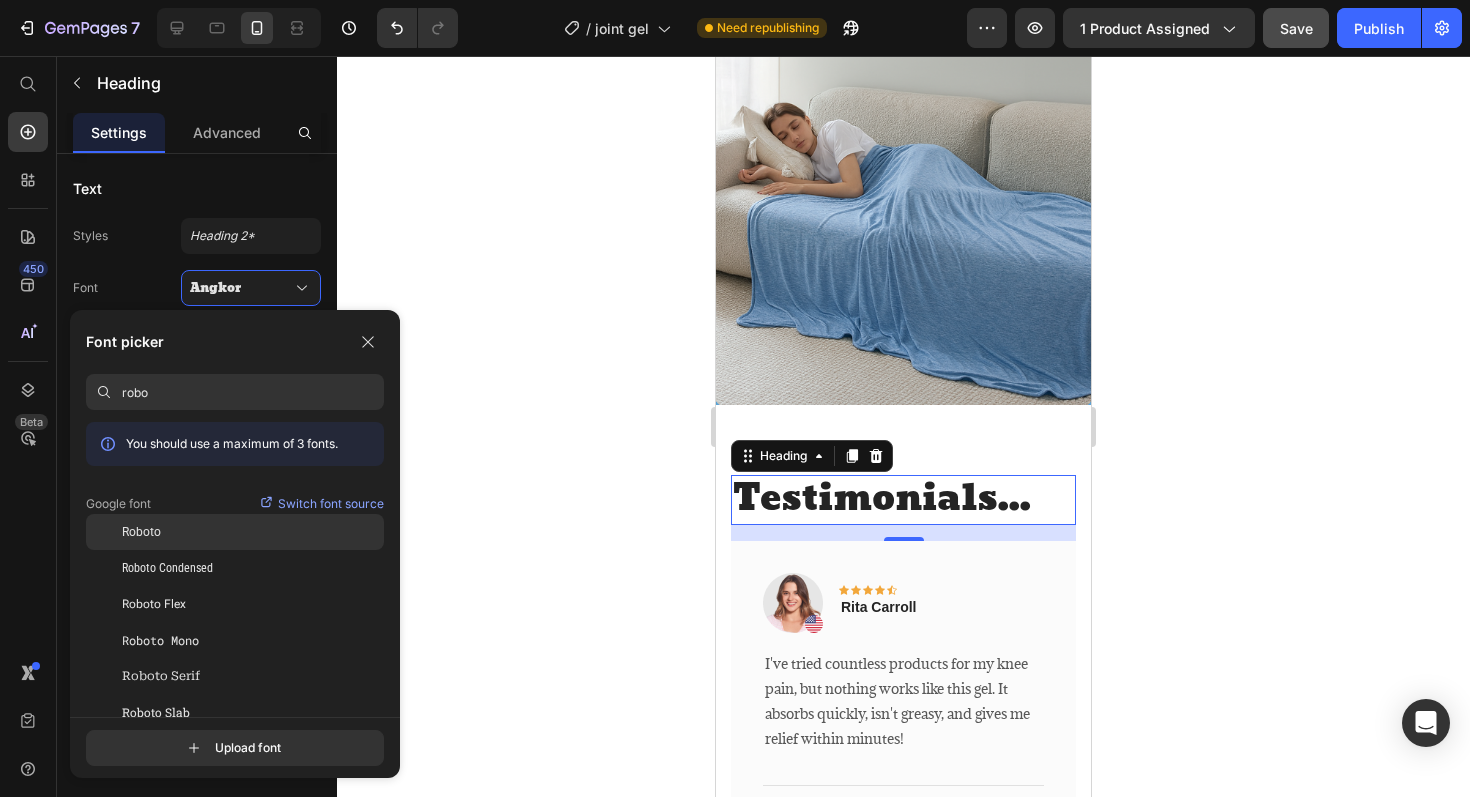 type on "robo" 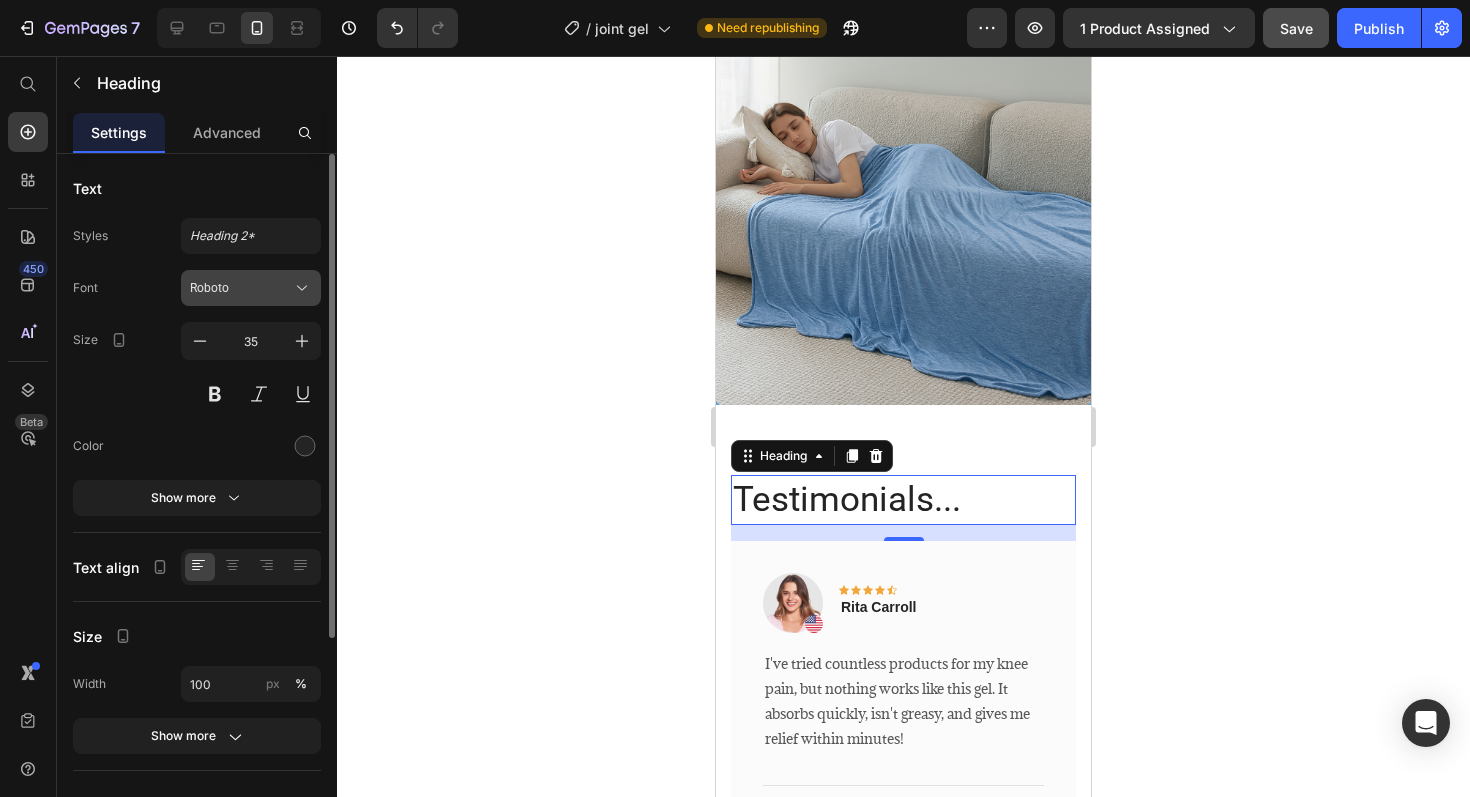 click on "Roboto" at bounding box center (241, 288) 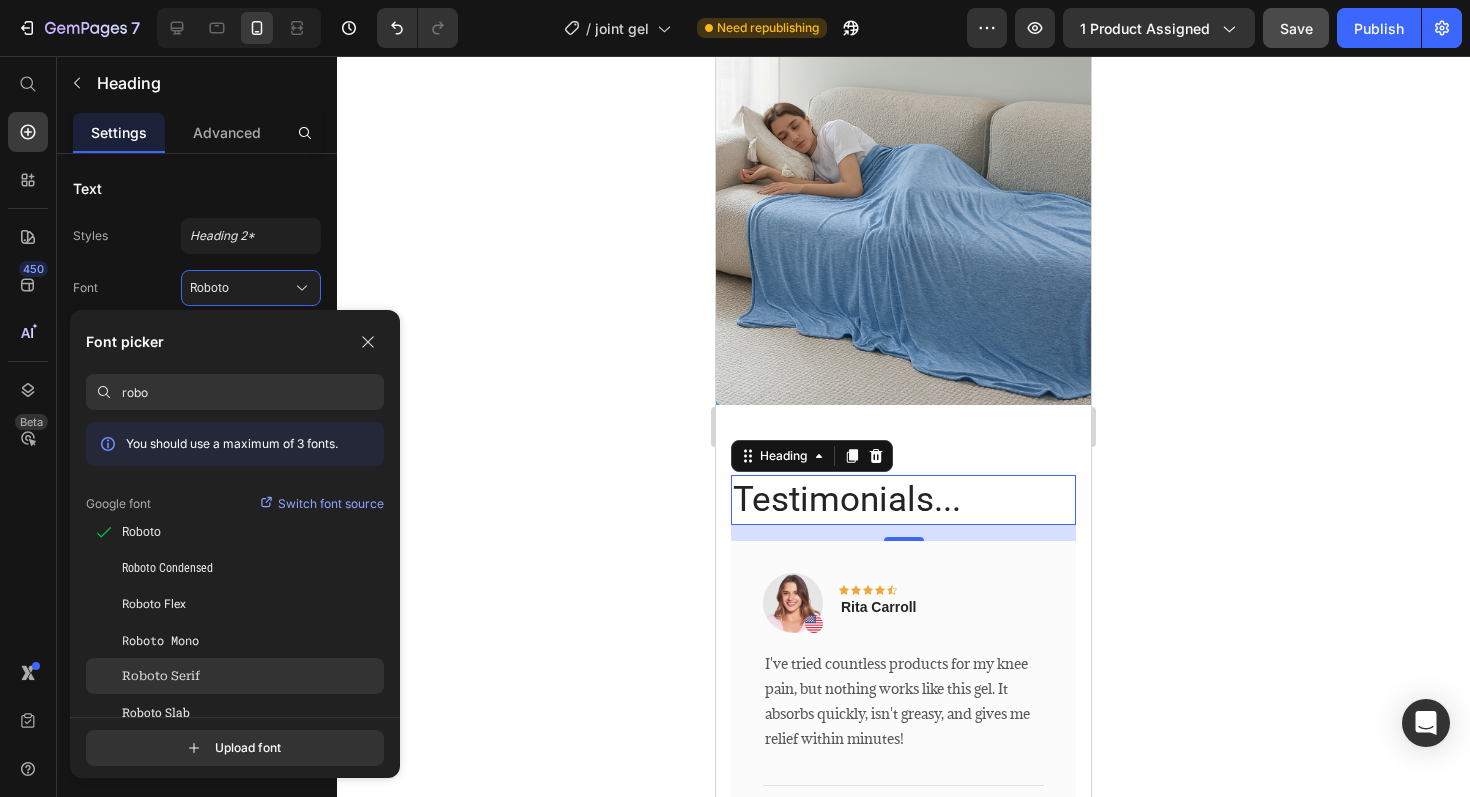 scroll, scrollTop: 13, scrollLeft: 0, axis: vertical 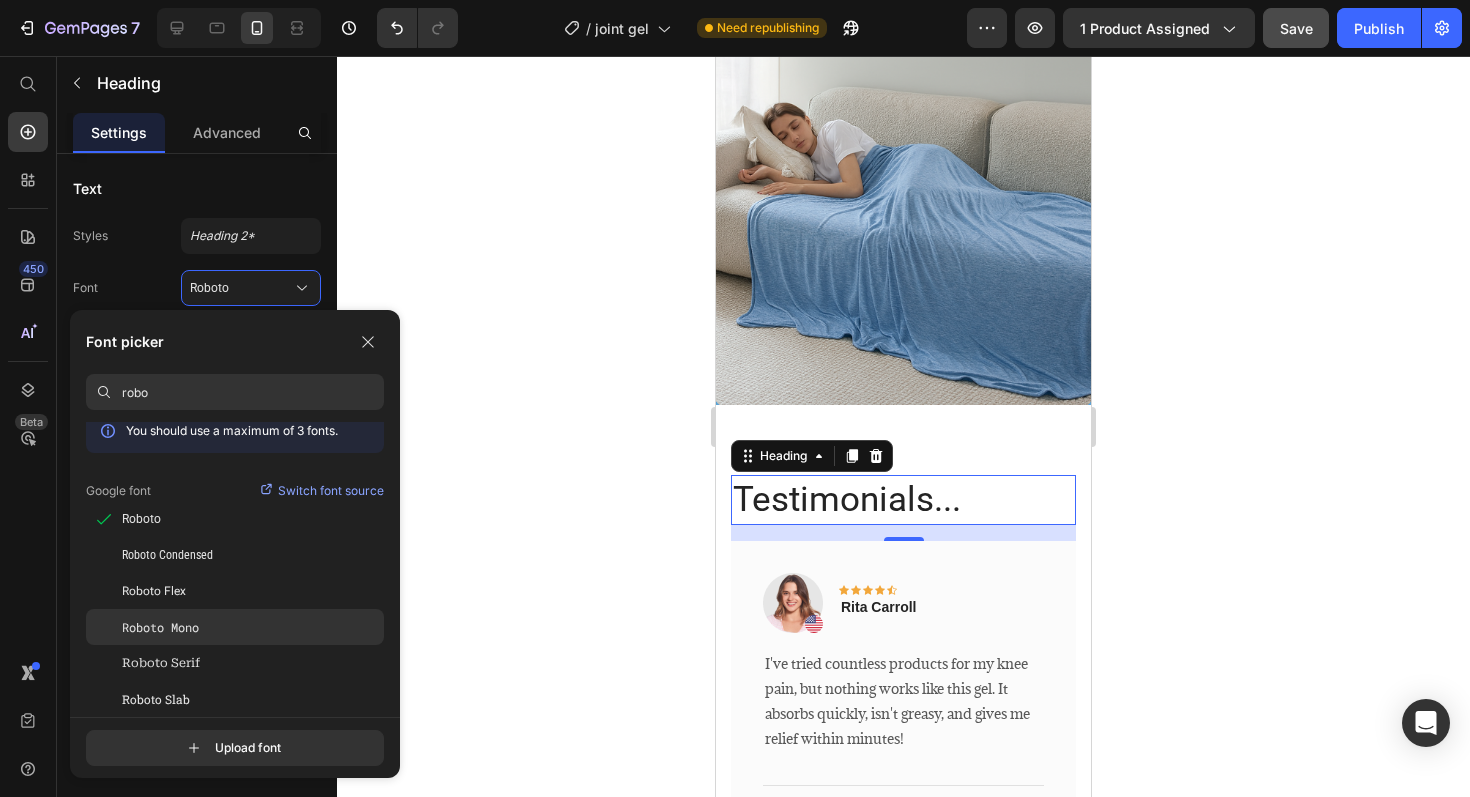click on "Roboto Mono" 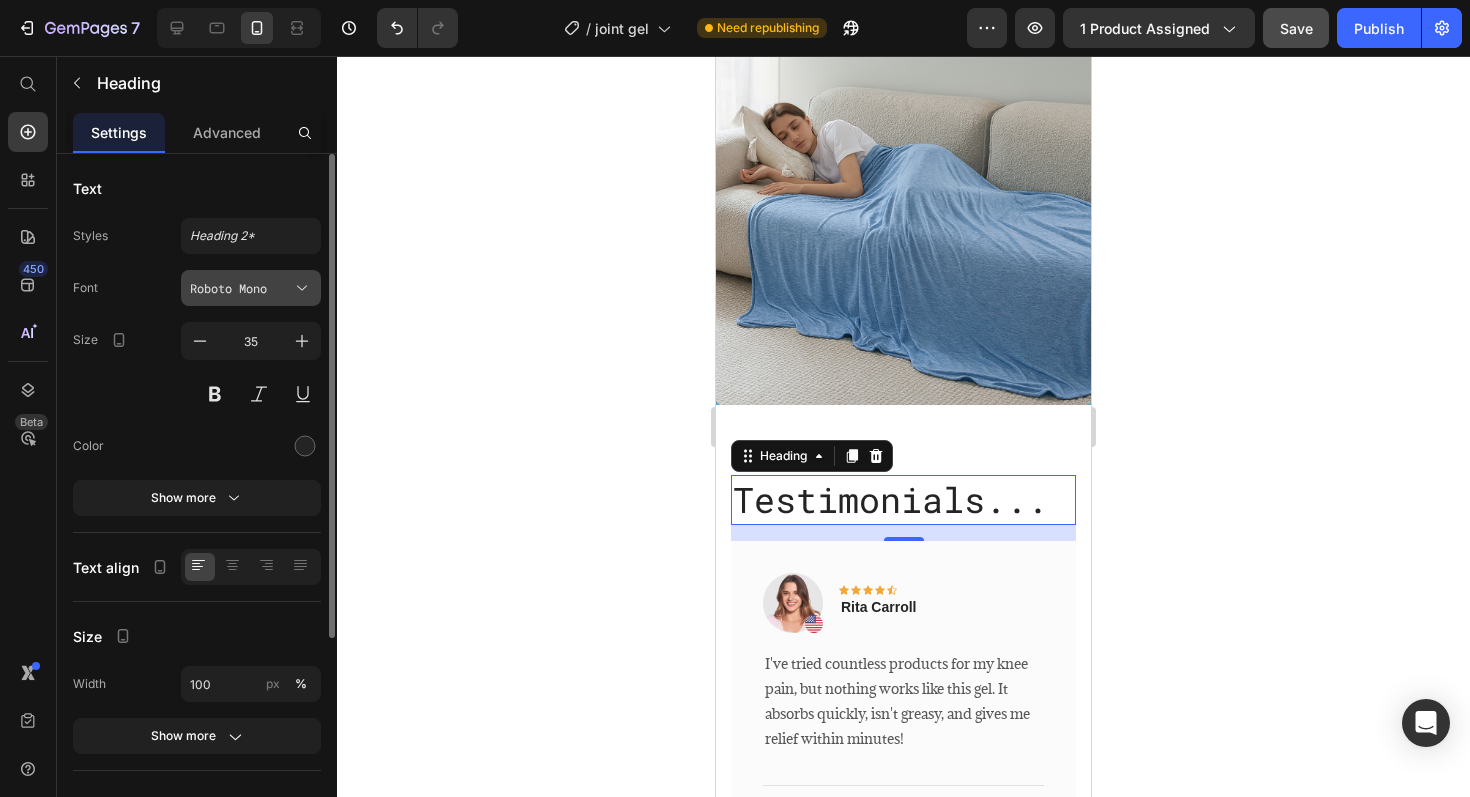 click on "Roboto Mono" at bounding box center [241, 288] 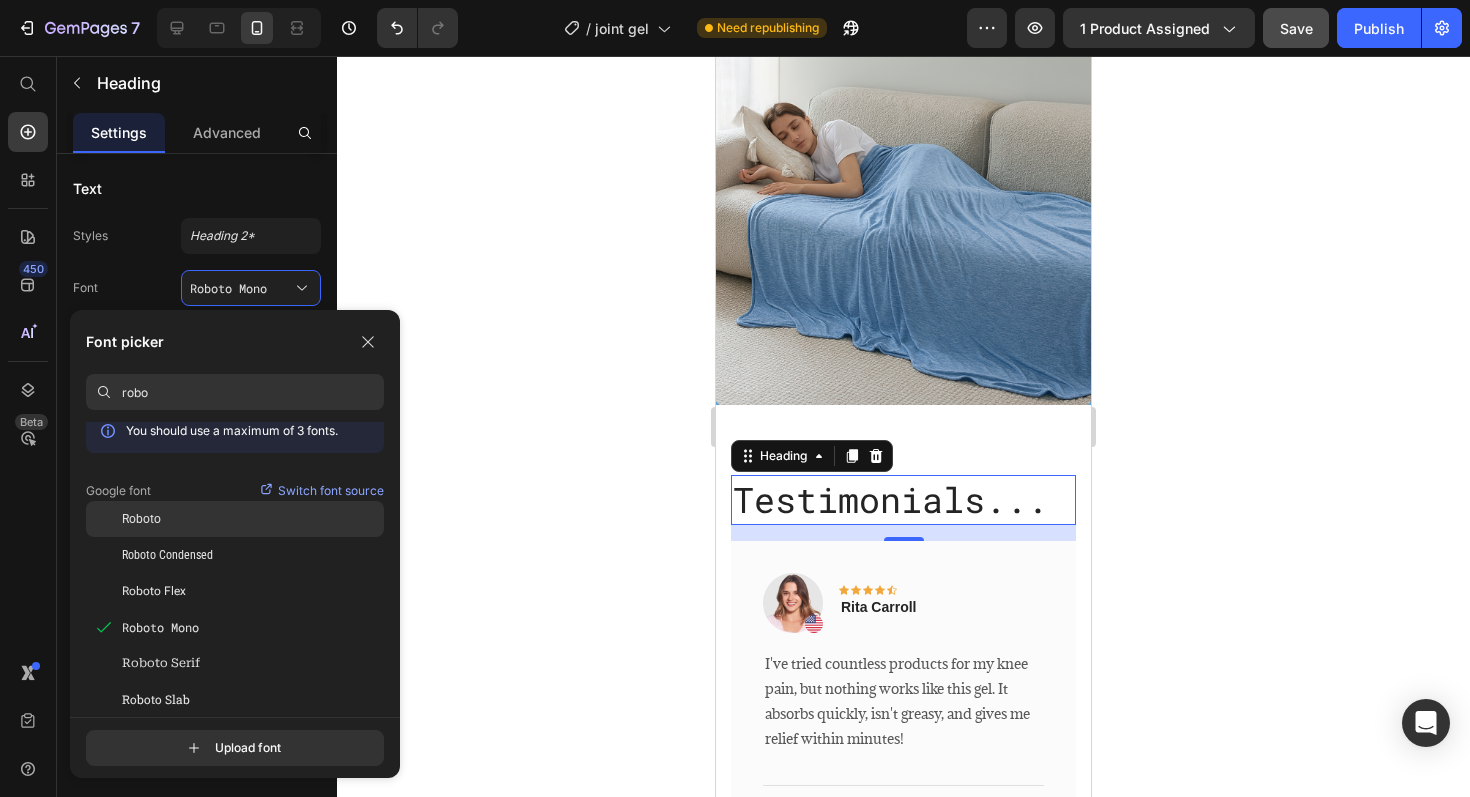 click on "Roboto" 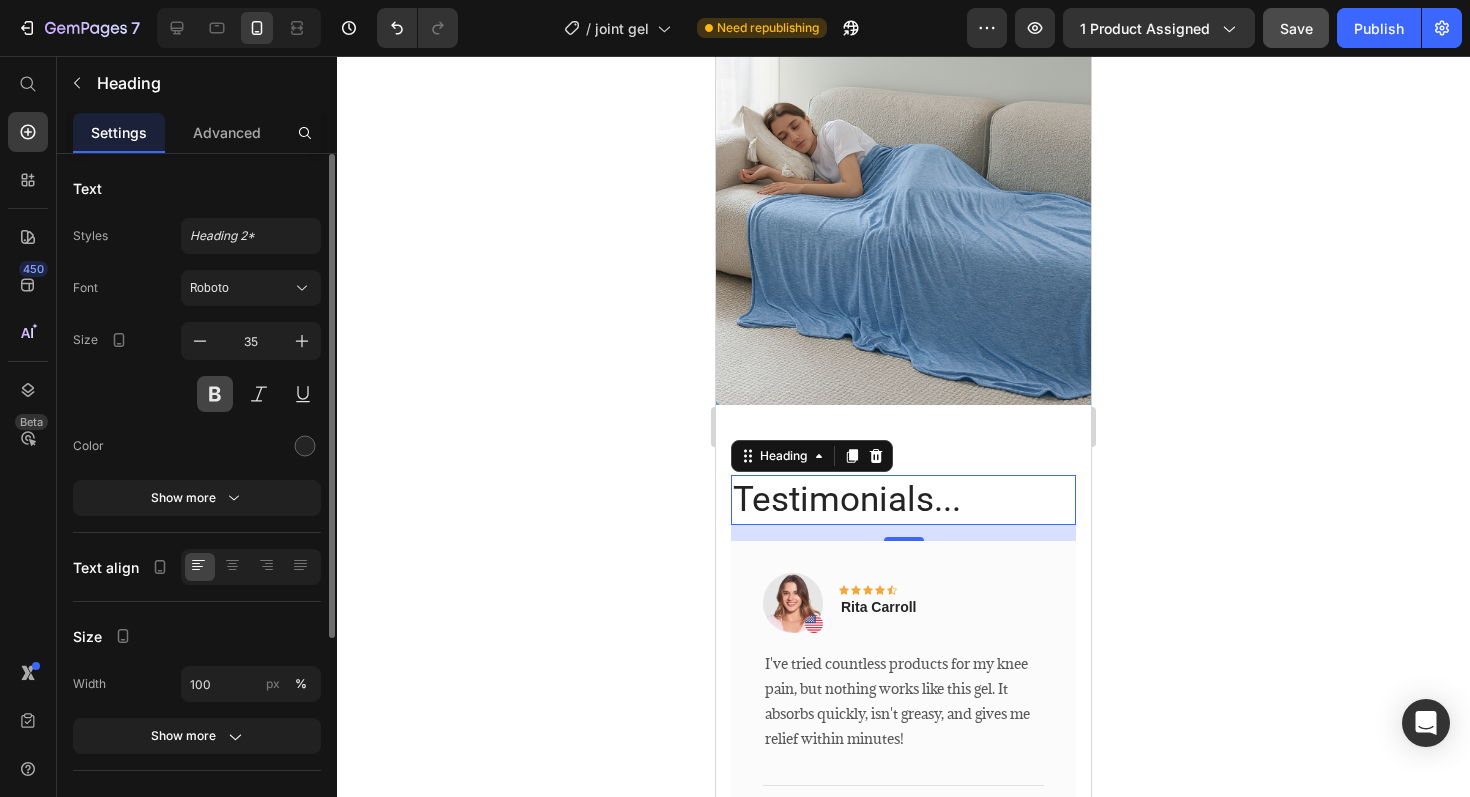 click at bounding box center (215, 394) 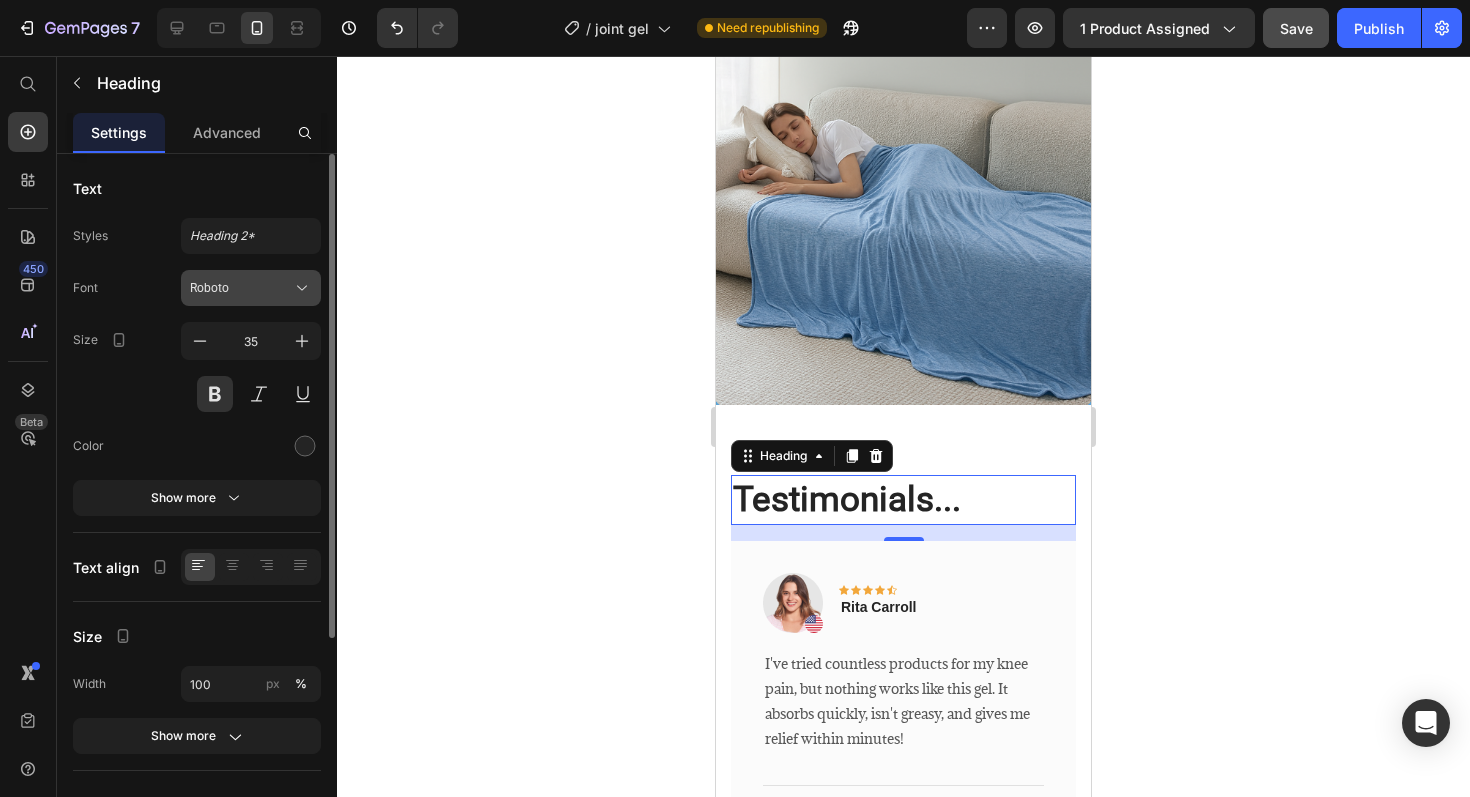 click on "Roboto" at bounding box center [241, 288] 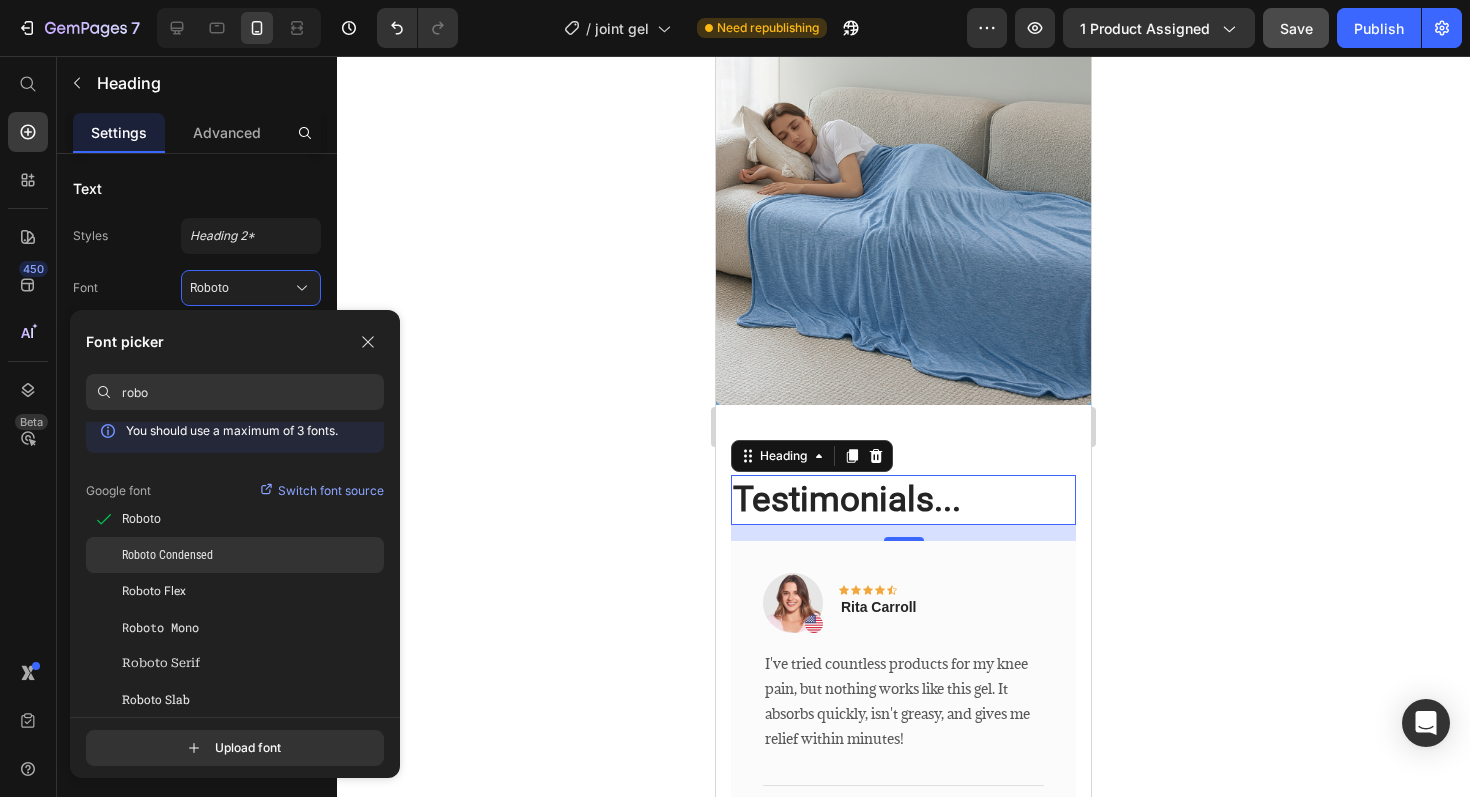 click on "Roboto Condensed" 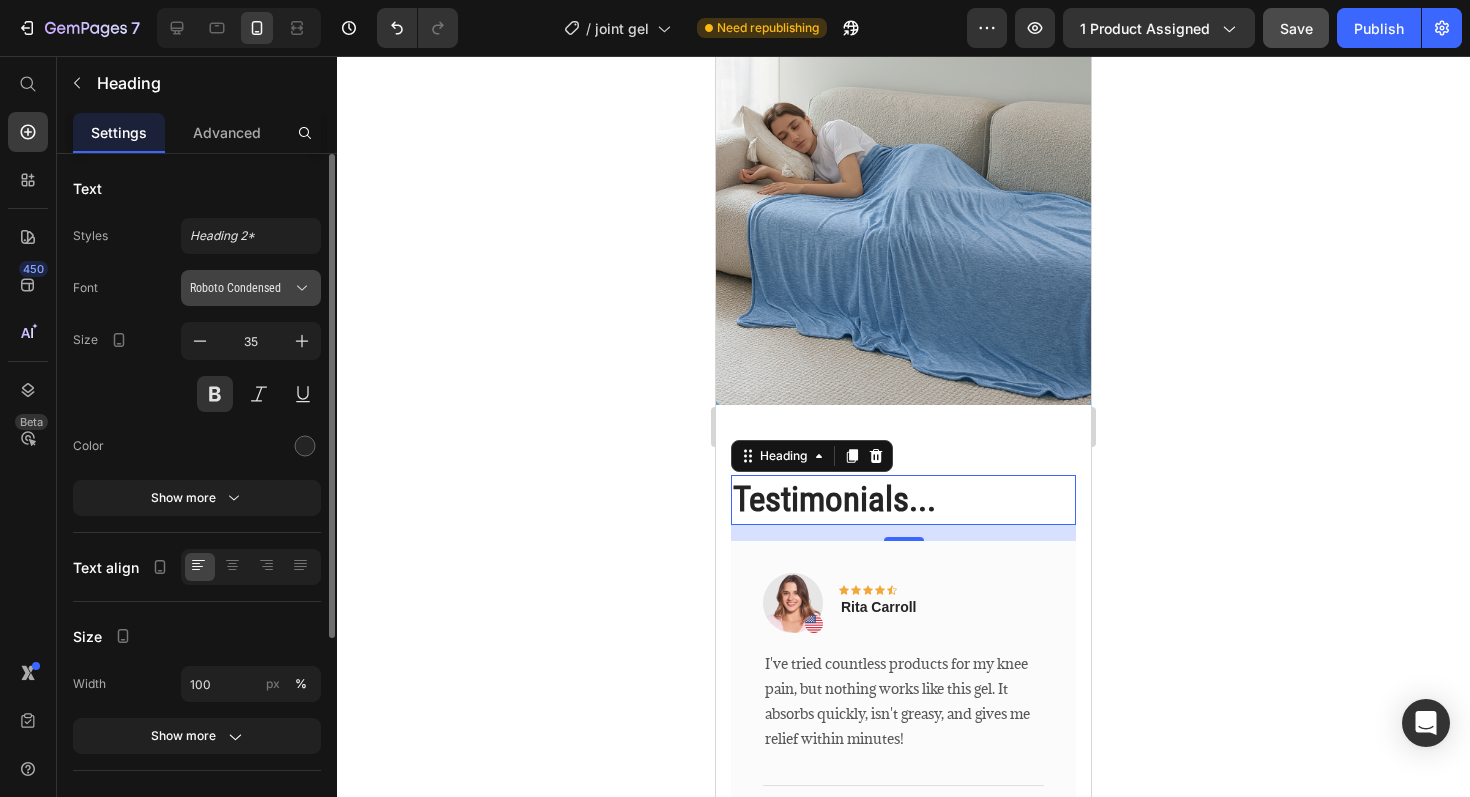 click on "Roboto Condensed" at bounding box center (241, 288) 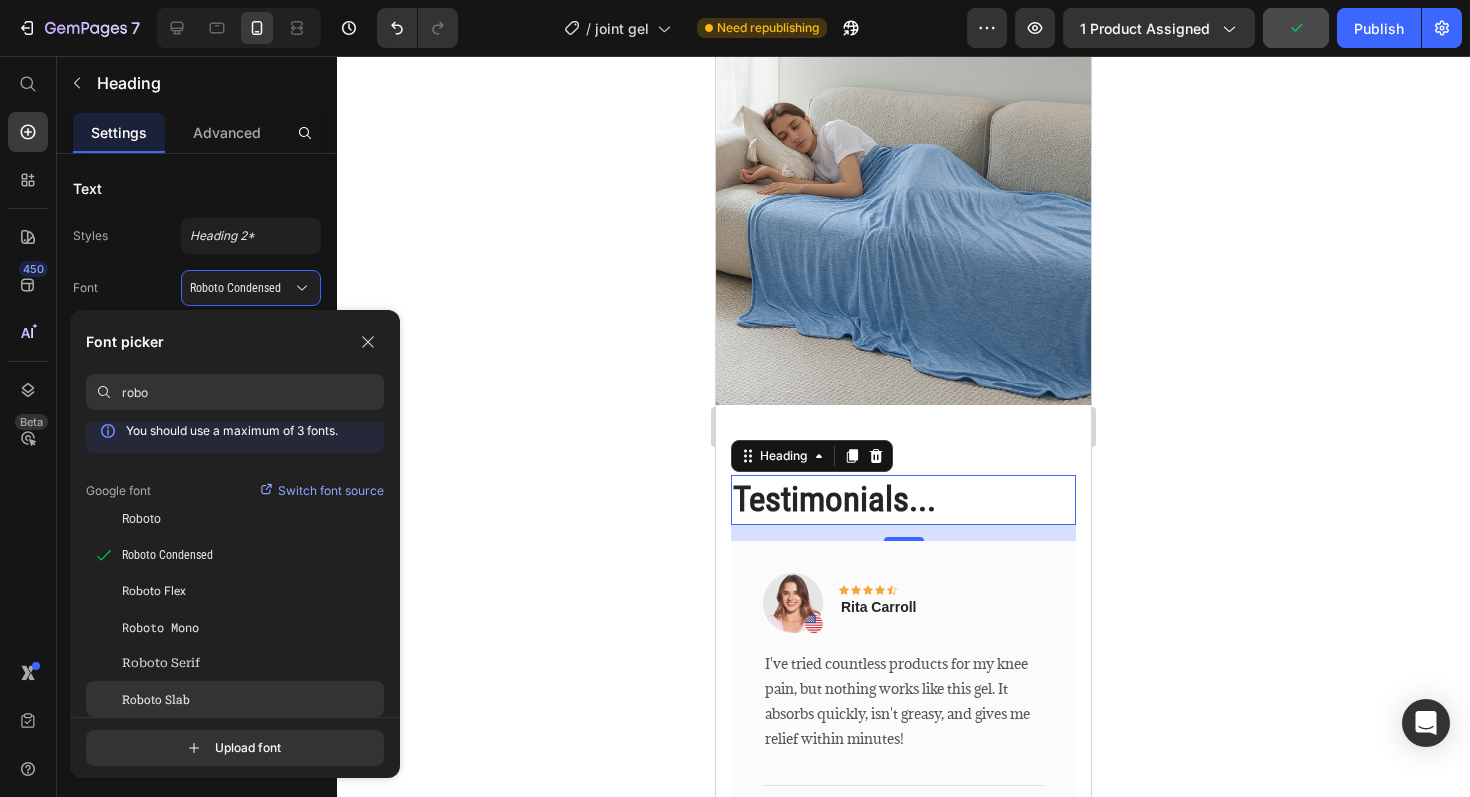 click on "Roboto Slab" 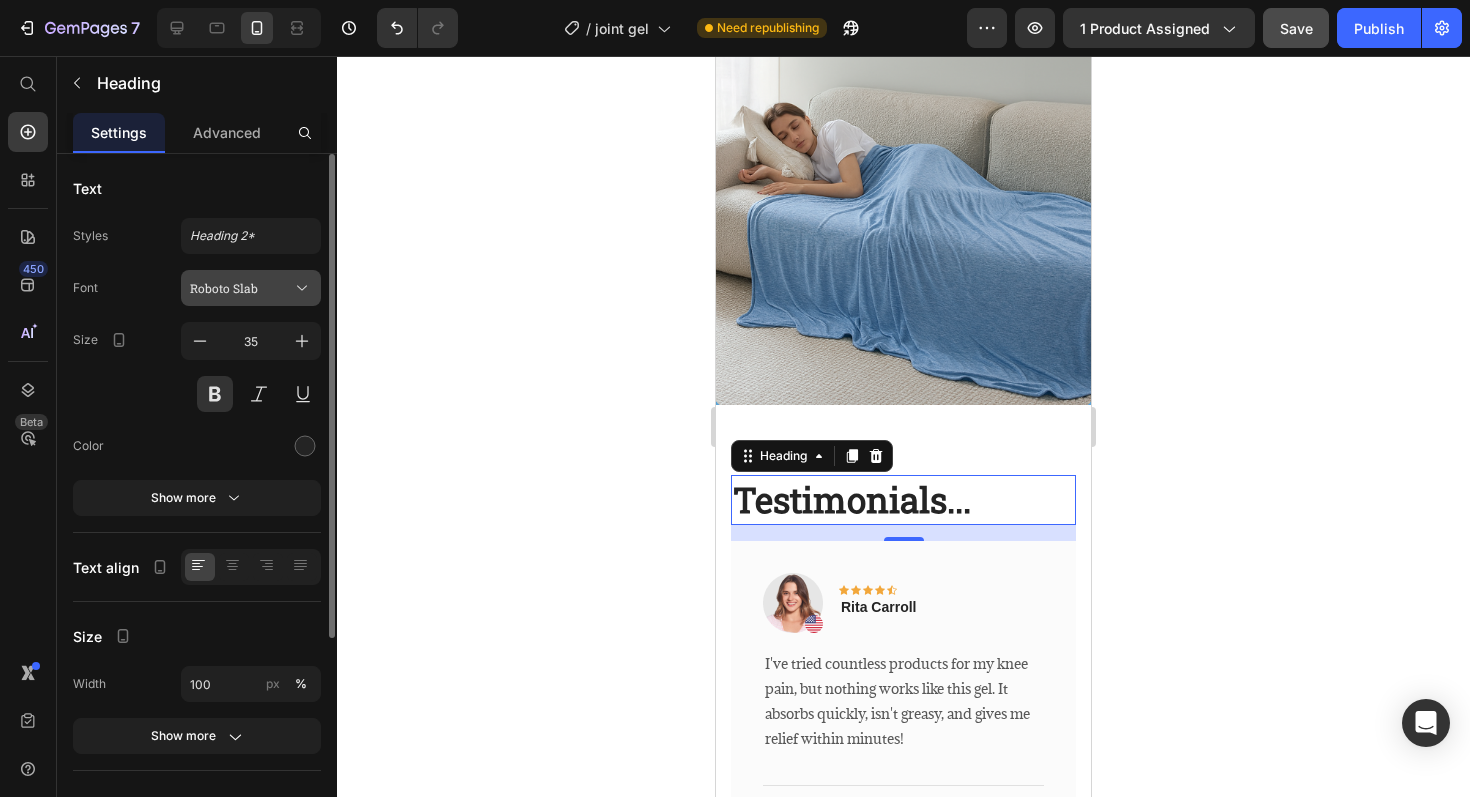 click on "Roboto Slab" at bounding box center [241, 288] 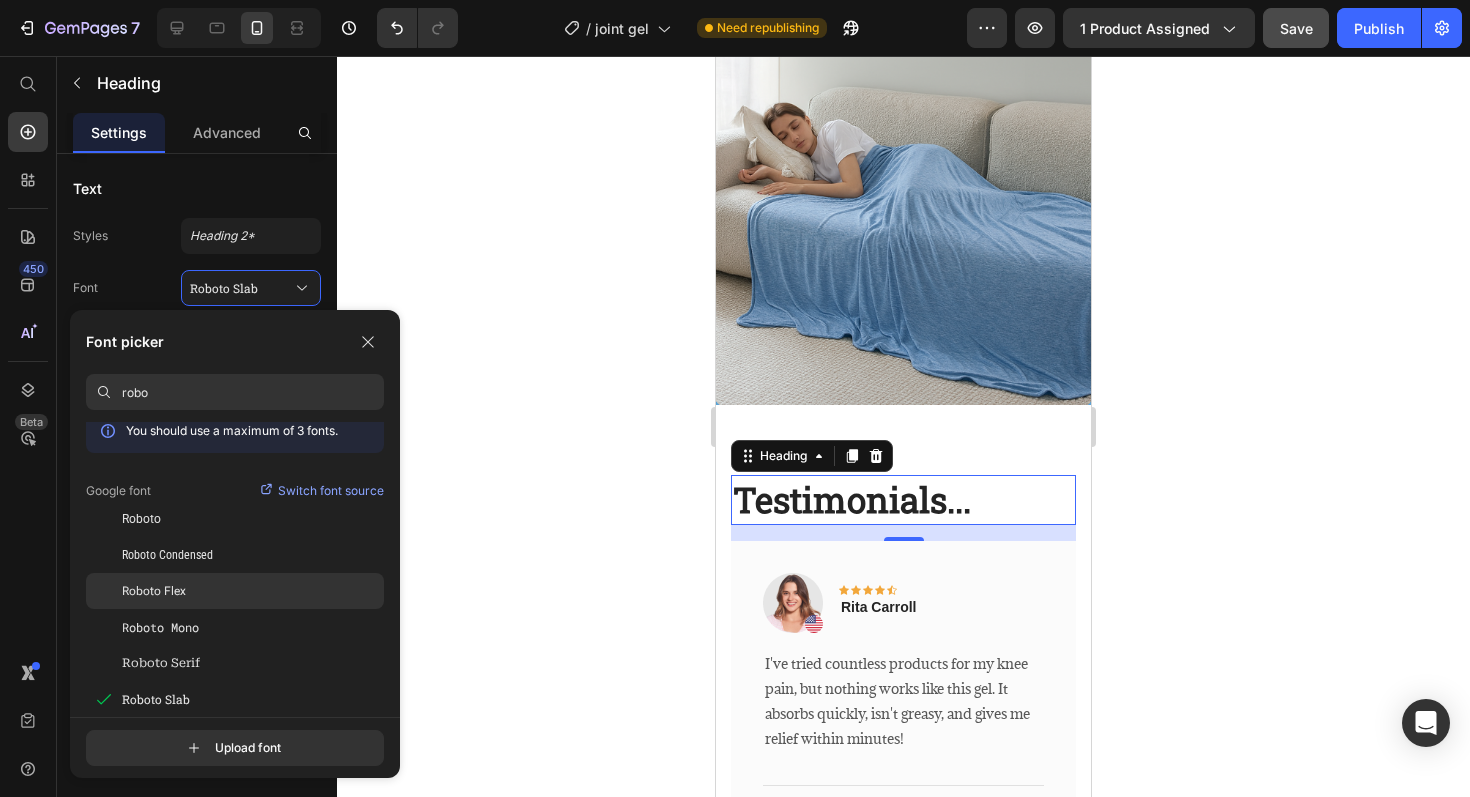 click on "Roboto Flex" 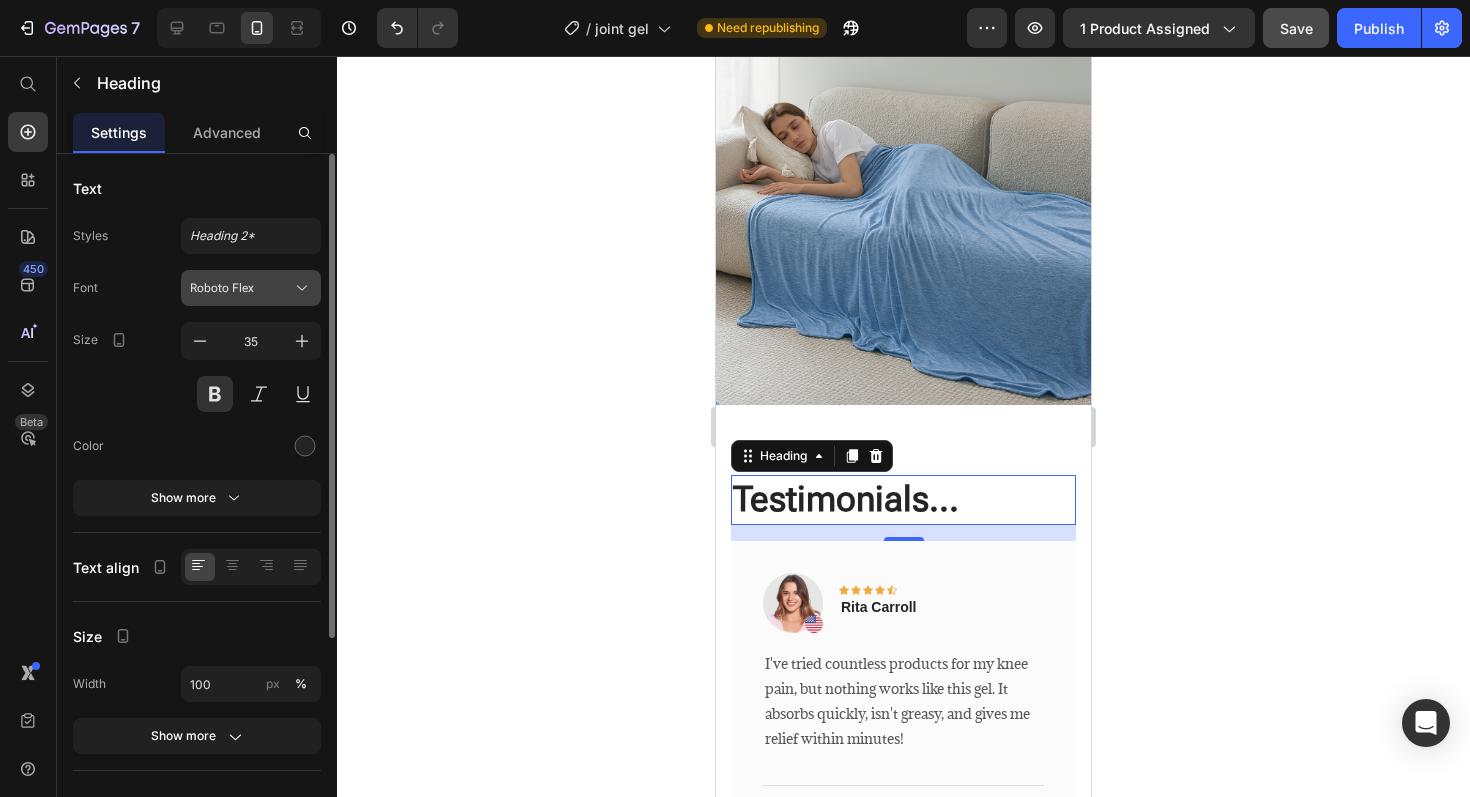 click on "Roboto Flex" at bounding box center (241, 288) 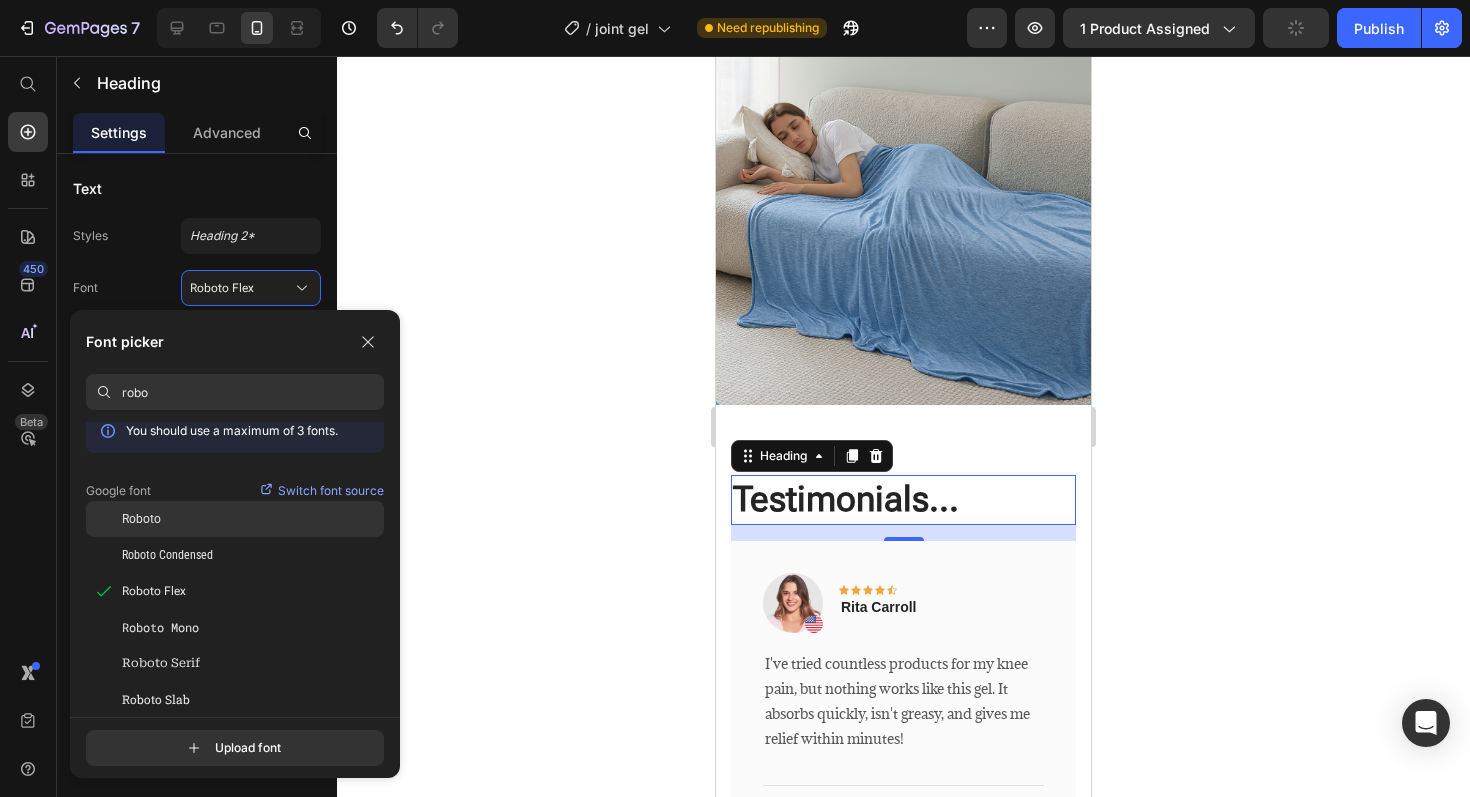 click on "Roboto" 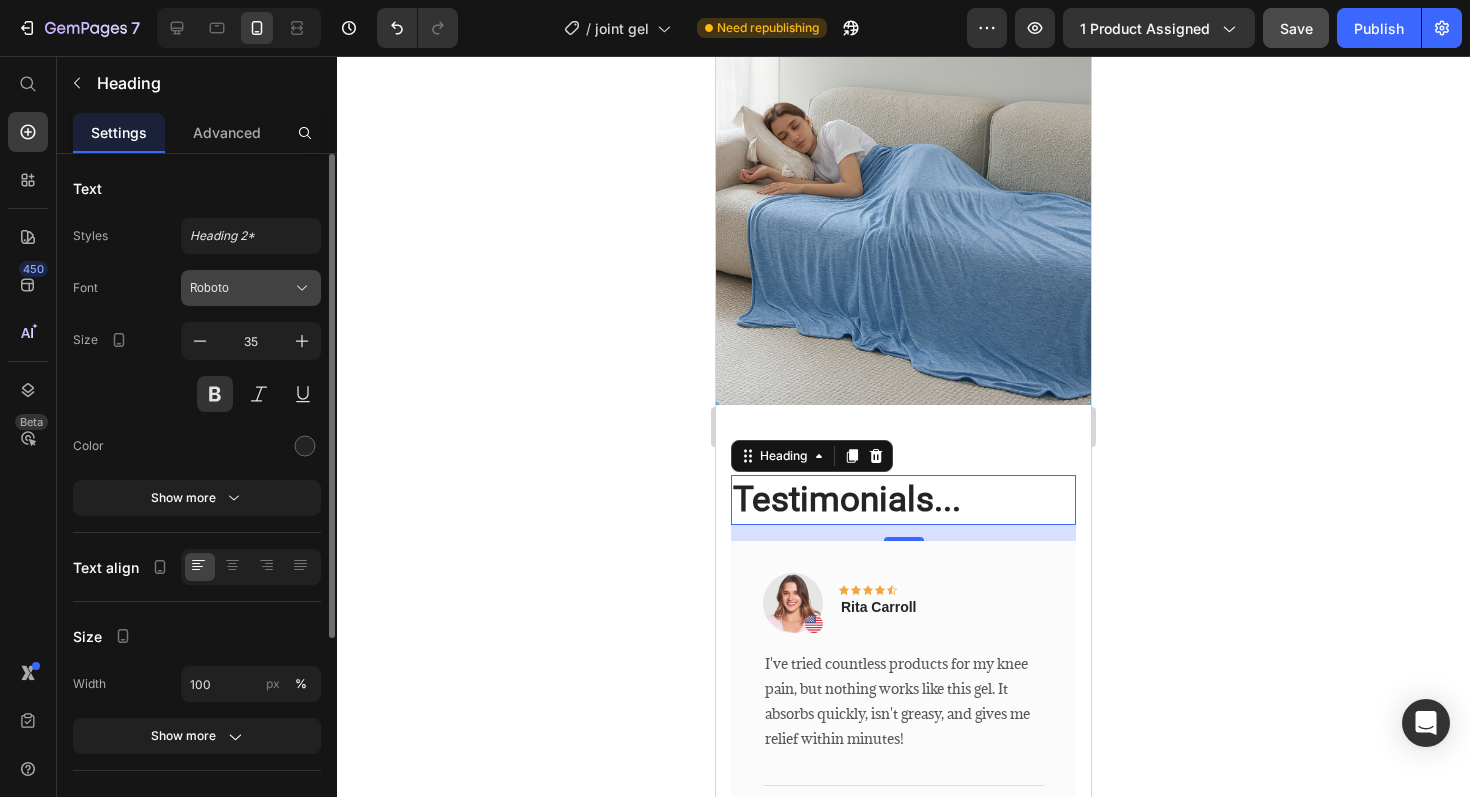 click on "Roboto" at bounding box center [241, 288] 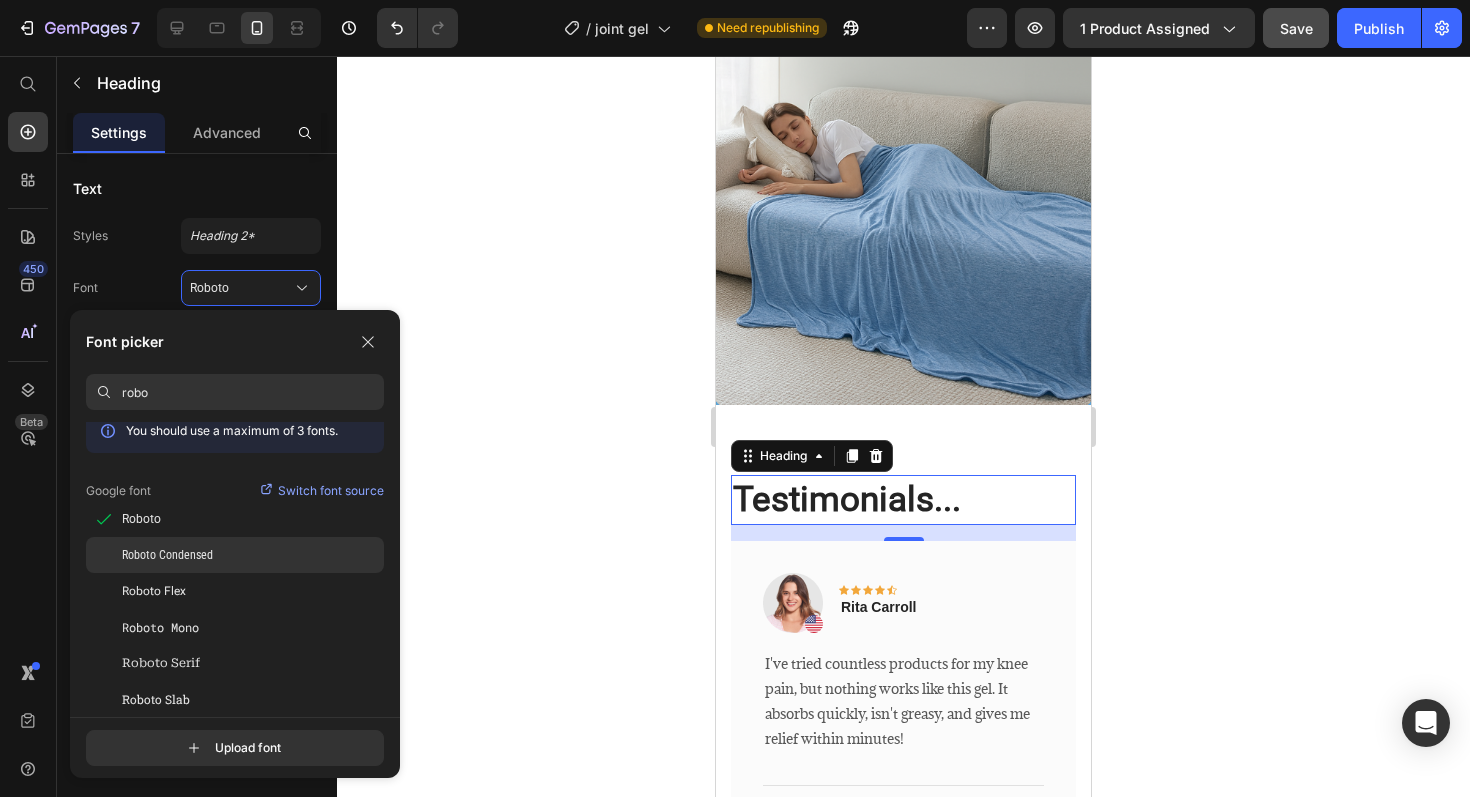 click on "Roboto Condensed" at bounding box center (167, 555) 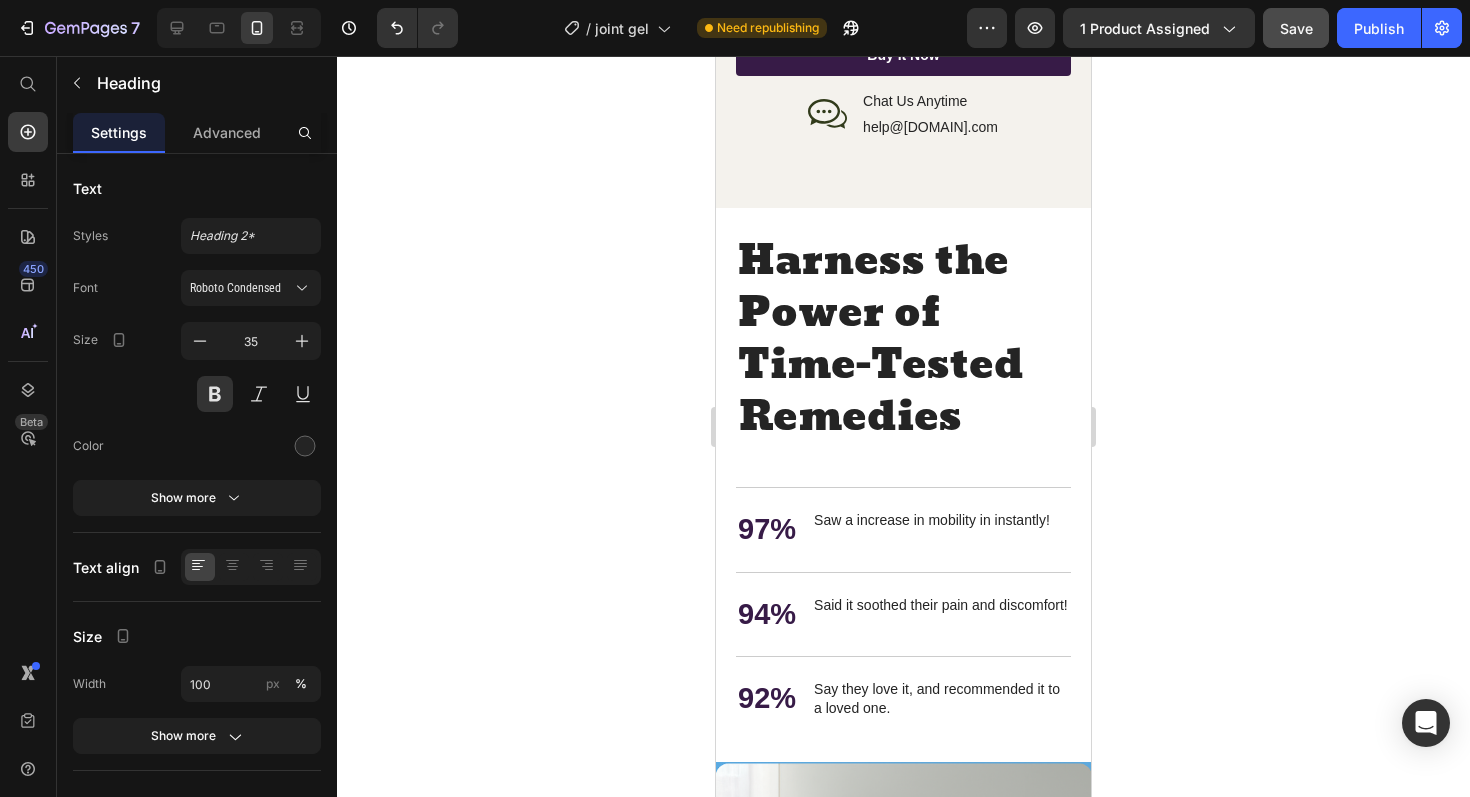 scroll, scrollTop: 2611, scrollLeft: 0, axis: vertical 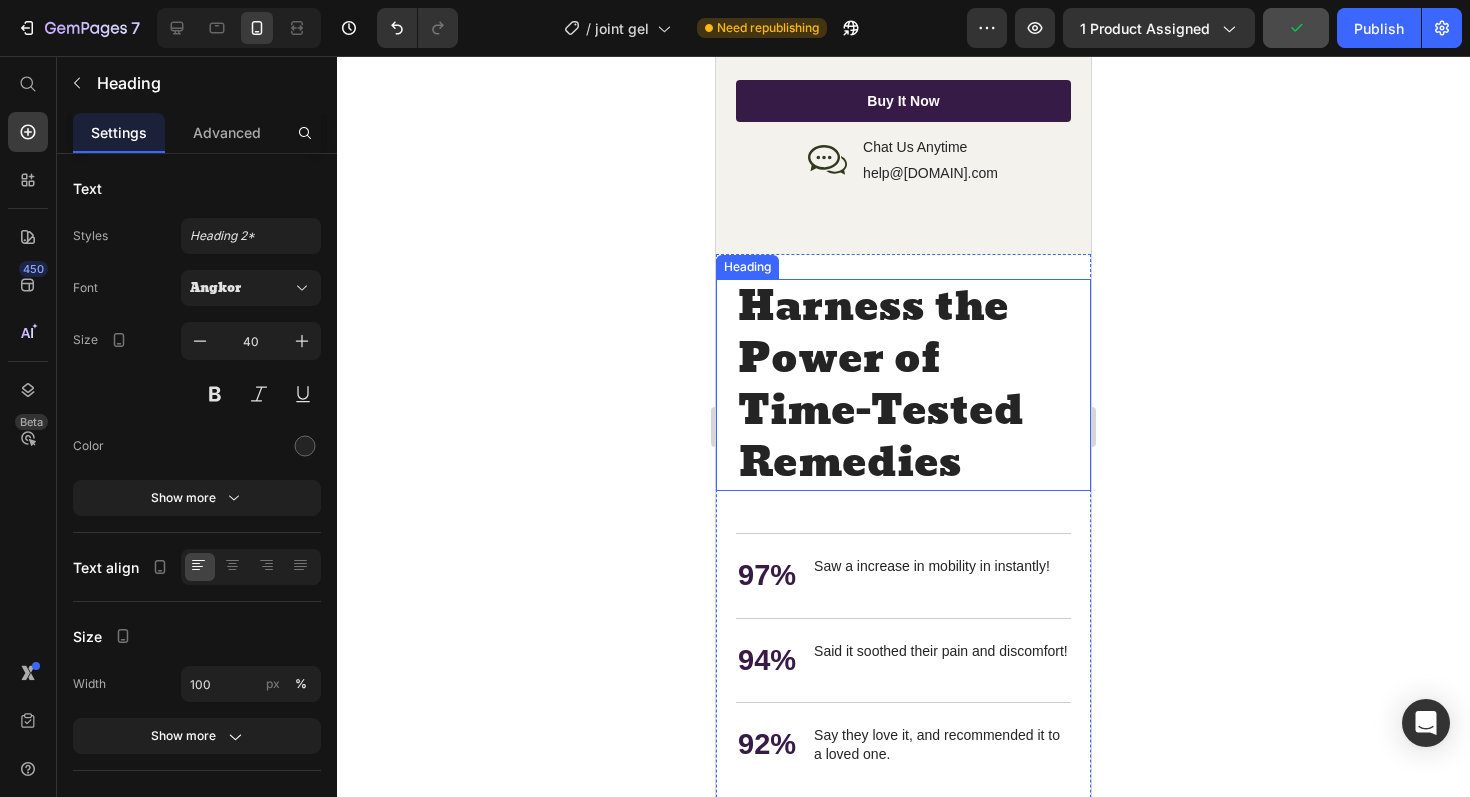 click on "Harness the Power of Time-Tested Remedies" at bounding box center [903, 385] 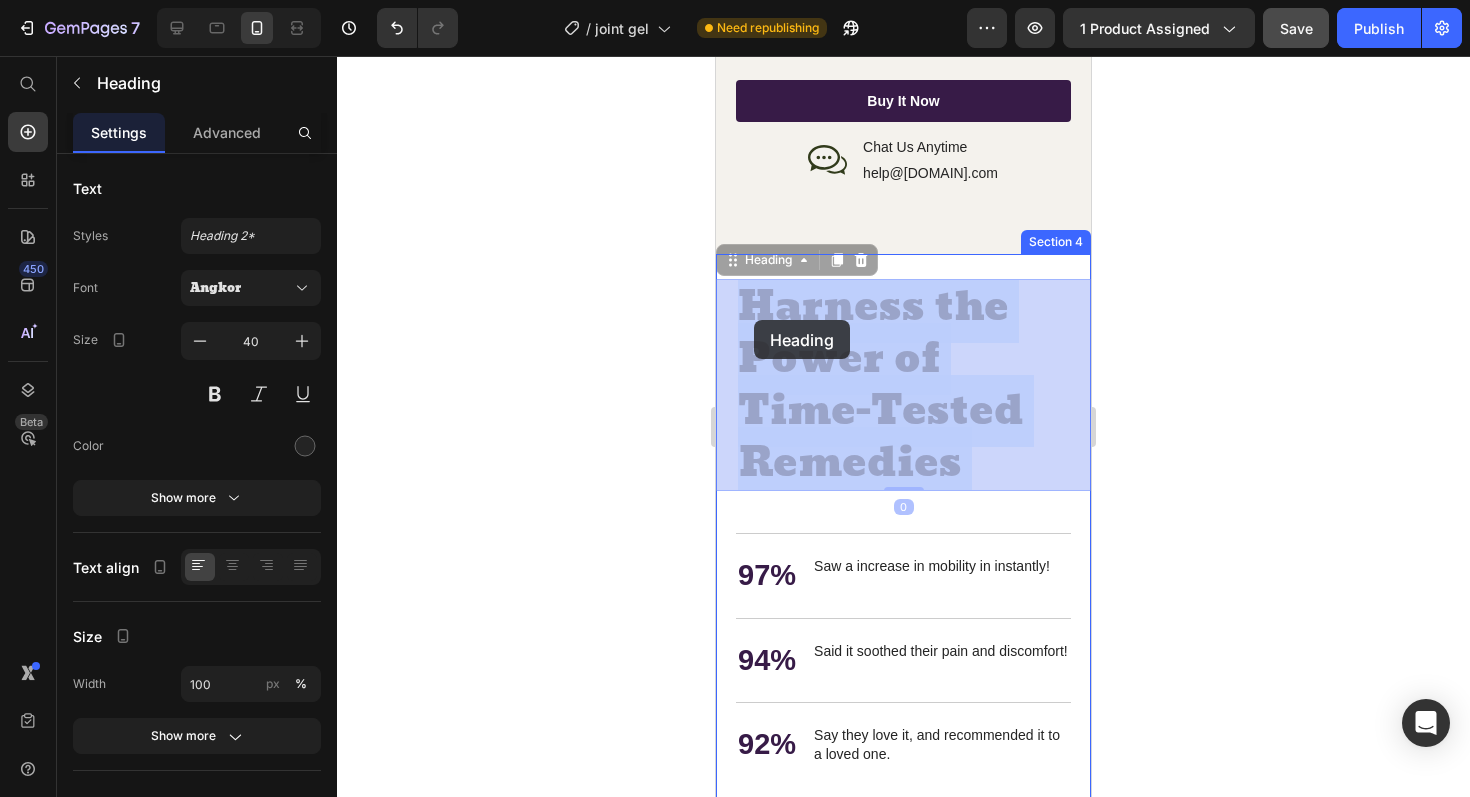 drag, startPoint x: 960, startPoint y: 451, endPoint x: 754, endPoint y: 320, distance: 244.12497 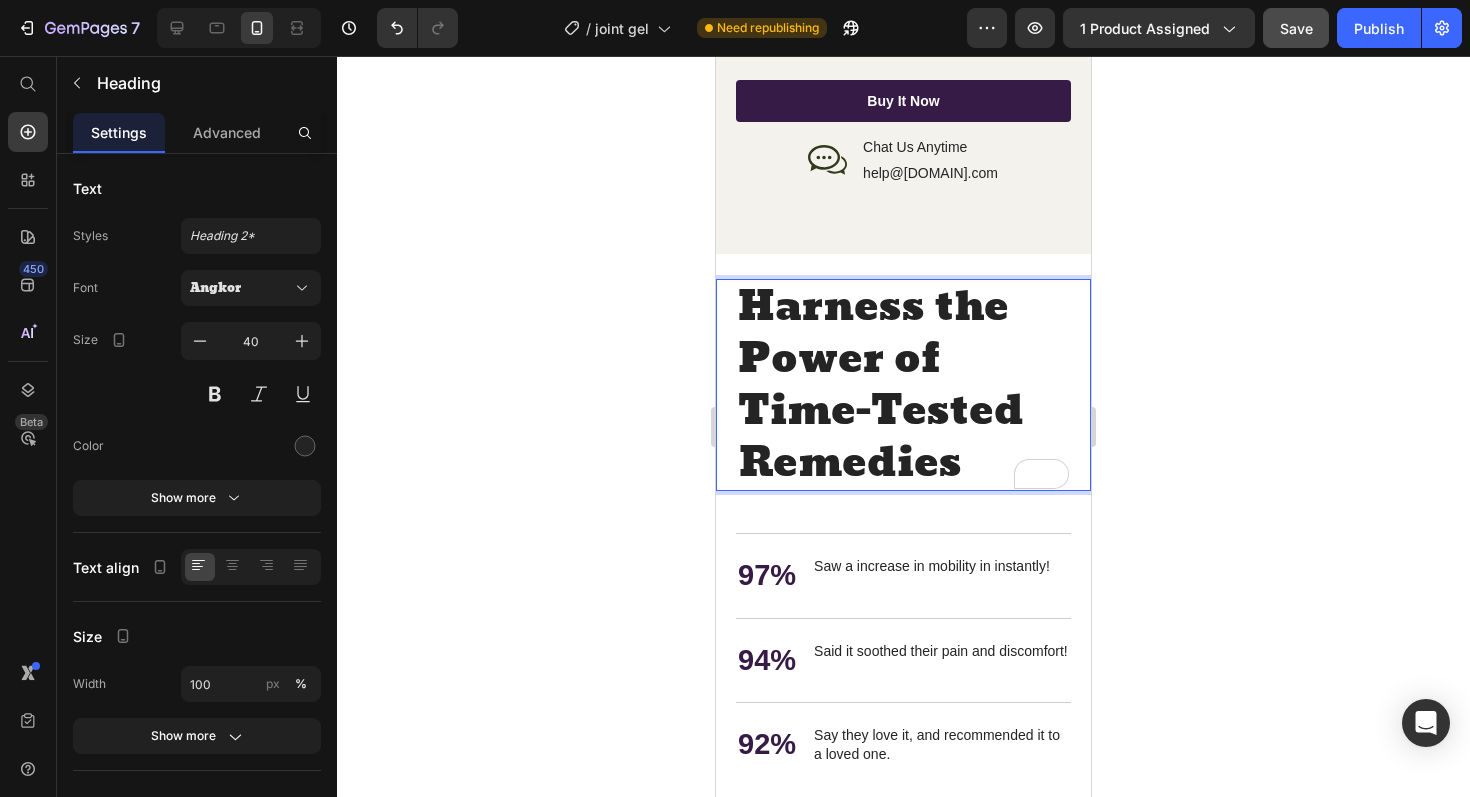 click on "Harness the Power of Time-Tested Remedies" at bounding box center [903, 385] 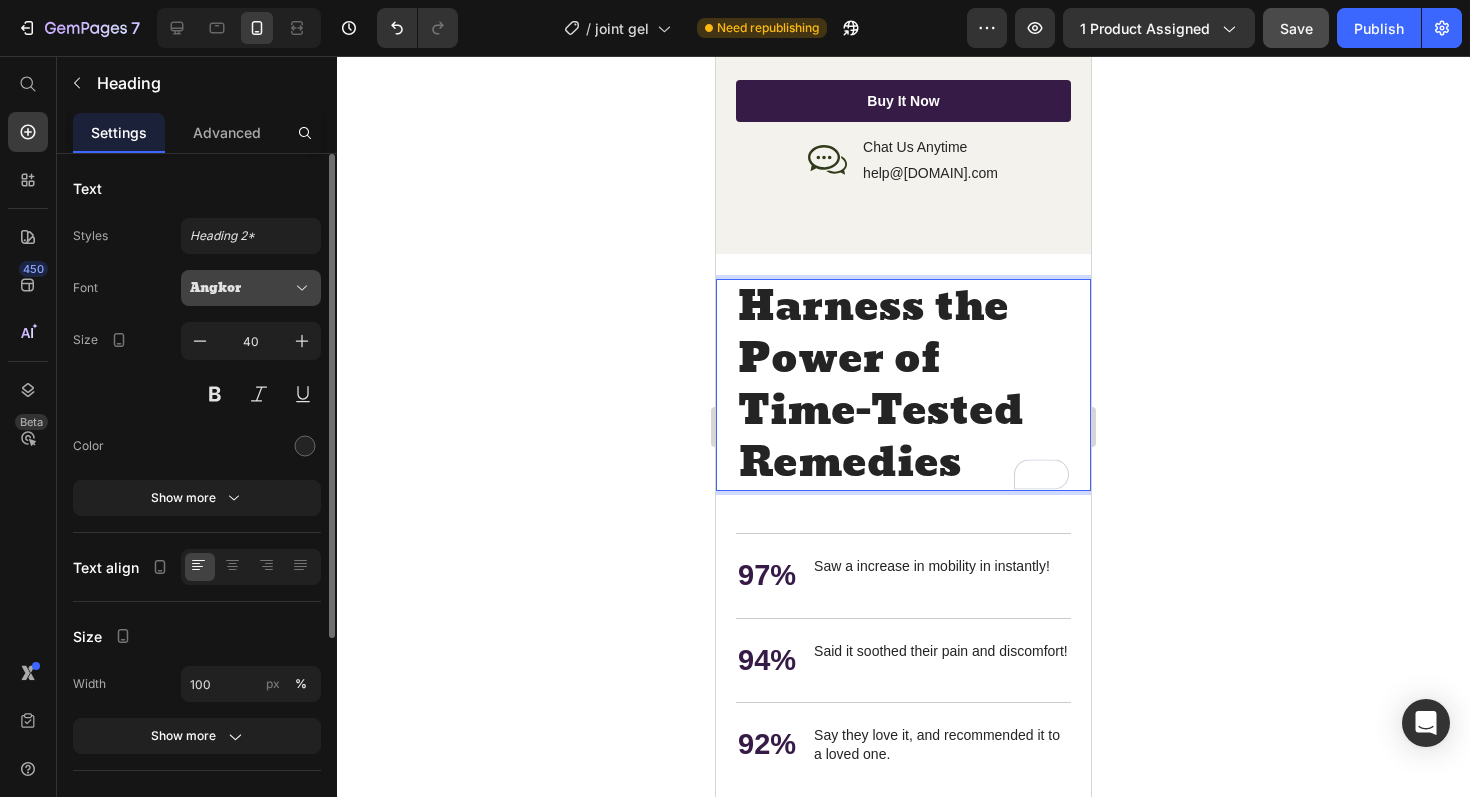 click on "Angkor" at bounding box center (241, 288) 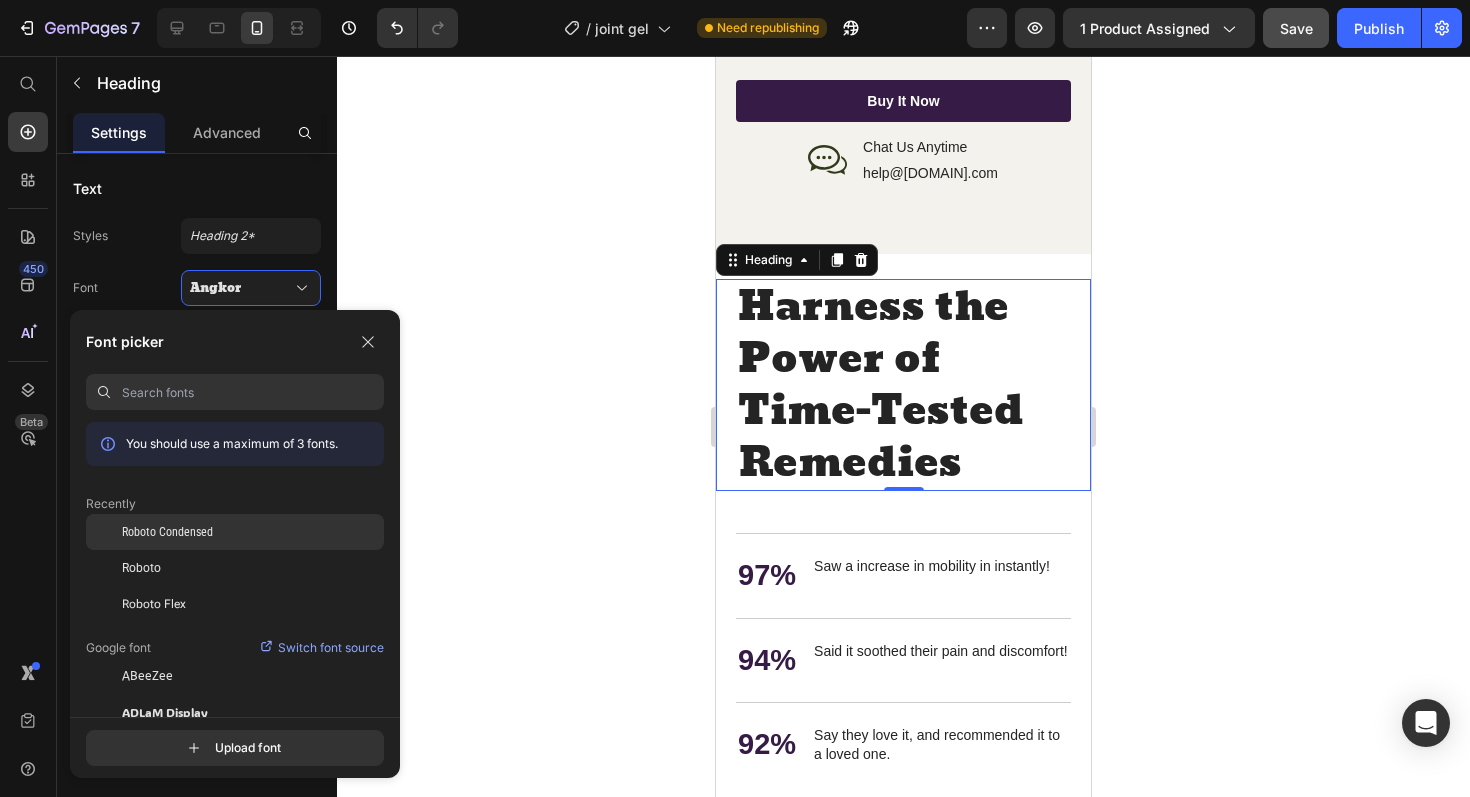 click on "Roboto Condensed" at bounding box center (167, 532) 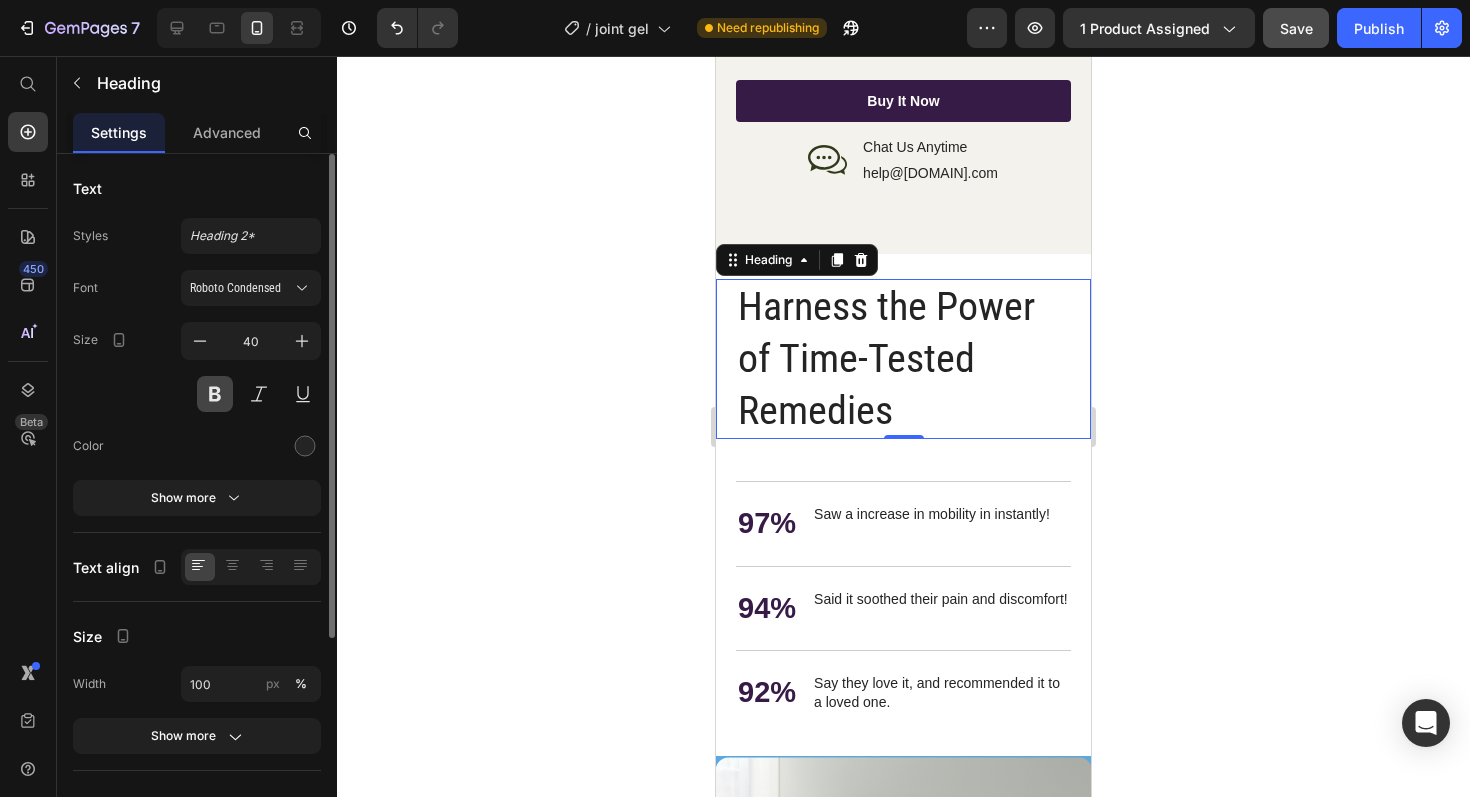 click at bounding box center (215, 394) 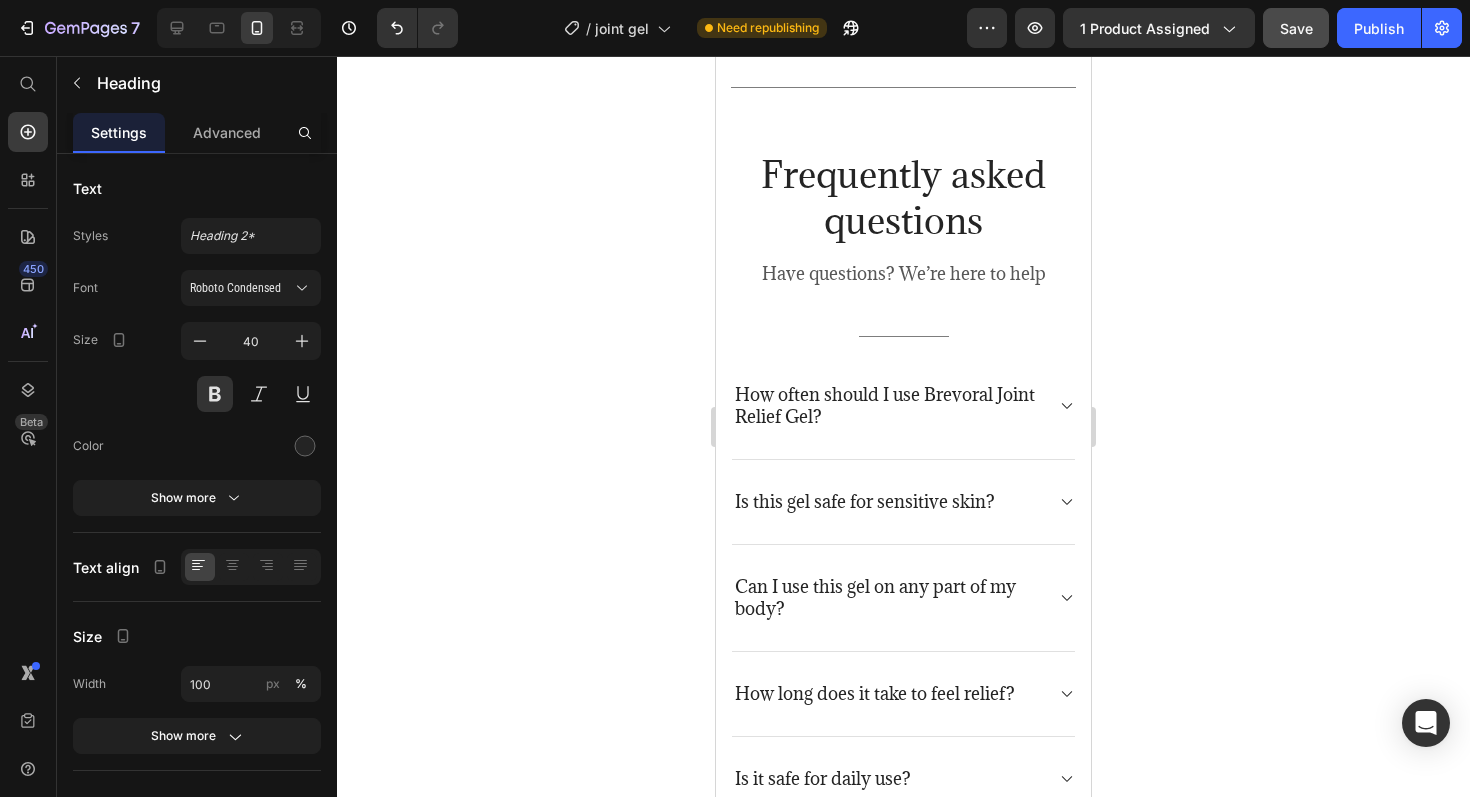 scroll, scrollTop: 4711, scrollLeft: 0, axis: vertical 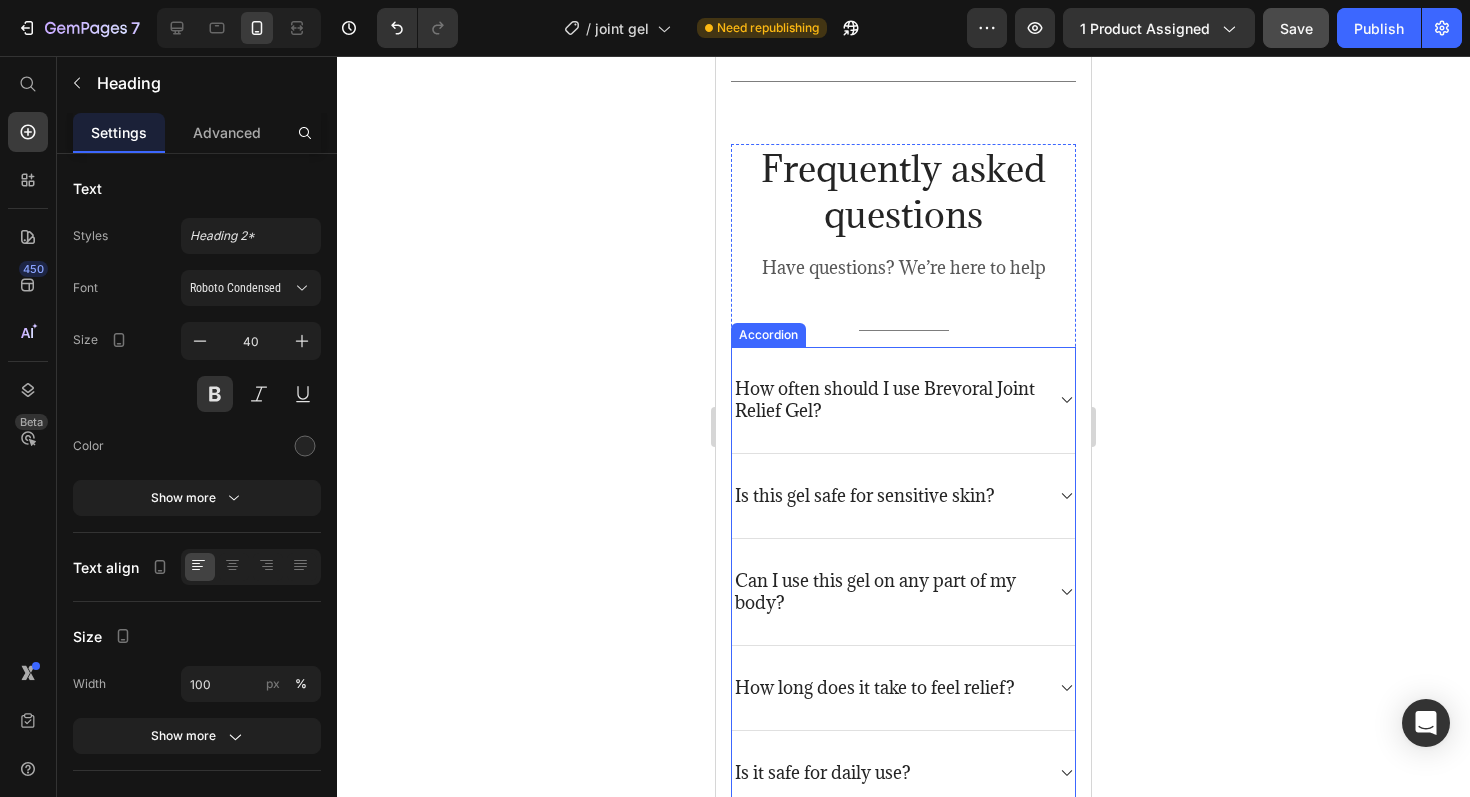 click on "How often should I use Brevoral Joint Relief Gel?" at bounding box center [887, 400] 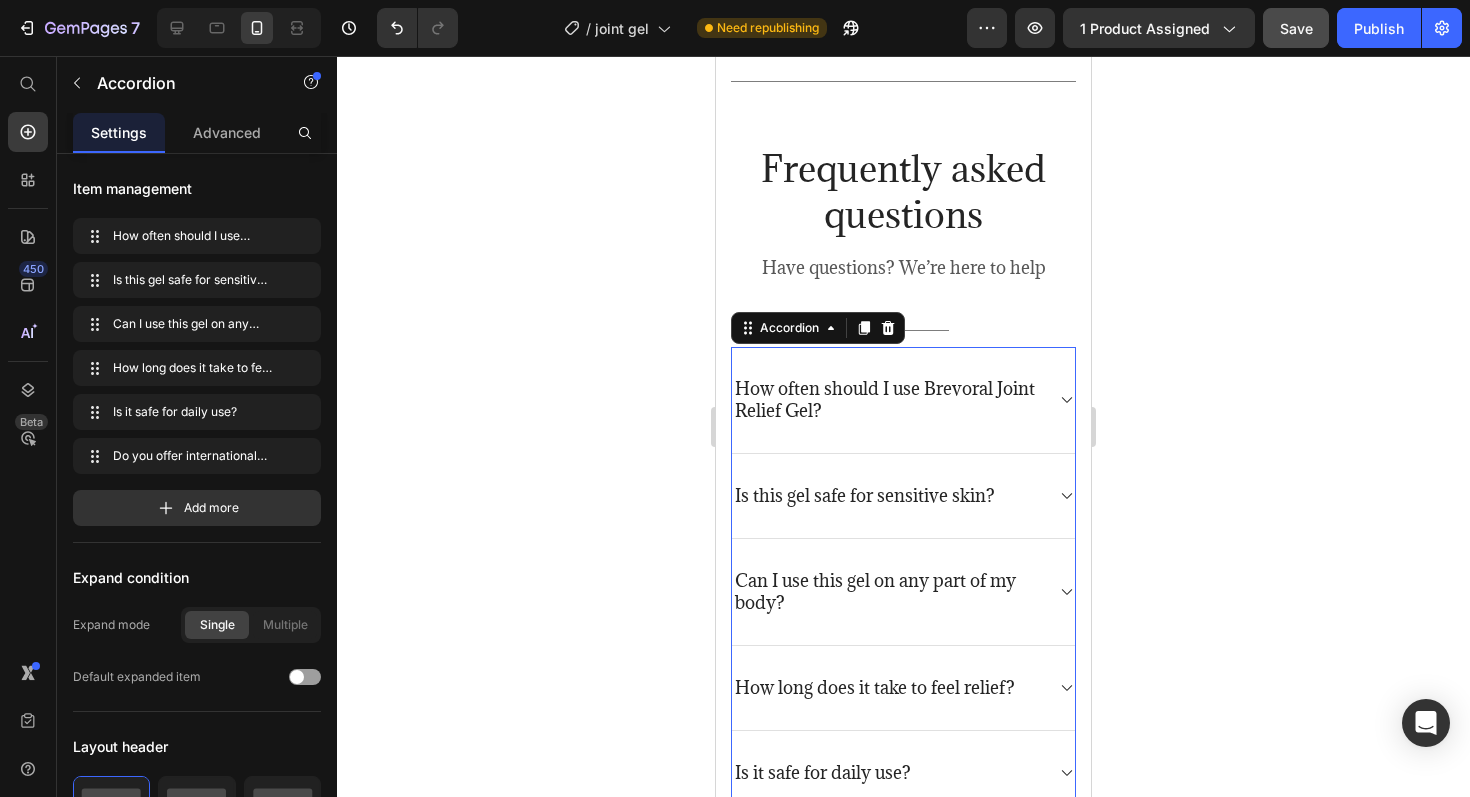 click on "How often should I use Brevoral Joint Relief Gel?" at bounding box center (887, 400) 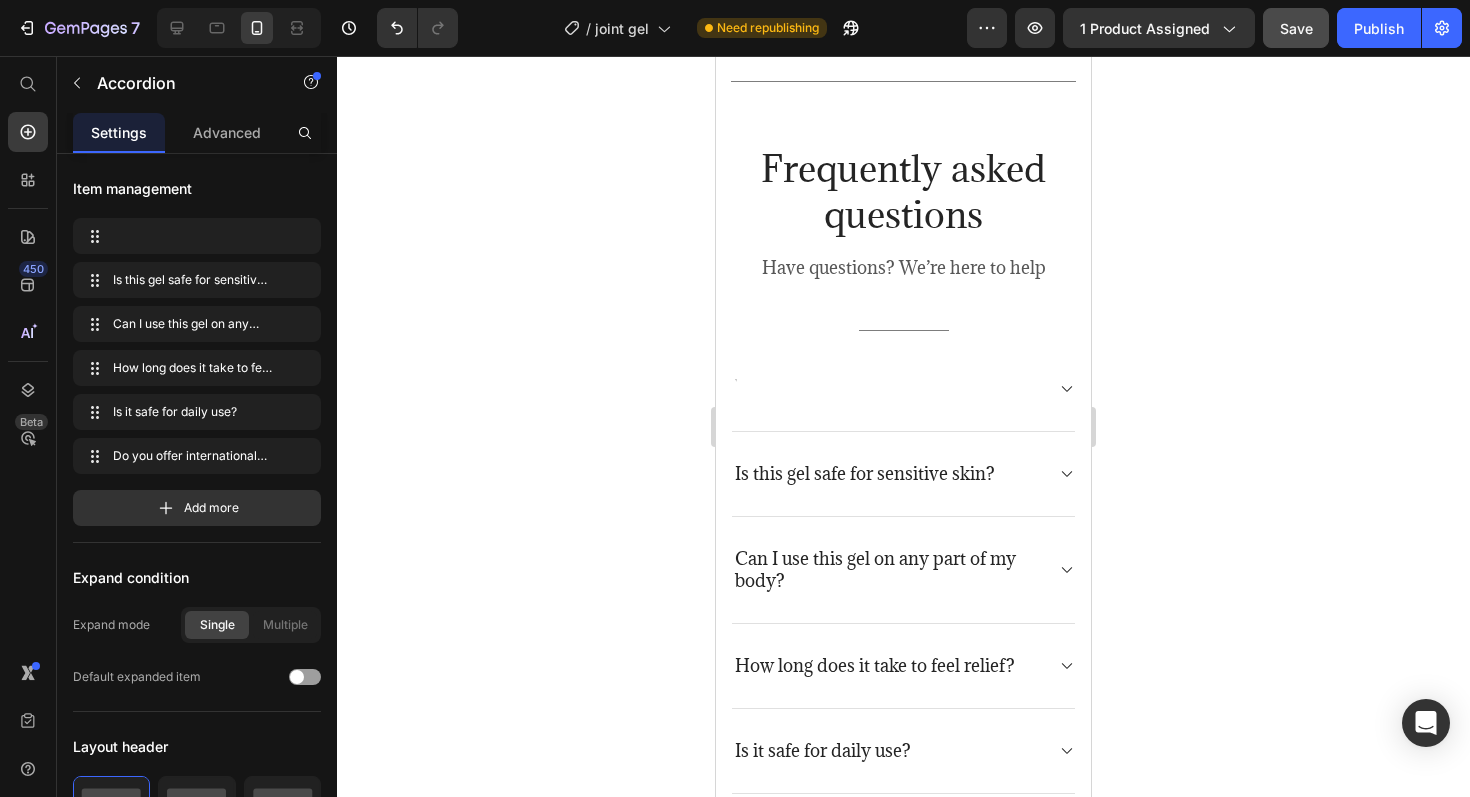 scroll, scrollTop: 4706, scrollLeft: 0, axis: vertical 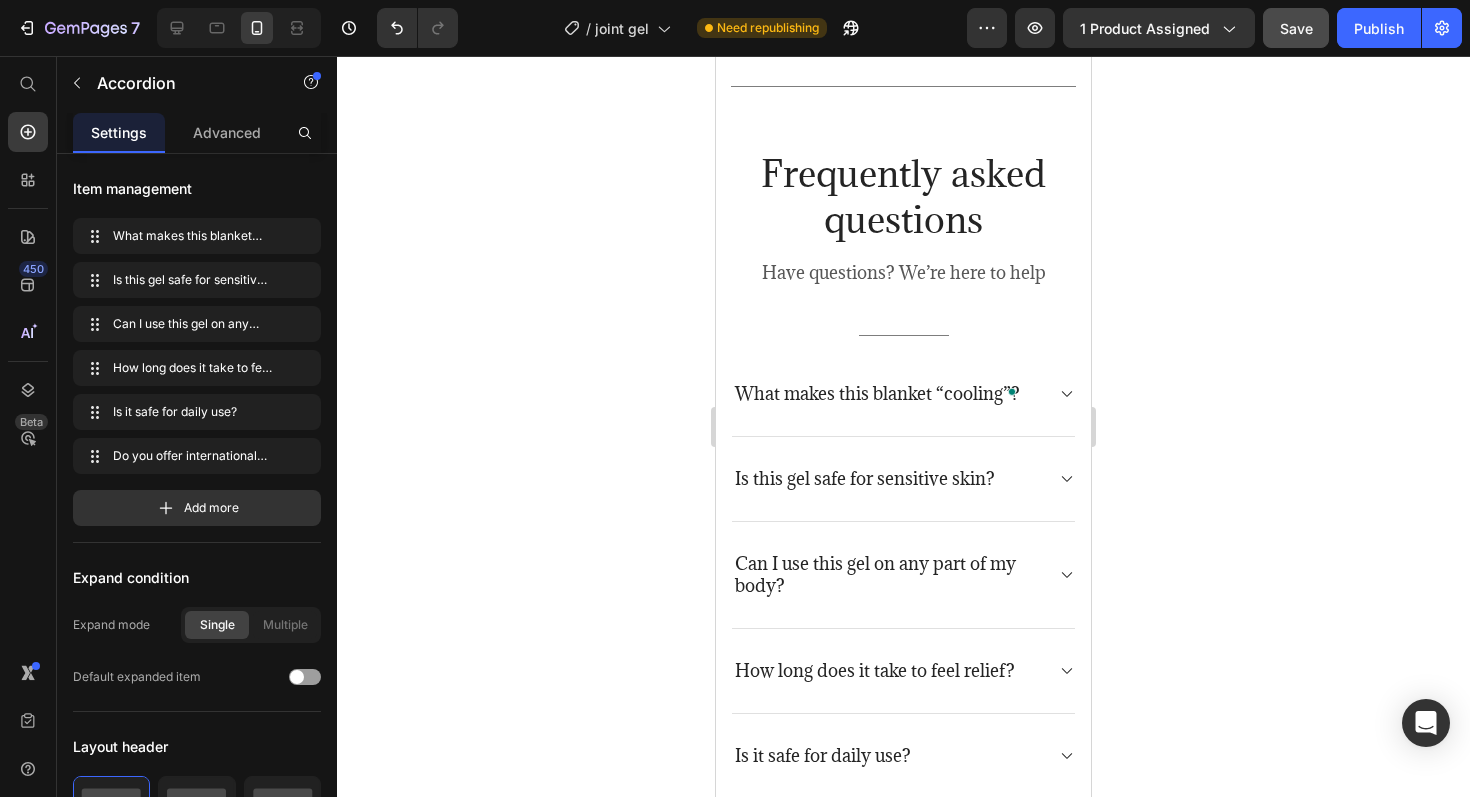 click 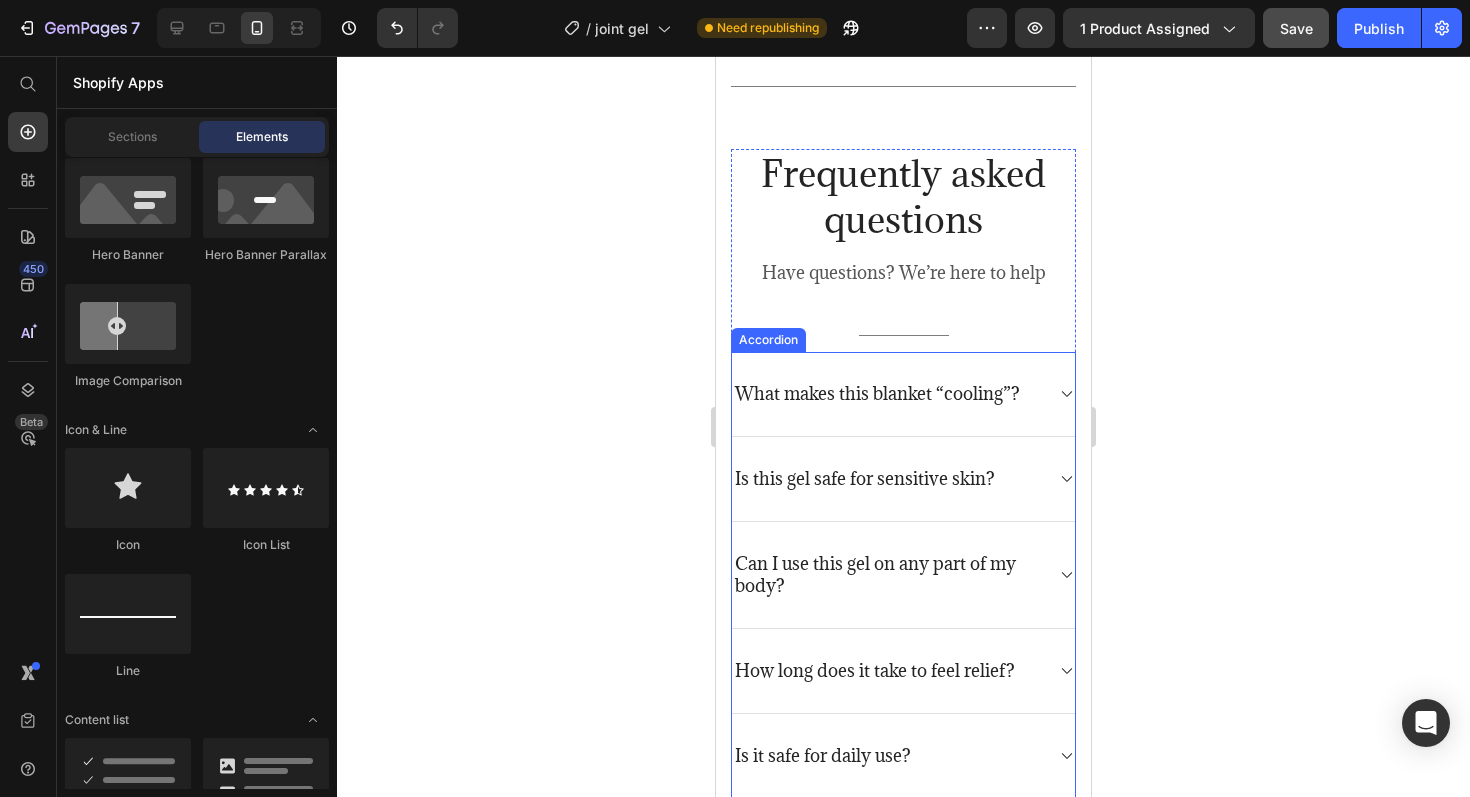 click 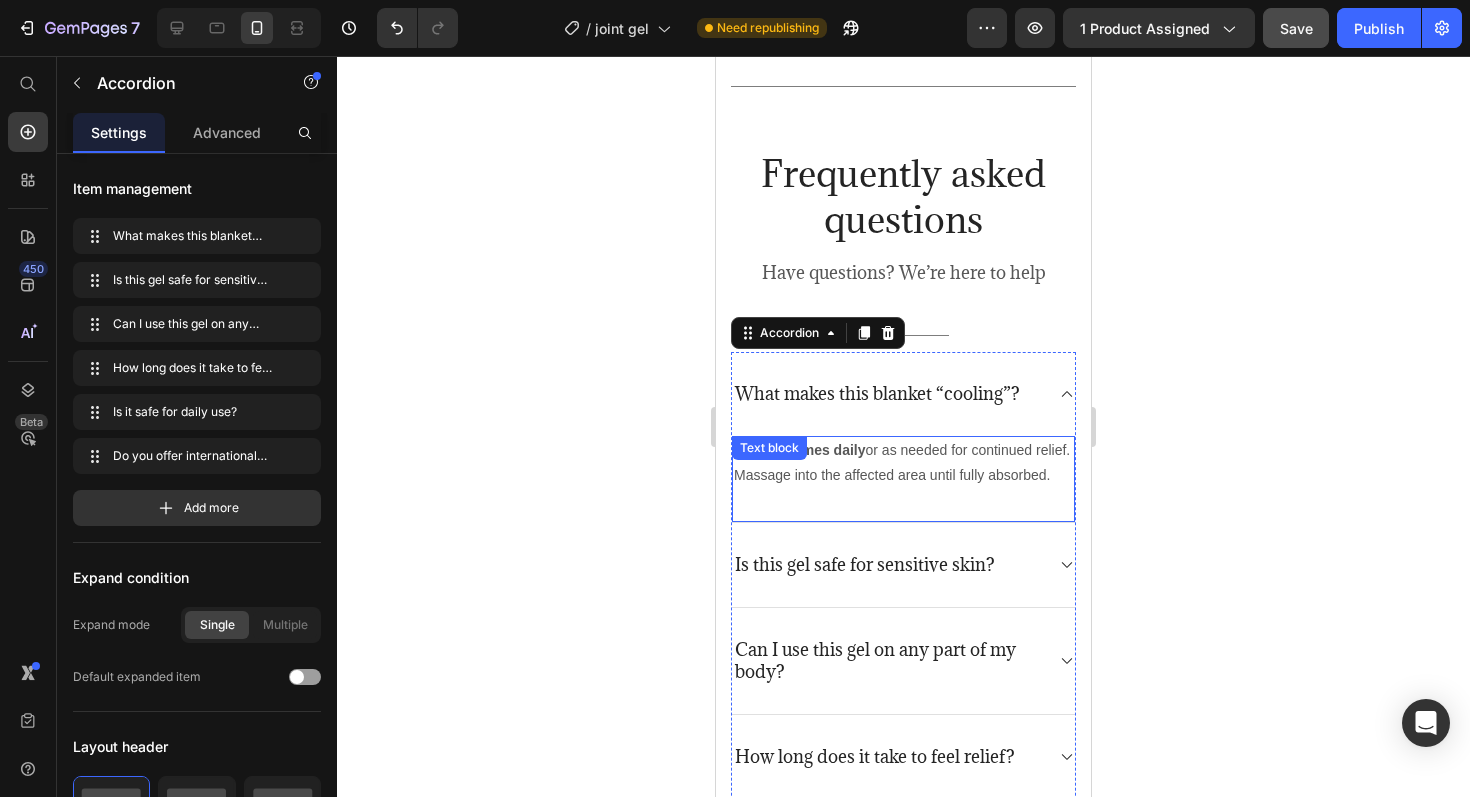 click on "Apply  3-4 times daily  or as needed for continued relief. Massage into the affected area until fully absorbed." at bounding box center [903, 463] 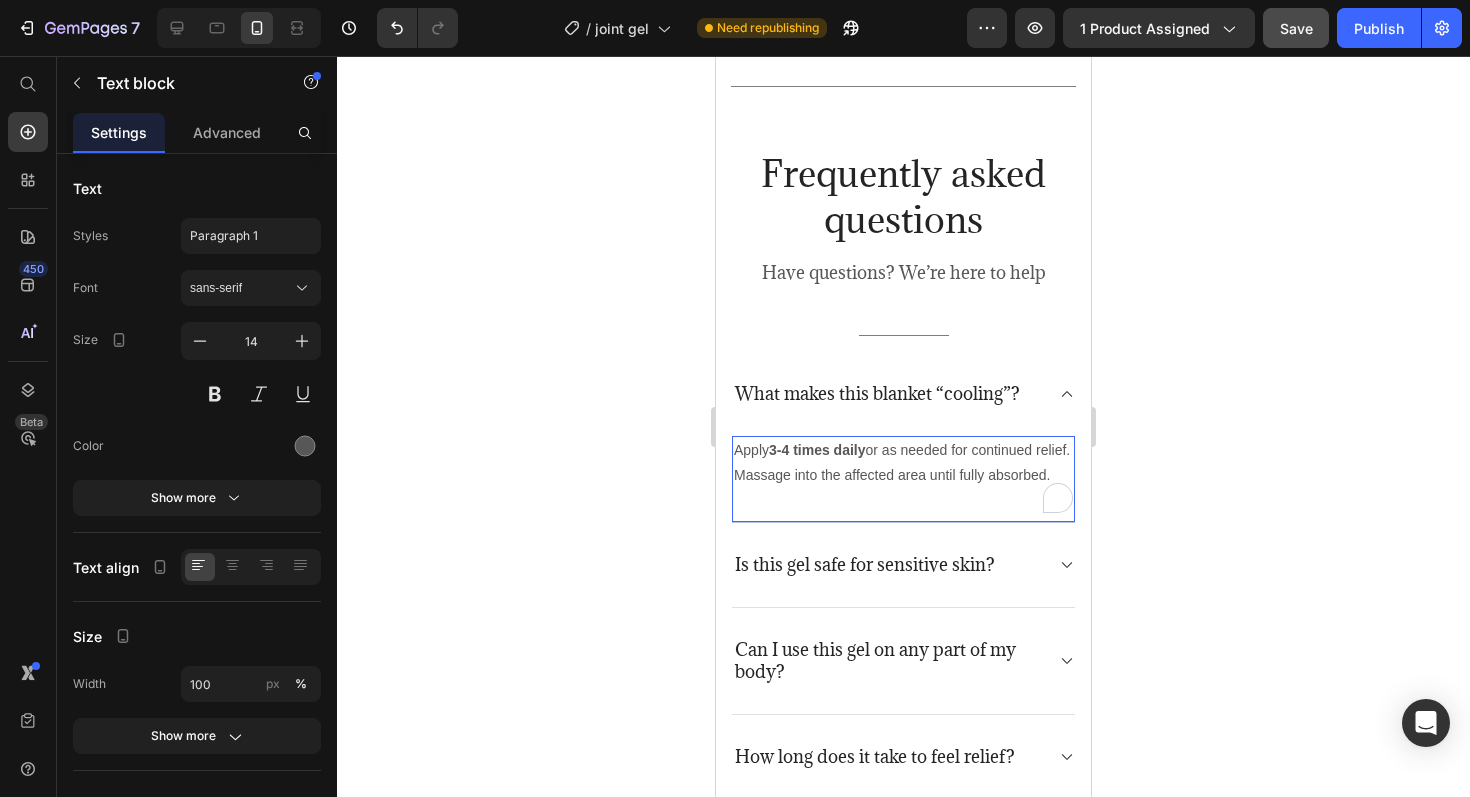 click on "Apply  3-4 times daily  or as needed for continued relief. Massage into the affected area until fully absorbed." at bounding box center [903, 463] 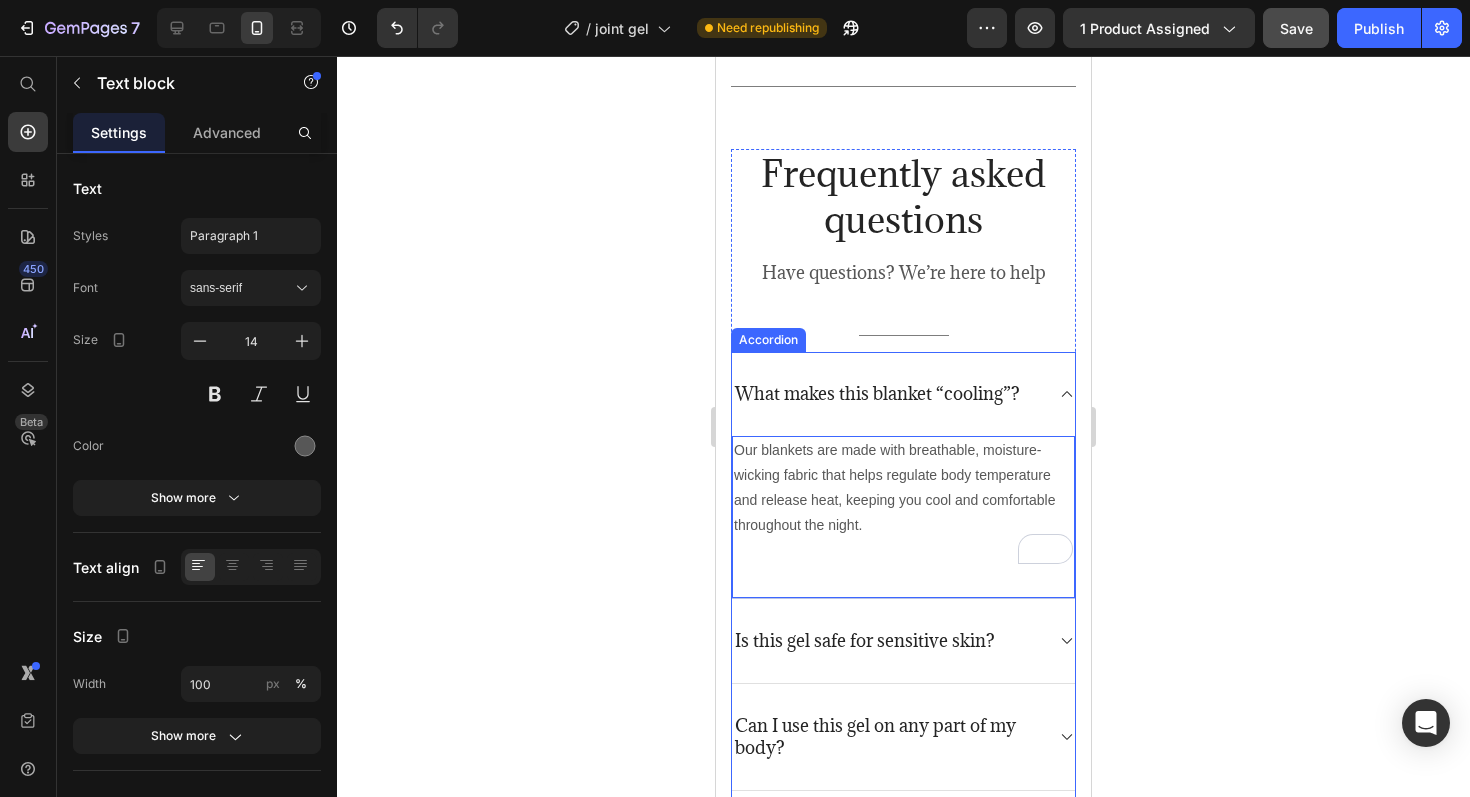 click on "Is this gel safe for sensitive skin?" at bounding box center (865, 641) 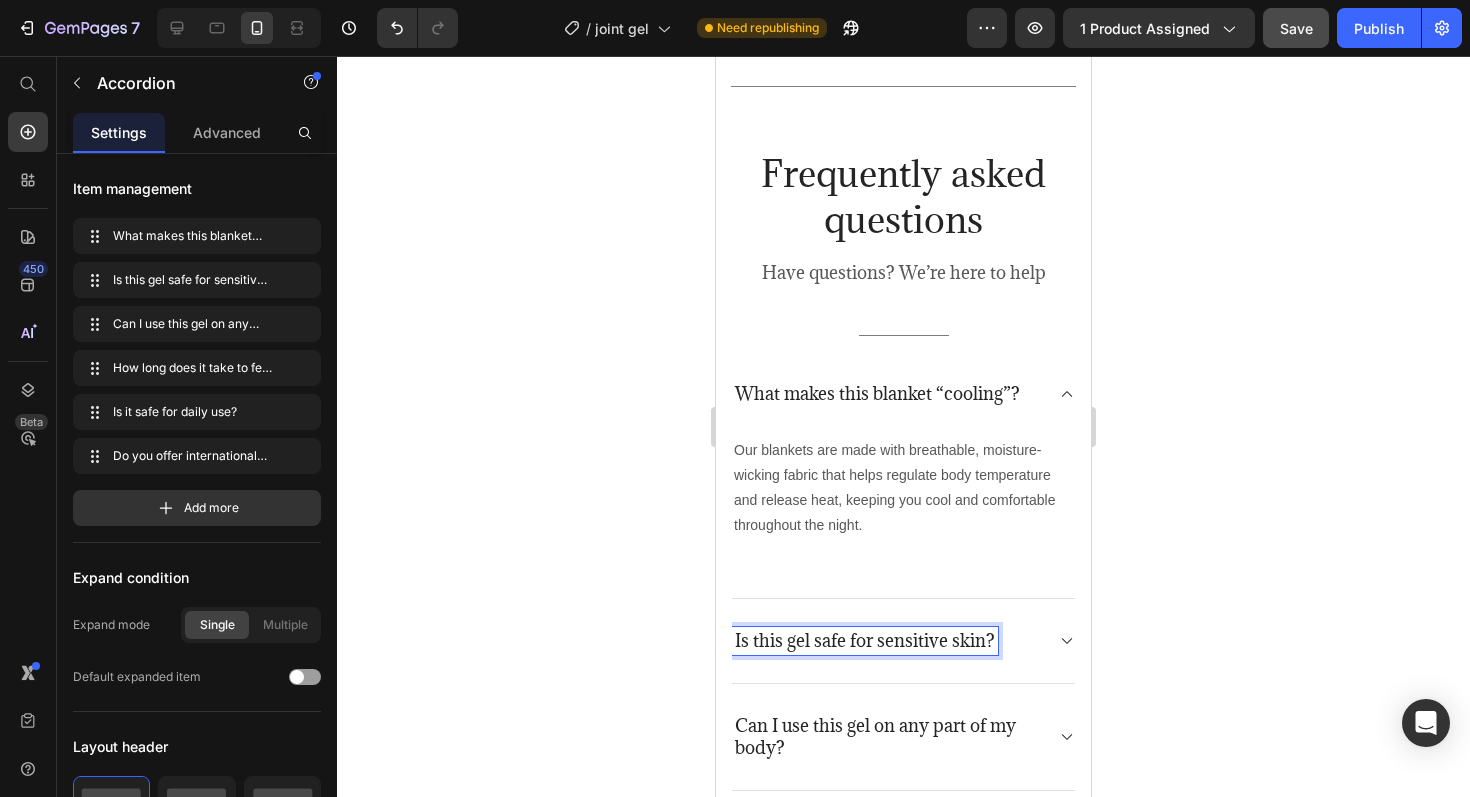 click on "Is this gel safe for sensitive skin?" at bounding box center [865, 641] 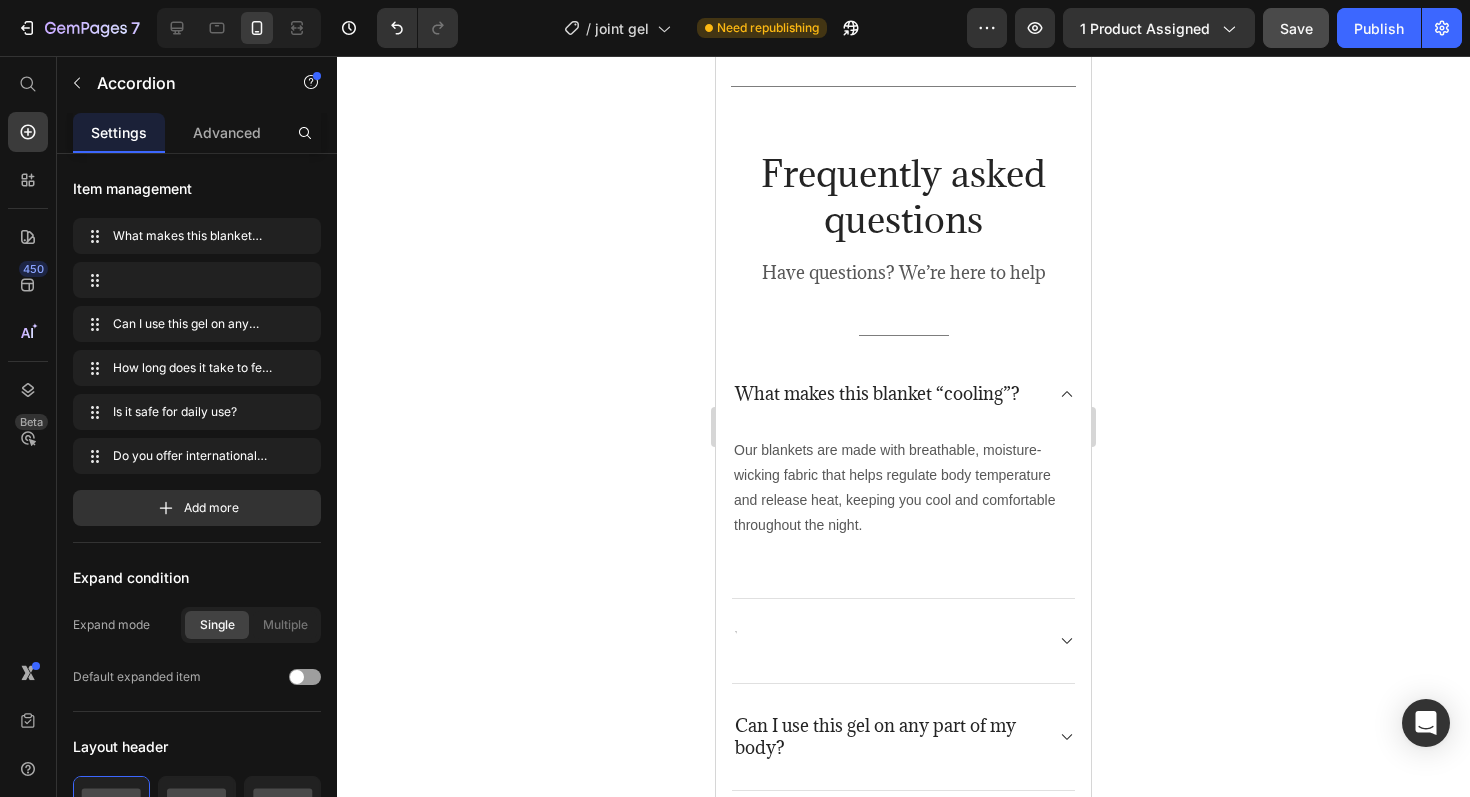 scroll, scrollTop: 4701, scrollLeft: 0, axis: vertical 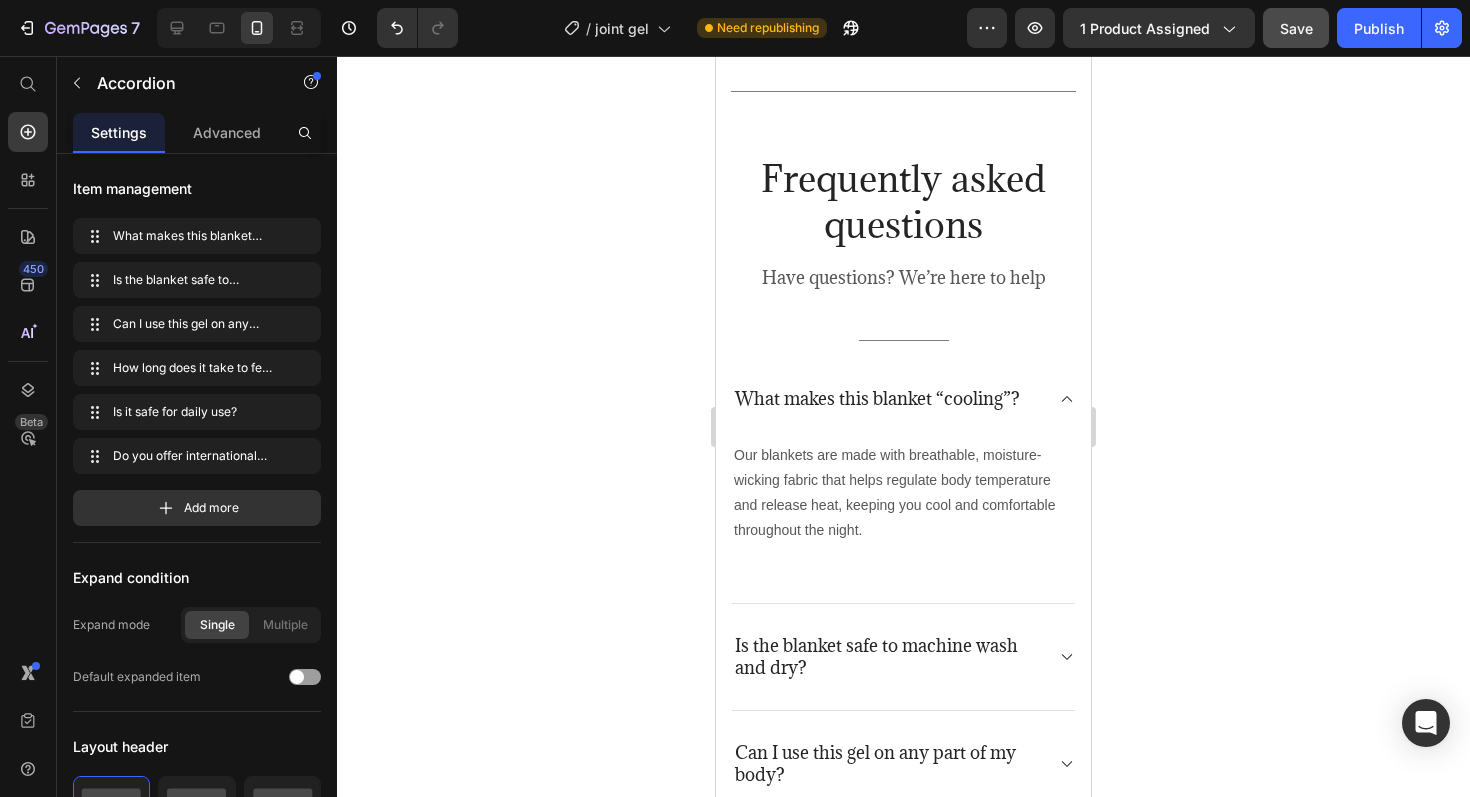 click 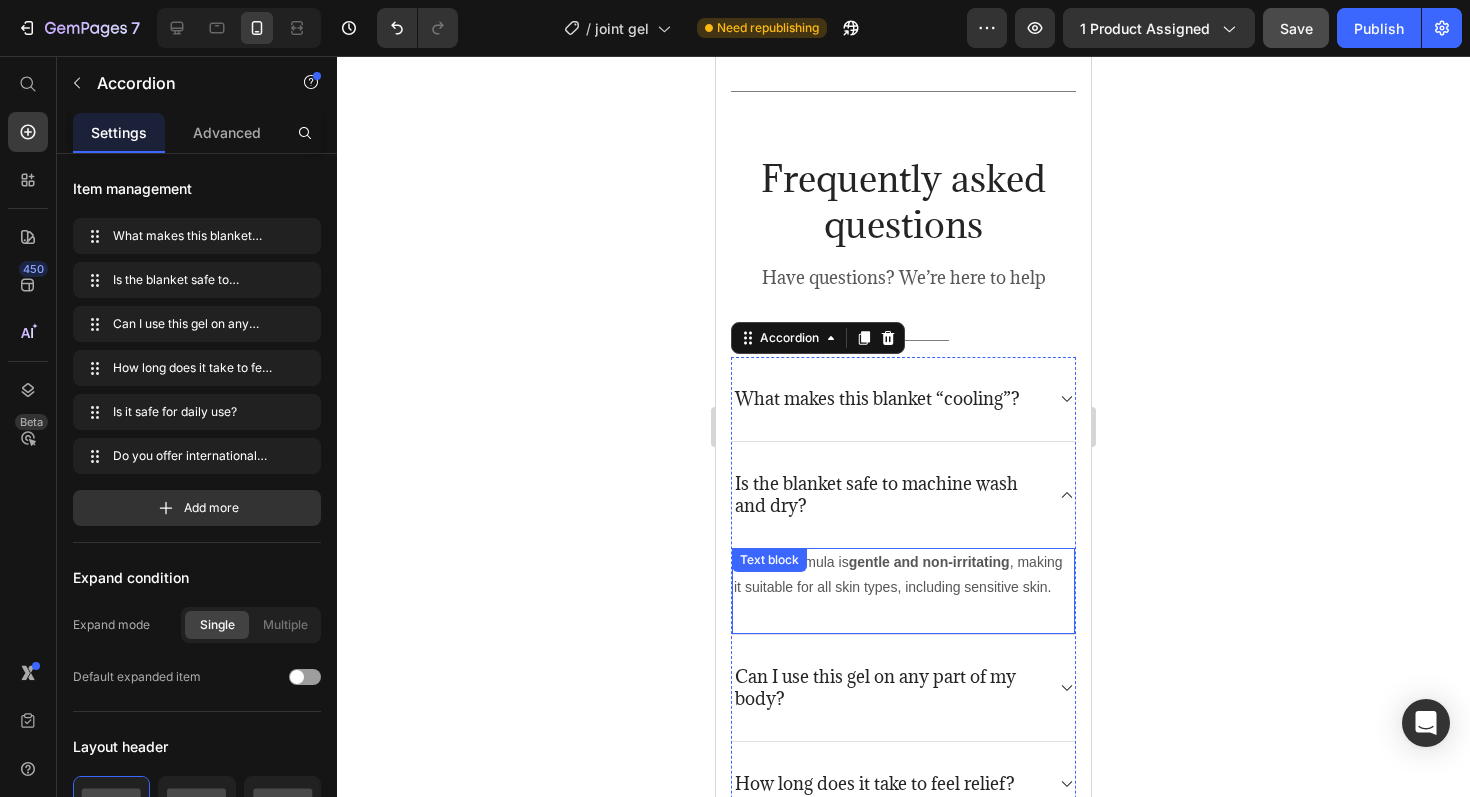 click on "Yes, the formula is  gentle and non-irritating , making it suitable for all skin types, including sensitive skin." at bounding box center (903, 575) 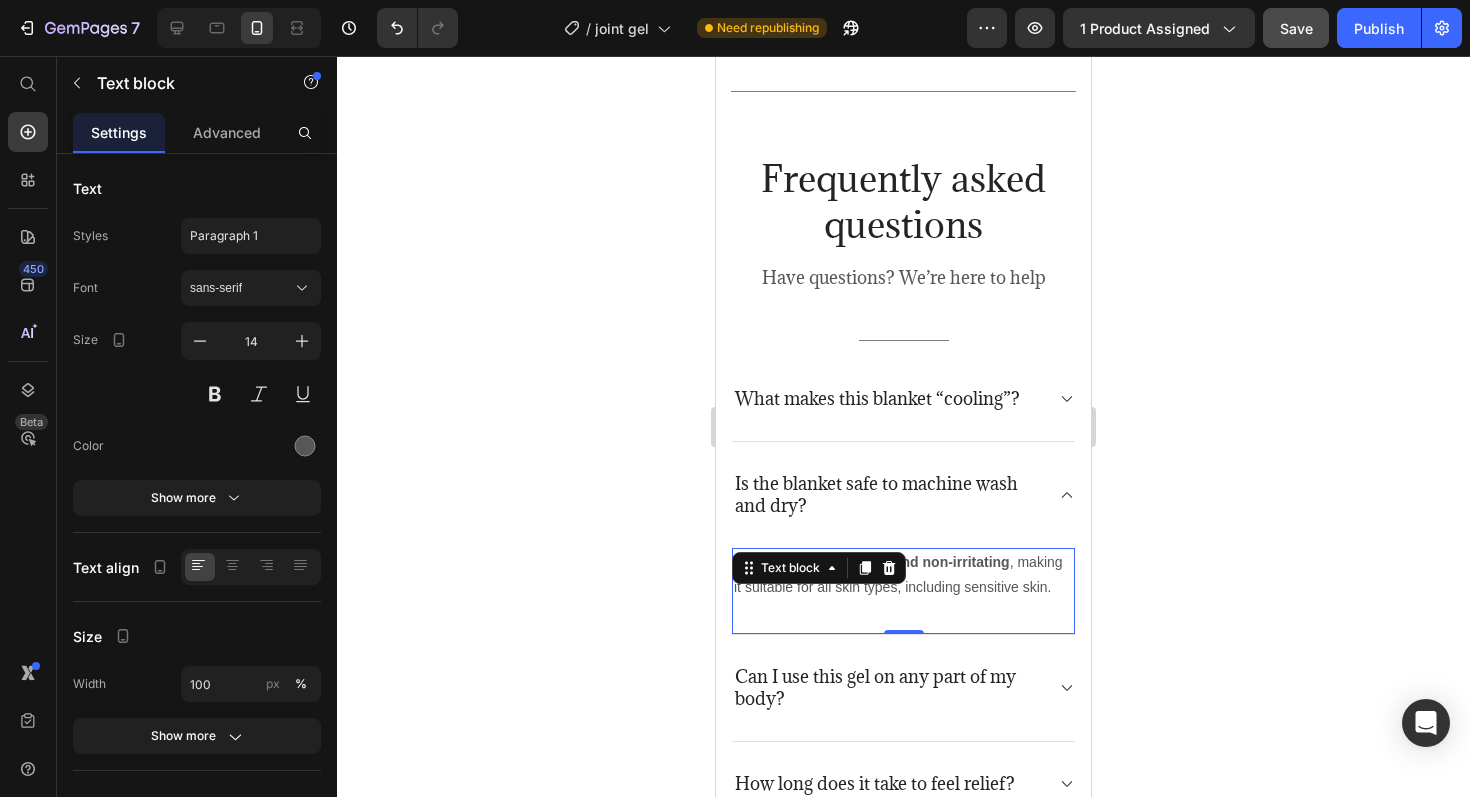click on "Yes, the formula is  gentle and non-irritating , making it suitable for all skin types, including sensitive skin." at bounding box center (903, 575) 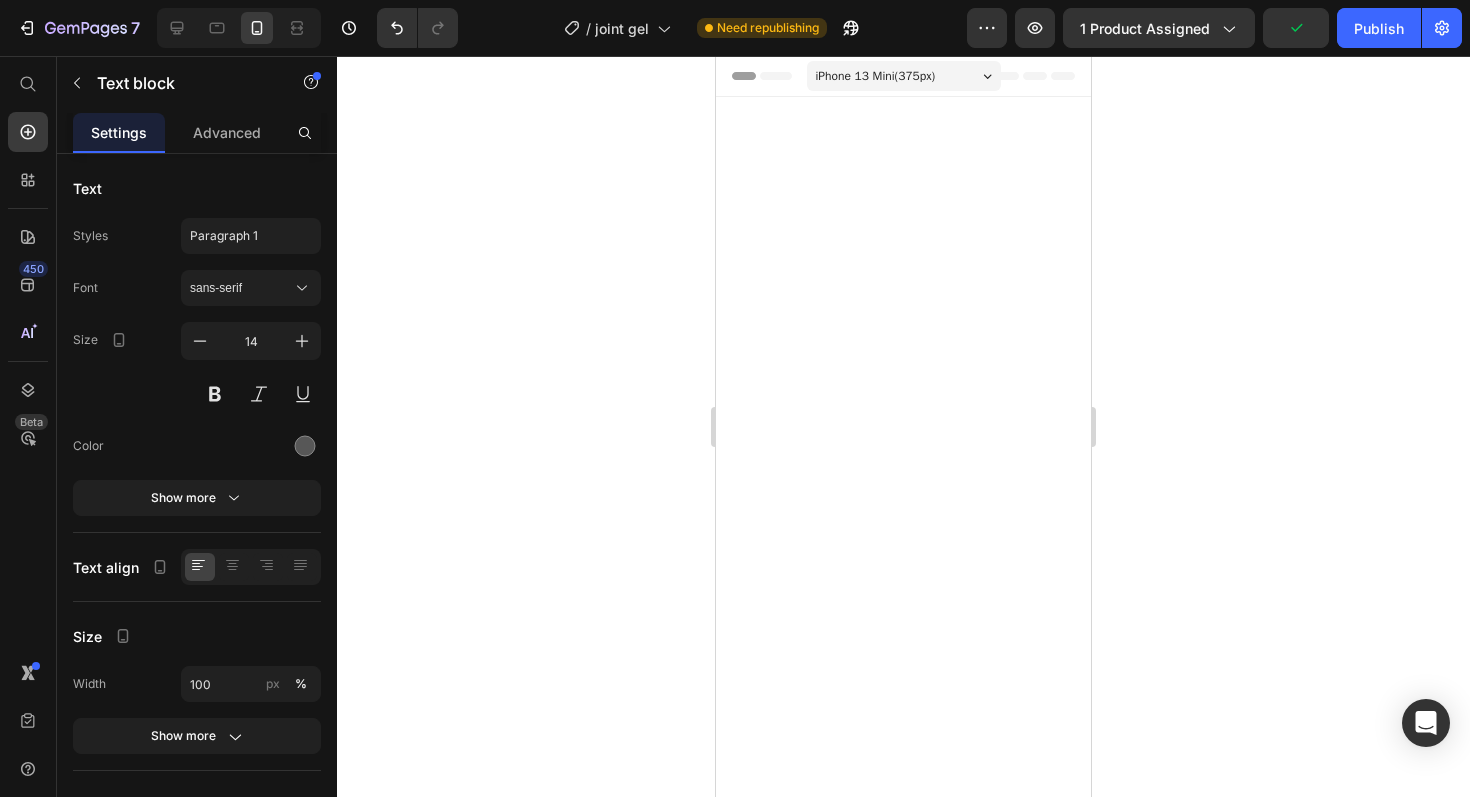 scroll, scrollTop: 0, scrollLeft: 0, axis: both 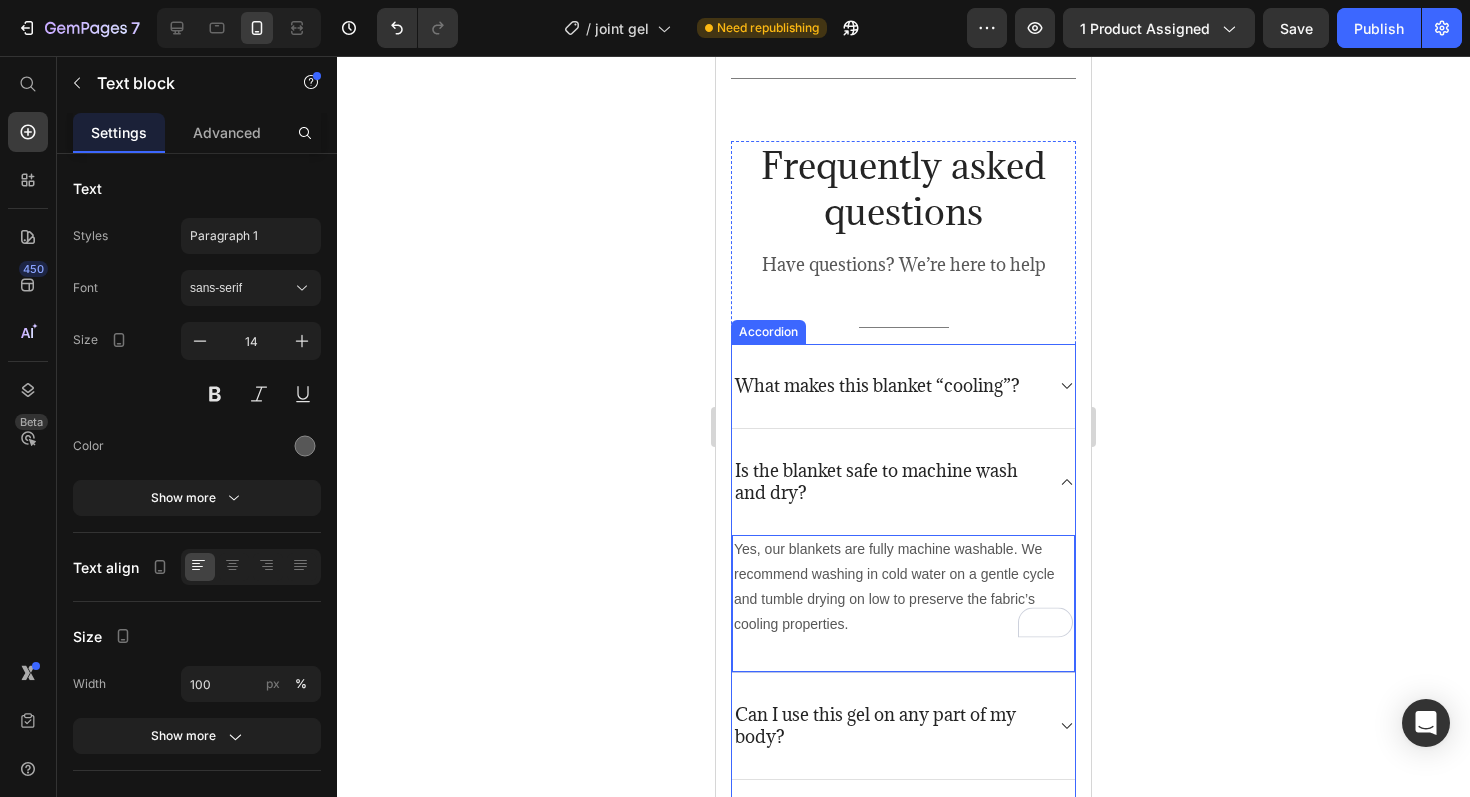 click on "Can I use this gel on any part of my body?" at bounding box center (887, 726) 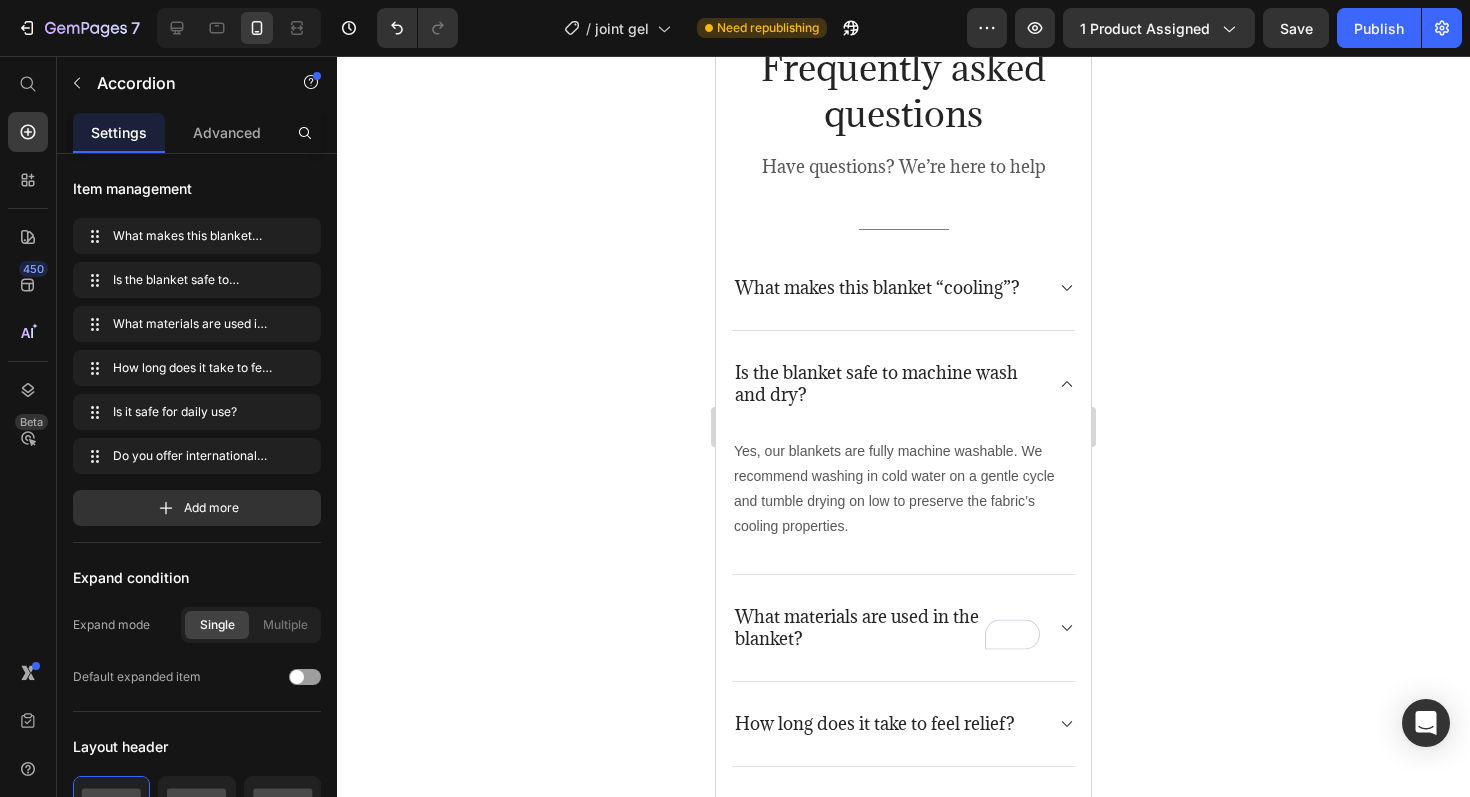 scroll, scrollTop: 4825, scrollLeft: 0, axis: vertical 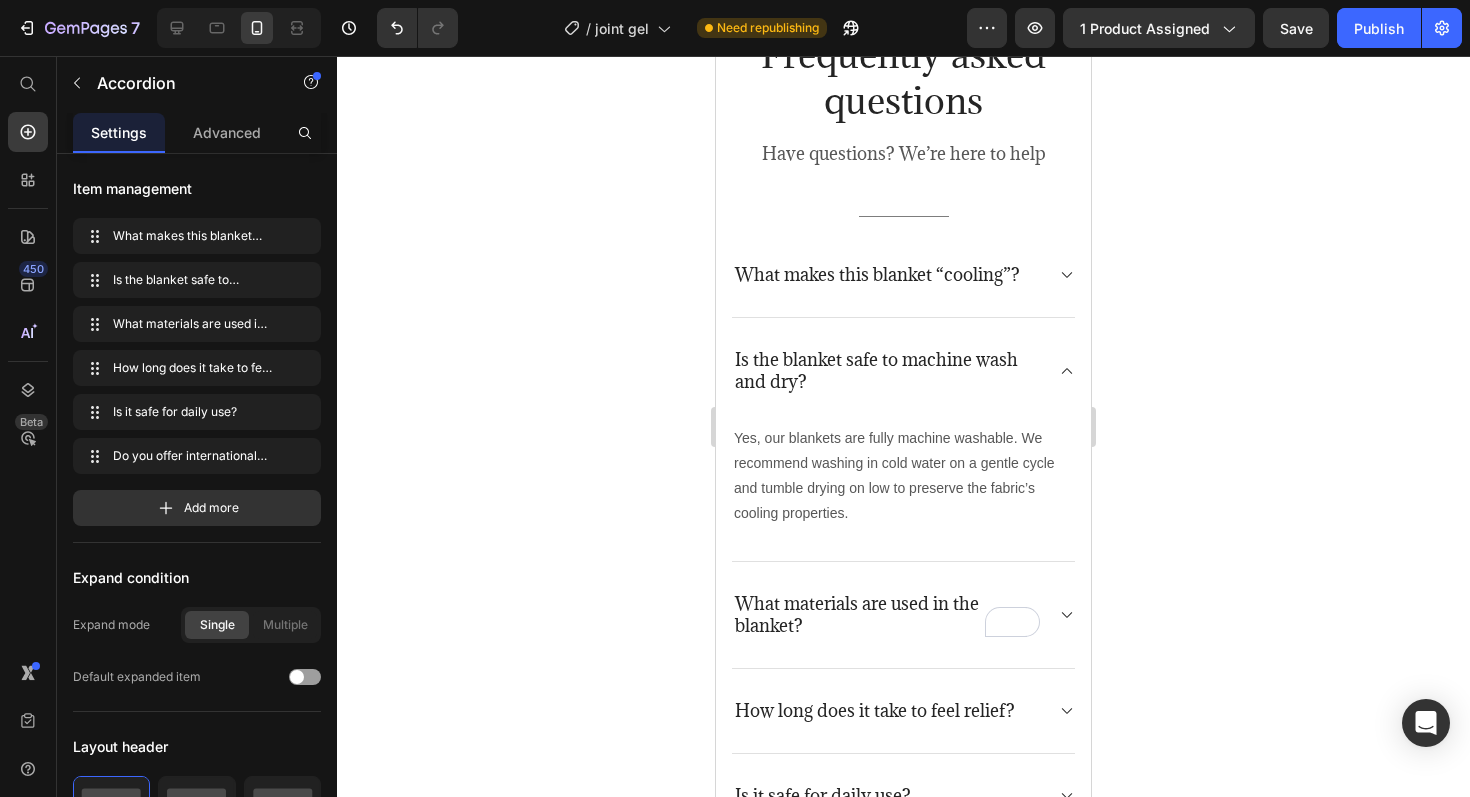 click 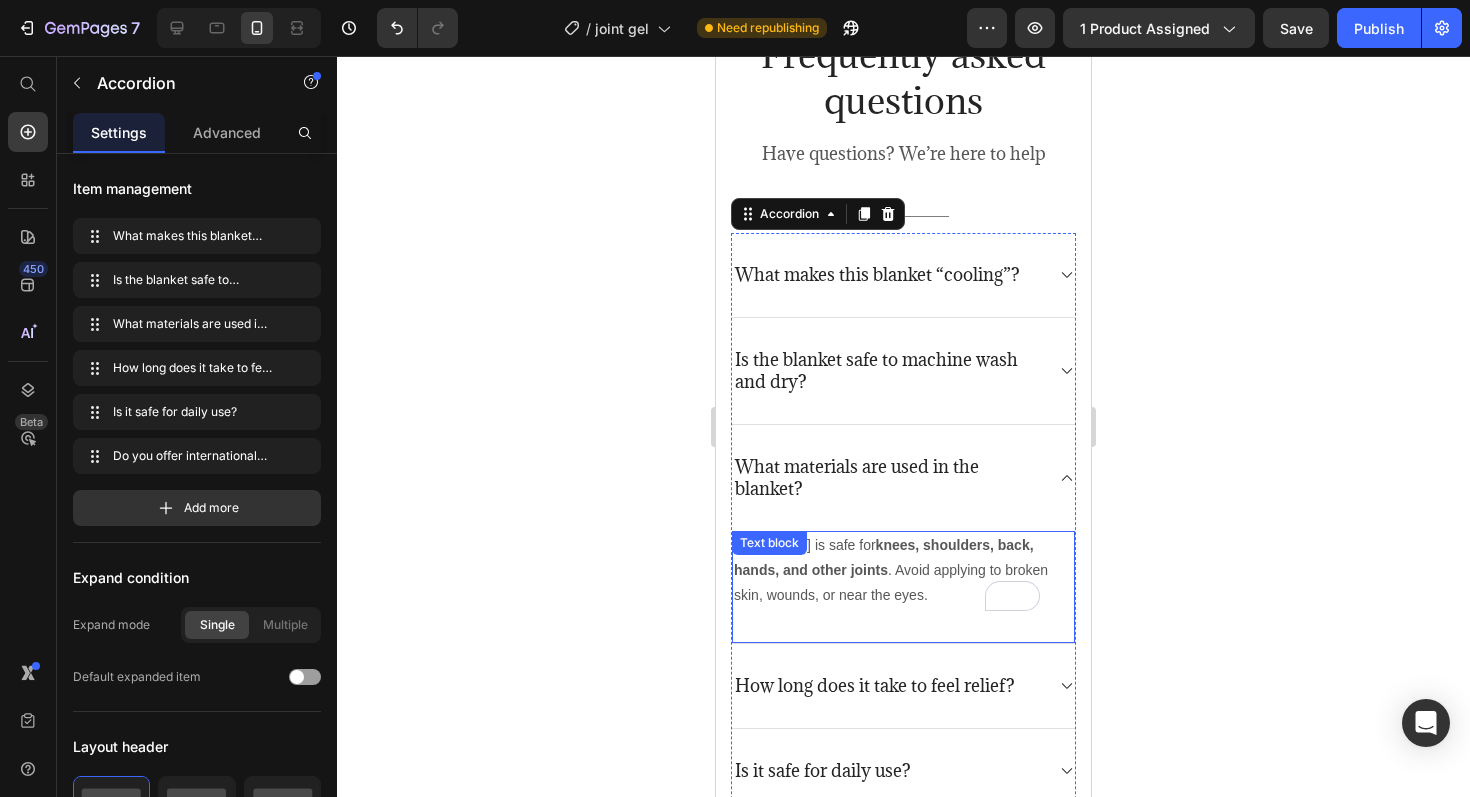 click on "knees, shoulders, back, hands, and other joints" at bounding box center [884, 557] 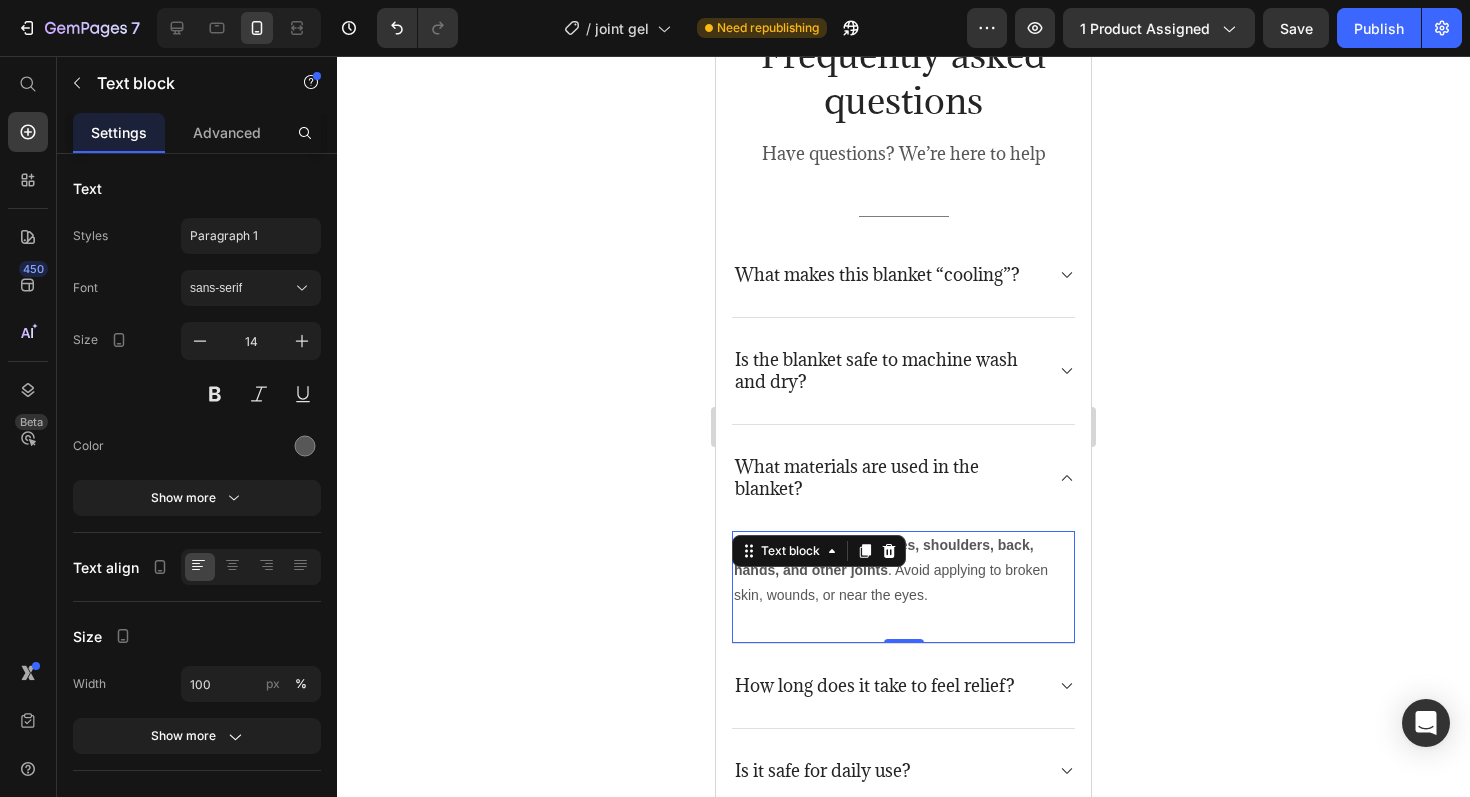 click on "[PRODUCT] Joint Relief Gel is safe for  knees, shoulders, back, hands, and other joints . Avoid applying to broken skin, wounds, or near the eyes." at bounding box center [903, 571] 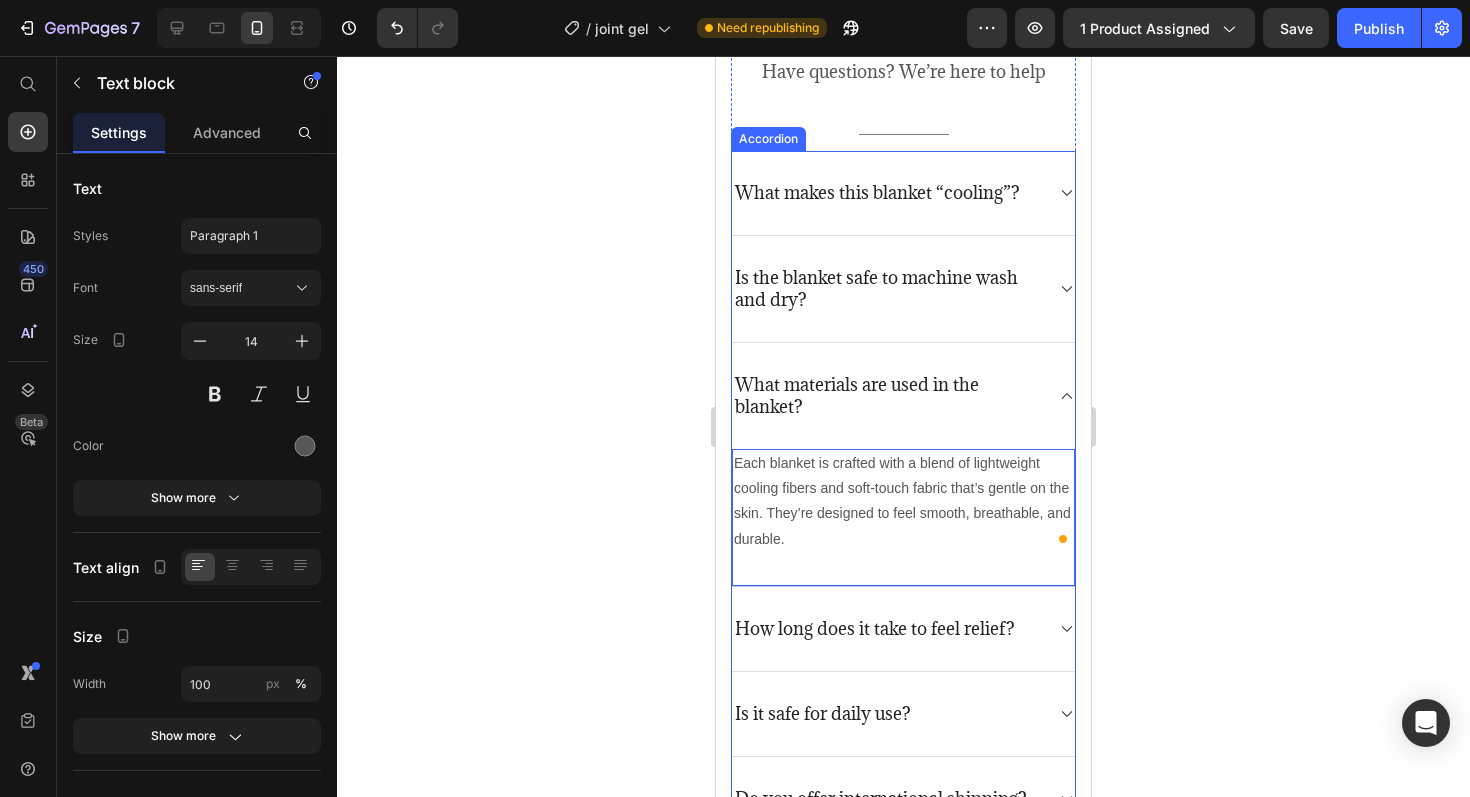 scroll, scrollTop: 4925, scrollLeft: 0, axis: vertical 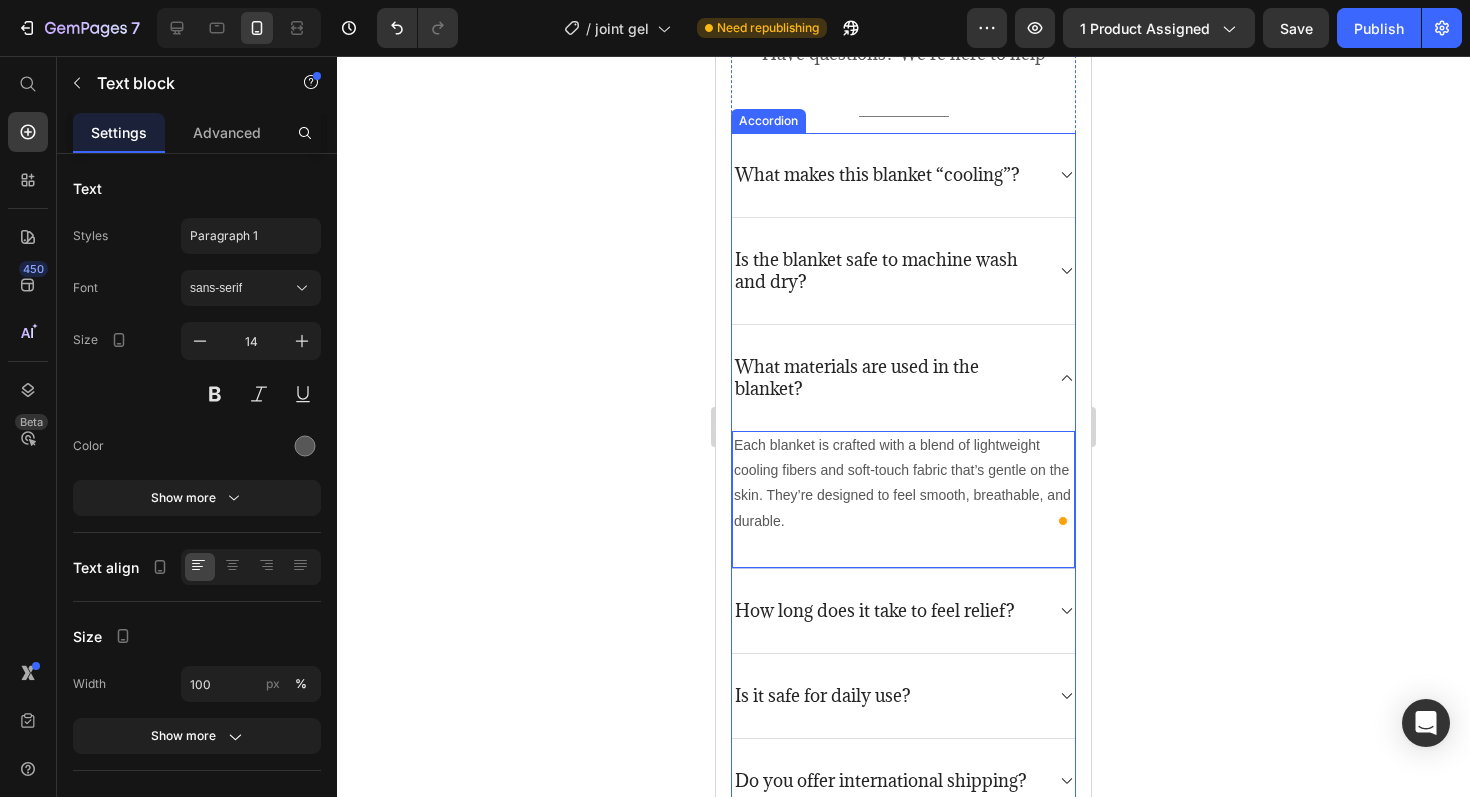click on "How long does it take to feel relief?" at bounding box center [875, 611] 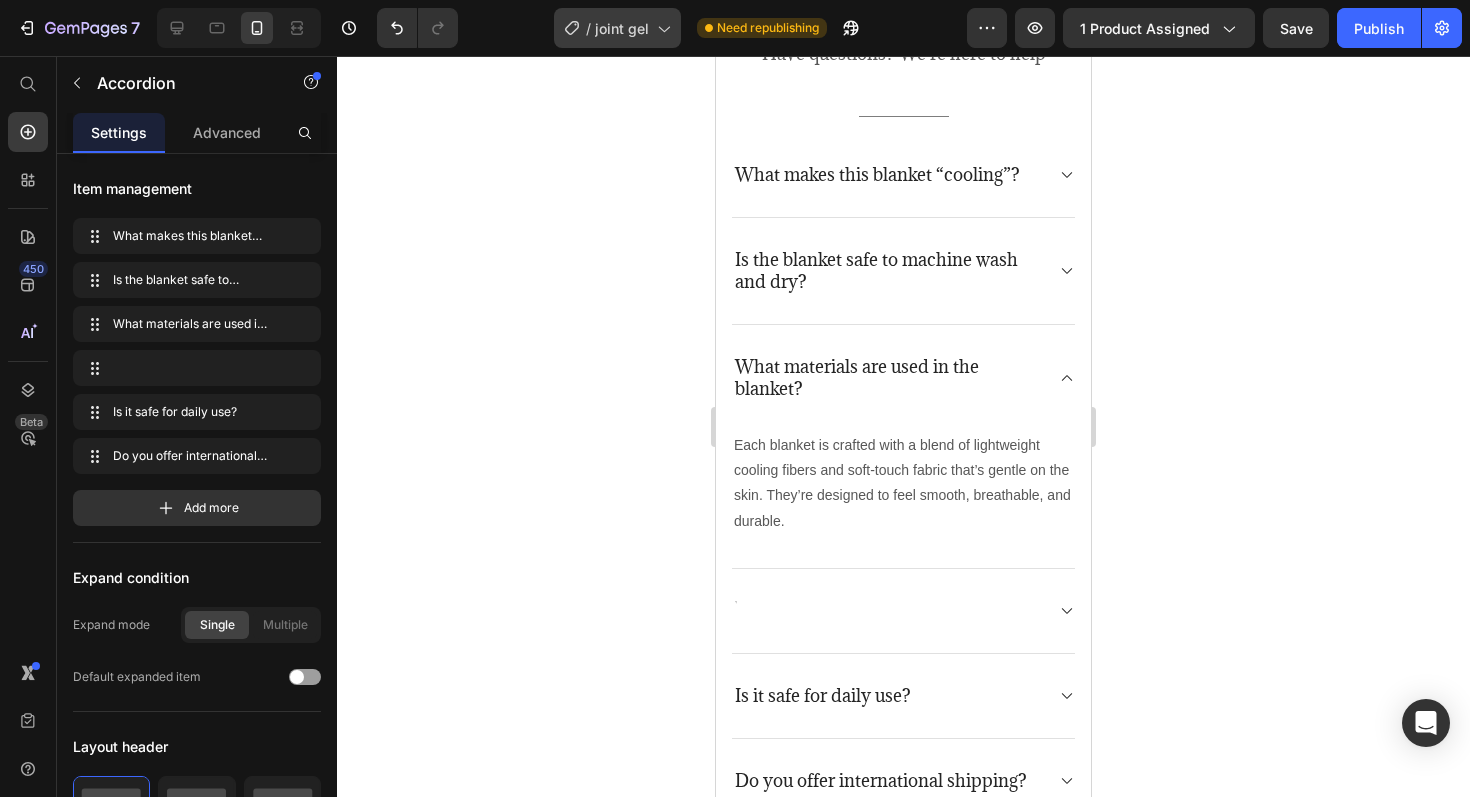 scroll, scrollTop: 4920, scrollLeft: 0, axis: vertical 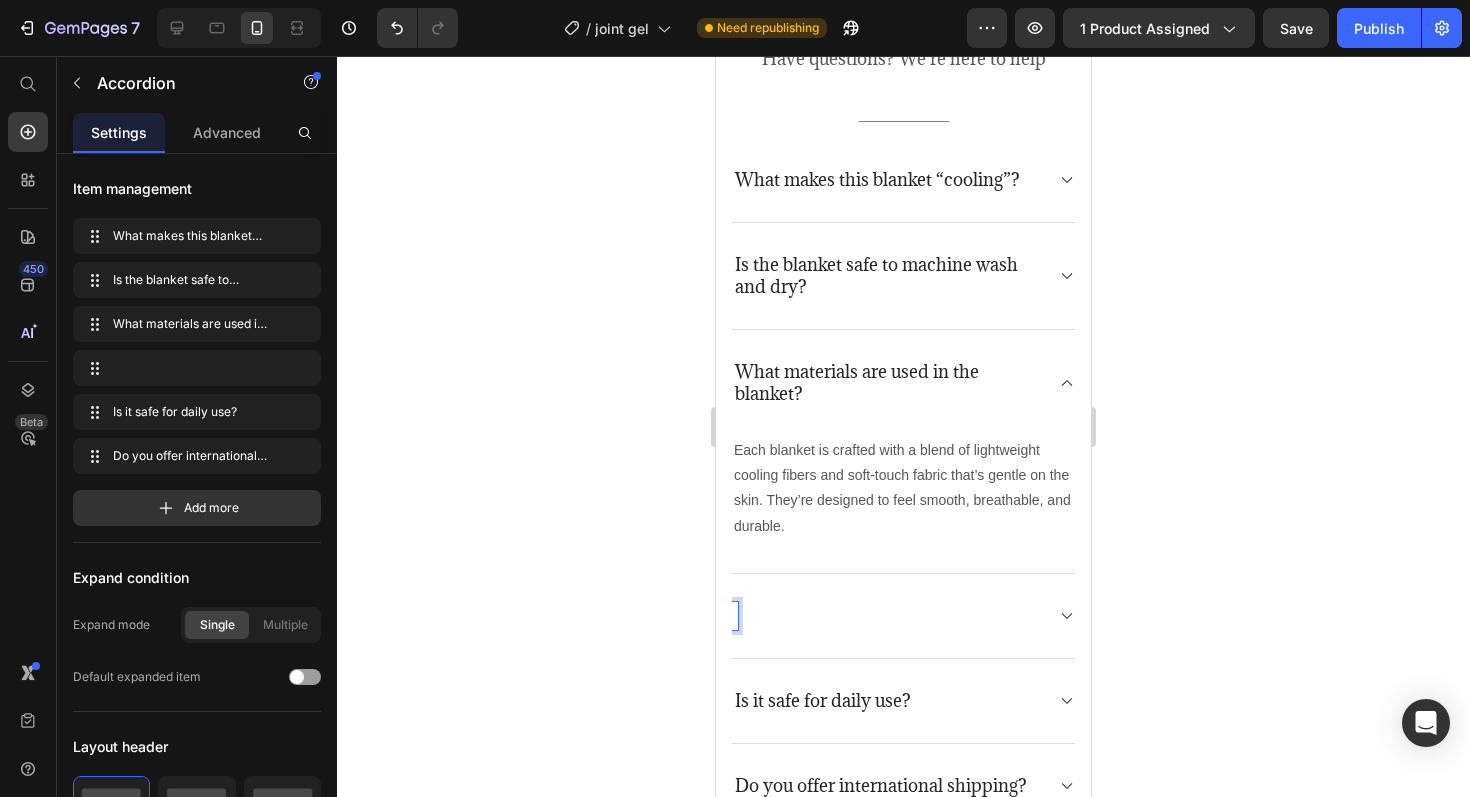 click at bounding box center [887, 616] 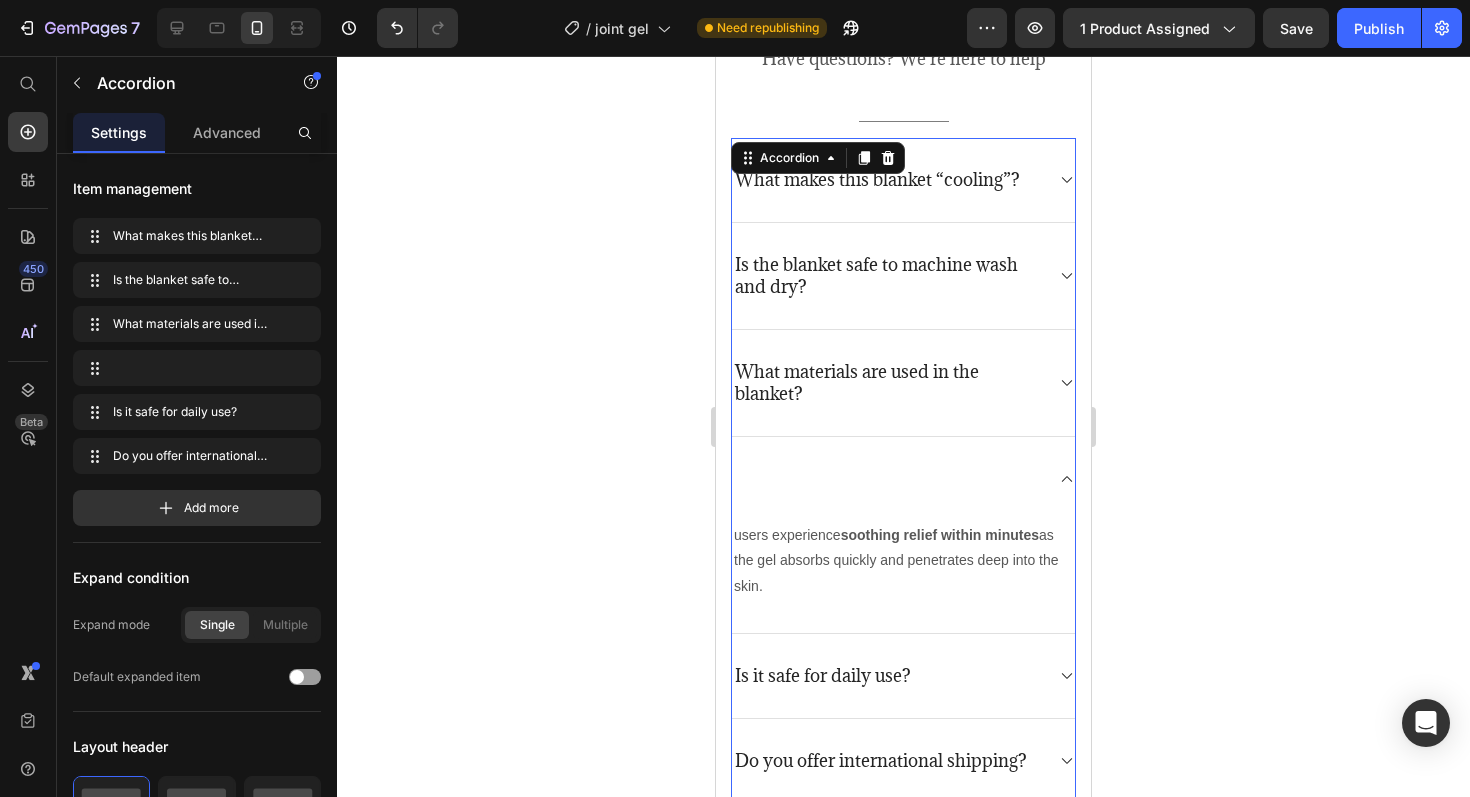 click at bounding box center [903, 479] 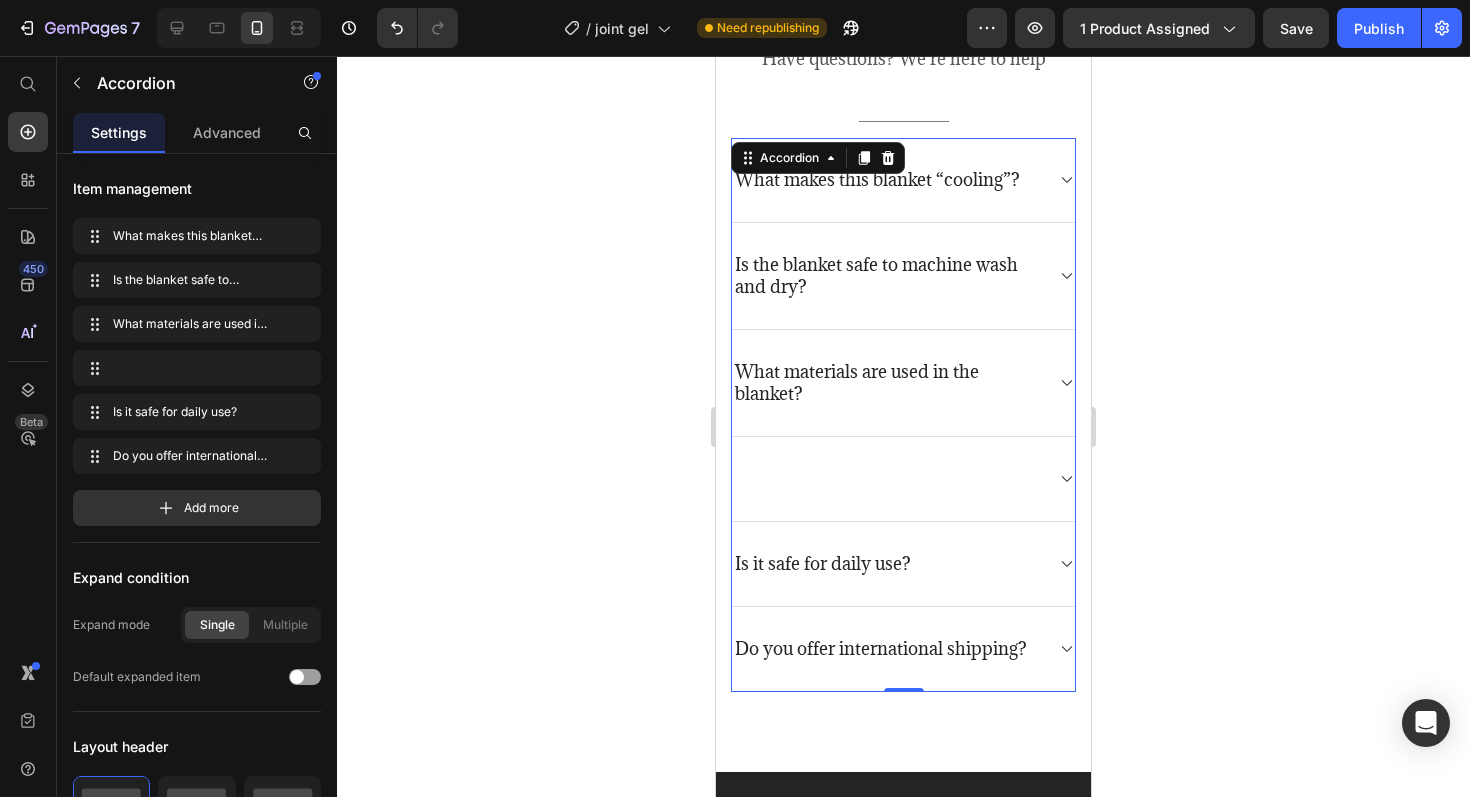 click at bounding box center [887, 479] 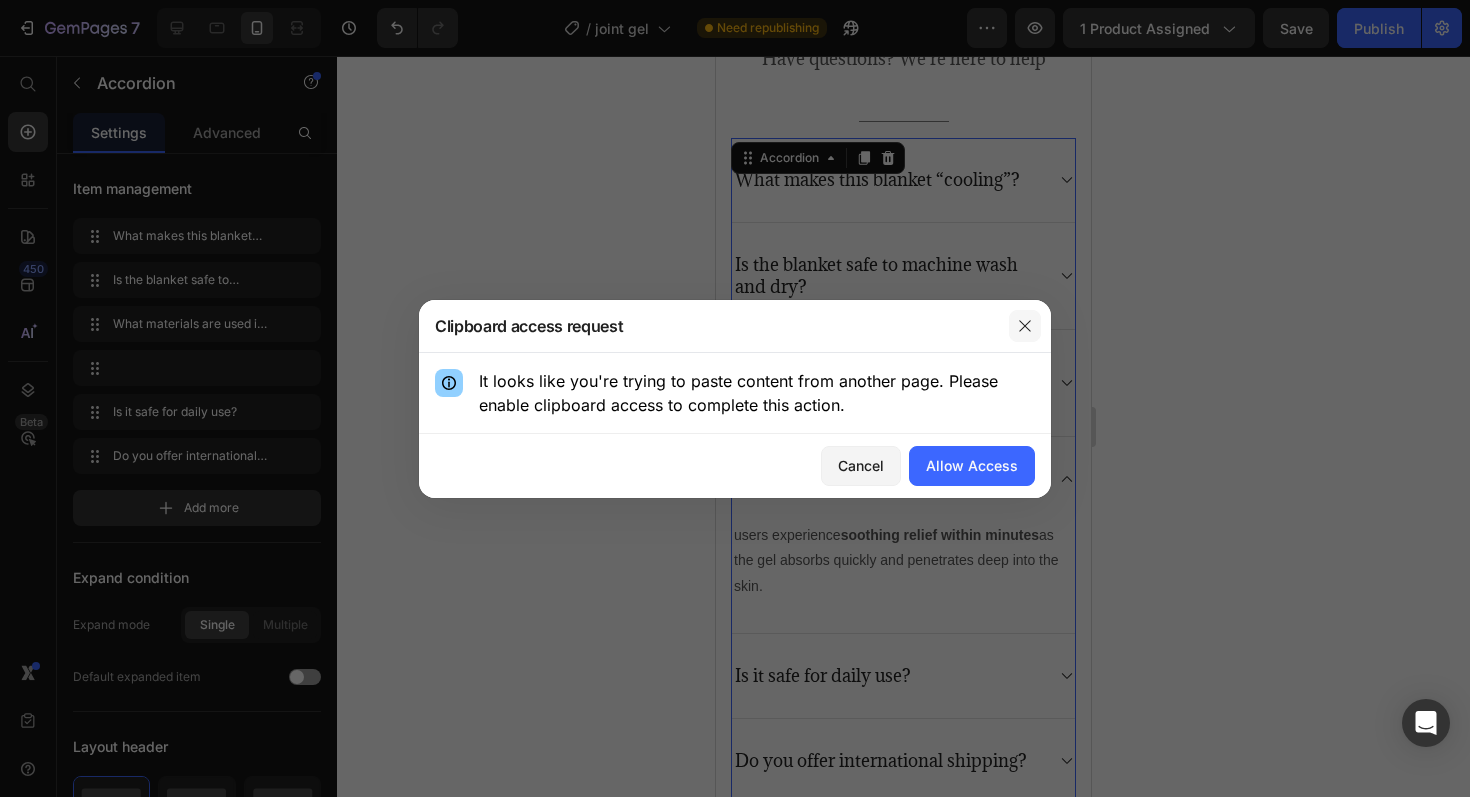 click 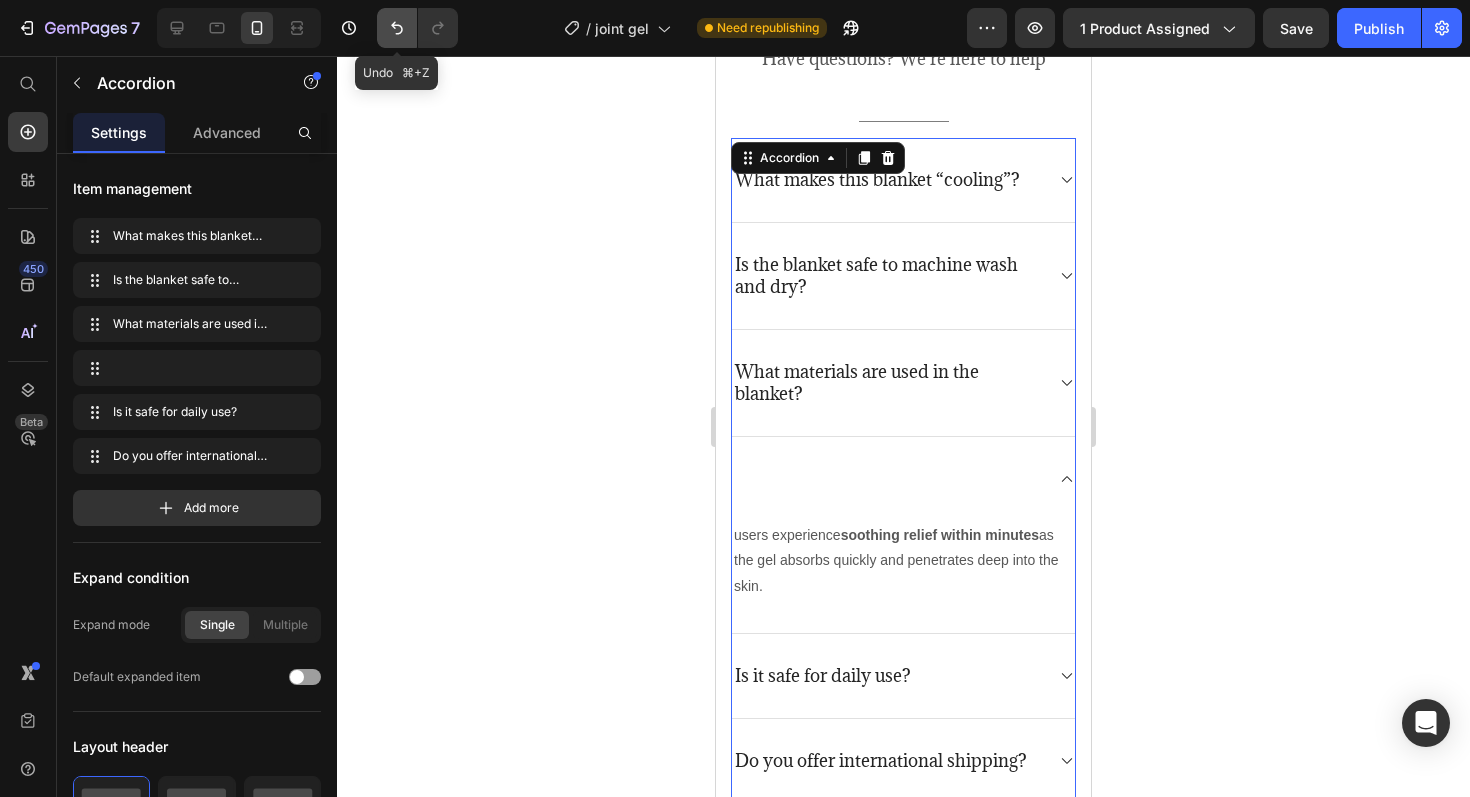 click 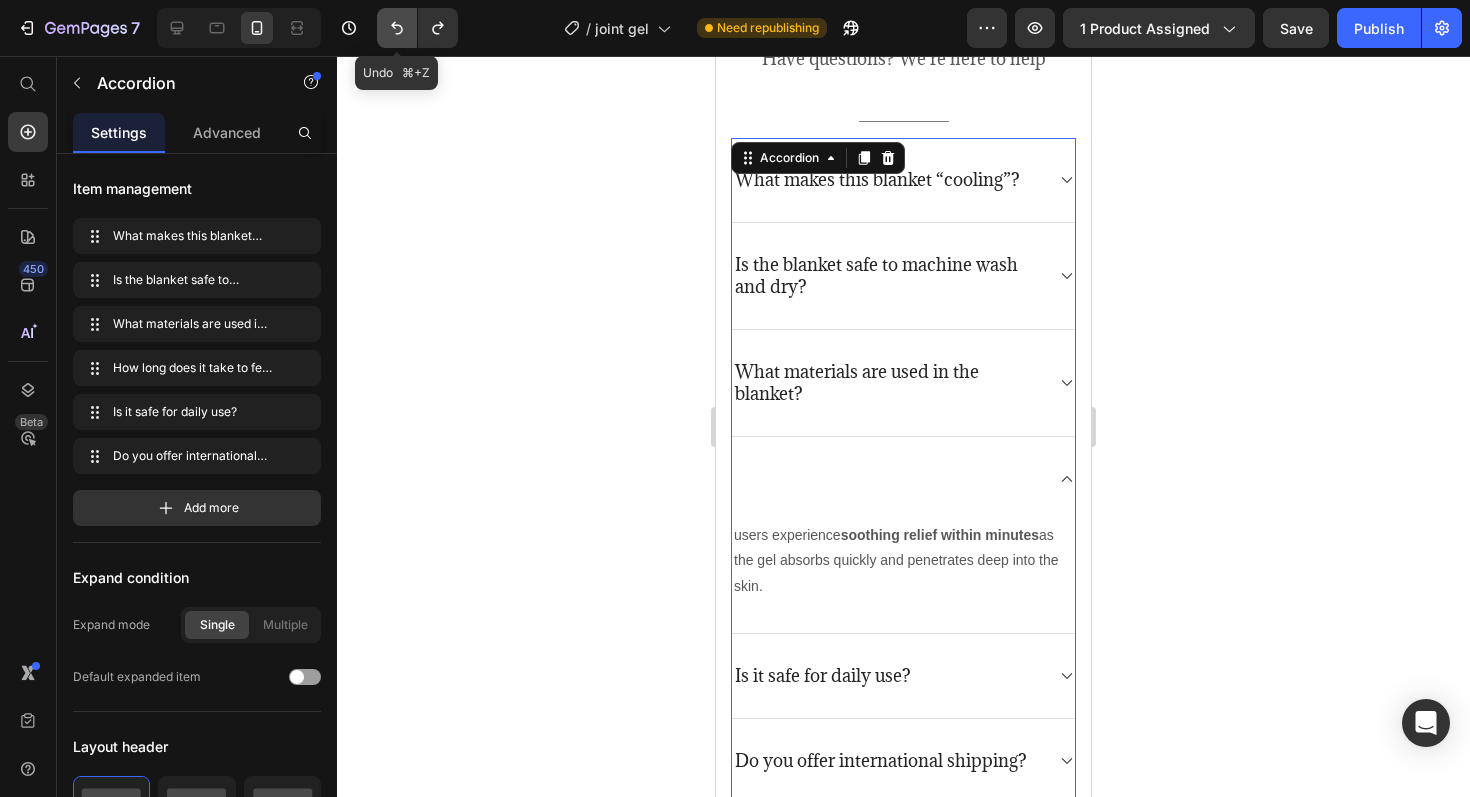 click 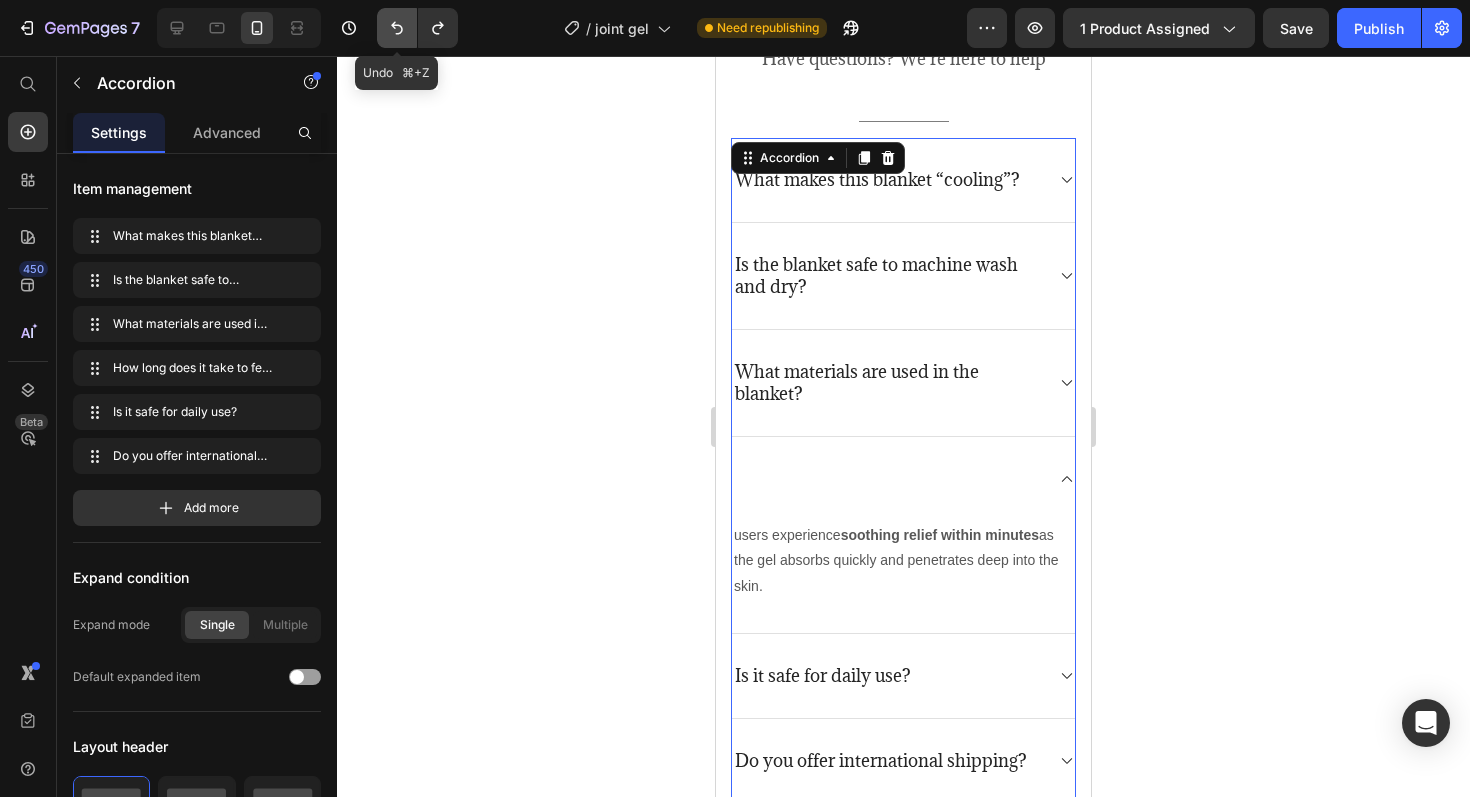click 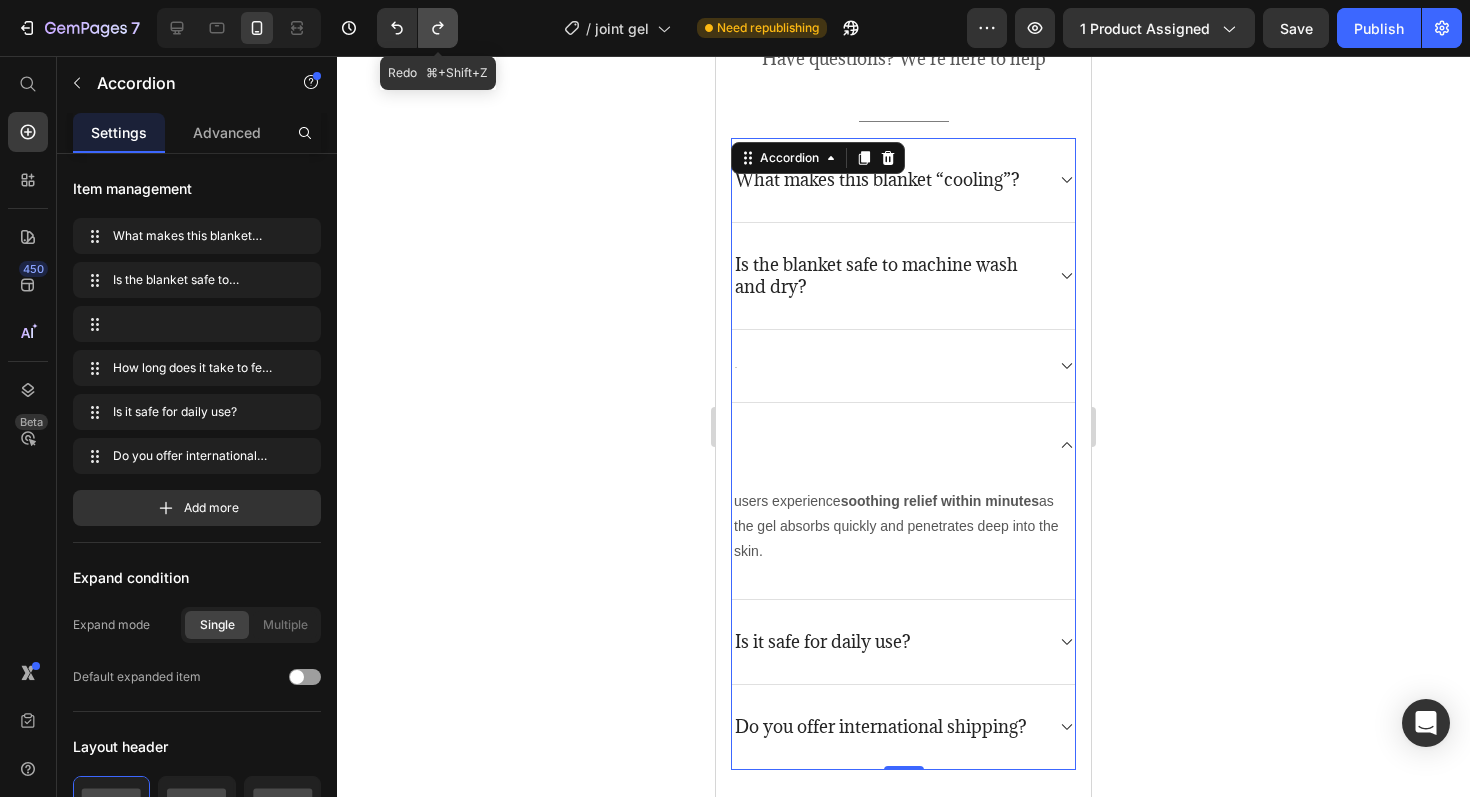 click 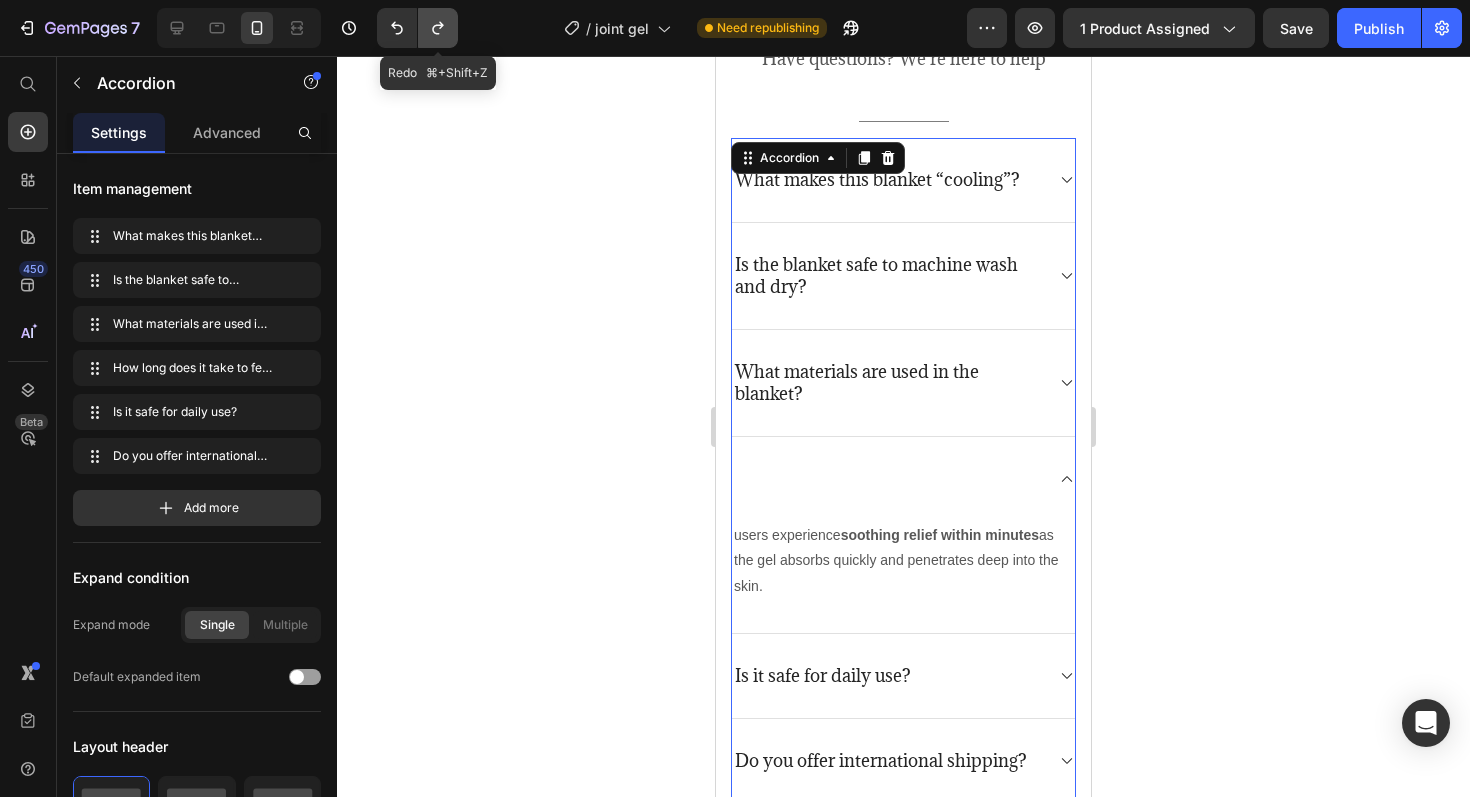 click 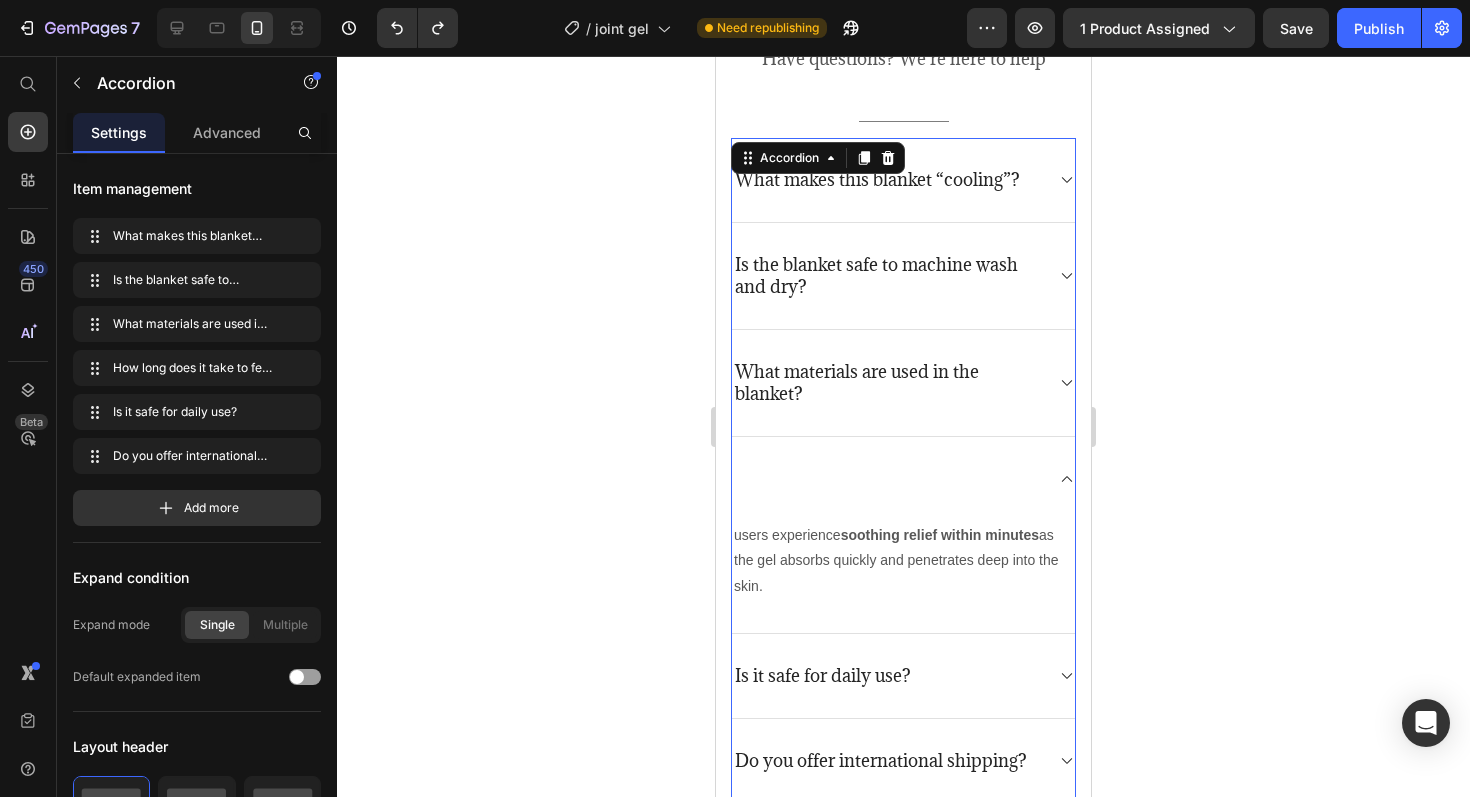 click at bounding box center (903, 479) 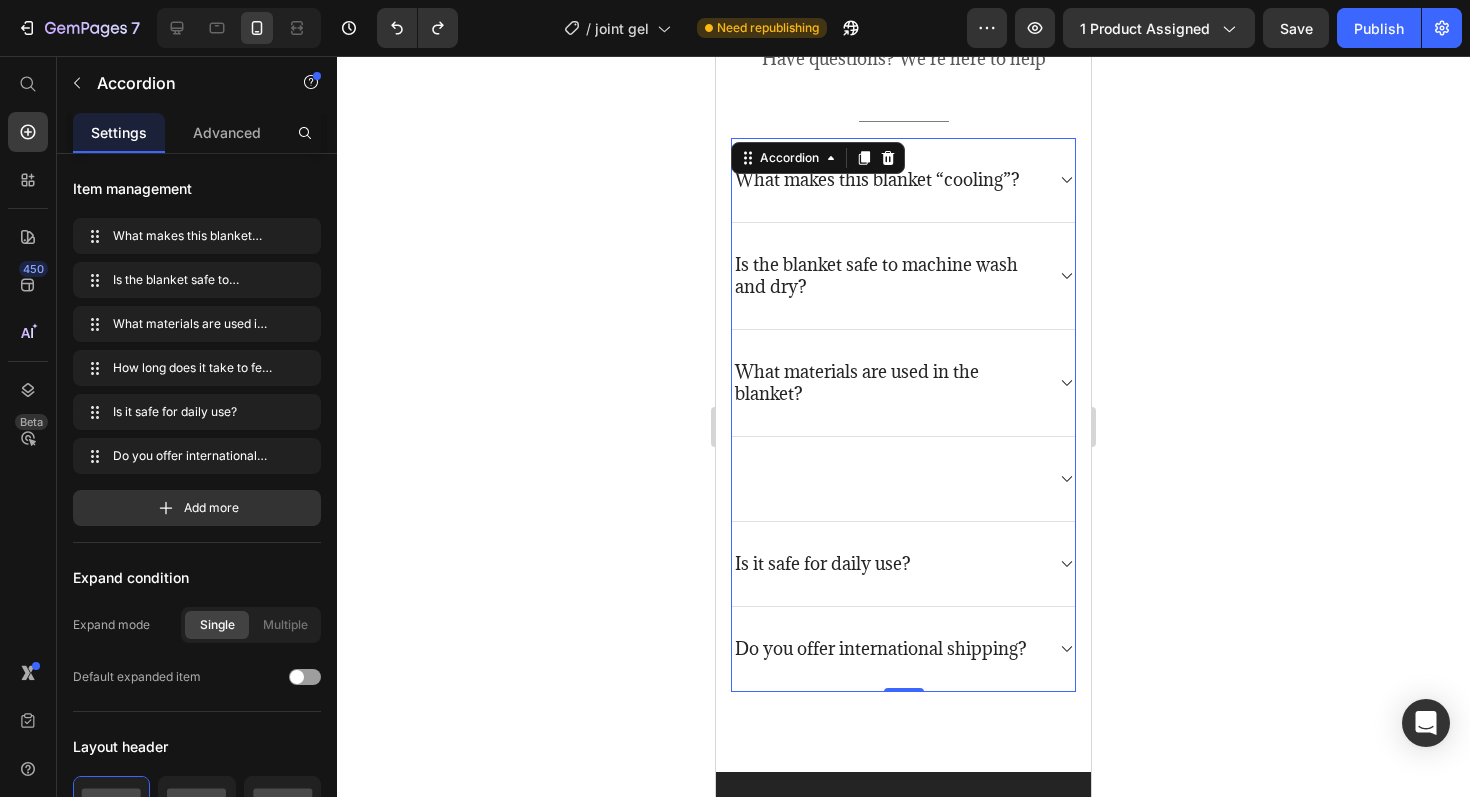click at bounding box center [887, 479] 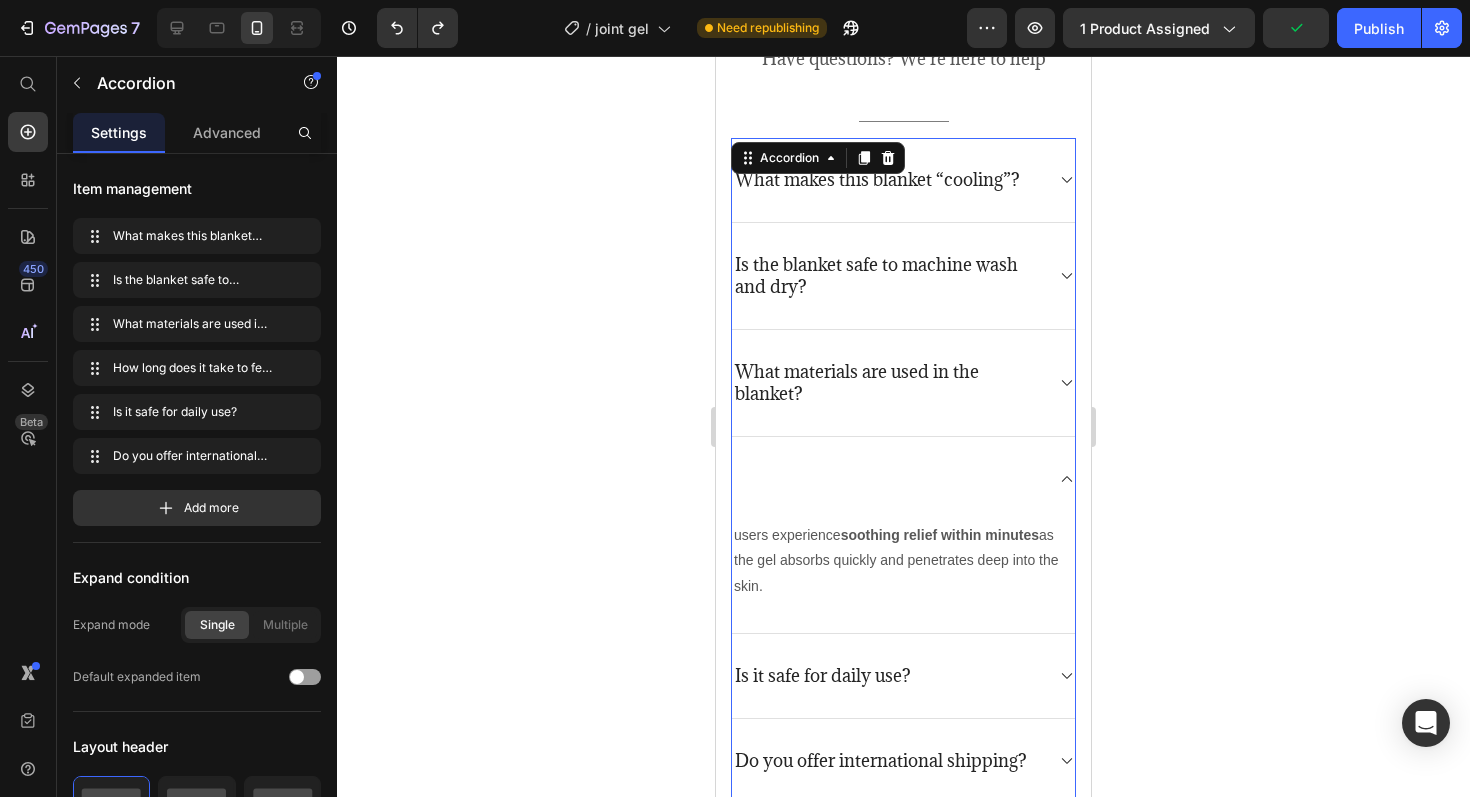 click at bounding box center (887, 479) 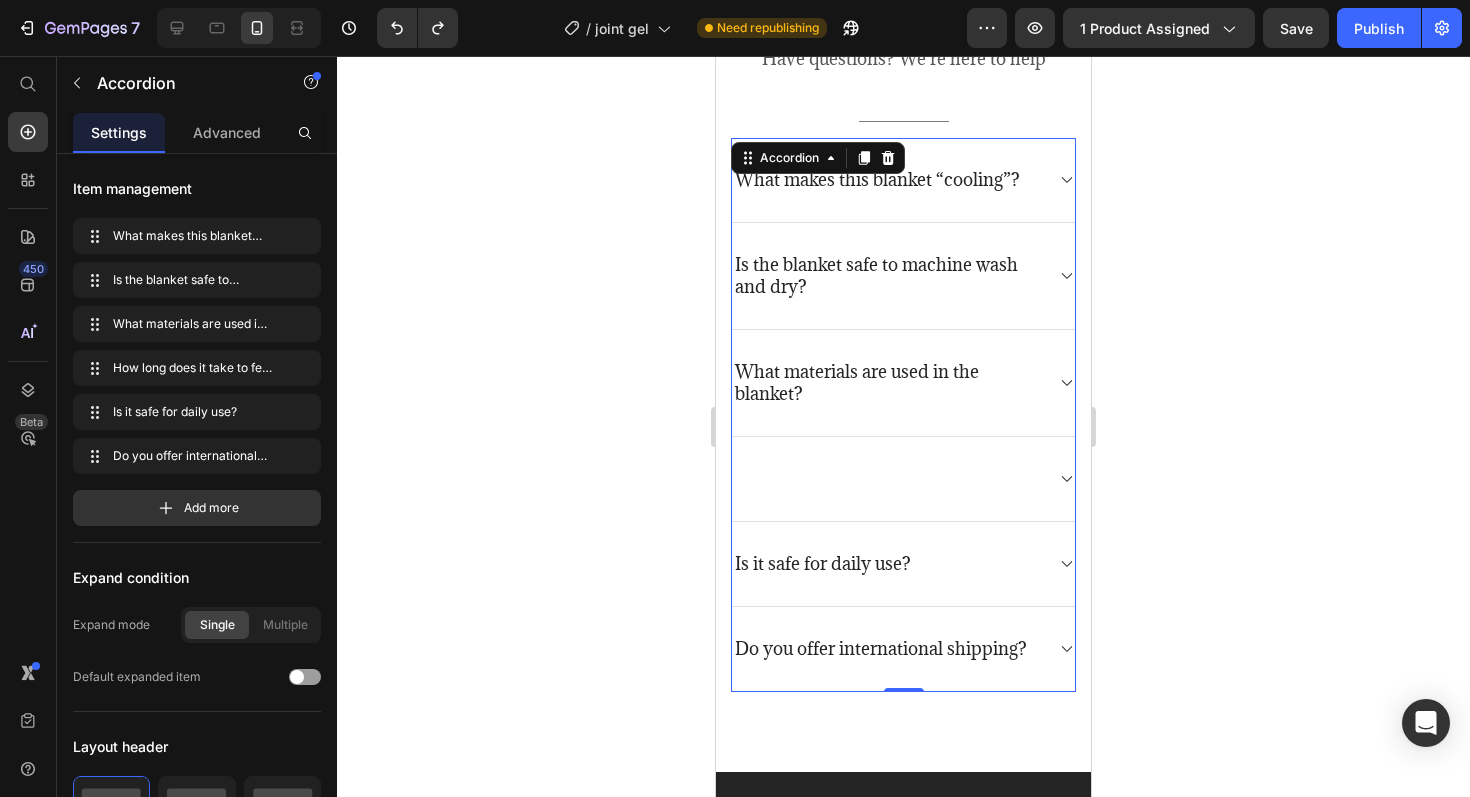 click 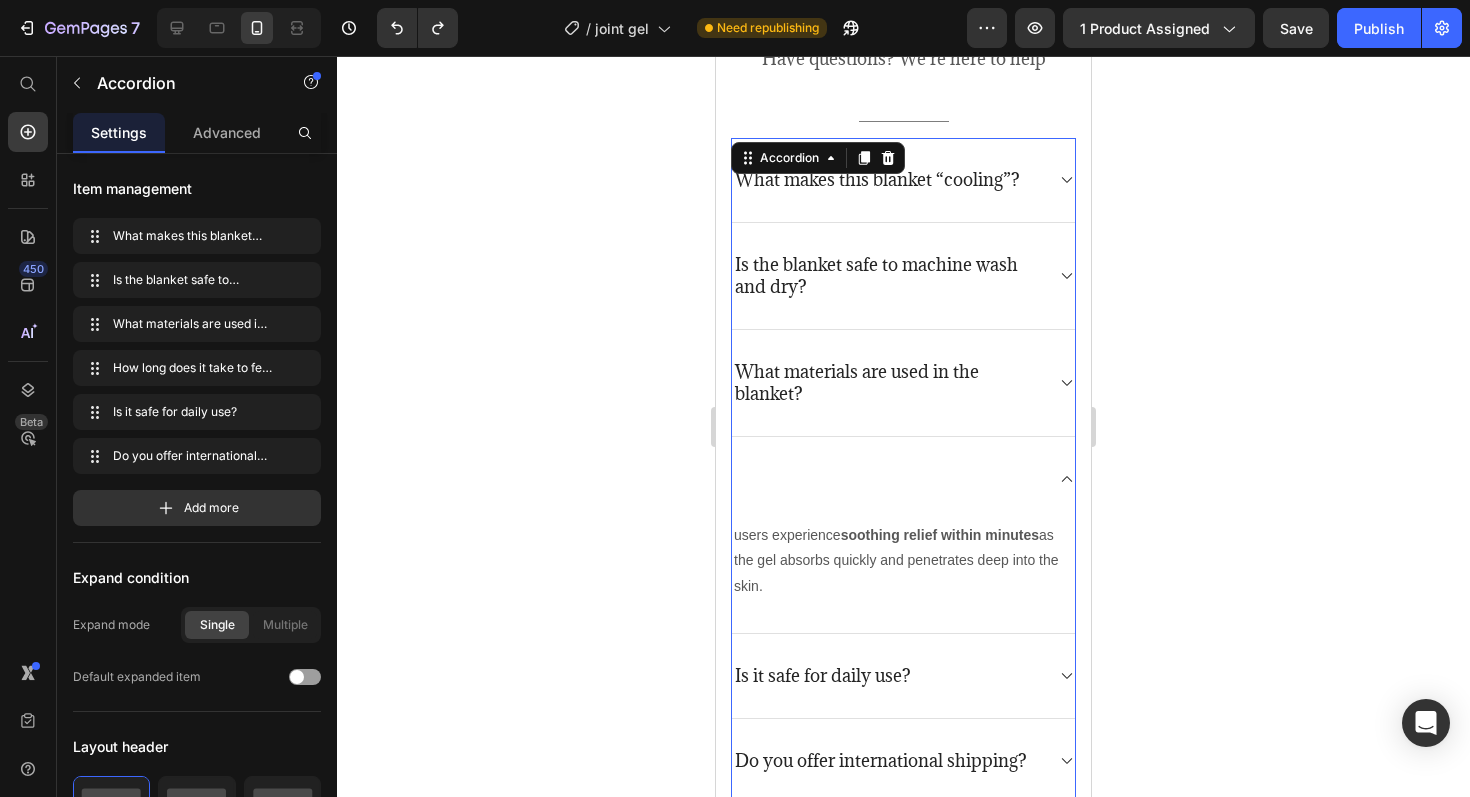 click at bounding box center [887, 479] 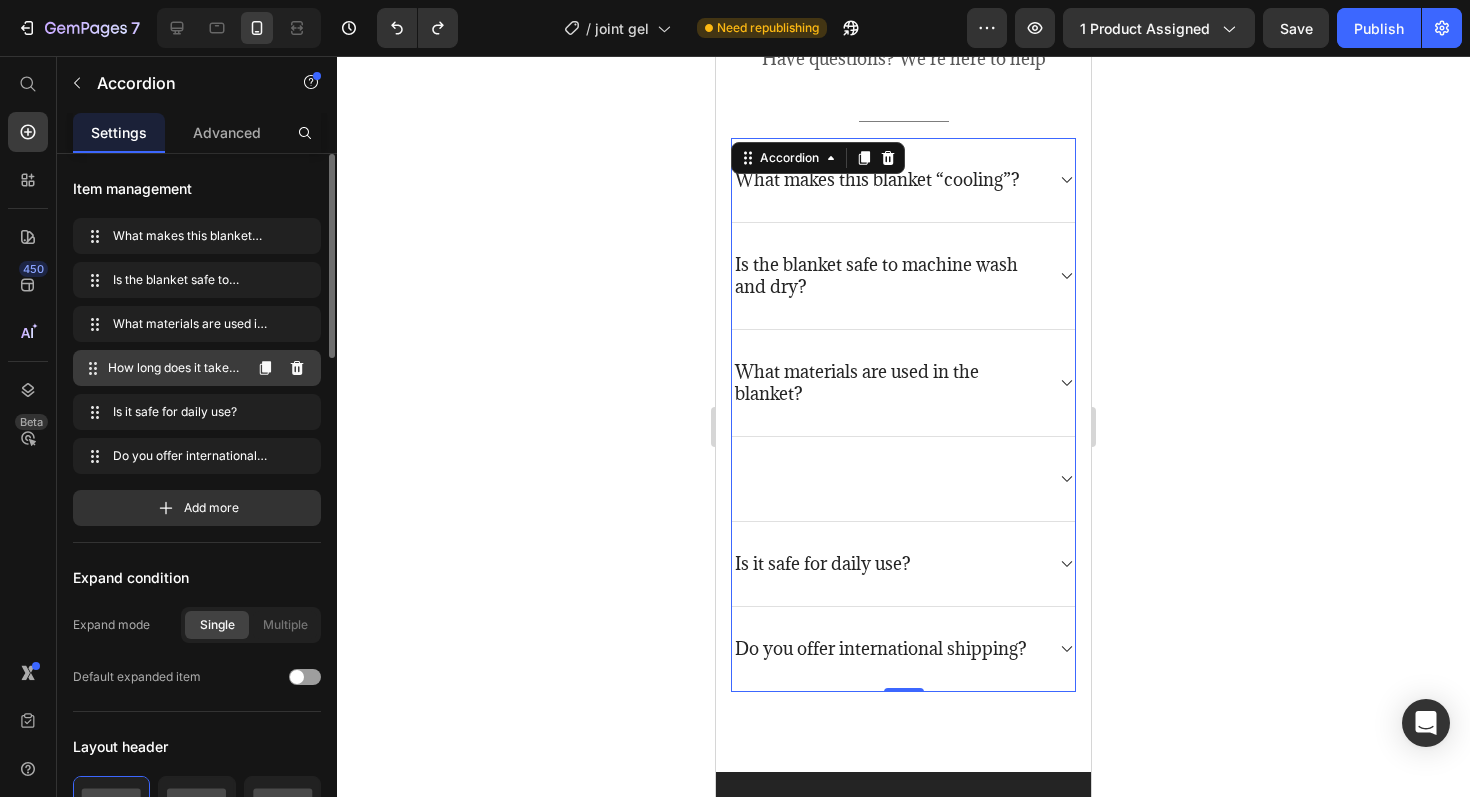 click on "How long does it take to feel relief?" at bounding box center (174, 368) 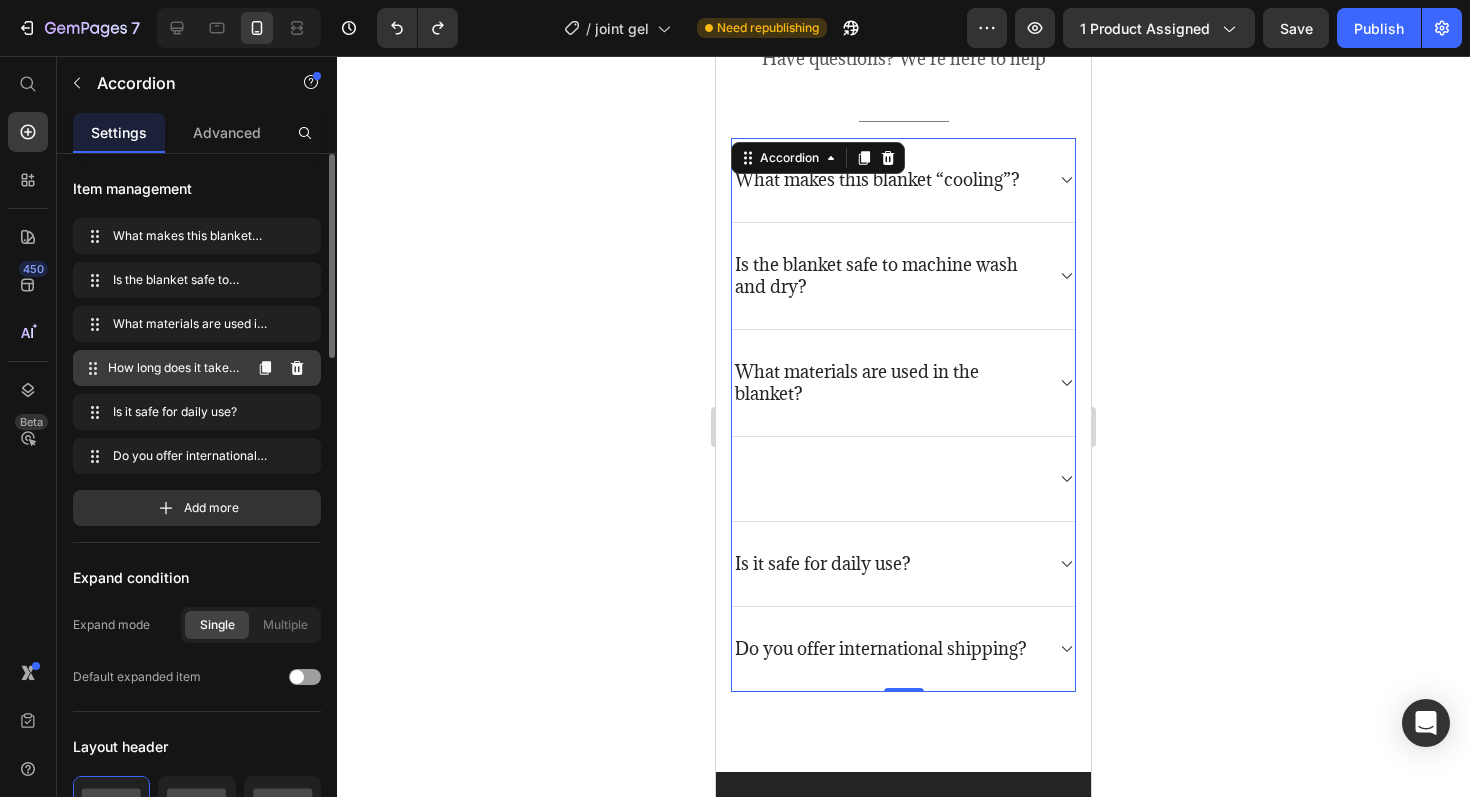click on "How long does it take to feel relief?" at bounding box center [174, 368] 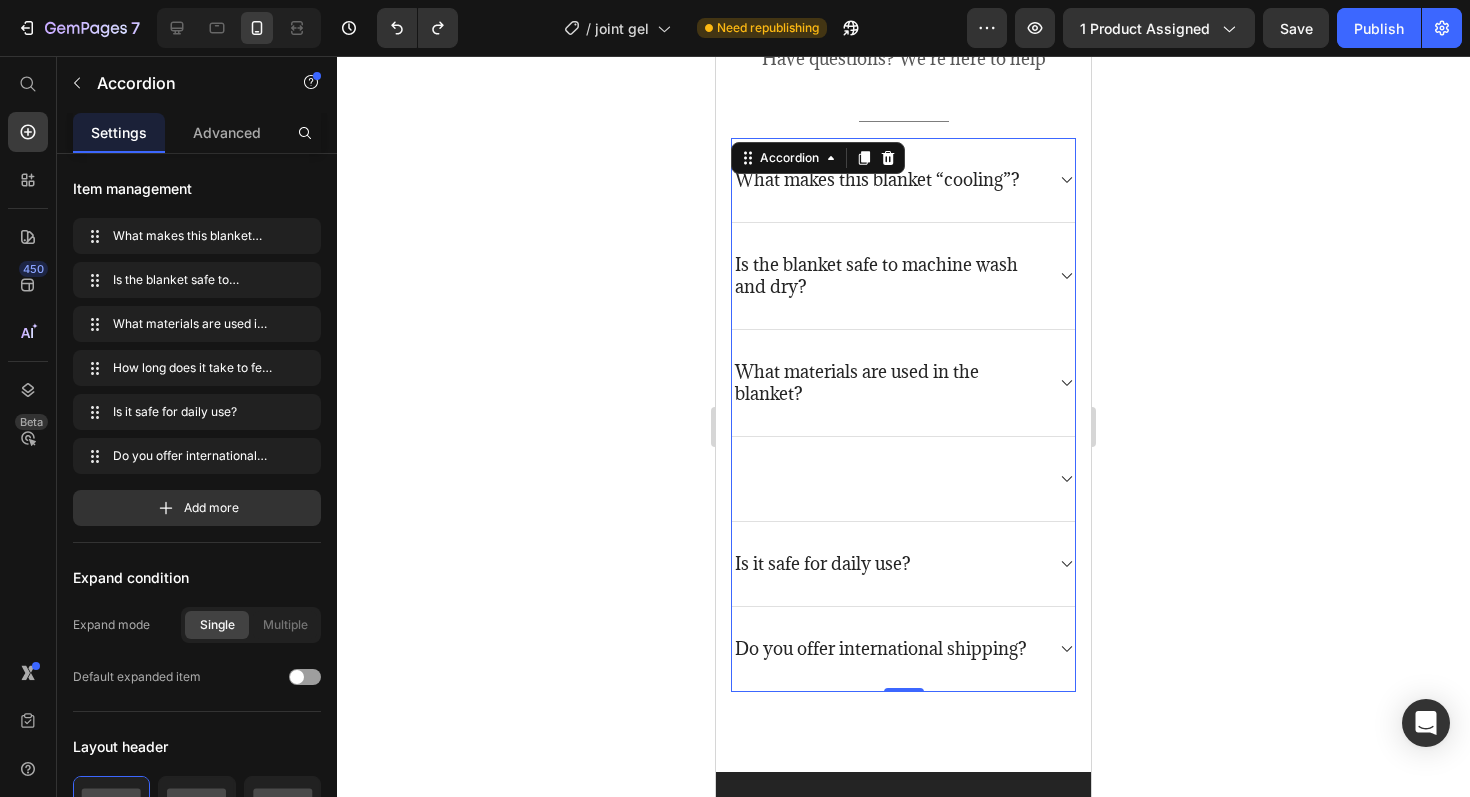click at bounding box center (887, 479) 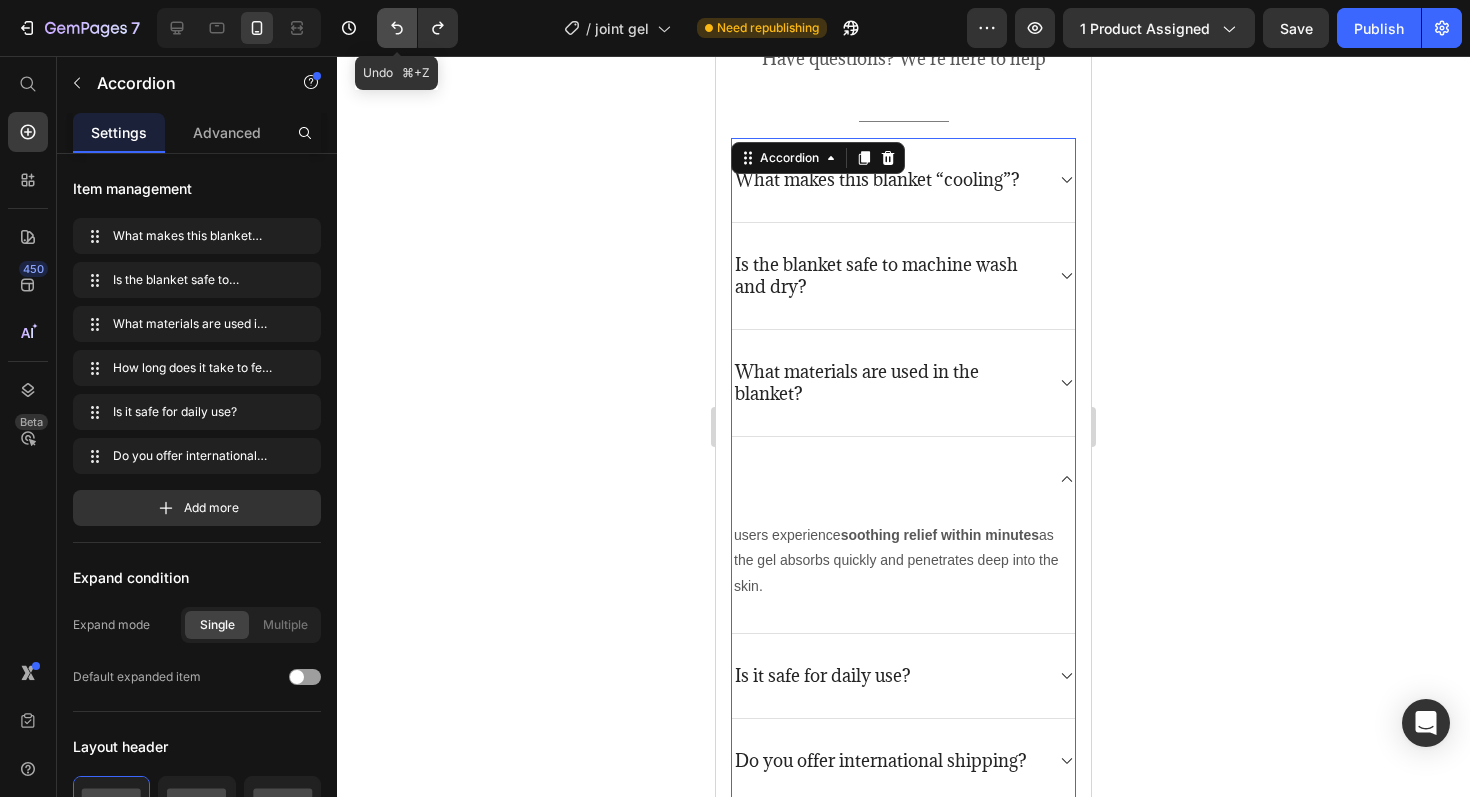 click 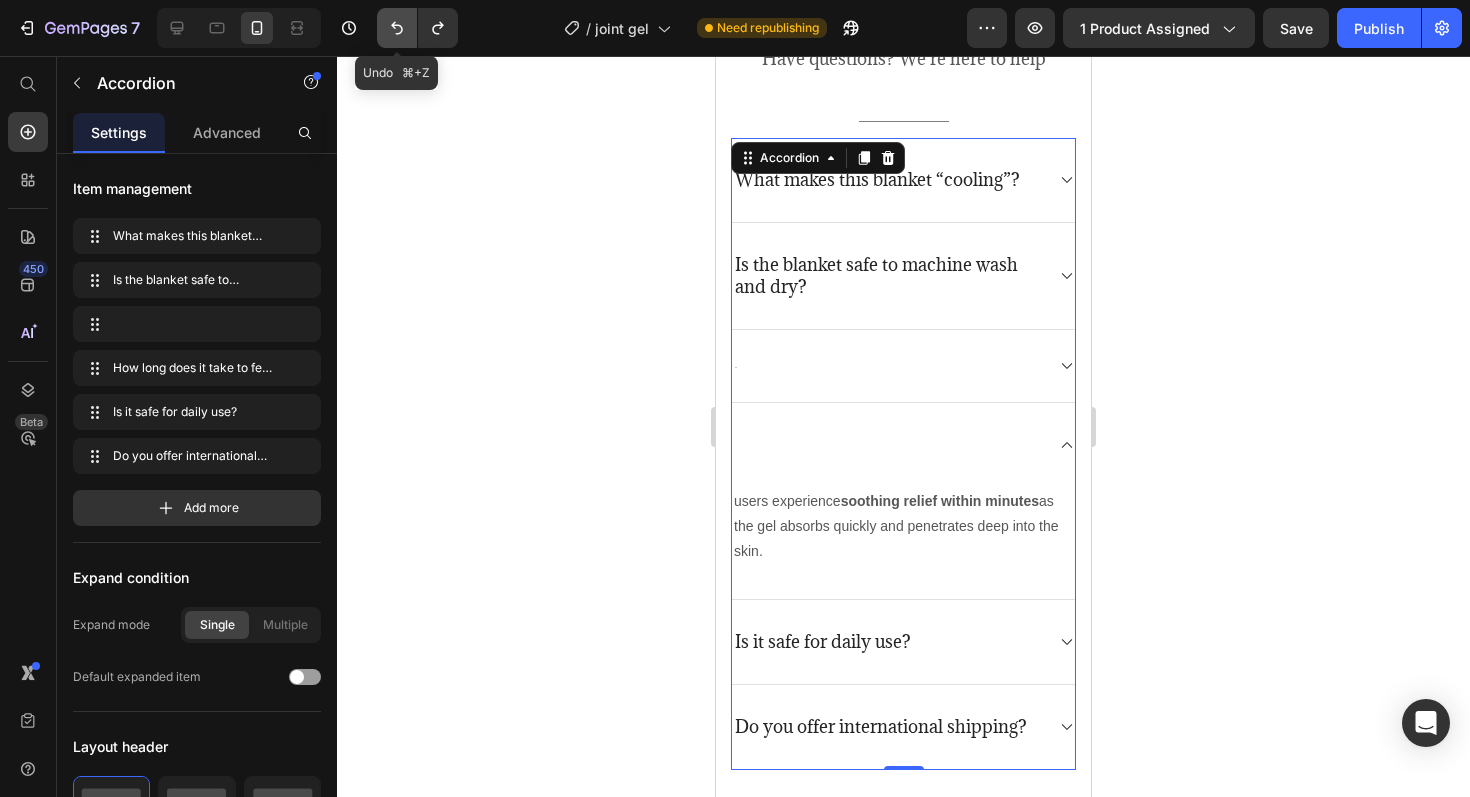 click 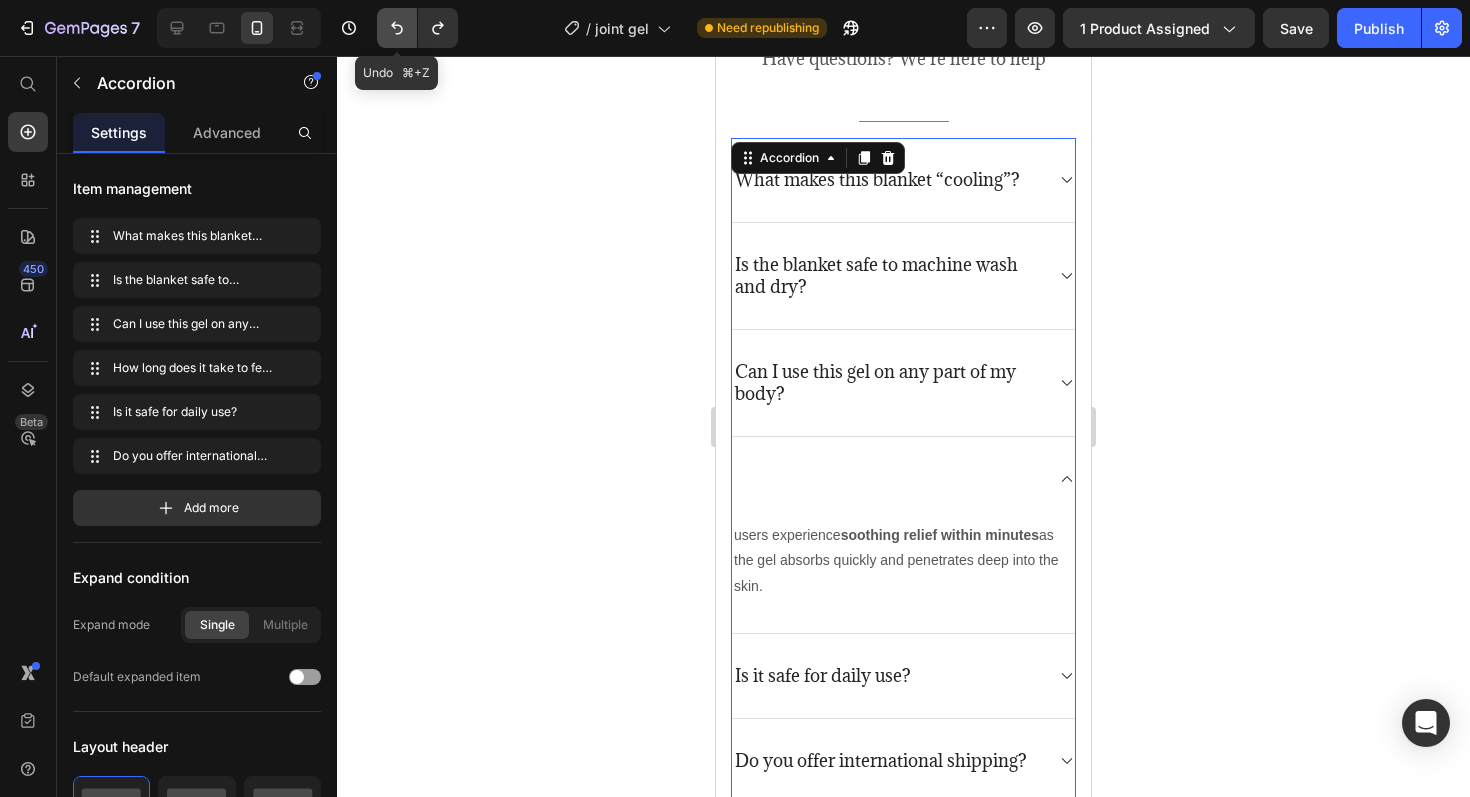 click 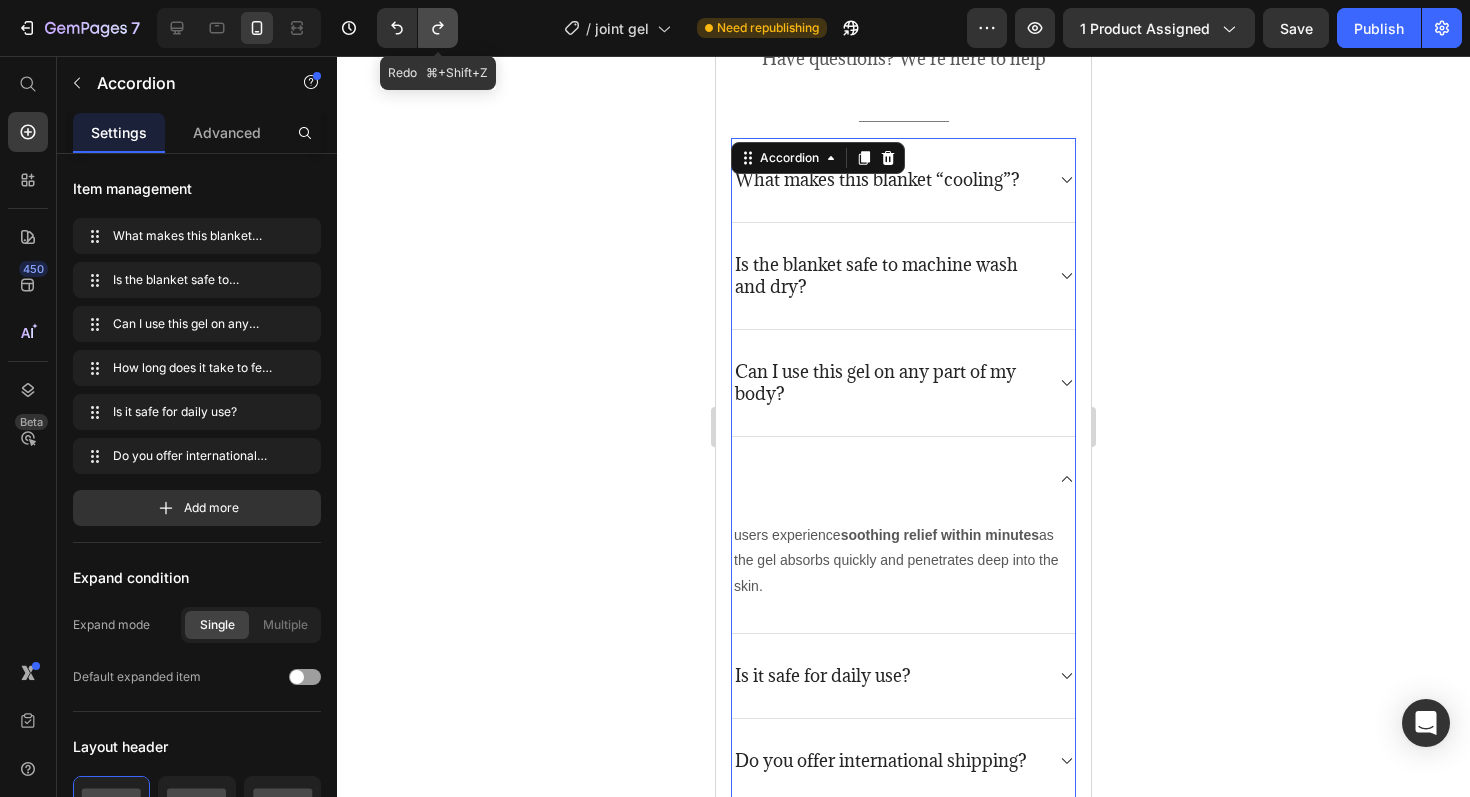 click 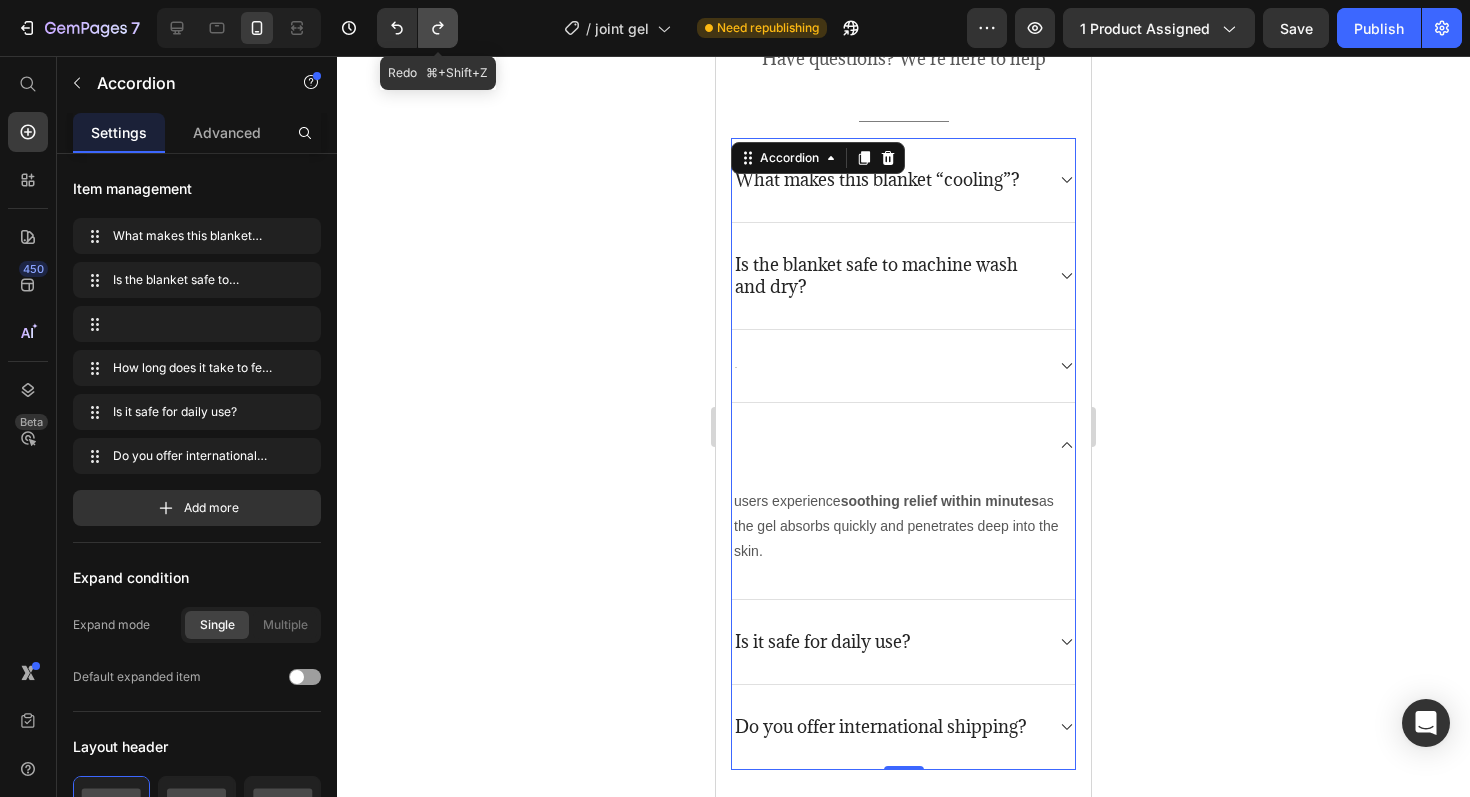 click 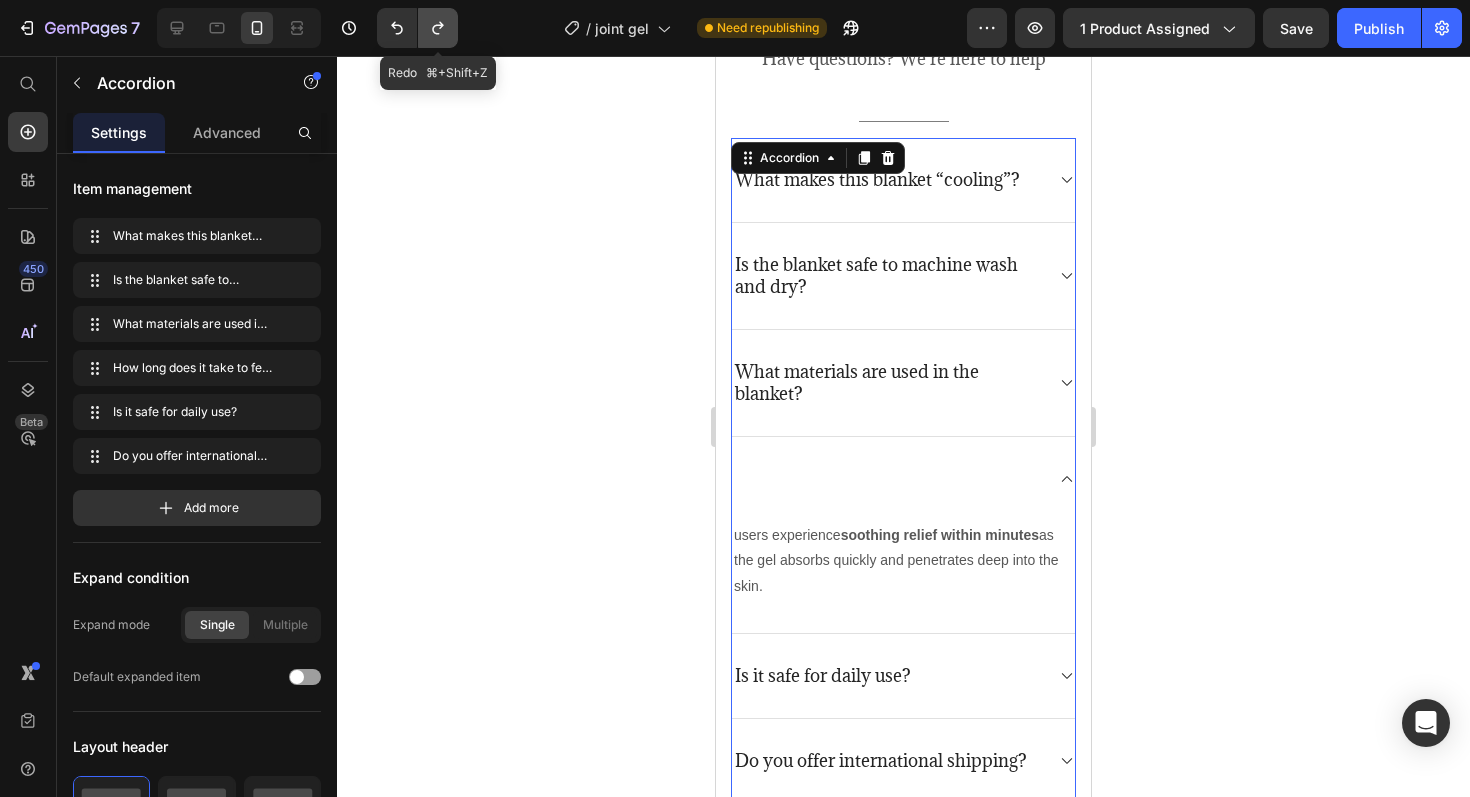 click 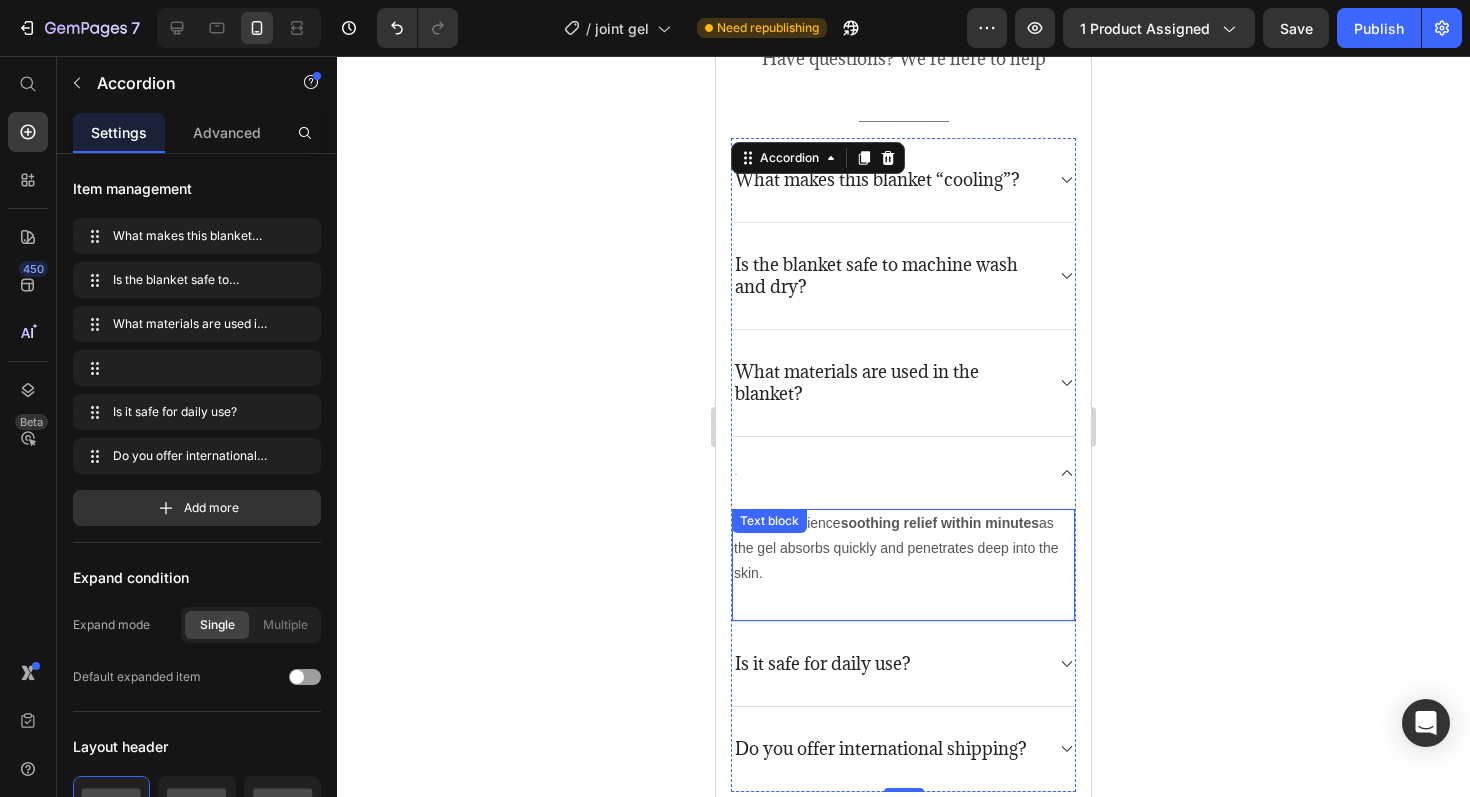 click on "users experience  soothing relief within minutes  as the gel absorbs quickly and penetrates deep into the skin. Text block" at bounding box center (903, 565) 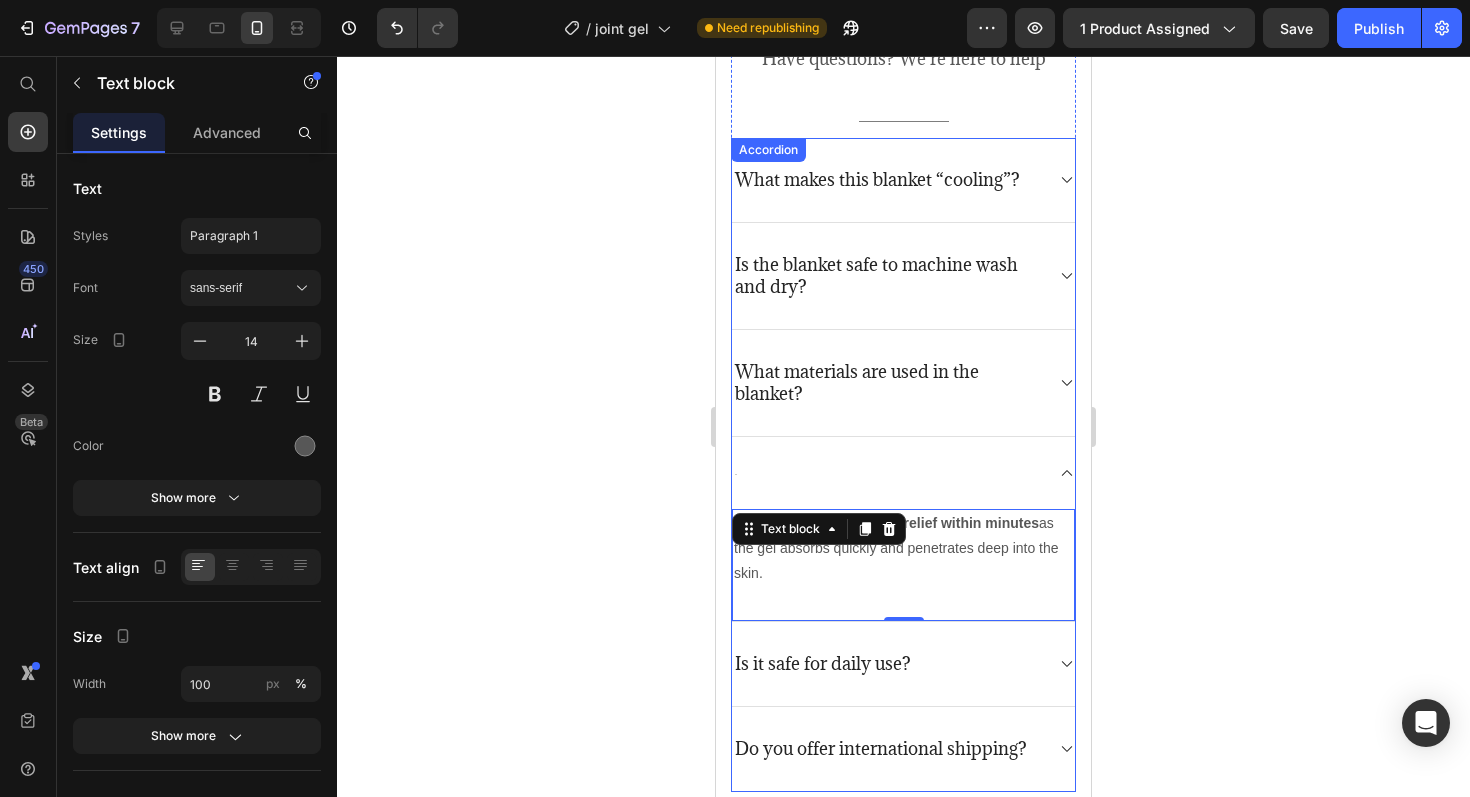 click on "Is it safe for daily use?" at bounding box center (823, 664) 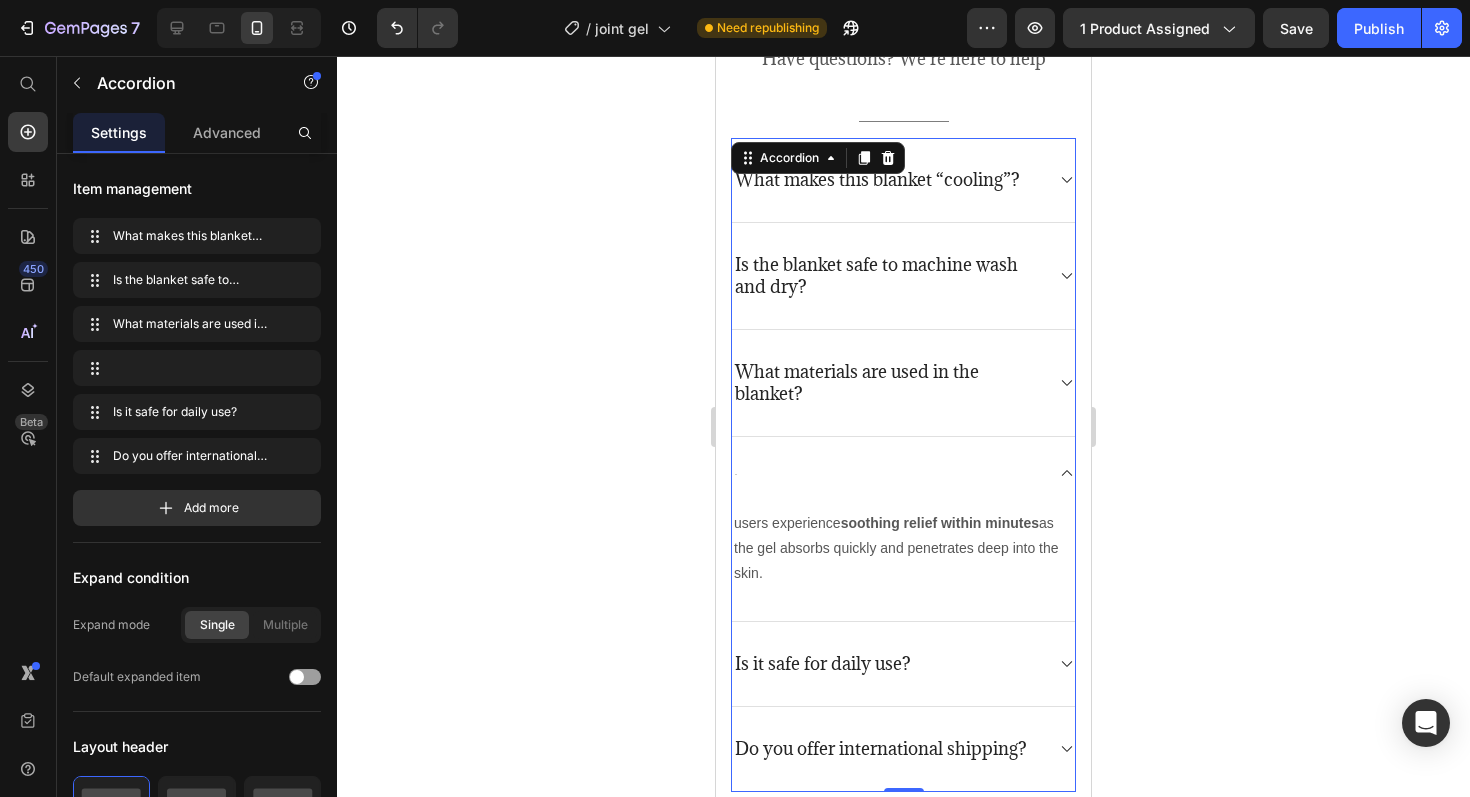 click at bounding box center [903, 473] 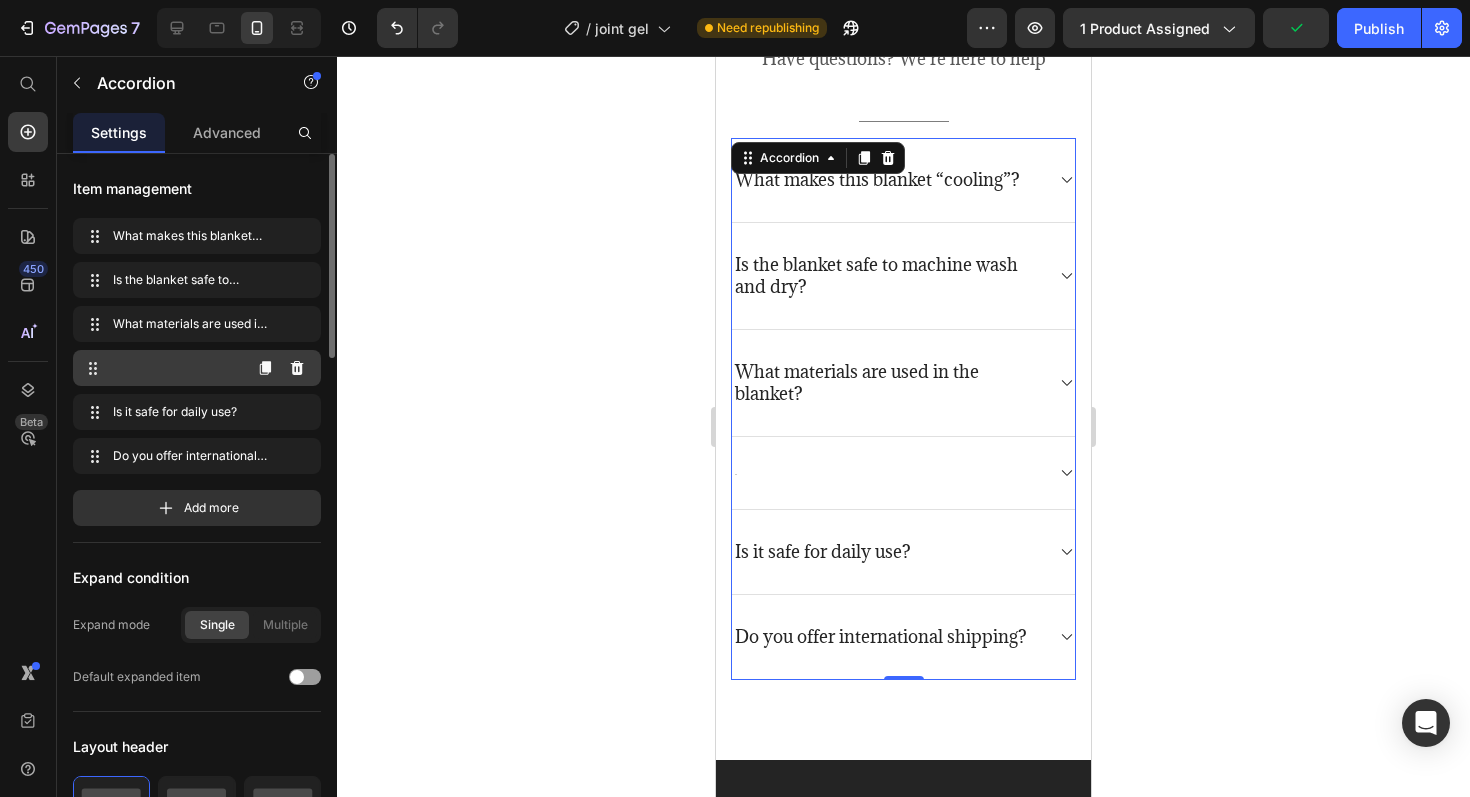 click at bounding box center (161, 368) 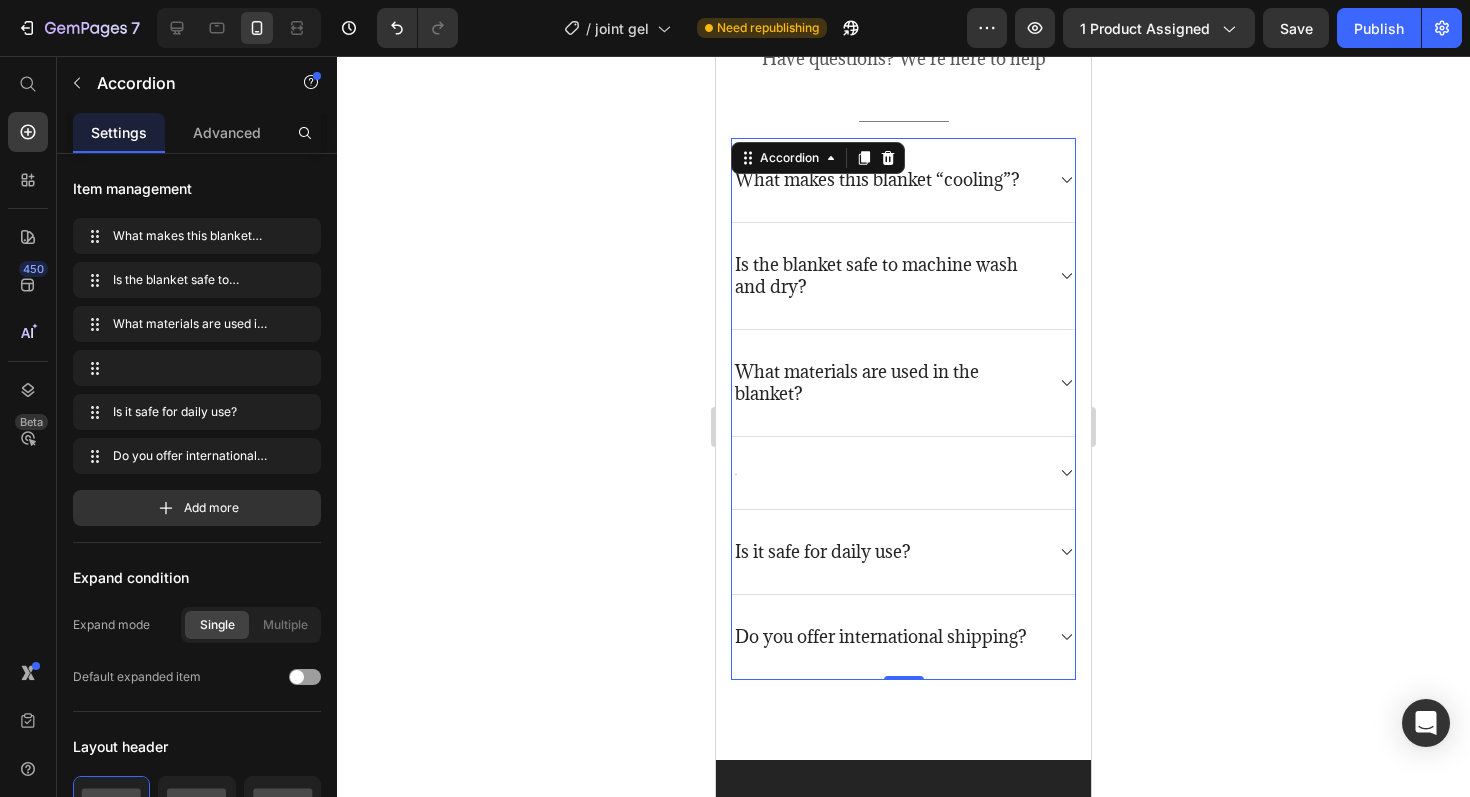 click at bounding box center [903, 473] 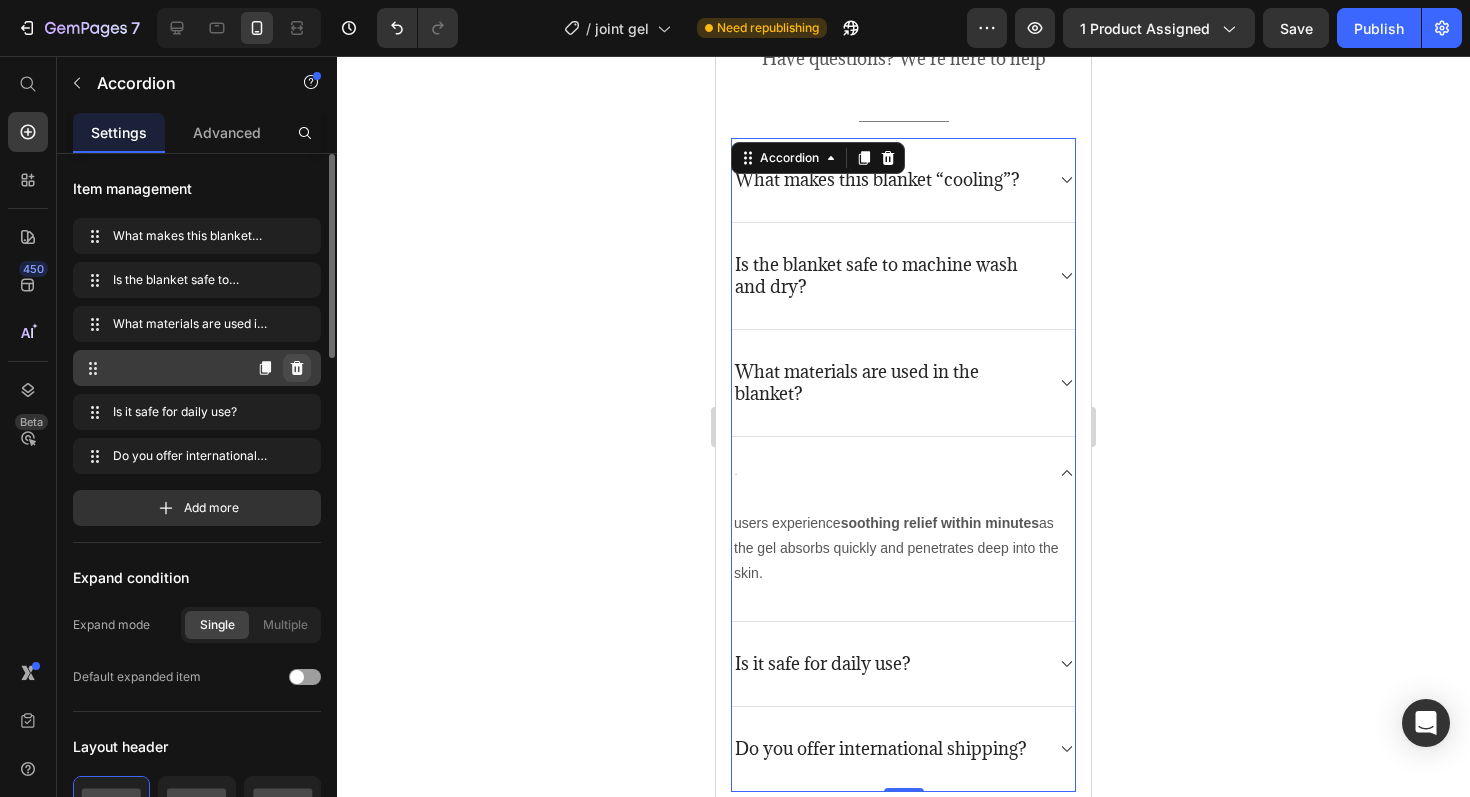 click 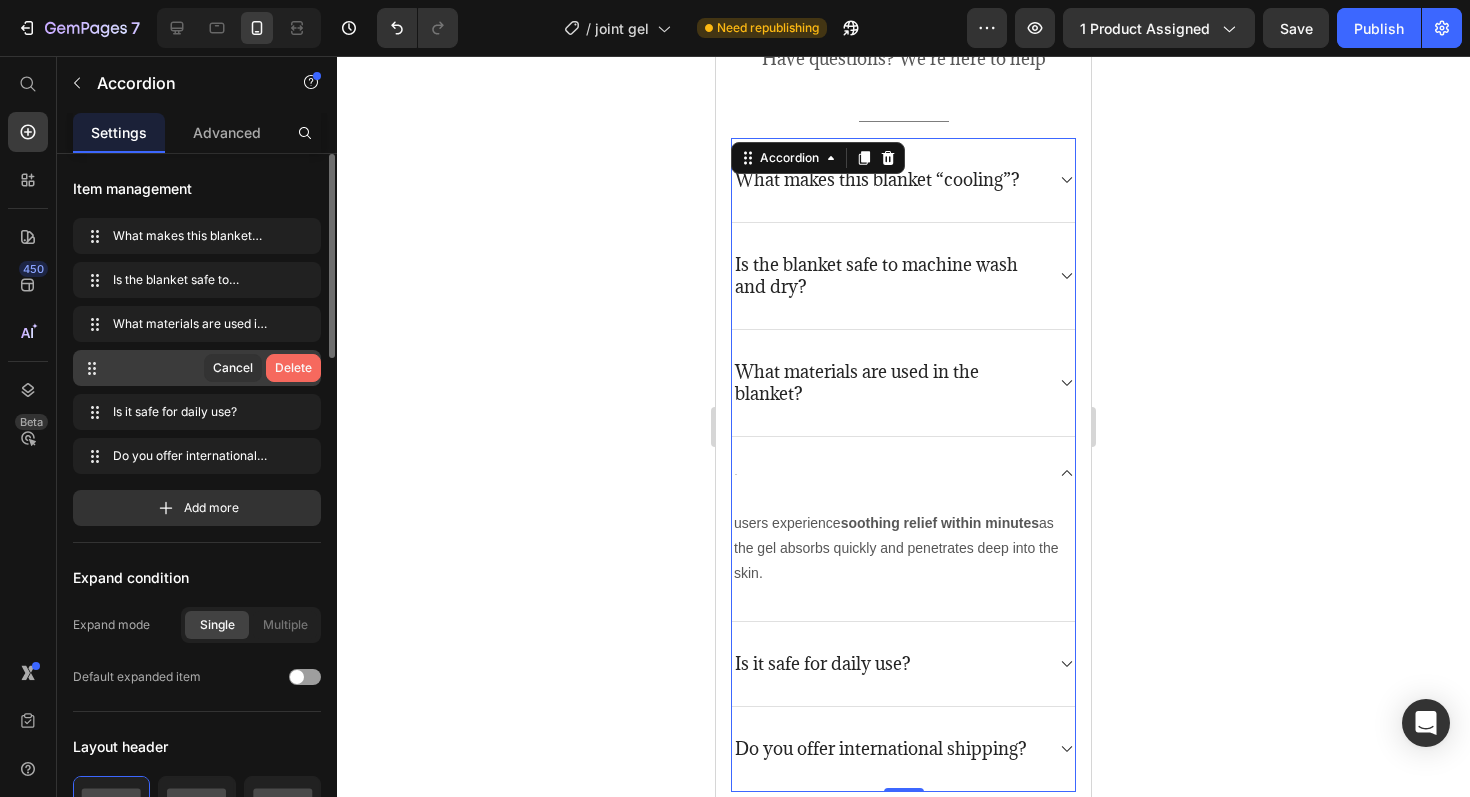 click on "Delete" at bounding box center (293, 368) 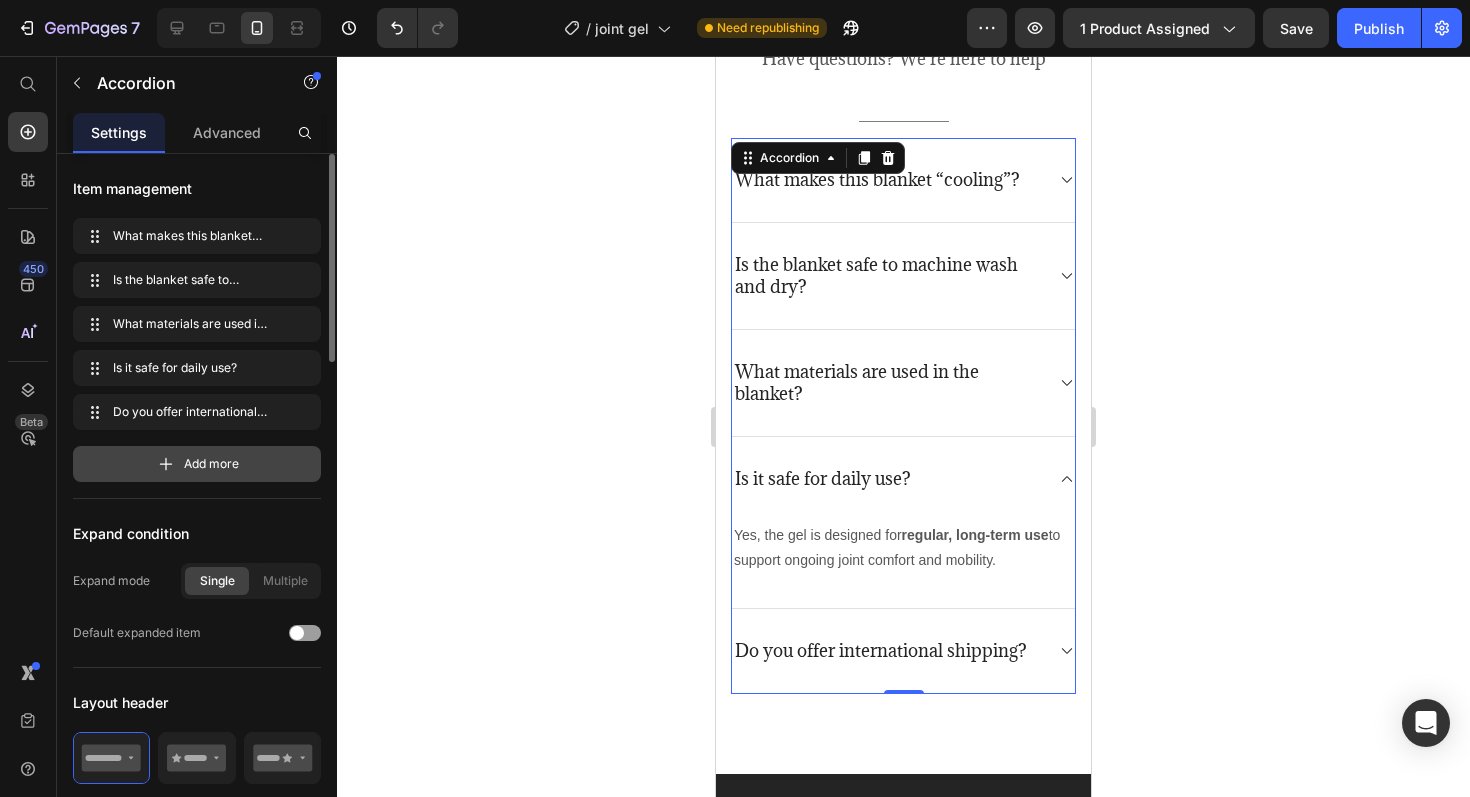 click on "Add more" at bounding box center [211, 464] 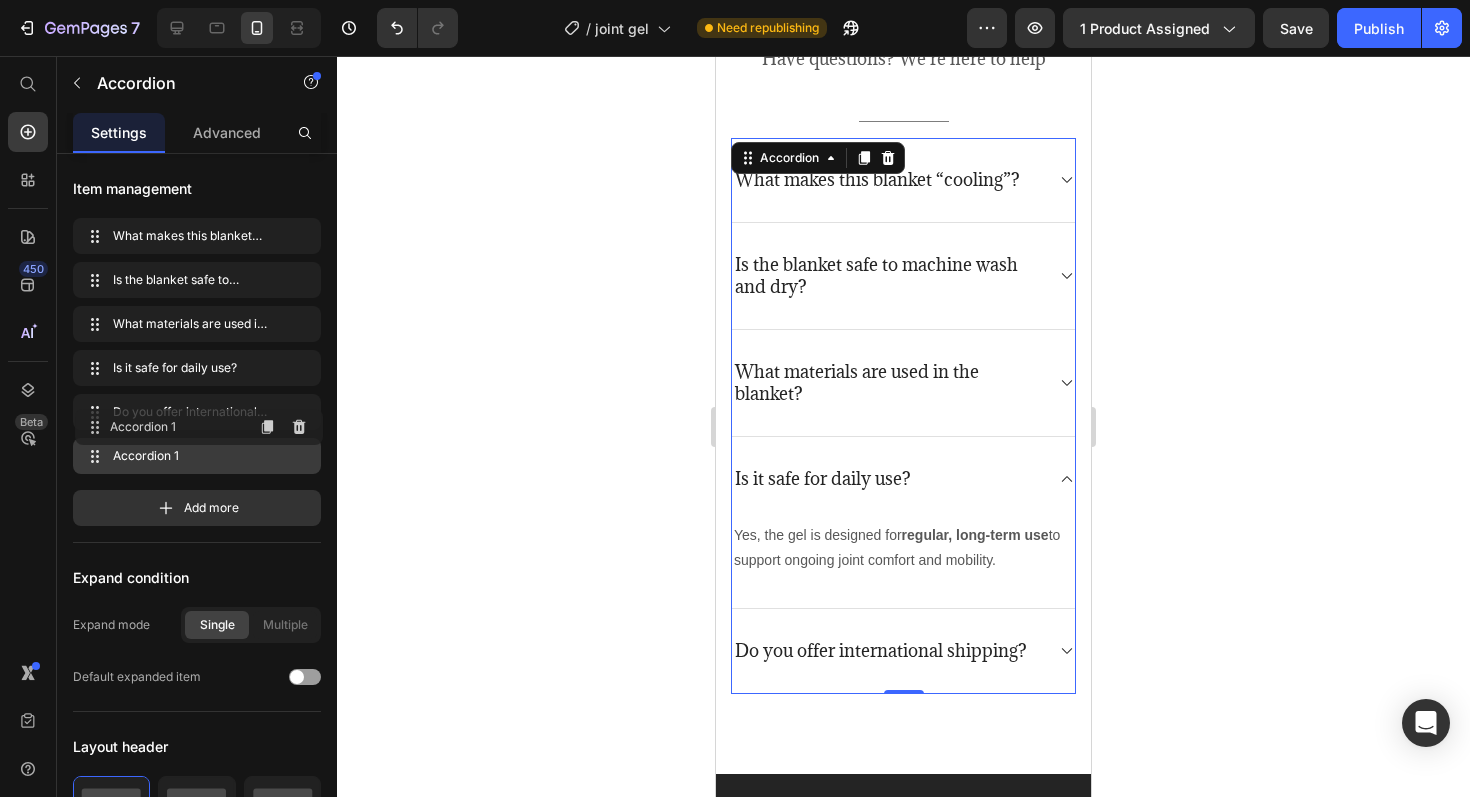 type 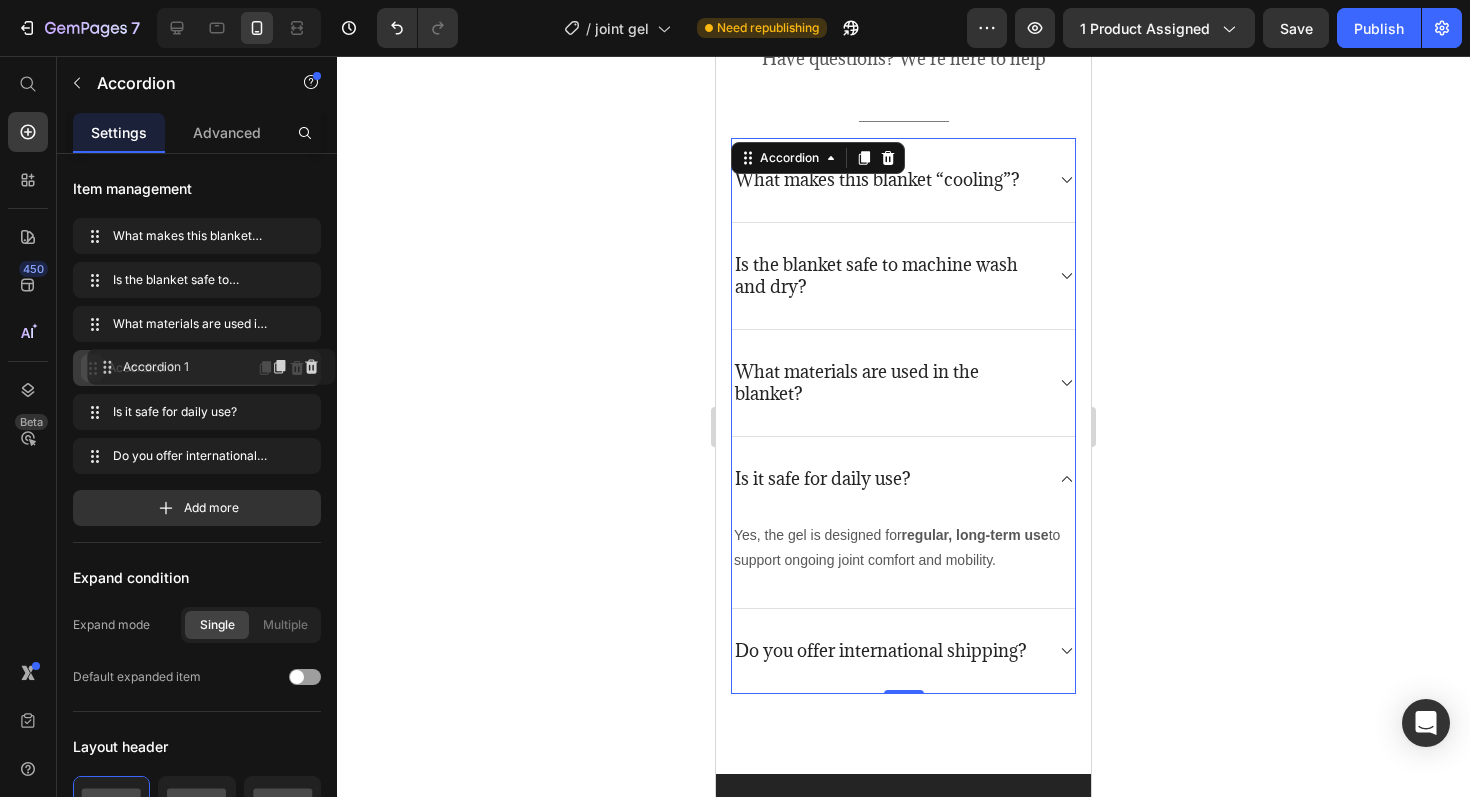 drag, startPoint x: 85, startPoint y: 462, endPoint x: 99, endPoint y: 373, distance: 90.0944 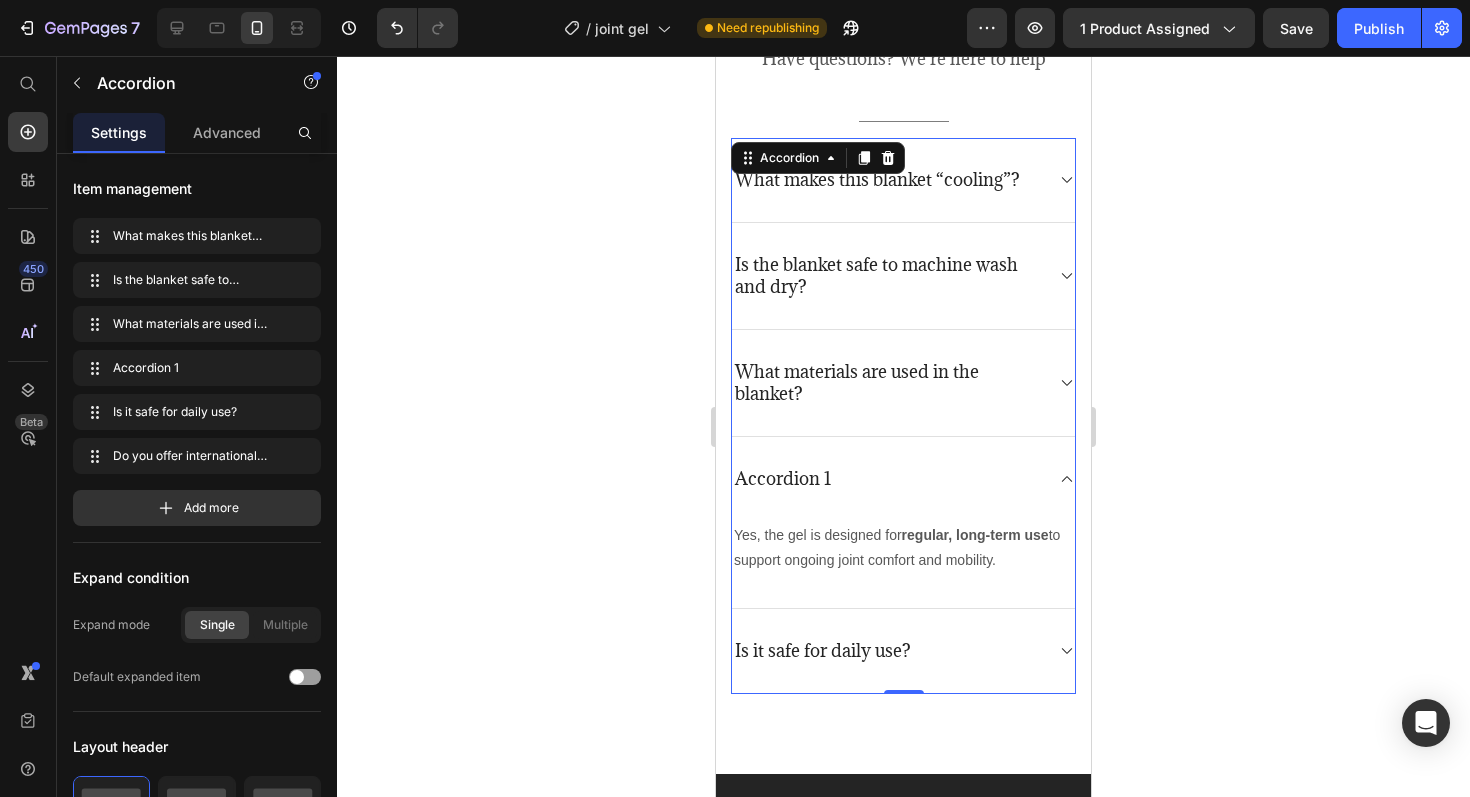 click on "Accordion 1" at bounding box center (783, 479) 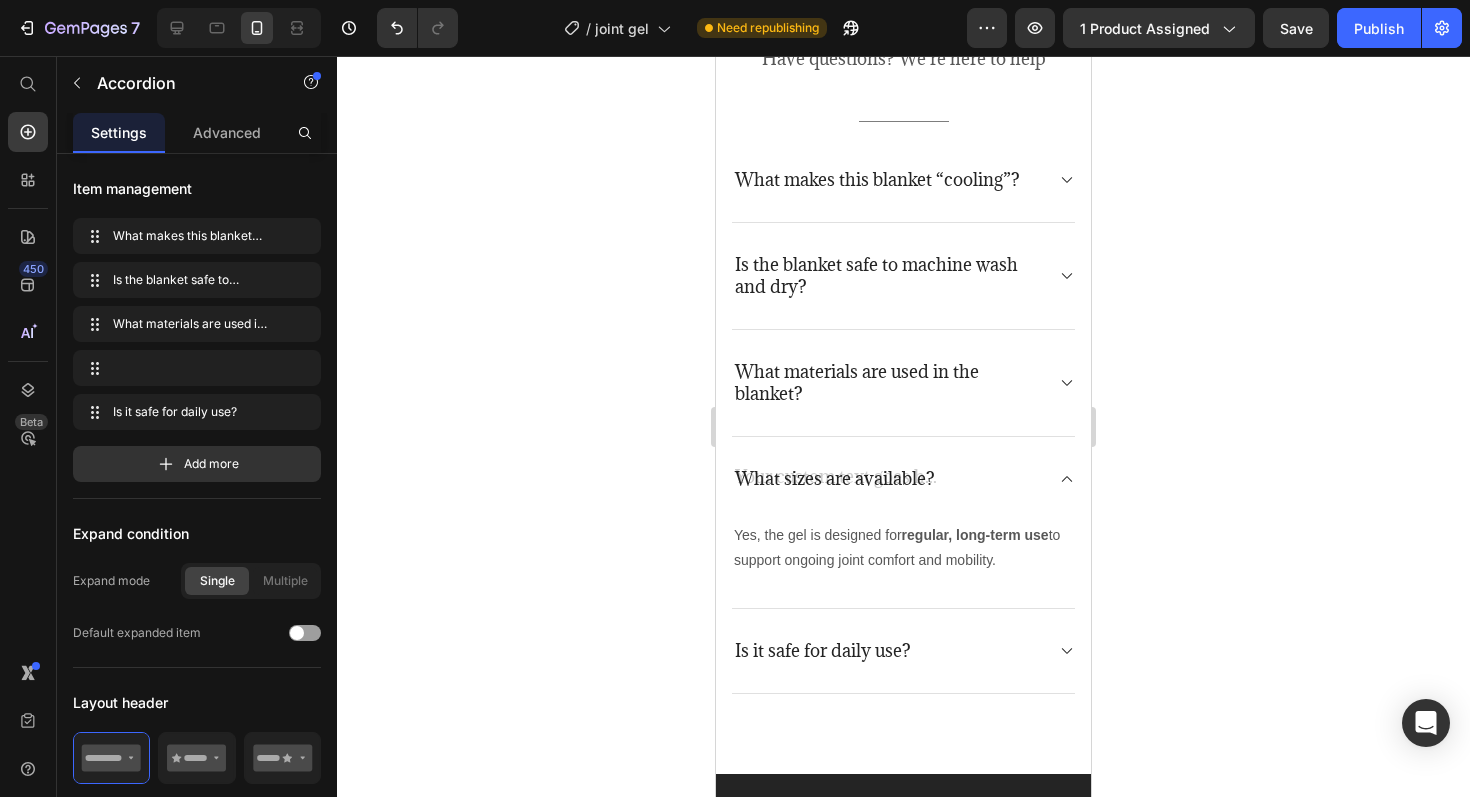 scroll, scrollTop: 4915, scrollLeft: 0, axis: vertical 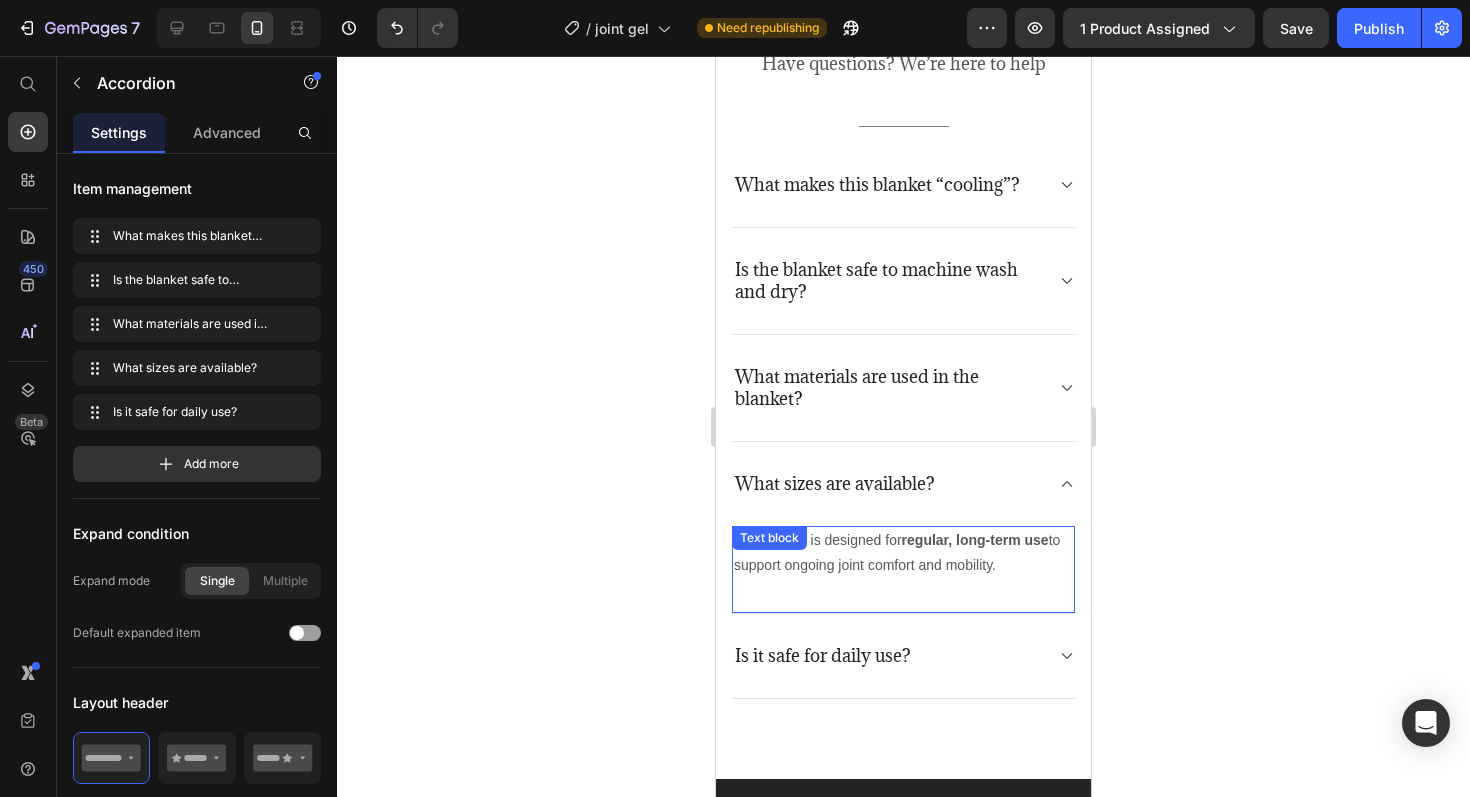 click on "Yes, the gel is designed for  regular, long-term use  to support ongoing joint comfort and mobility." at bounding box center [903, 553] 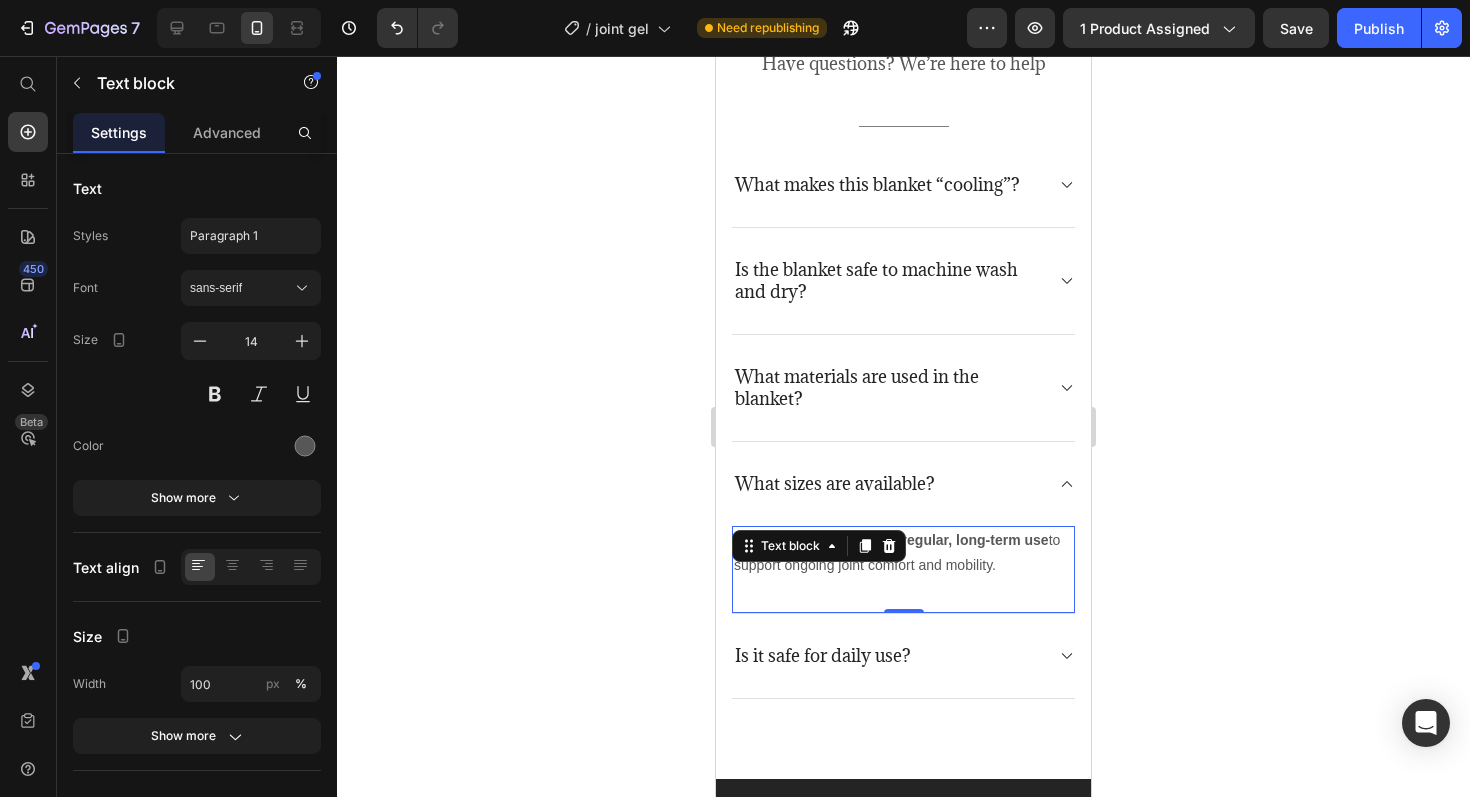click on "Yes, the gel is designed for  regular, long-term use  to support ongoing joint comfort and mobility." at bounding box center [903, 553] 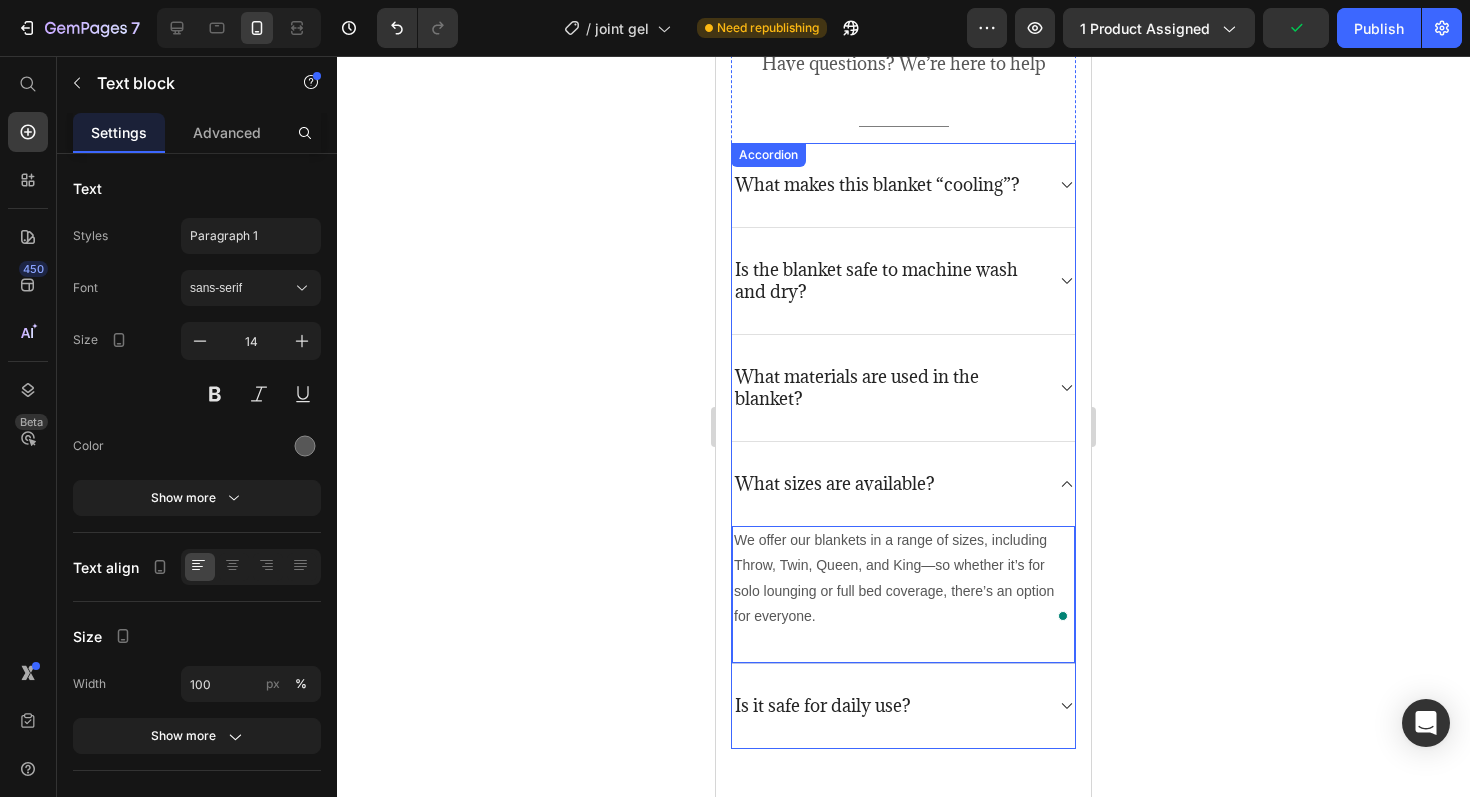 click on "Is it safe for daily use?" at bounding box center [887, 706] 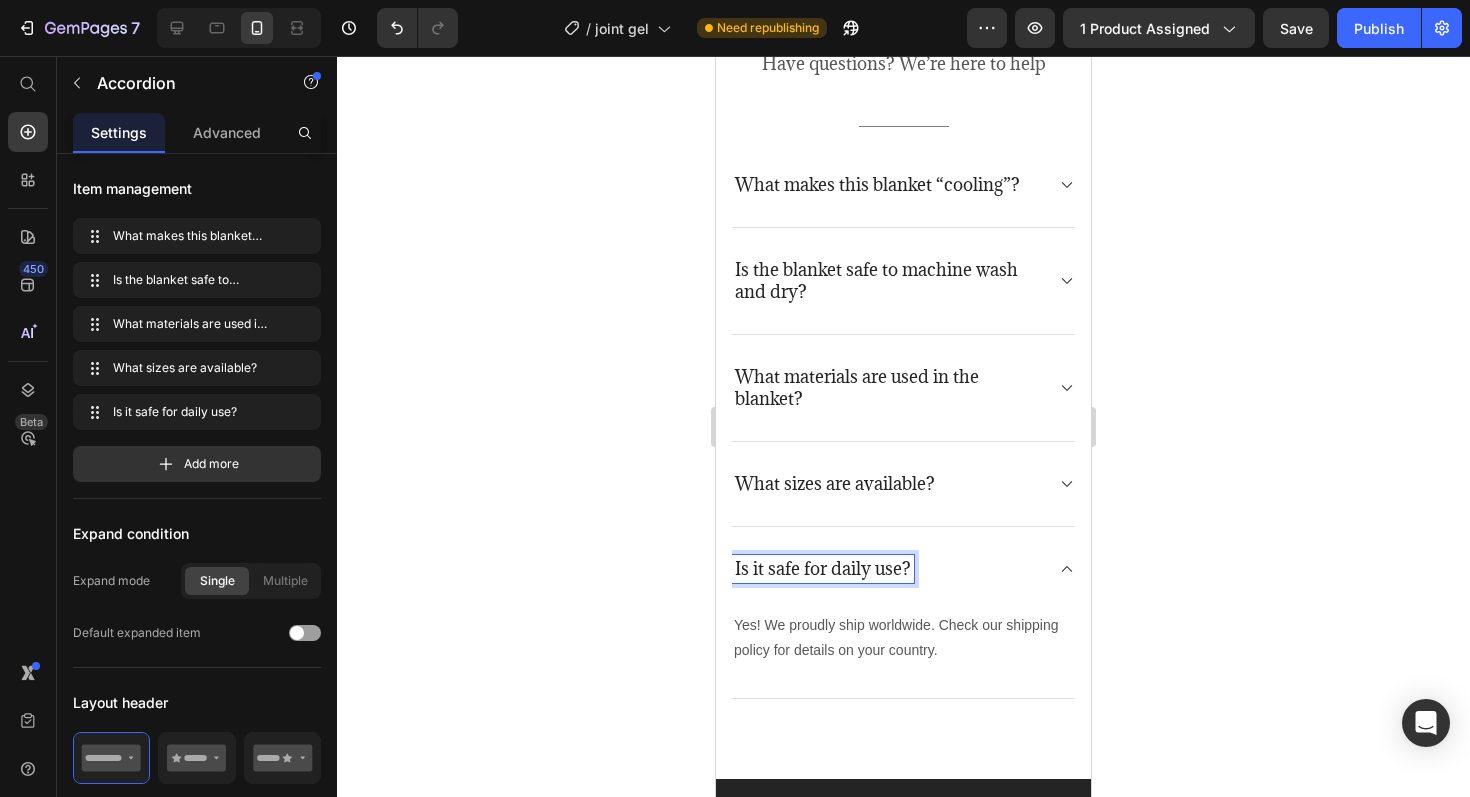 click on "Is it safe for daily use?" at bounding box center [823, 569] 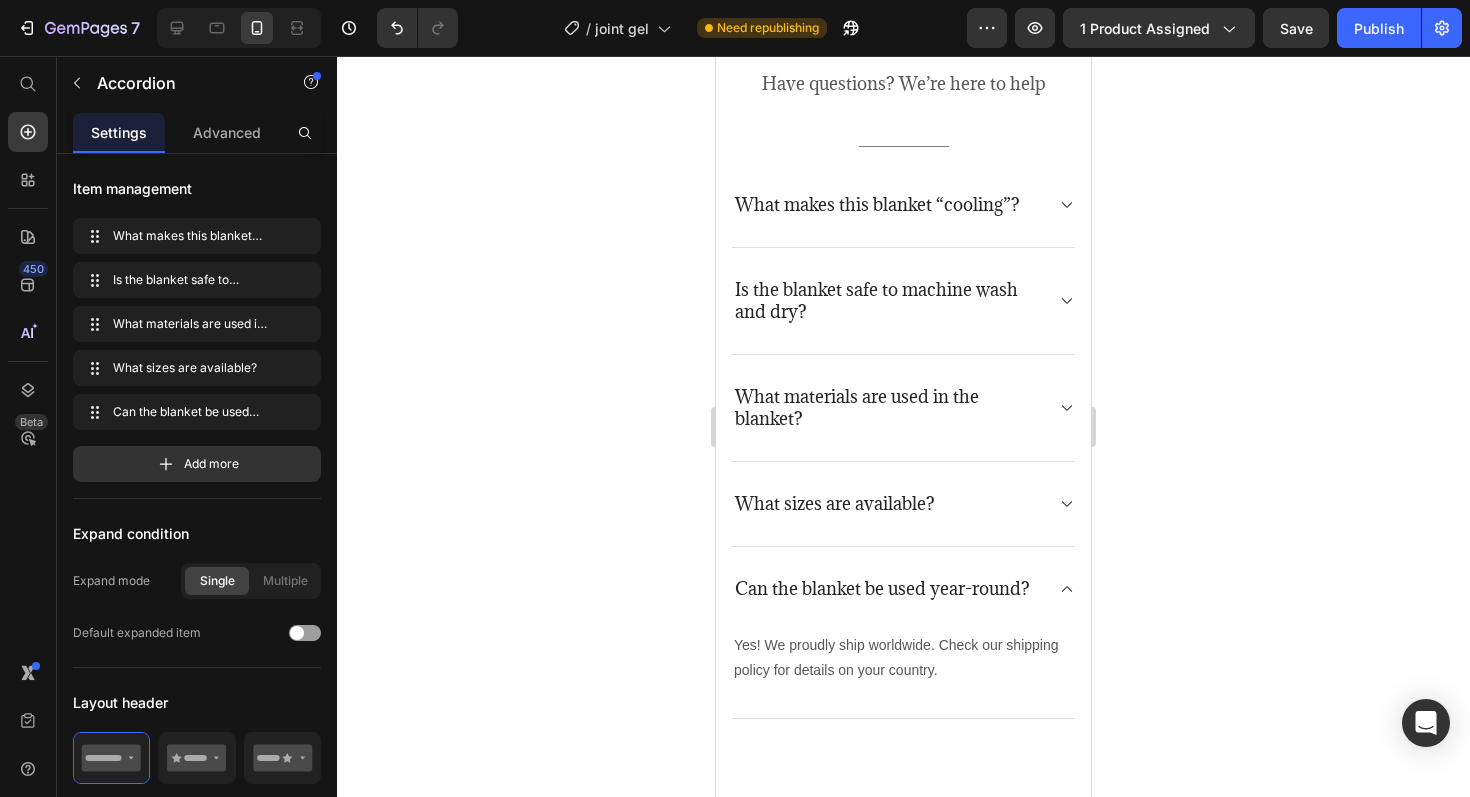 scroll, scrollTop: 4898, scrollLeft: 0, axis: vertical 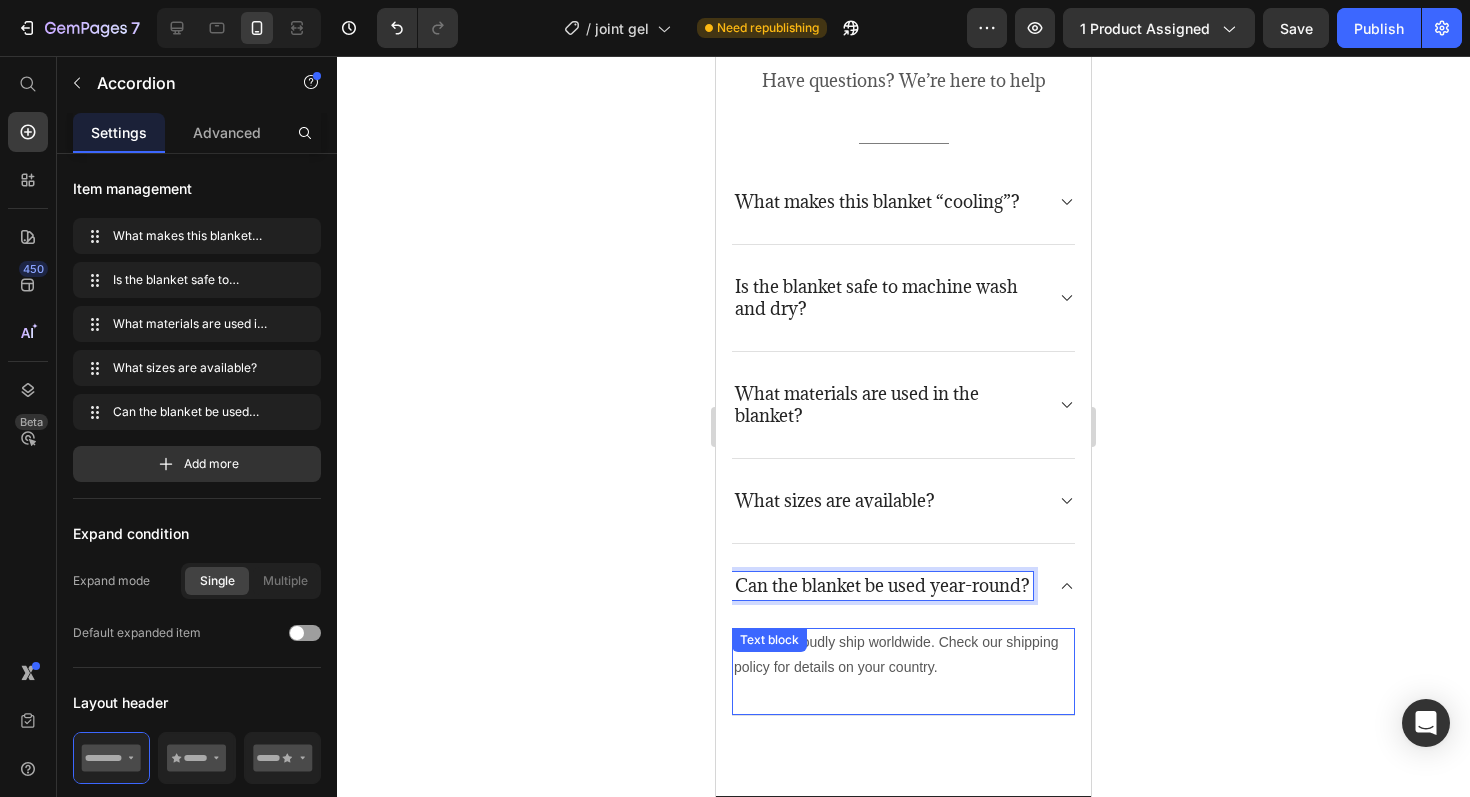 click on "Yes! We proudly ship worldwide. Check our shipping policy for details on your country." at bounding box center (903, 655) 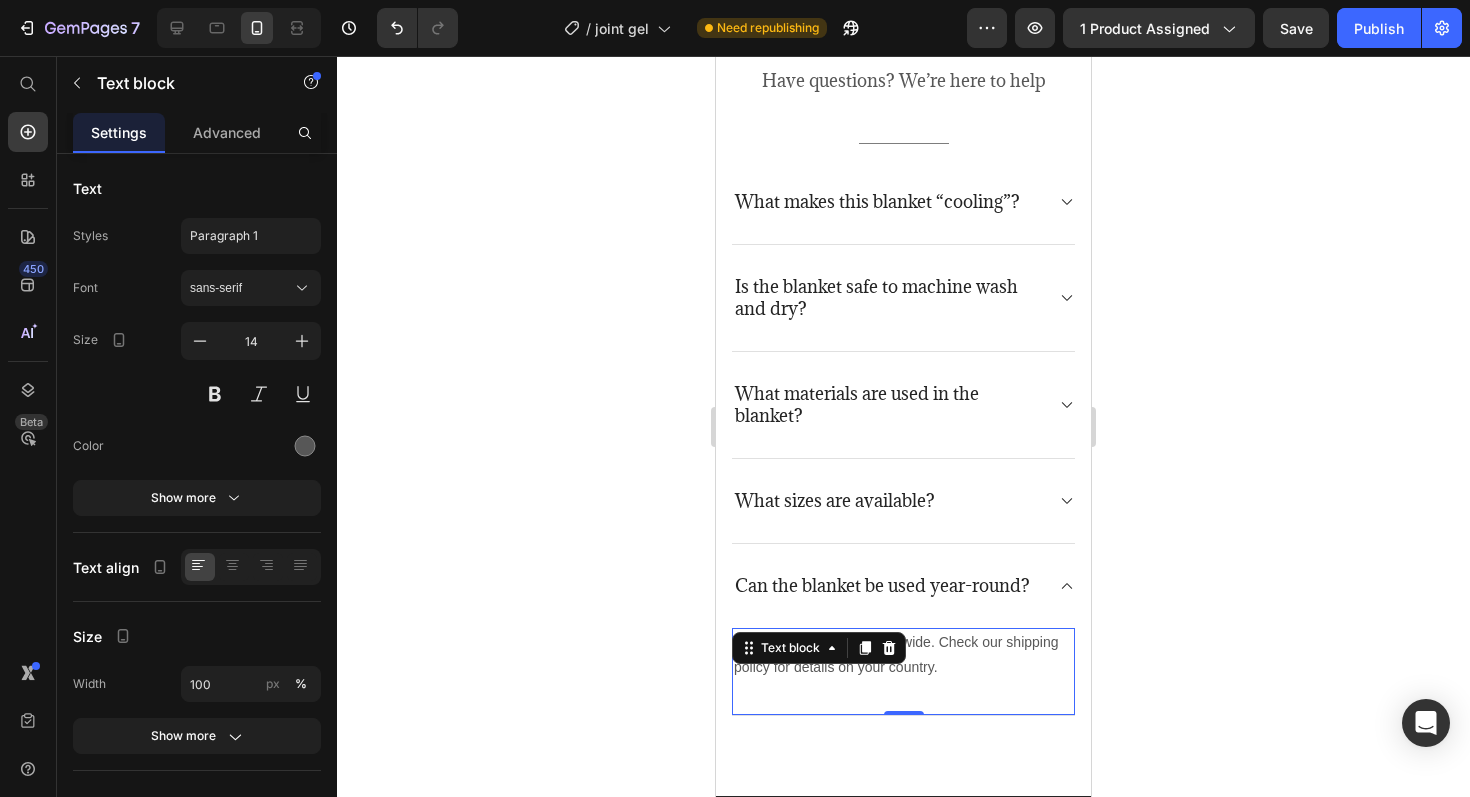 click on "Yes! We proudly ship worldwide. Check our shipping policy for details on your country." at bounding box center [903, 655] 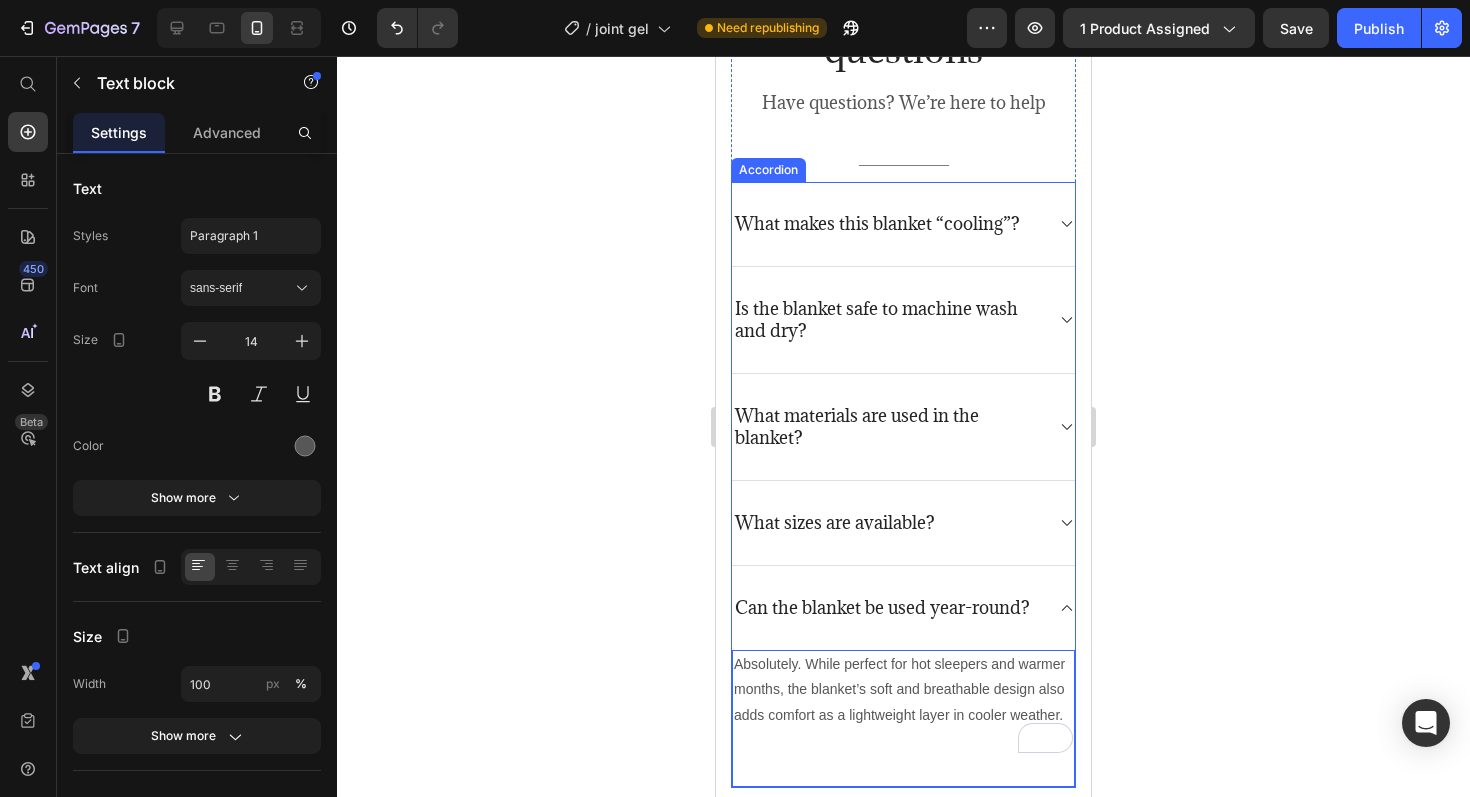 scroll, scrollTop: 4900, scrollLeft: 0, axis: vertical 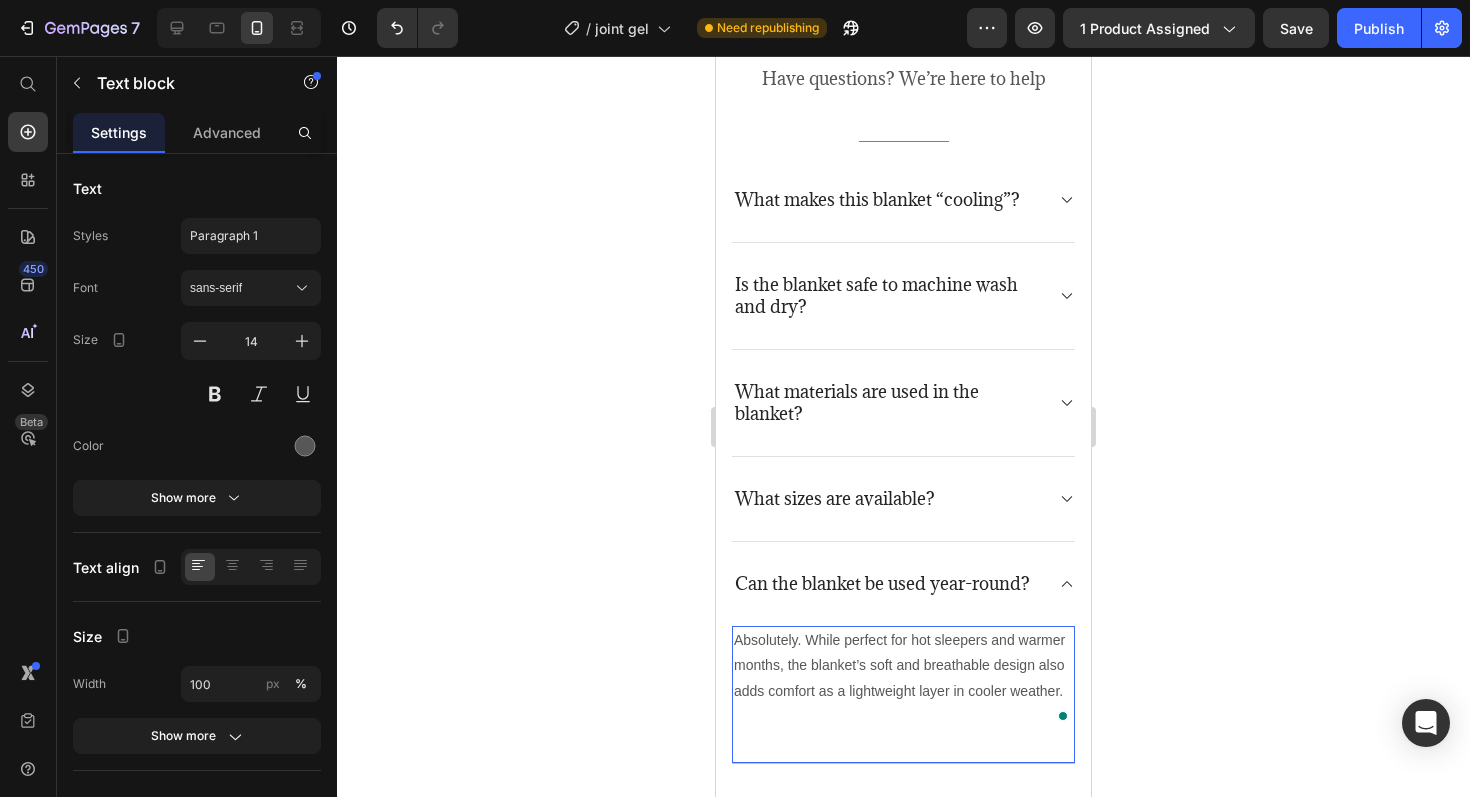 click on "Absolutely. While perfect for hot sleepers and warmer months, the blanket’s soft and breathable design also adds comfort as a lightweight layer in cooler weather. Text block   0" at bounding box center (903, 695) 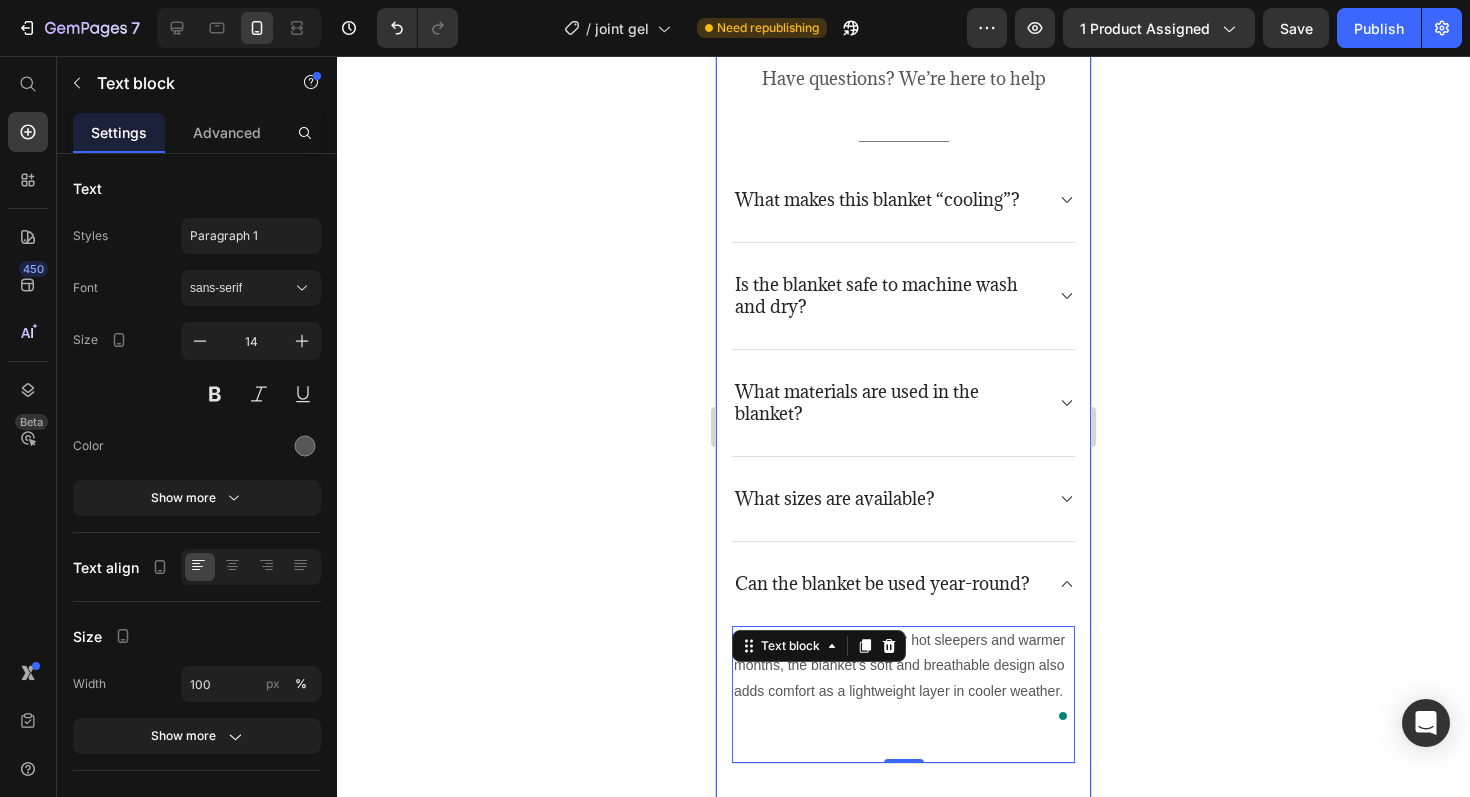 click on "Frequently asked questions Heading Have questions? We’re here to help Text block                Title Line
What makes this blanket “cooling”?
Is the blanket safe to machine wash and dry?
What materials are used in the blanket?
What sizes are available?
Can the blanket be used year-round? Absolutely. While perfect for hot sleepers and warmer months, the blanket’s soft and breathable design also adds comfort as a lightweight layer in cooler weather. Text block   0 Accordion Row Section 7" at bounding box center (903, 389) 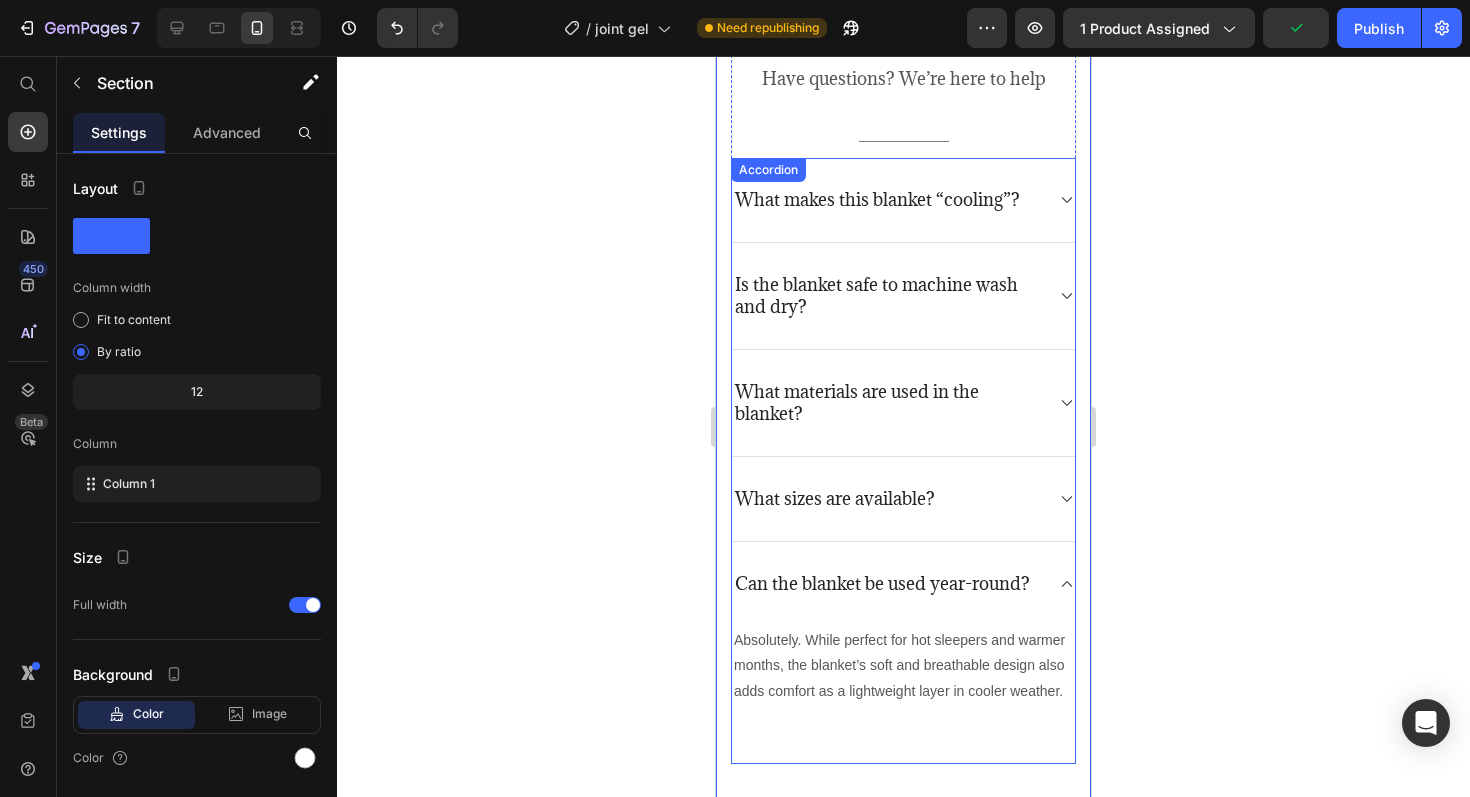 click on "What sizes are available?" at bounding box center [903, 499] 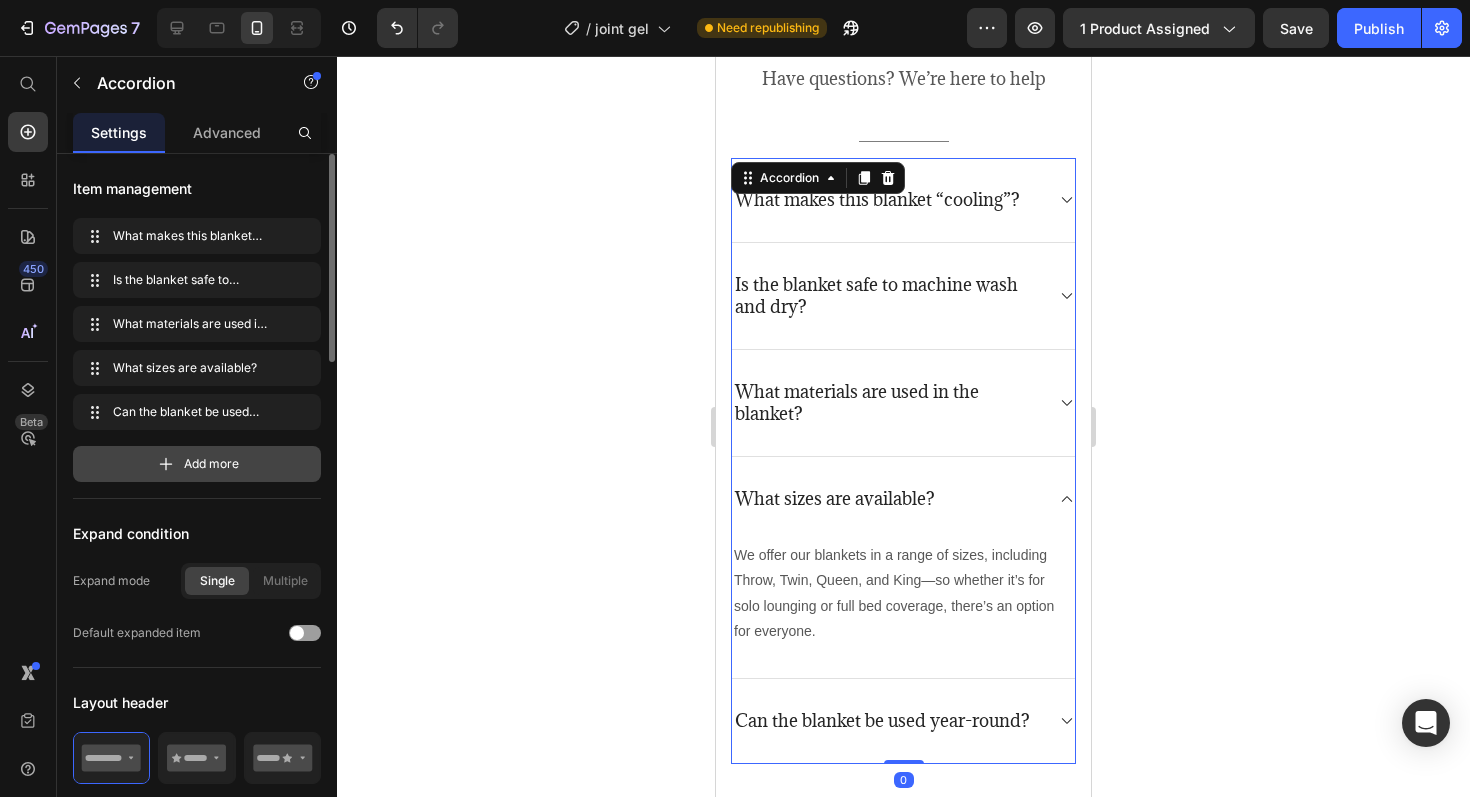 click on "Add more" at bounding box center (211, 464) 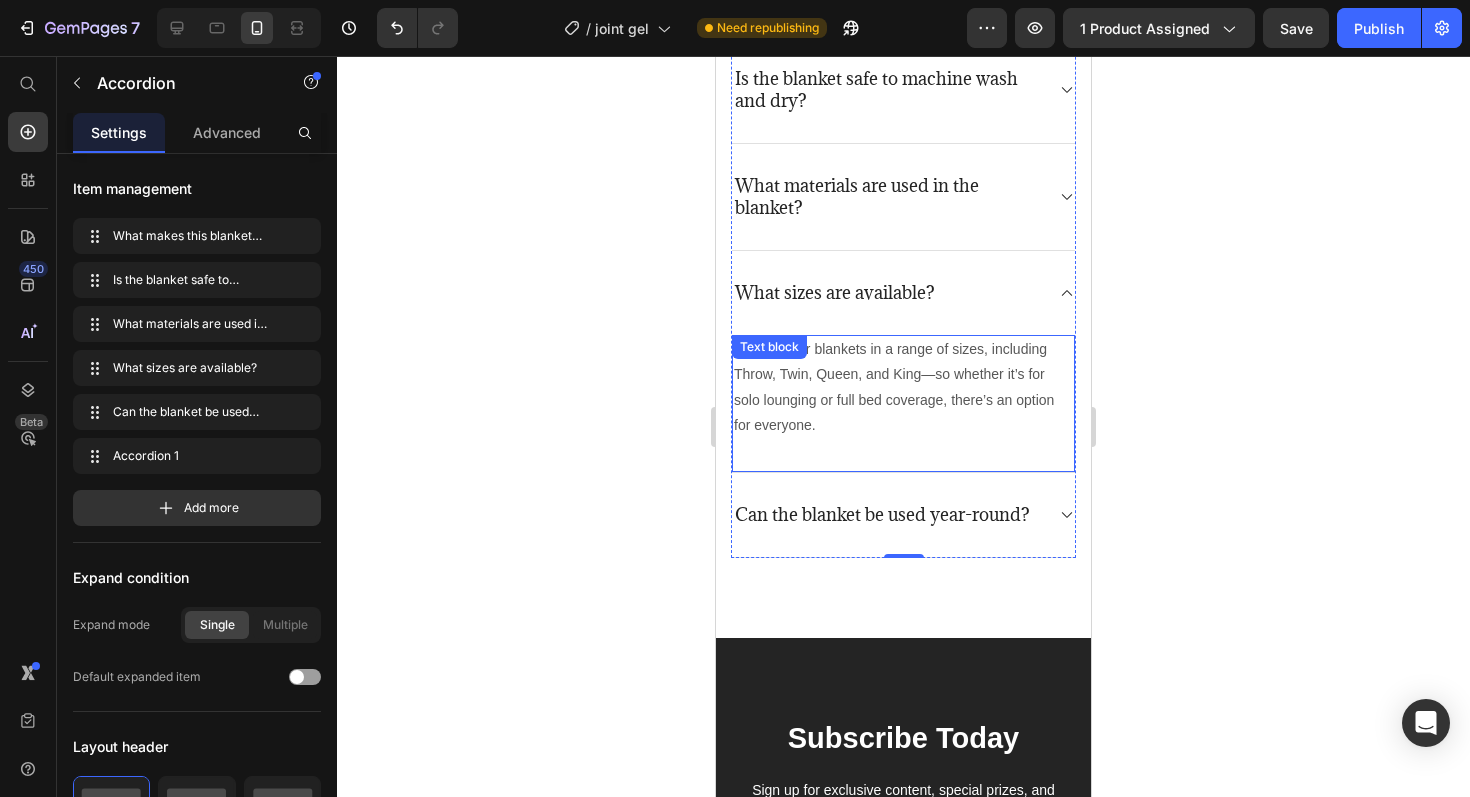 scroll, scrollTop: 5132, scrollLeft: 0, axis: vertical 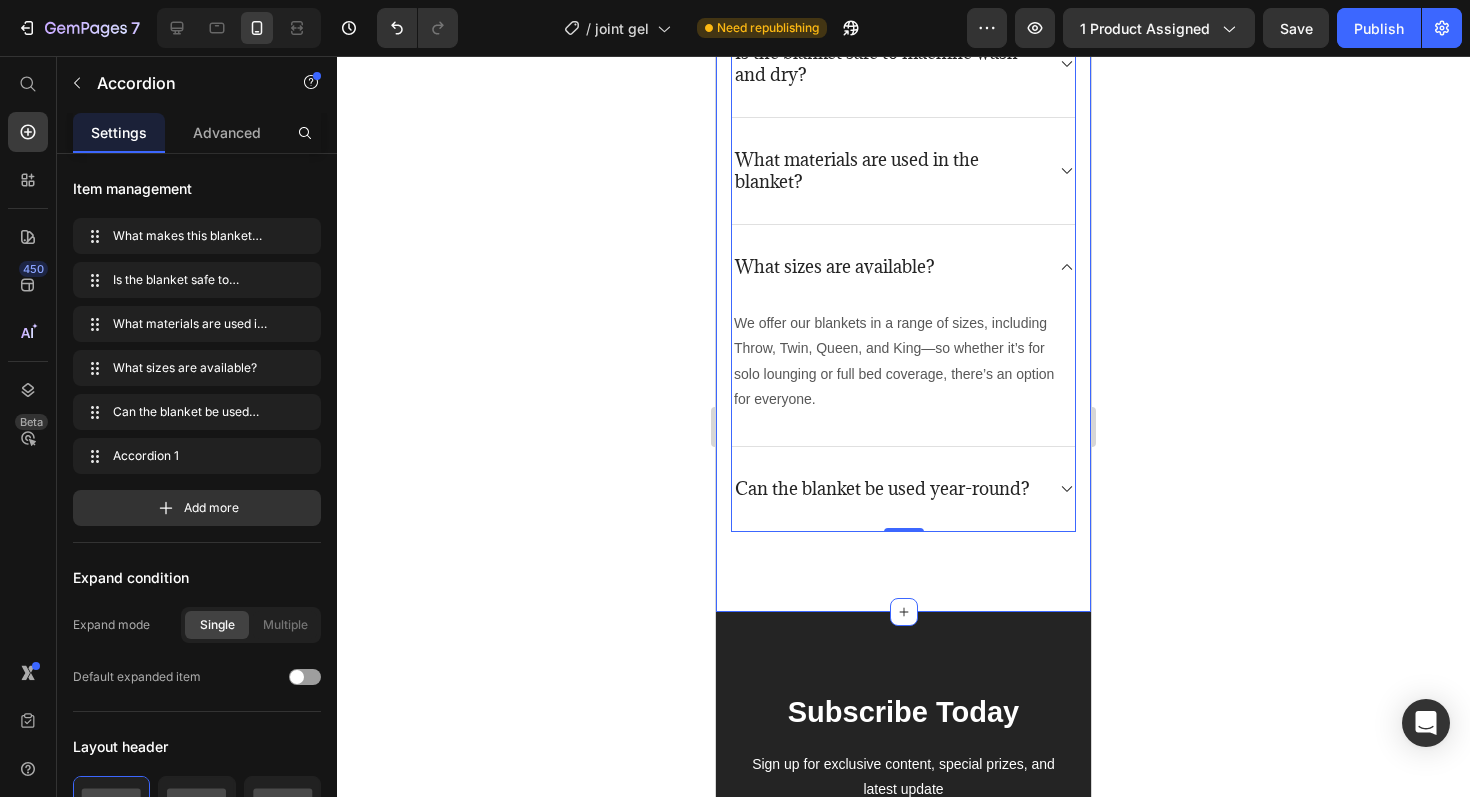 click on "Frequently asked questions Heading Have questions? We’re here to help Text block                Title Line
What makes this blanket “cooling”?
Is the blanket safe to machine wash and dry?
What materials are used in the blanket?
What sizes are available? We offer our blankets in a range of sizes, including Throw, Twin, Queen, and King—so whether it’s for solo lounging or full bed coverage, there’s an option for everyone. Text block
Can the blanket be used year-round? Accordion   0 Row Section 7" at bounding box center [903, 157] 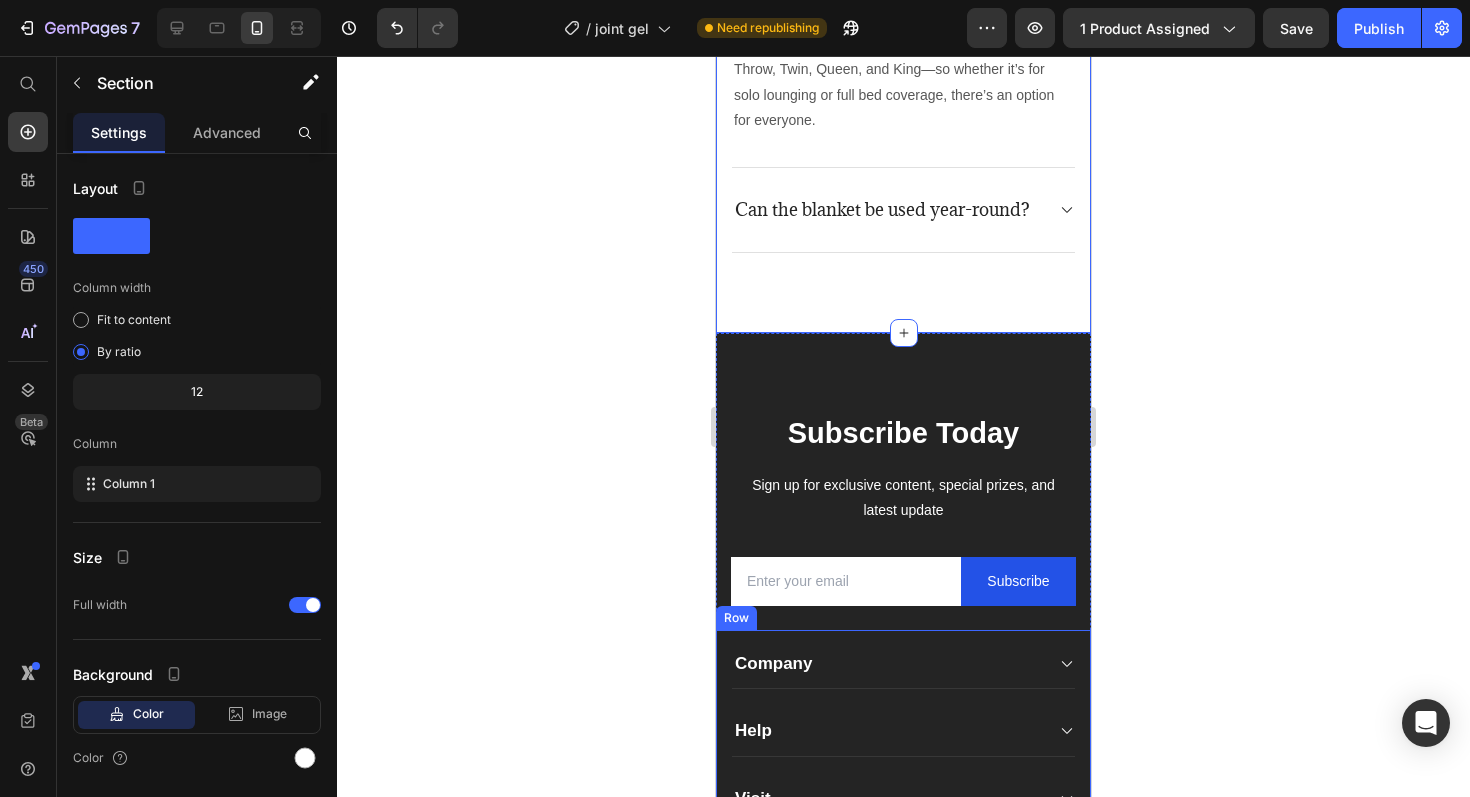 scroll, scrollTop: 5309, scrollLeft: 0, axis: vertical 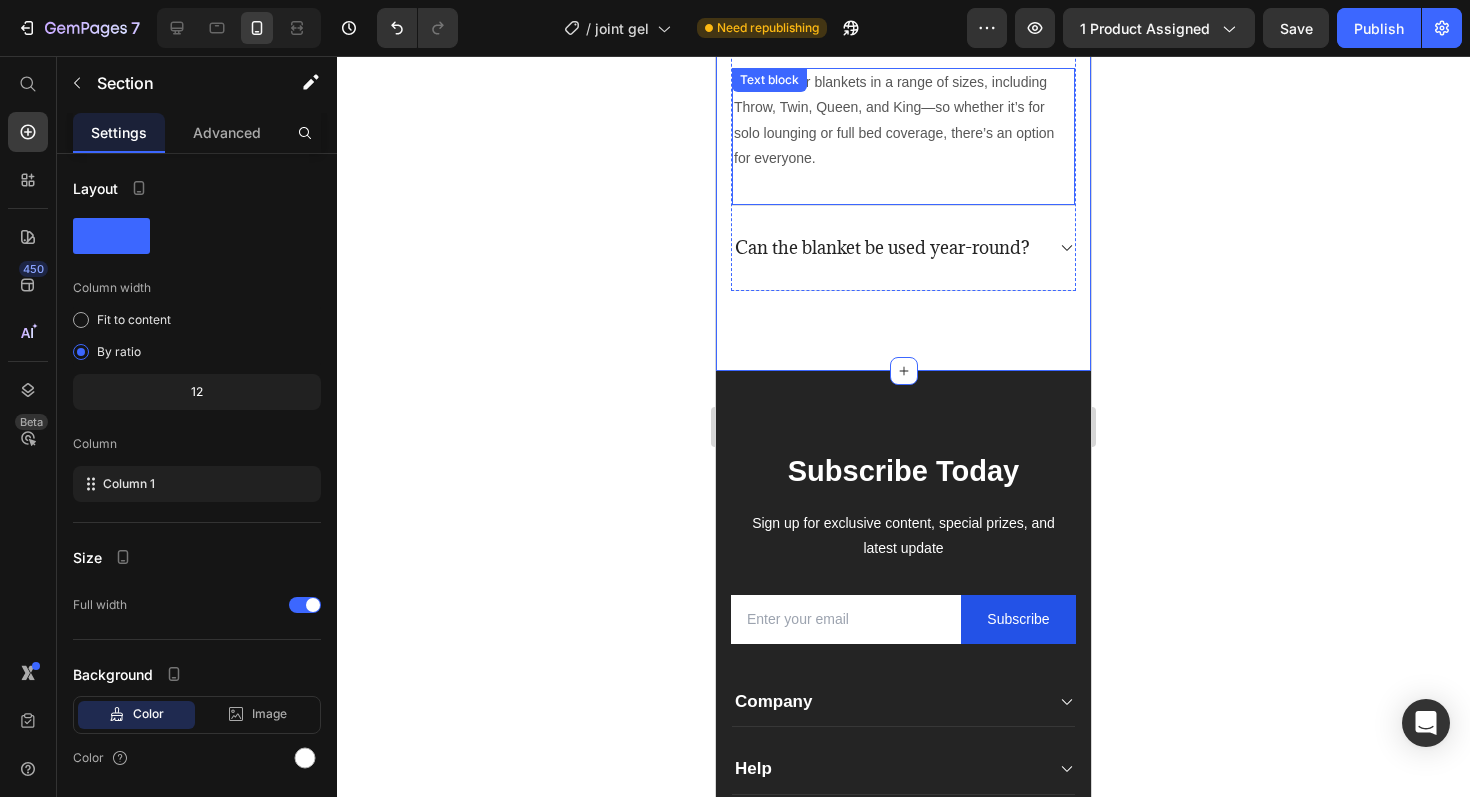 click on "We offer our blankets in a range of sizes, including Throw, Twin, Queen, and King—so whether it’s for solo lounging or full bed coverage, there’s an option for everyone. Text block" at bounding box center (903, 137) 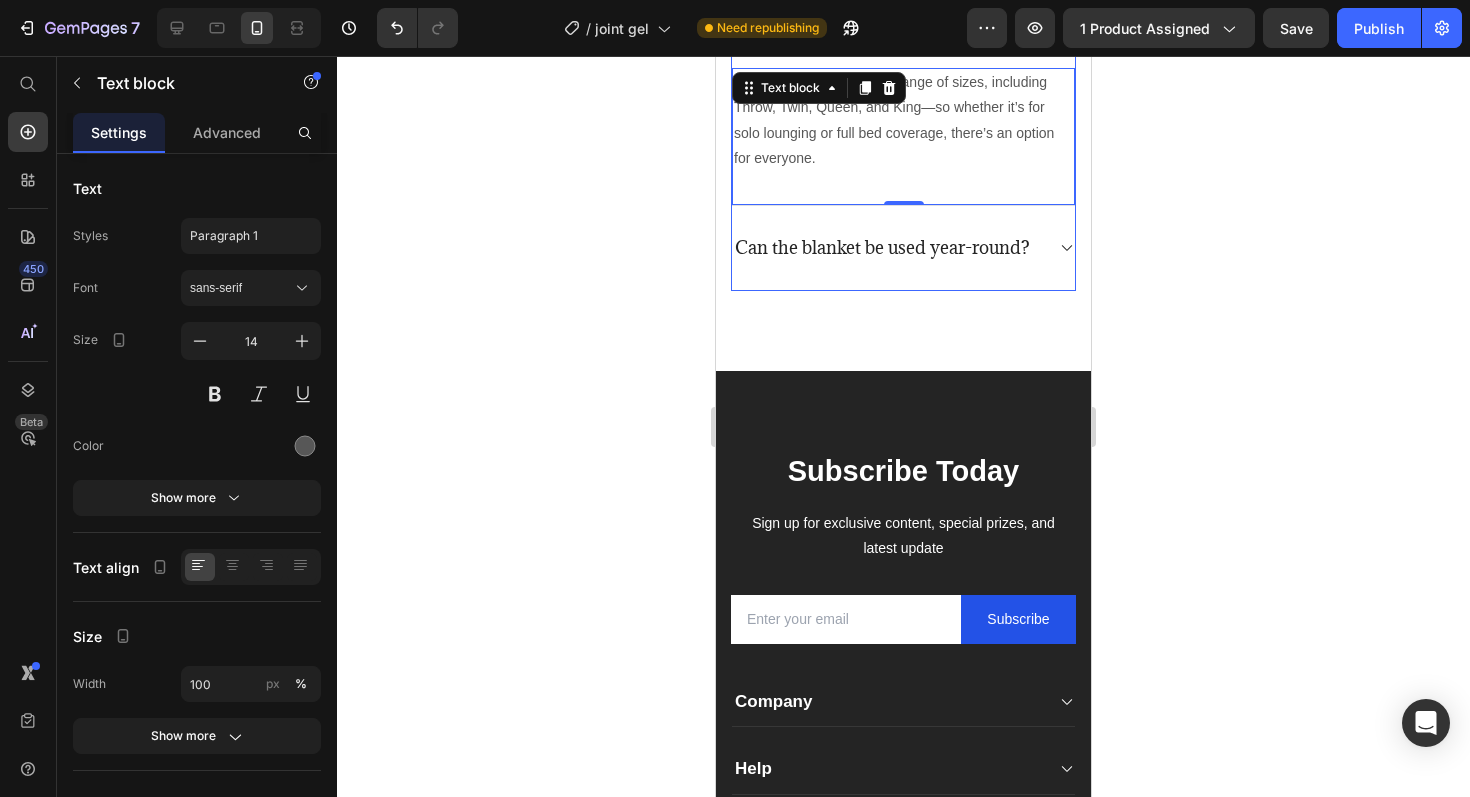 click on "Can the blanket be used year-round?" at bounding box center (903, 248) 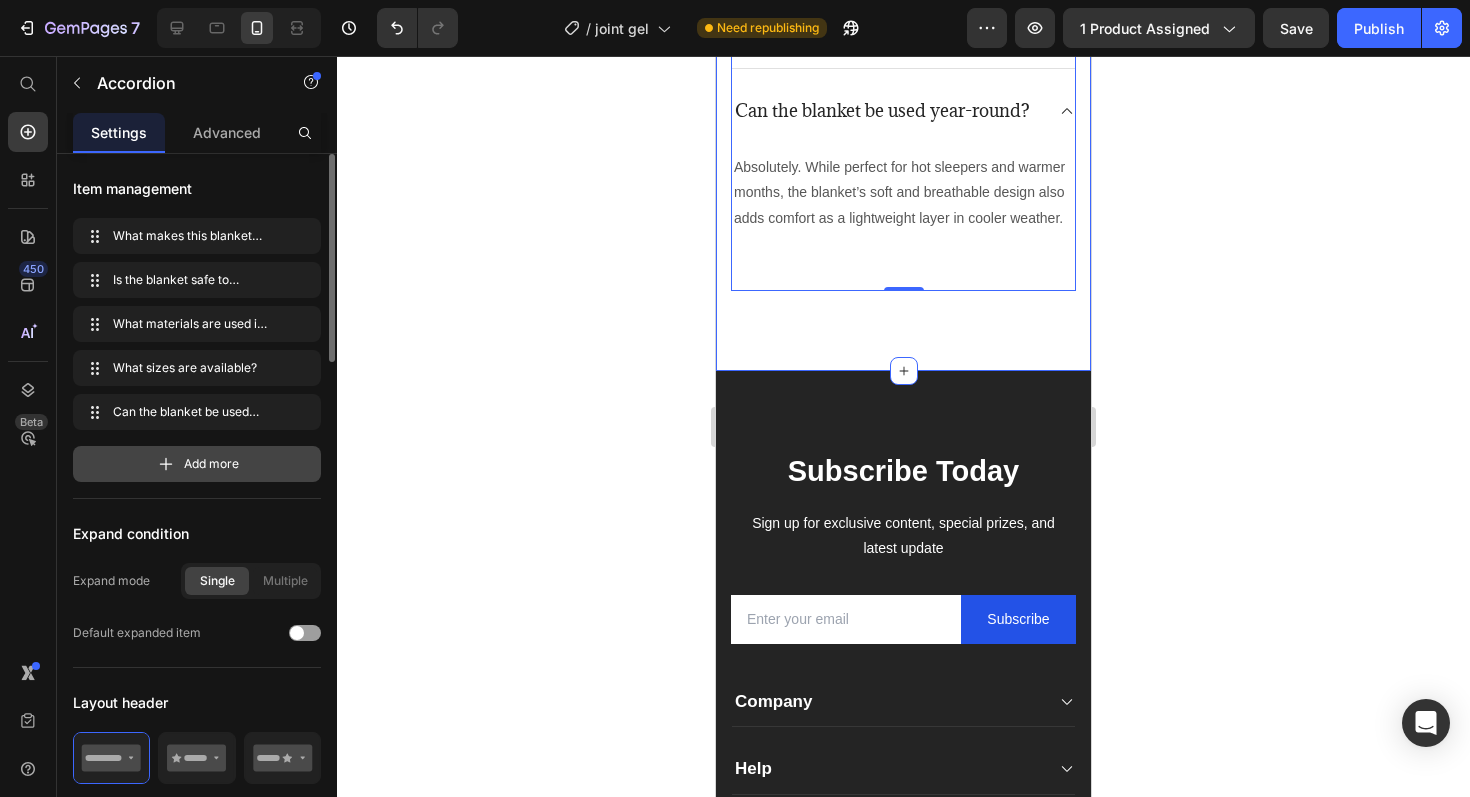 click on "Add more" at bounding box center (211, 464) 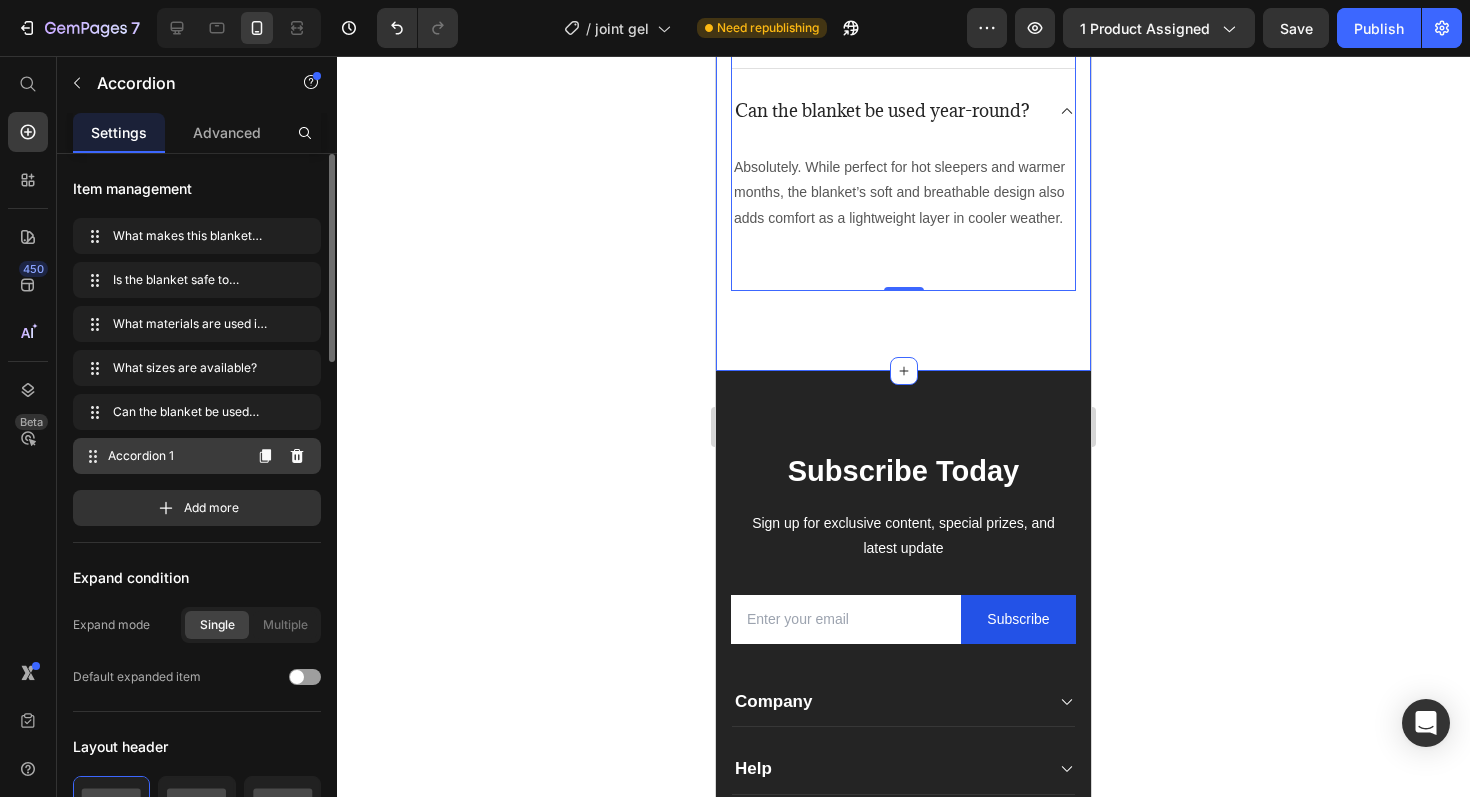 click on "Accordion 1" at bounding box center [174, 456] 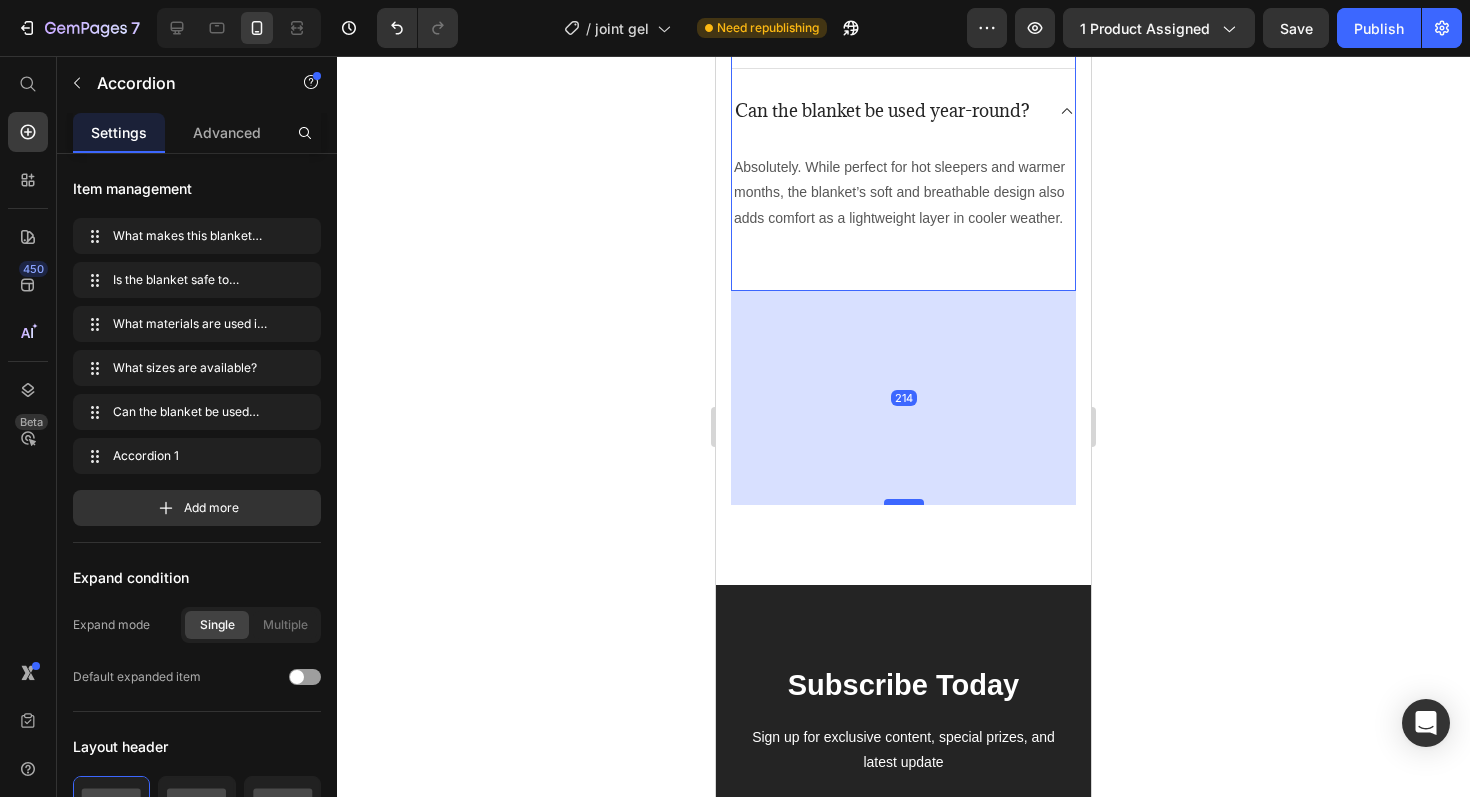 drag, startPoint x: 900, startPoint y: 288, endPoint x: 899, endPoint y: 524, distance: 236.00212 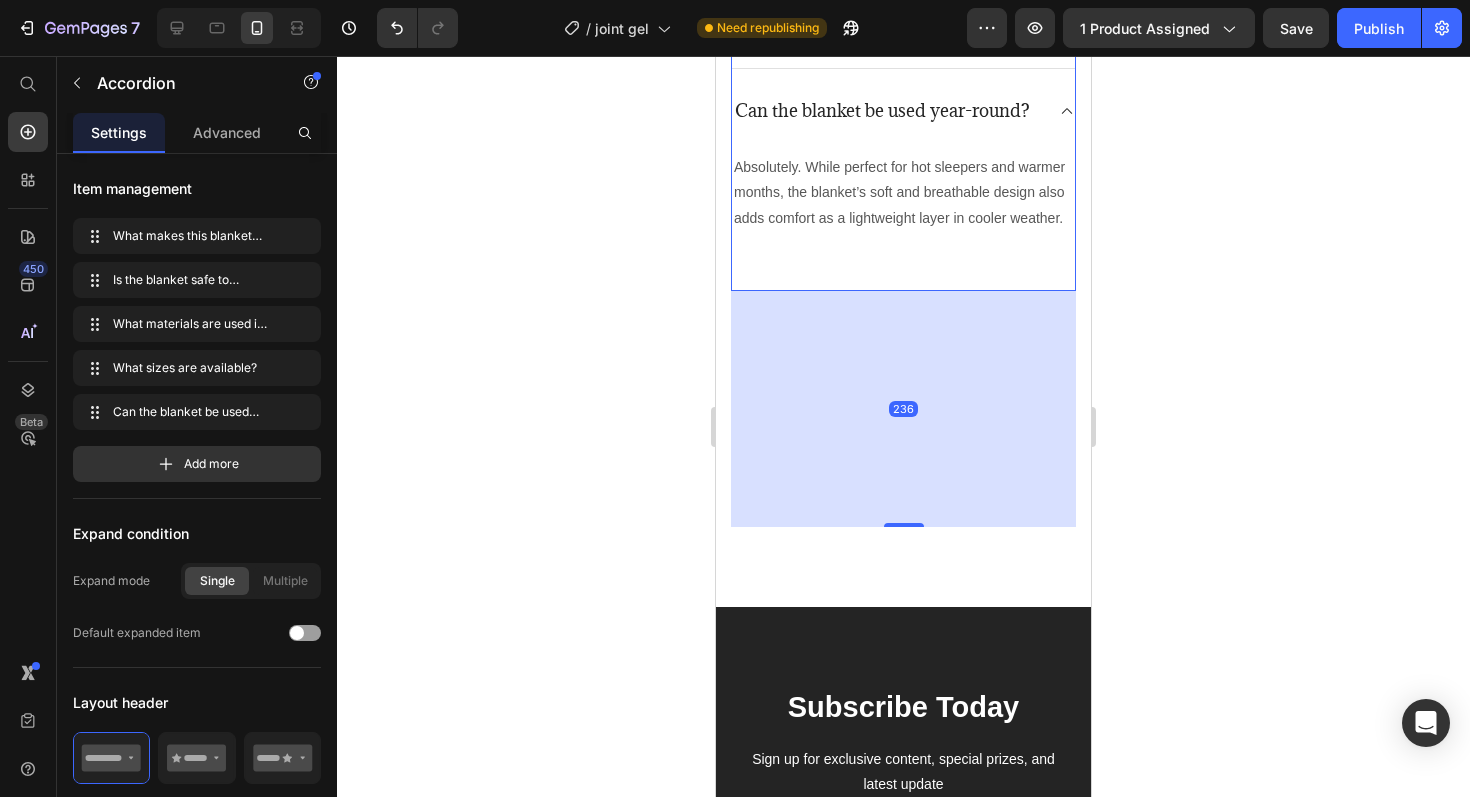 click on "236" at bounding box center [903, 409] 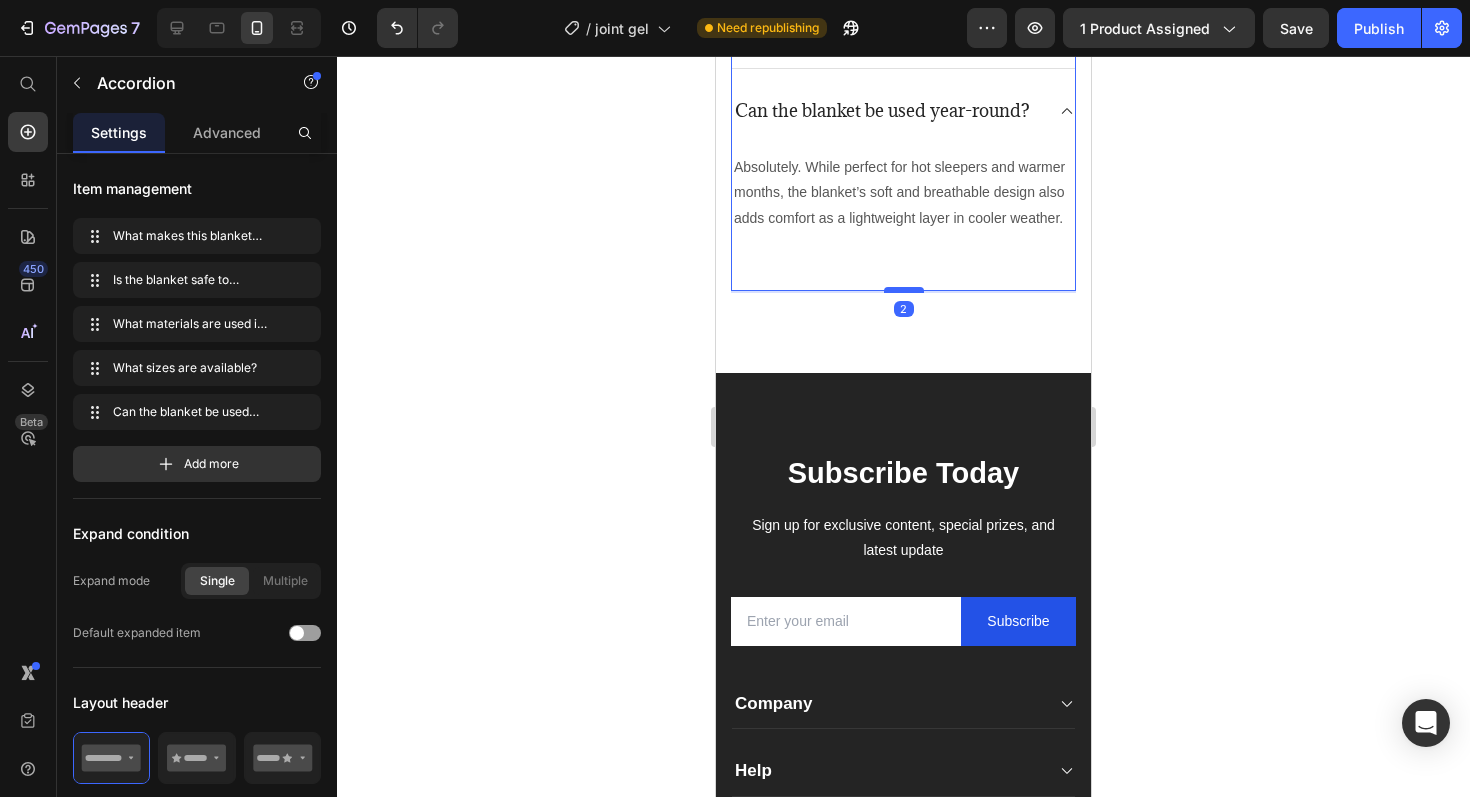 drag, startPoint x: 912, startPoint y: 522, endPoint x: 910, endPoint y: 288, distance: 234.00854 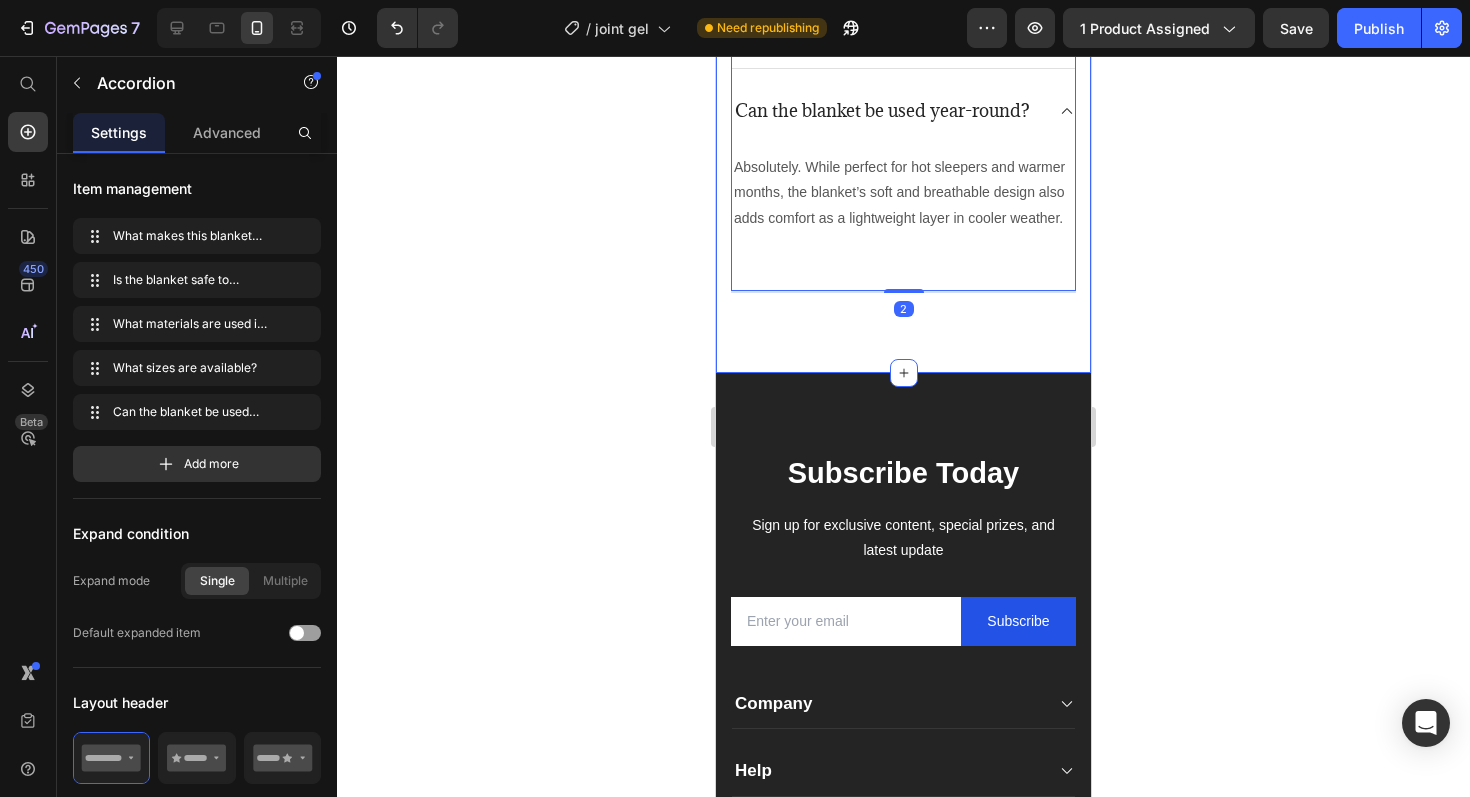 click on "Frequently asked questions Heading Have questions? We’re here to help Text block                Title Line
What makes this blanket “cooling”?
Is the blanket safe to machine wash and dry?
What materials are used in the blanket?
What sizes are available?
Can the blanket be used year-round? Absolutely. While perfect for hot sleepers and warmer months, the blanket’s soft and breathable design also adds comfort as a lightweight layer in cooler weather.   Text block Accordion   2 Row Section 7" at bounding box center [903, -83] 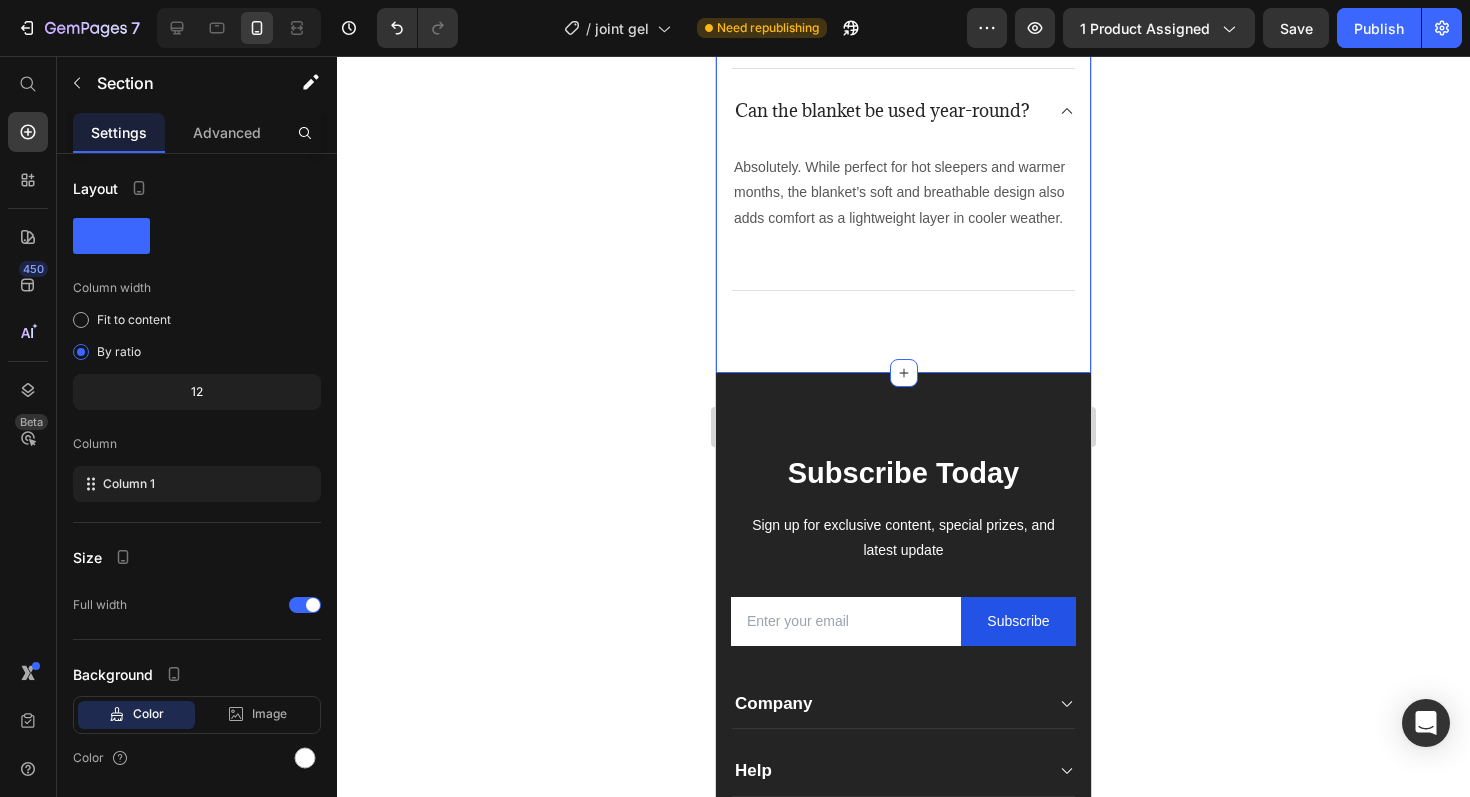 click at bounding box center [903, 243] 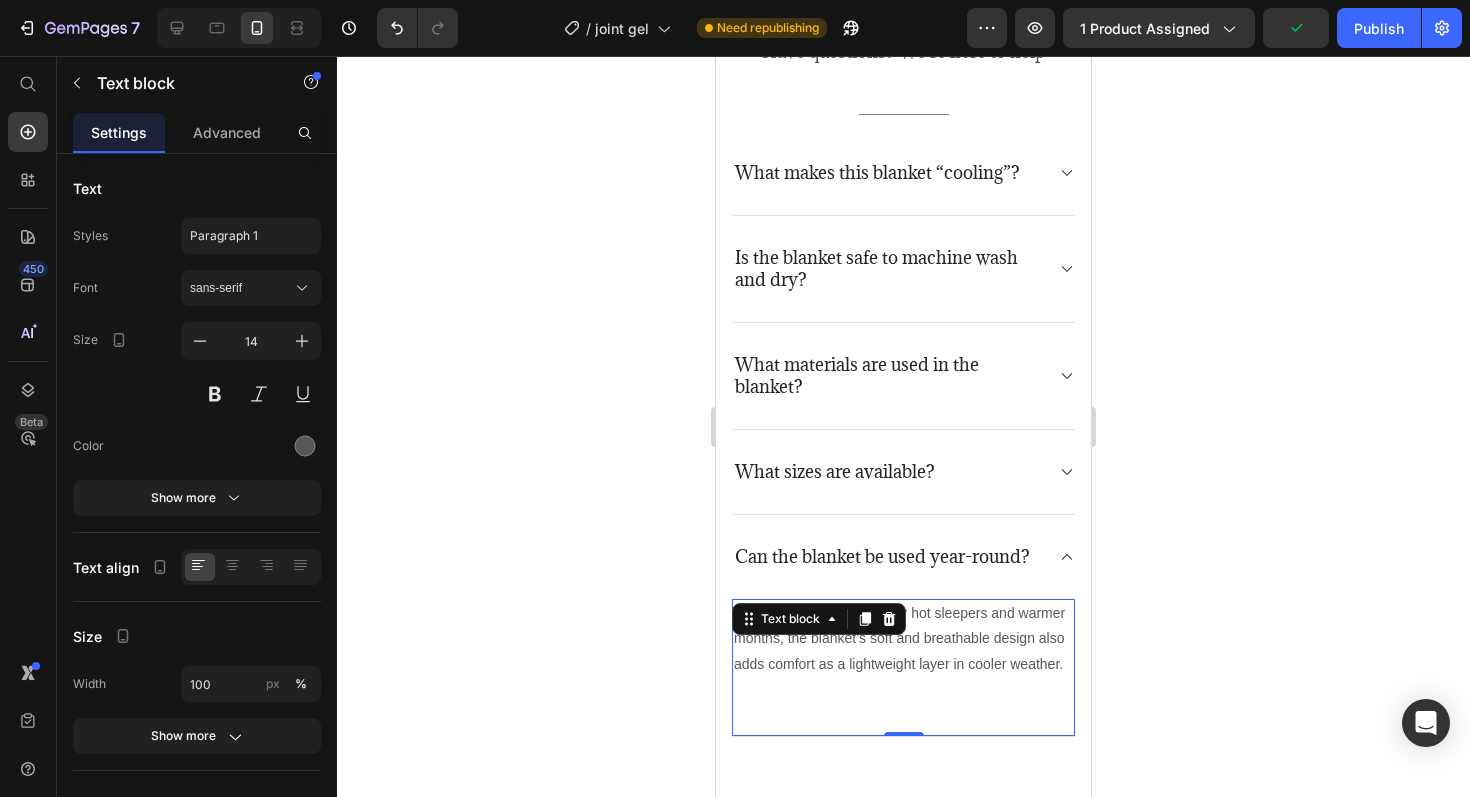 scroll, scrollTop: 4937, scrollLeft: 0, axis: vertical 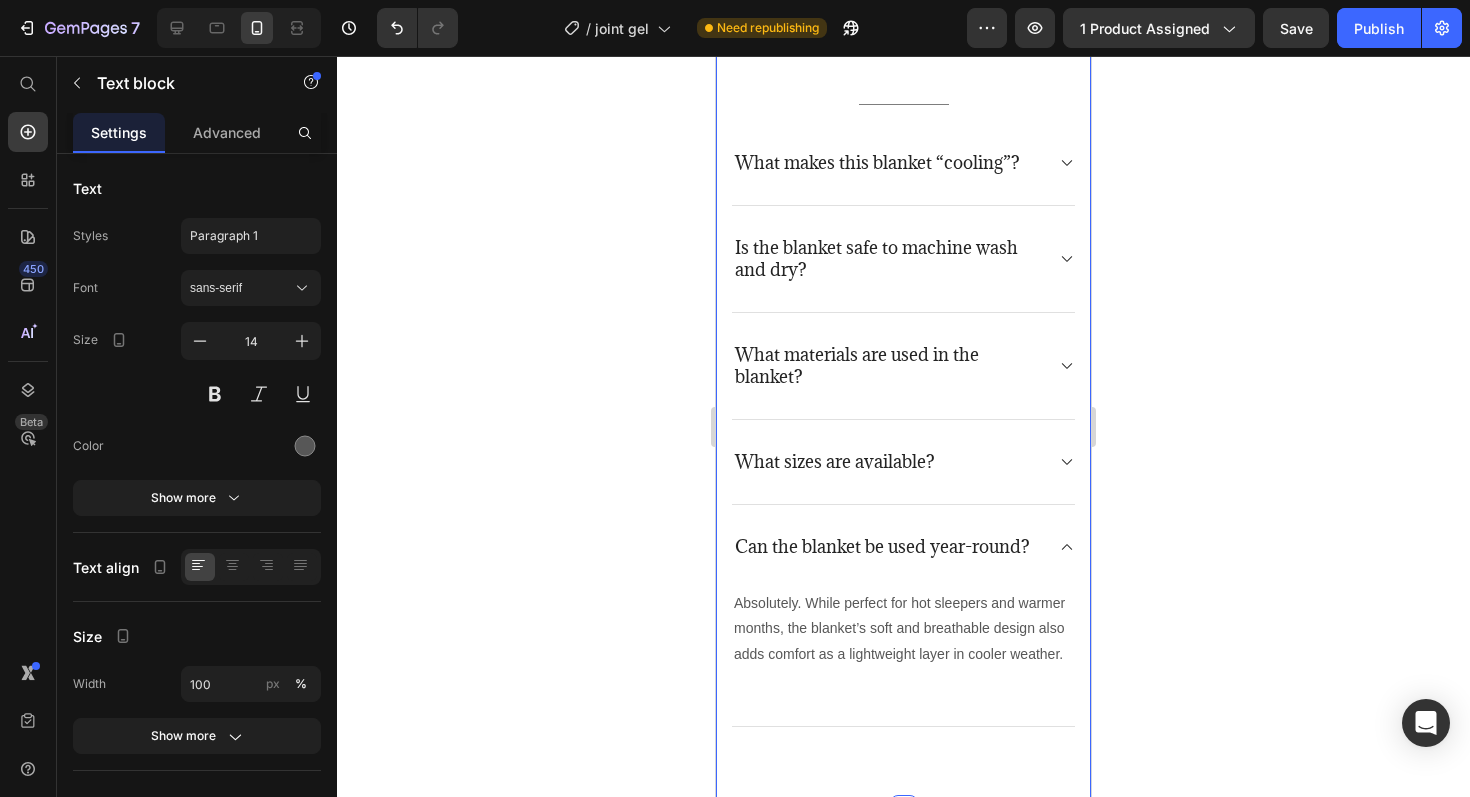 click on "Frequently asked questions Heading Have questions? We’re here to help Text block                Title Line
What makes this blanket “cooling”?
Is the blanket safe to machine wash and dry?
What materials are used in the blanket?
What sizes are available?
Can the blanket be used year-round? Absolutely. While perfect for hot sleepers and warmer months, the blanket’s soft and breathable design also adds comfort as a lightweight layer in cooler weather.   Text block Accordion Row Section 7   You can create reusable sections Create Theme Section AI Content Write with GemAI What would you like to describe here? Tone and Voice Persuasive Product Cooling Summer Blanket Show more Generate" at bounding box center [903, 353] 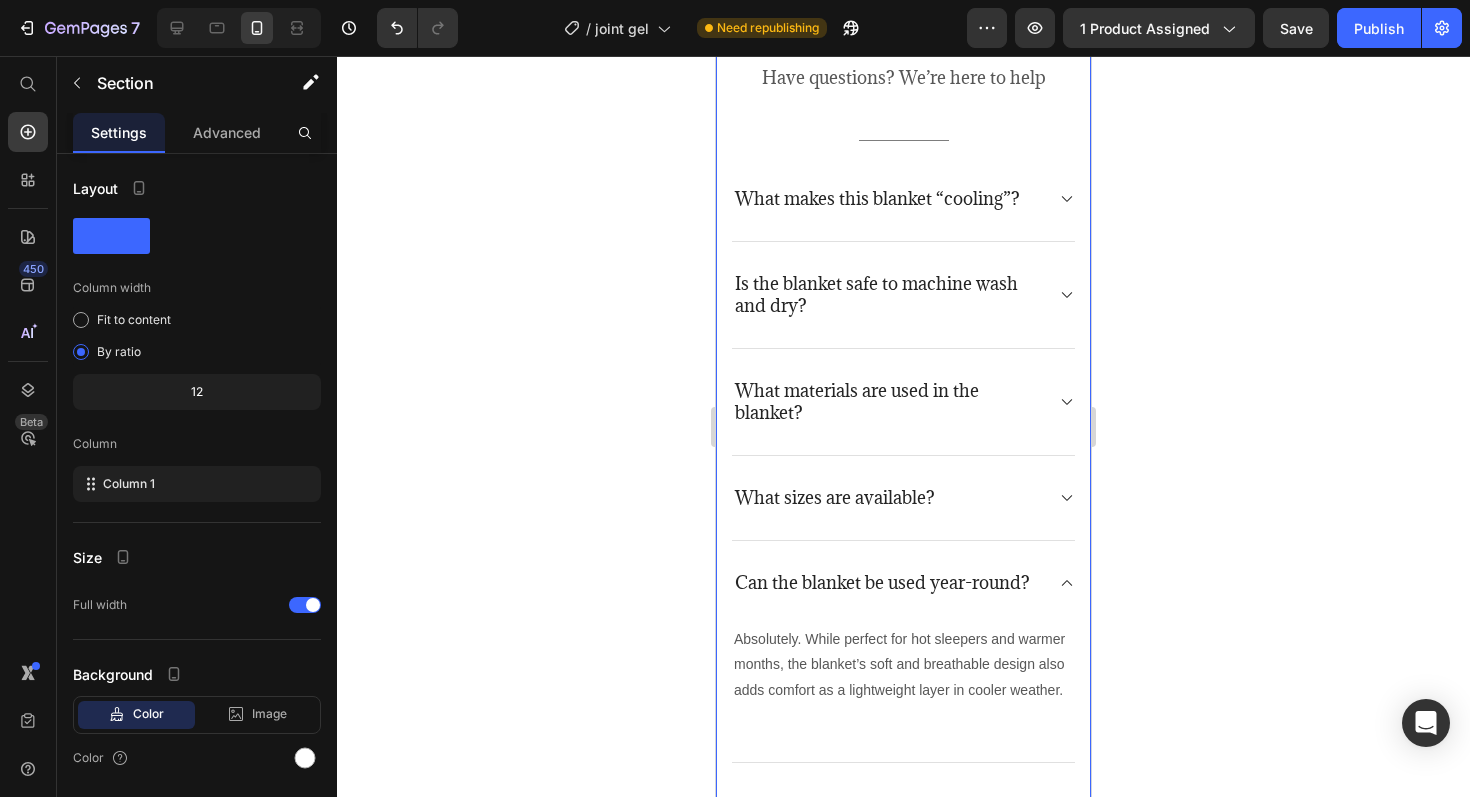 scroll, scrollTop: 4898, scrollLeft: 0, axis: vertical 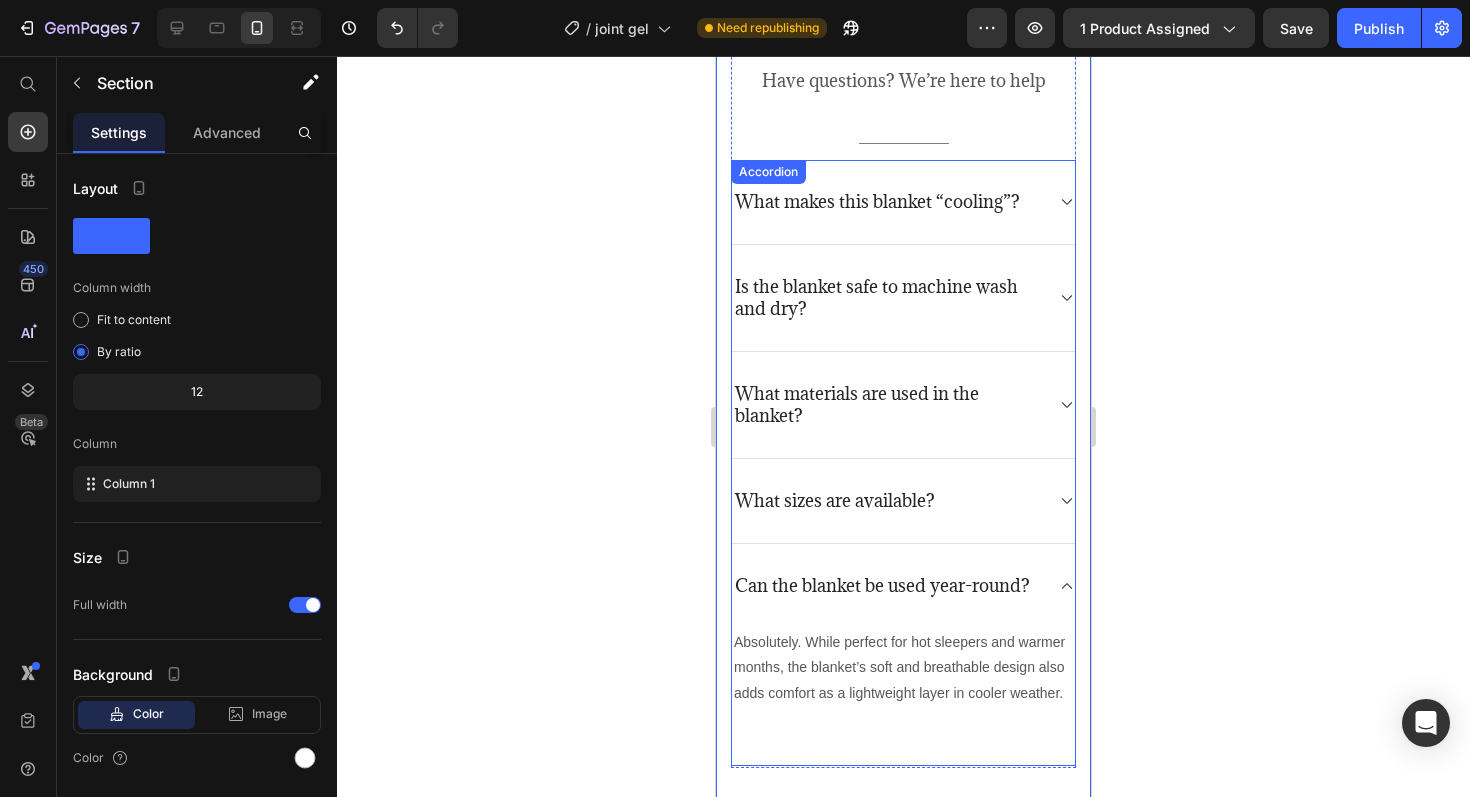 click on "Can the blanket be used year-round?" at bounding box center (903, 586) 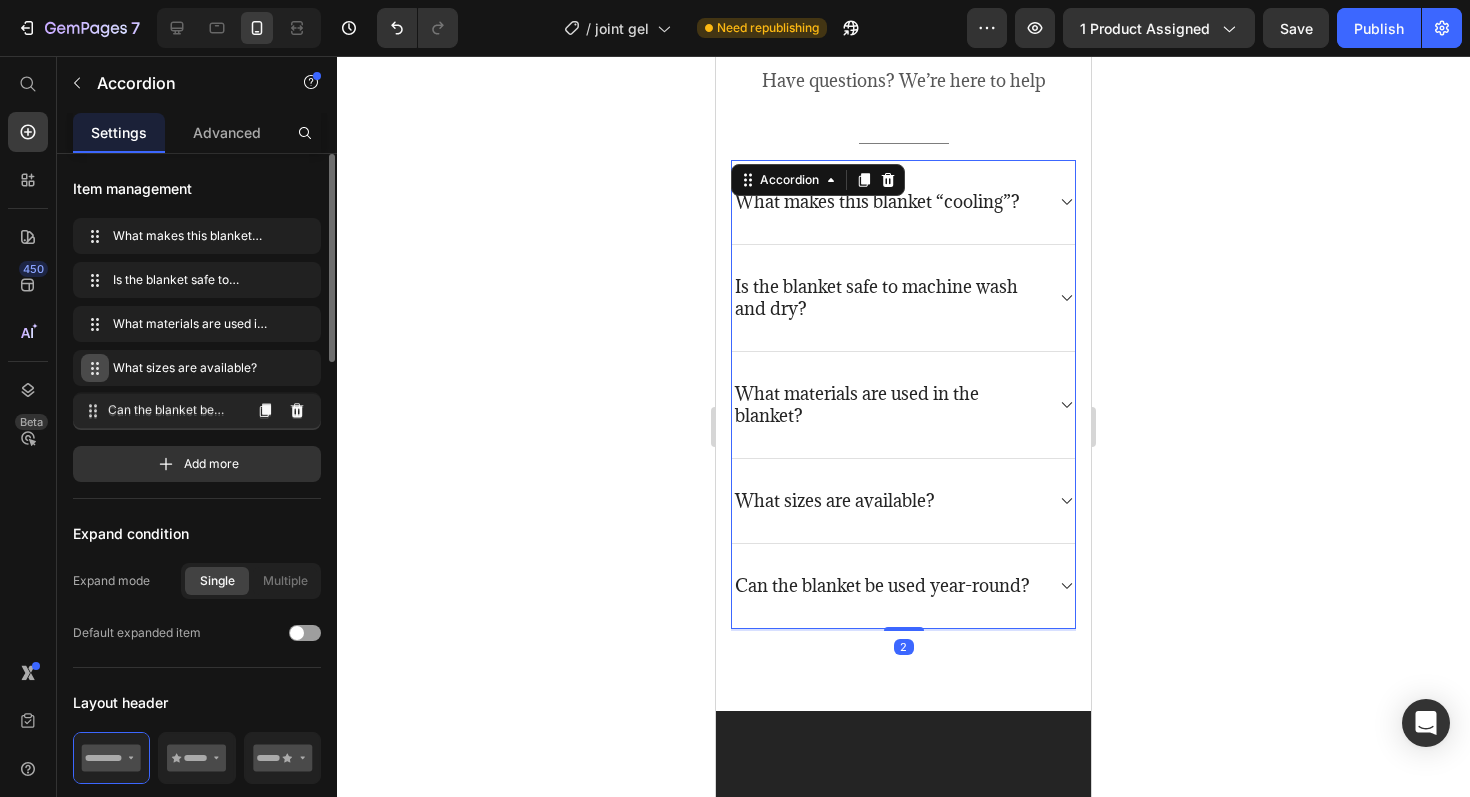 type 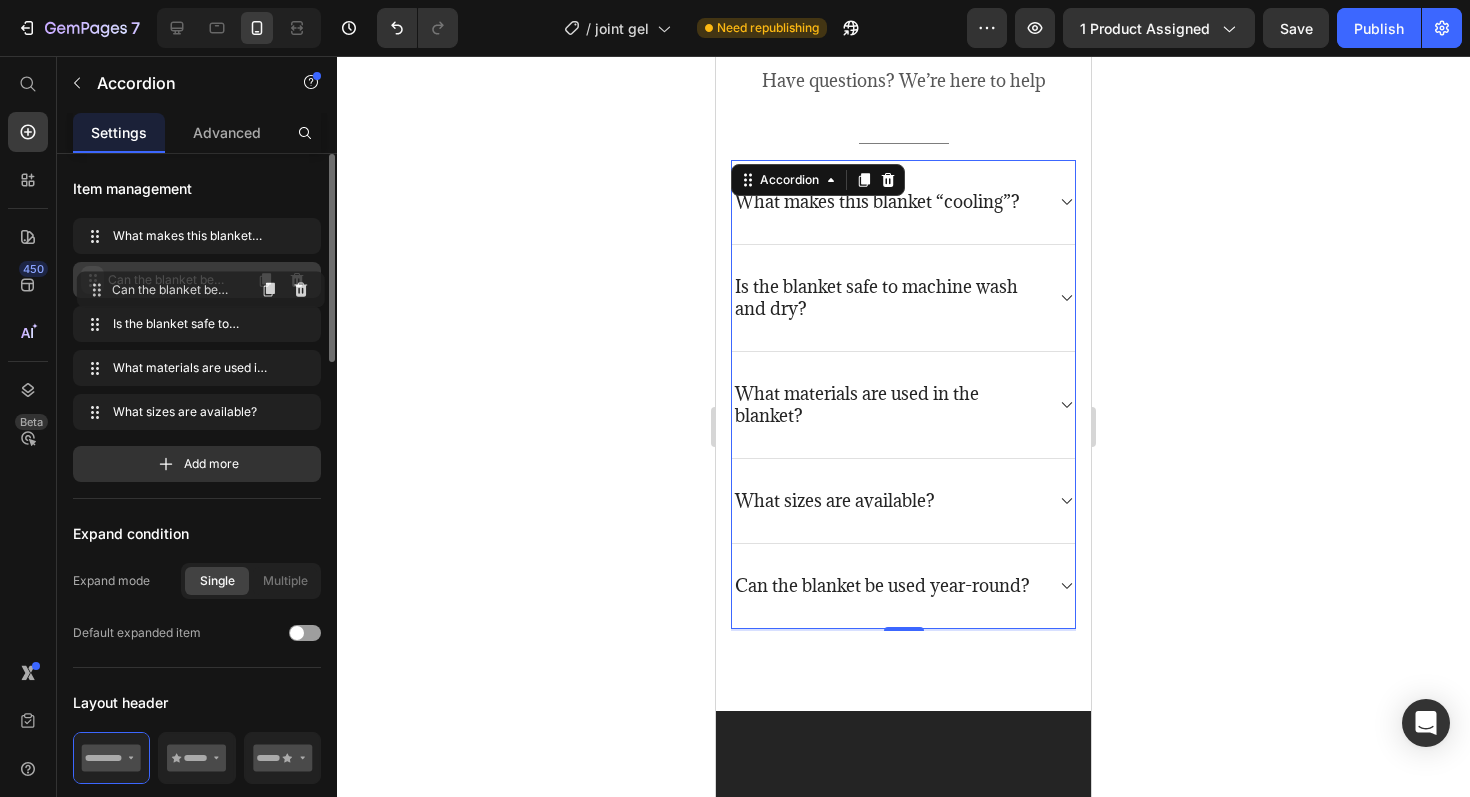 drag, startPoint x: 90, startPoint y: 409, endPoint x: 92, endPoint y: 283, distance: 126.01587 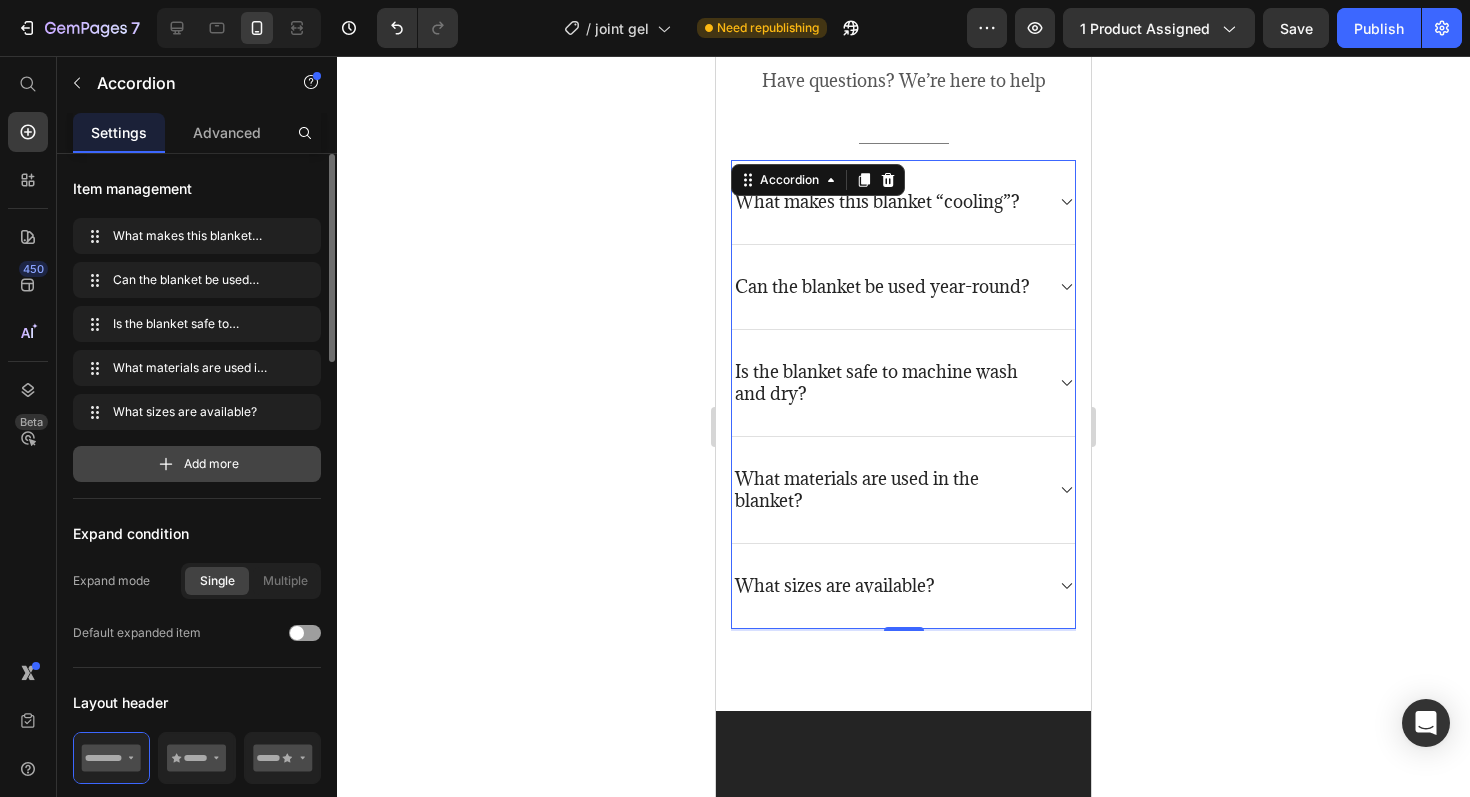 click 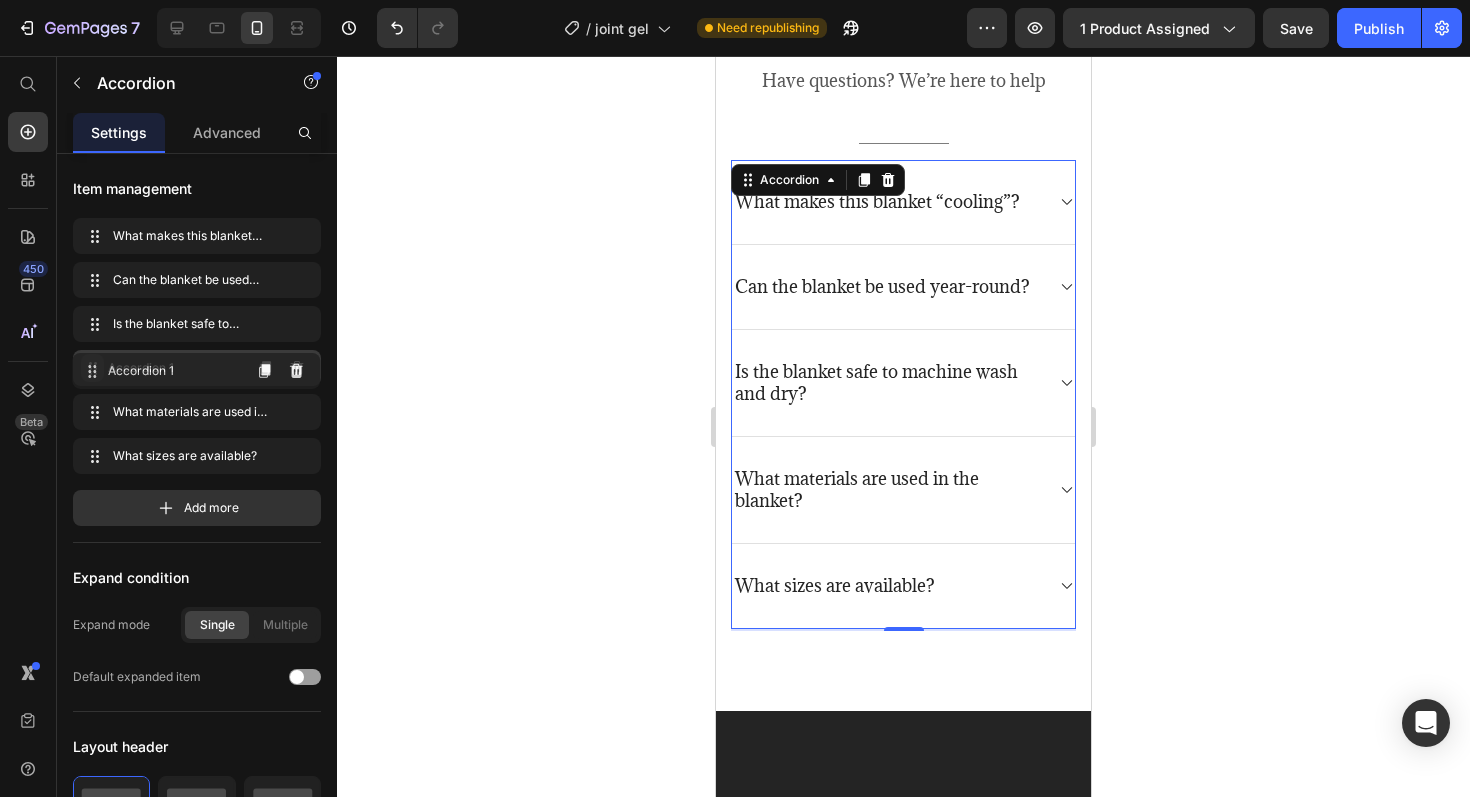 drag, startPoint x: 88, startPoint y: 451, endPoint x: 87, endPoint y: 356, distance: 95.005264 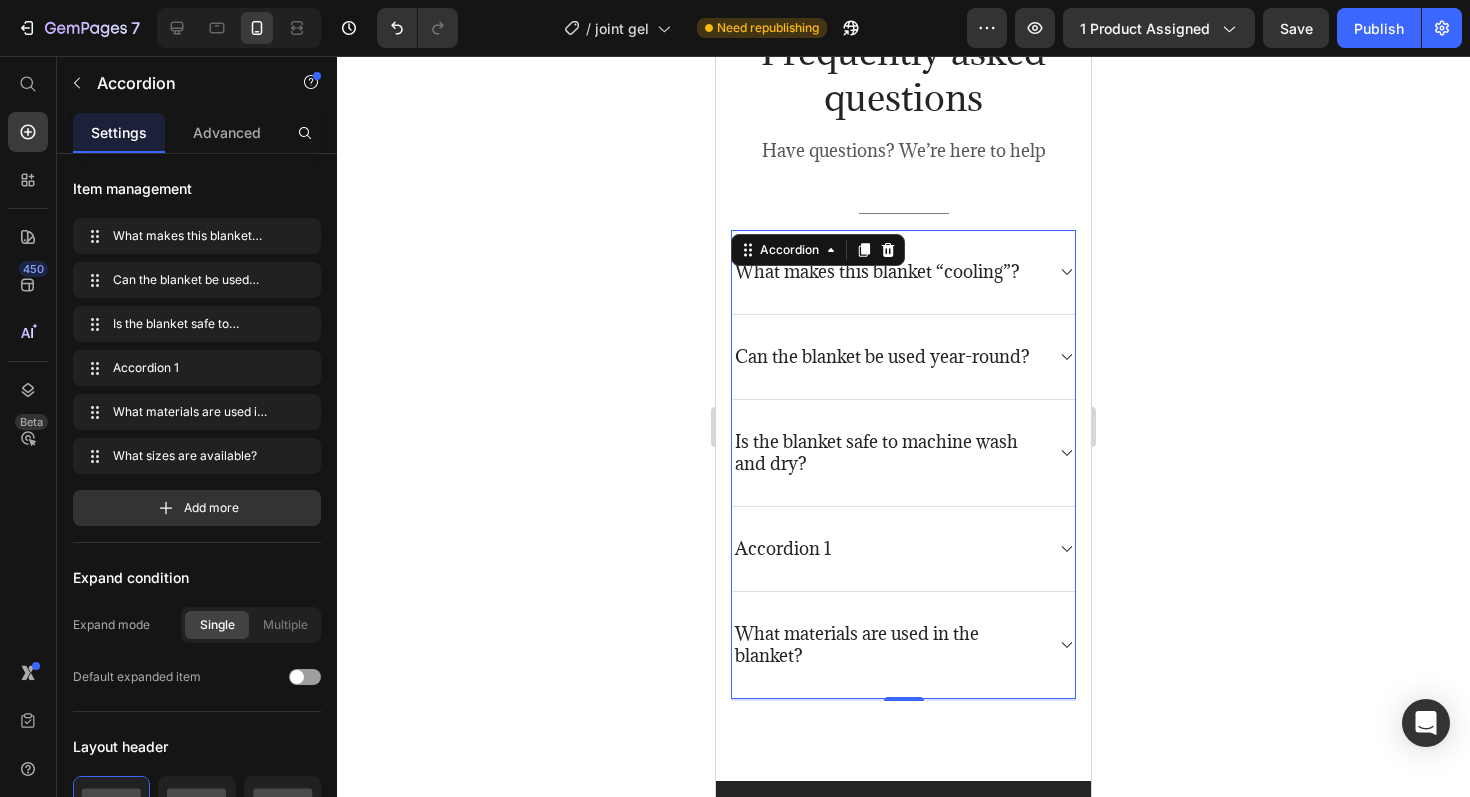 scroll, scrollTop: 4816, scrollLeft: 0, axis: vertical 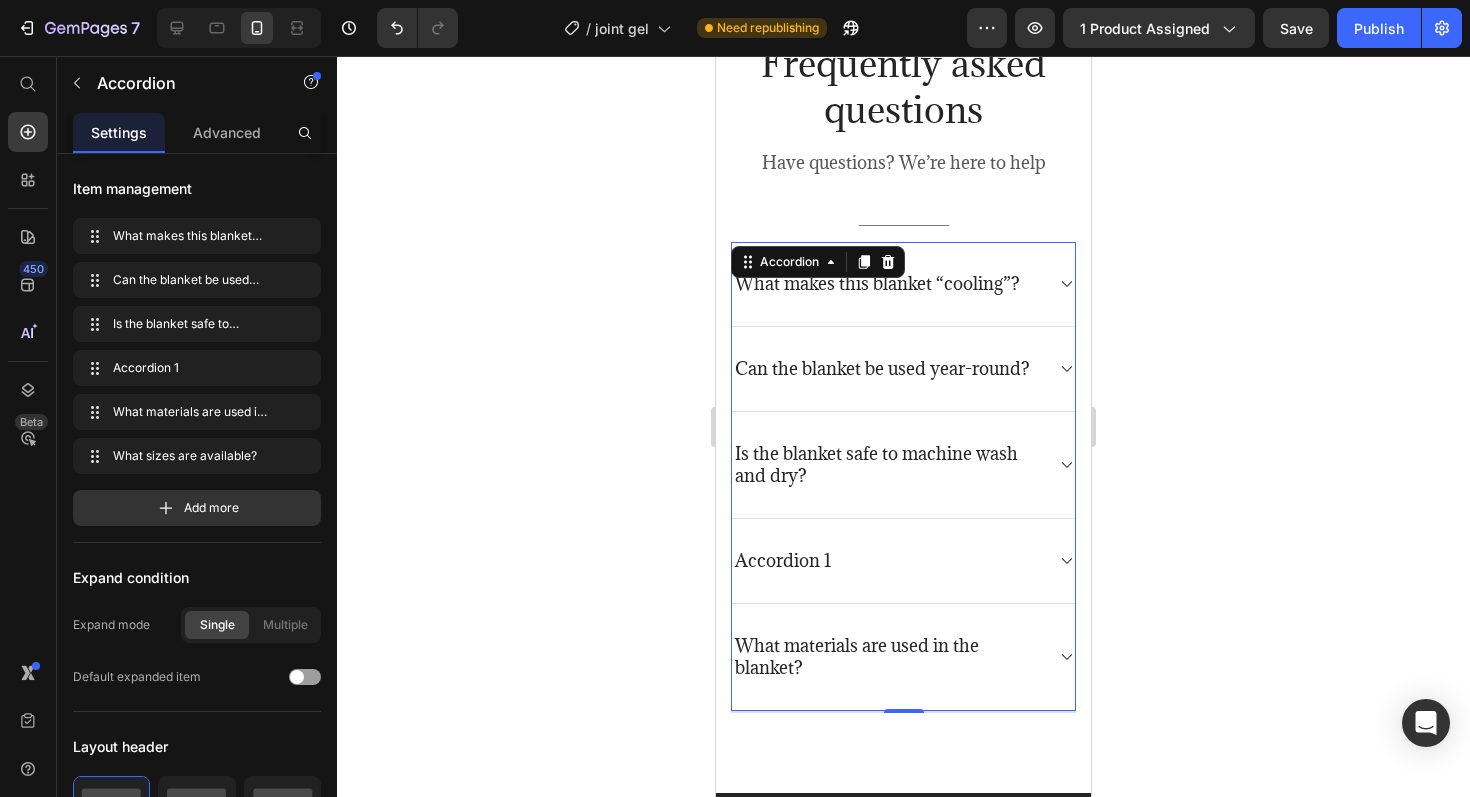 click on "Accordion 1" at bounding box center (783, 561) 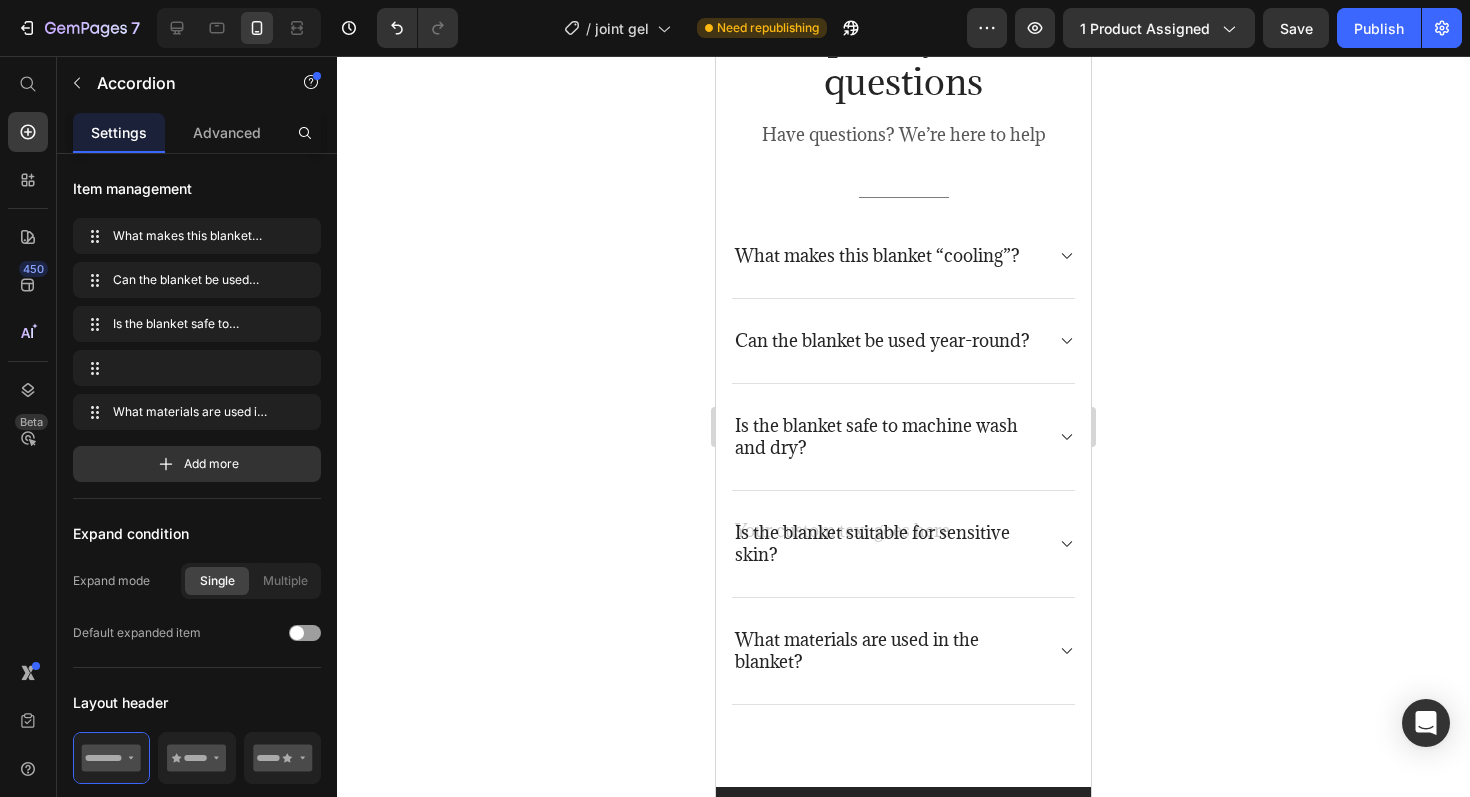 scroll, scrollTop: 4811, scrollLeft: 0, axis: vertical 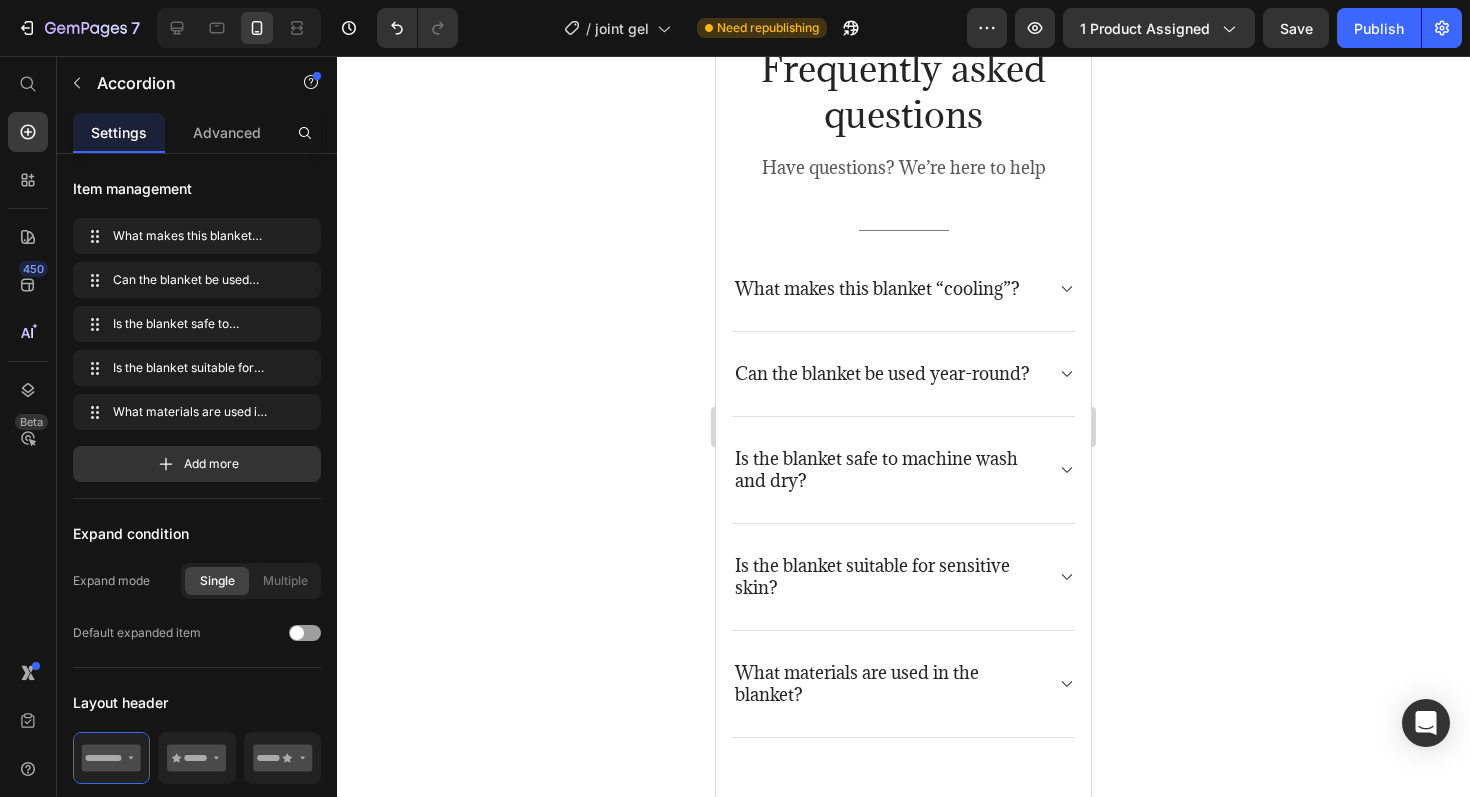 click 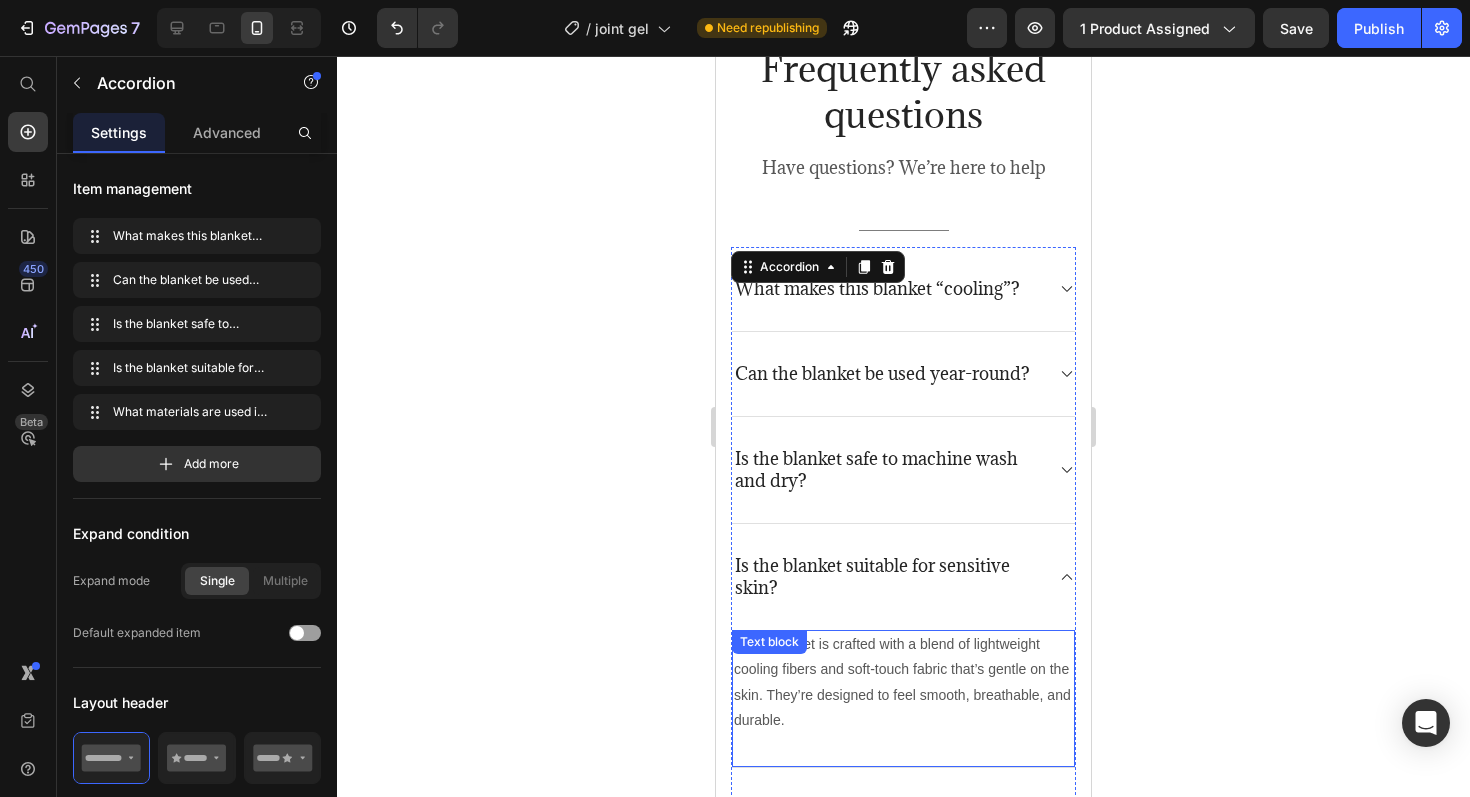 click on "Each blanket is crafted with a blend of lightweight cooling fibers and soft-touch fabric that’s gentle on the skin. They’re designed to feel smooth, breathable, and durable." at bounding box center [903, 682] 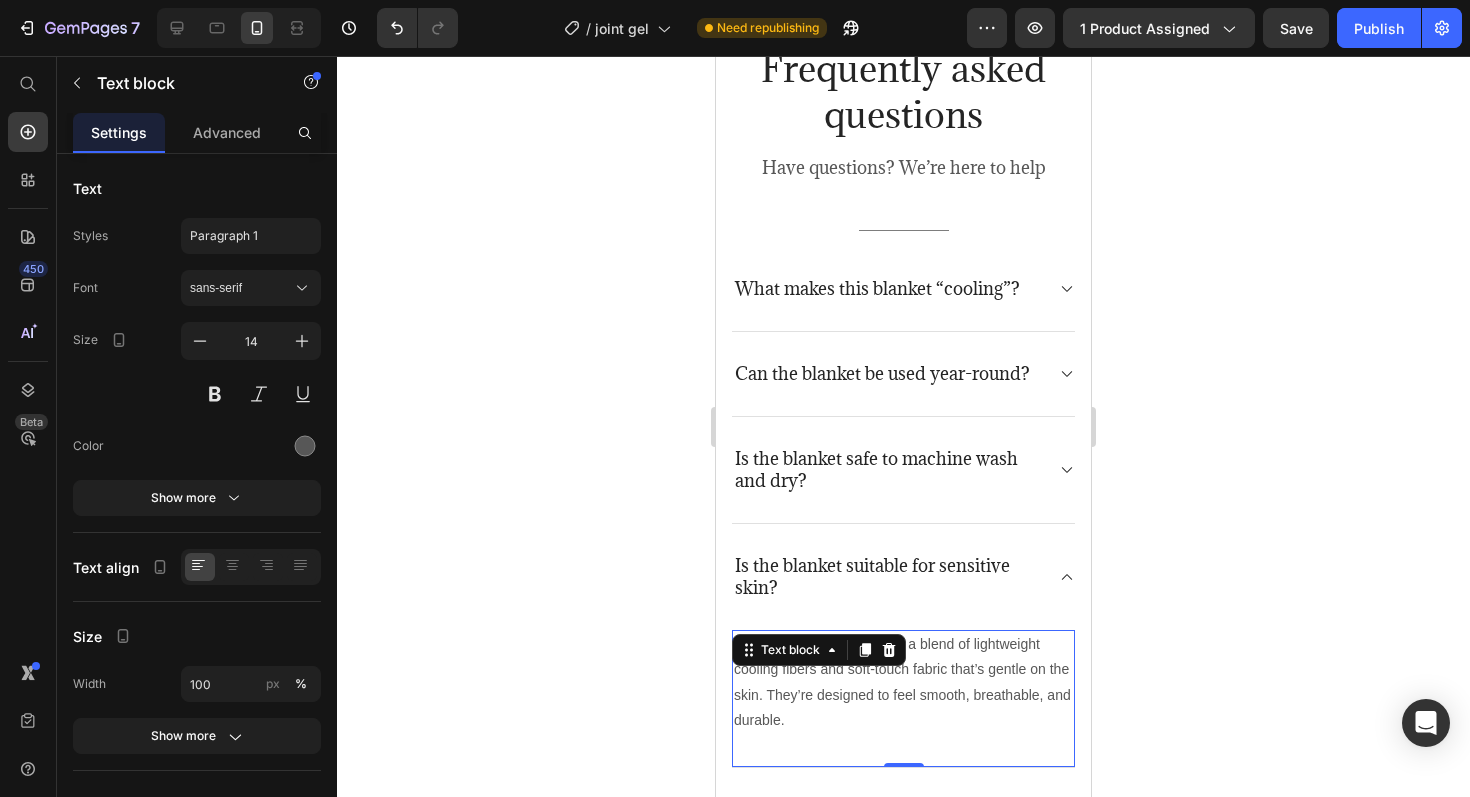 click on "Each blanket is crafted with a blend of lightweight cooling fibers and soft-touch fabric that’s gentle on the skin. They’re designed to feel smooth, breathable, and durable. Text block   0" at bounding box center [903, 699] 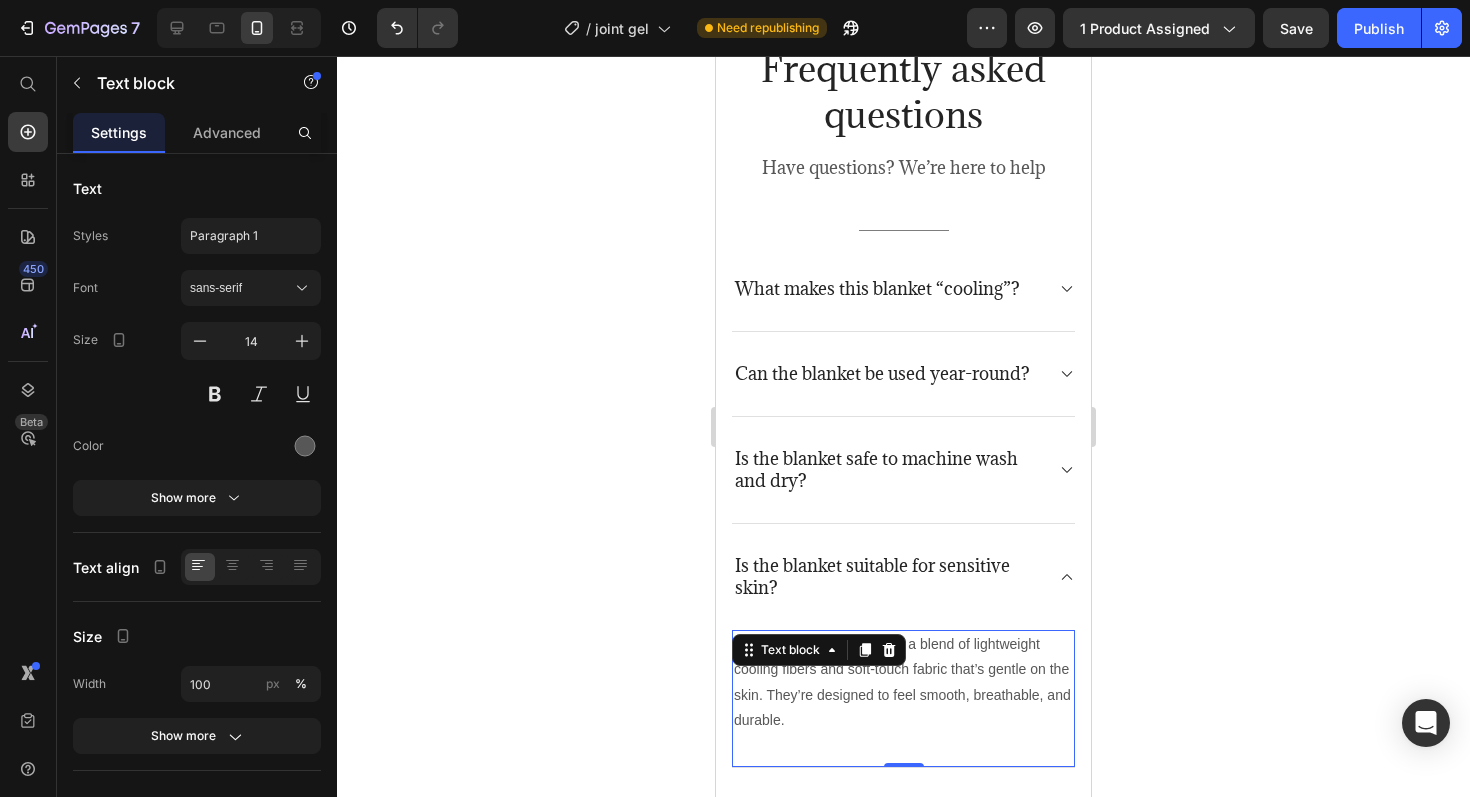 click on "Each blanket is crafted with a blend of lightweight cooling fibers and soft-touch fabric that’s gentle on the skin. They’re designed to feel smooth, breathable, and durable." at bounding box center (903, 682) 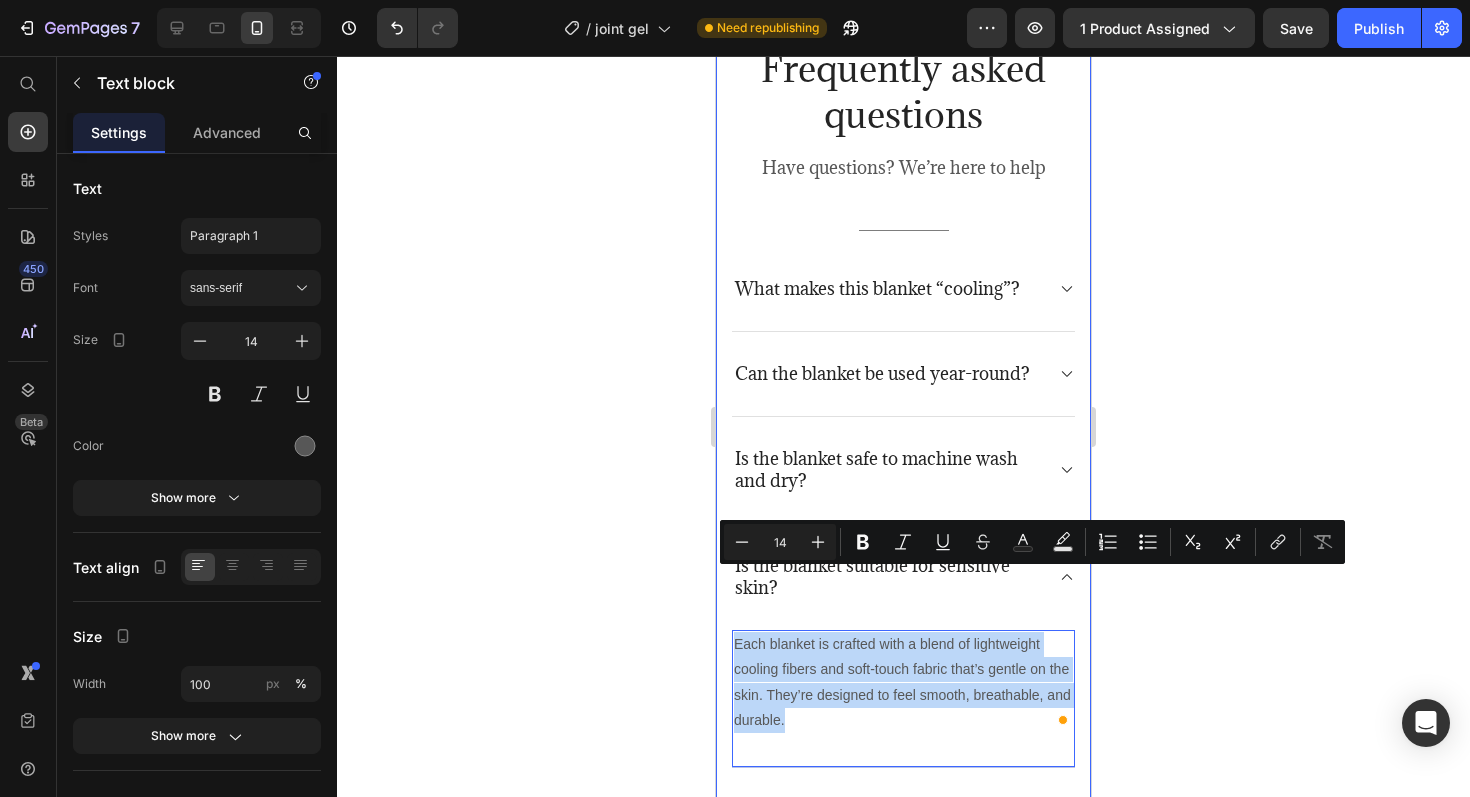 drag, startPoint x: 788, startPoint y: 661, endPoint x: 716, endPoint y: 579, distance: 109.12378 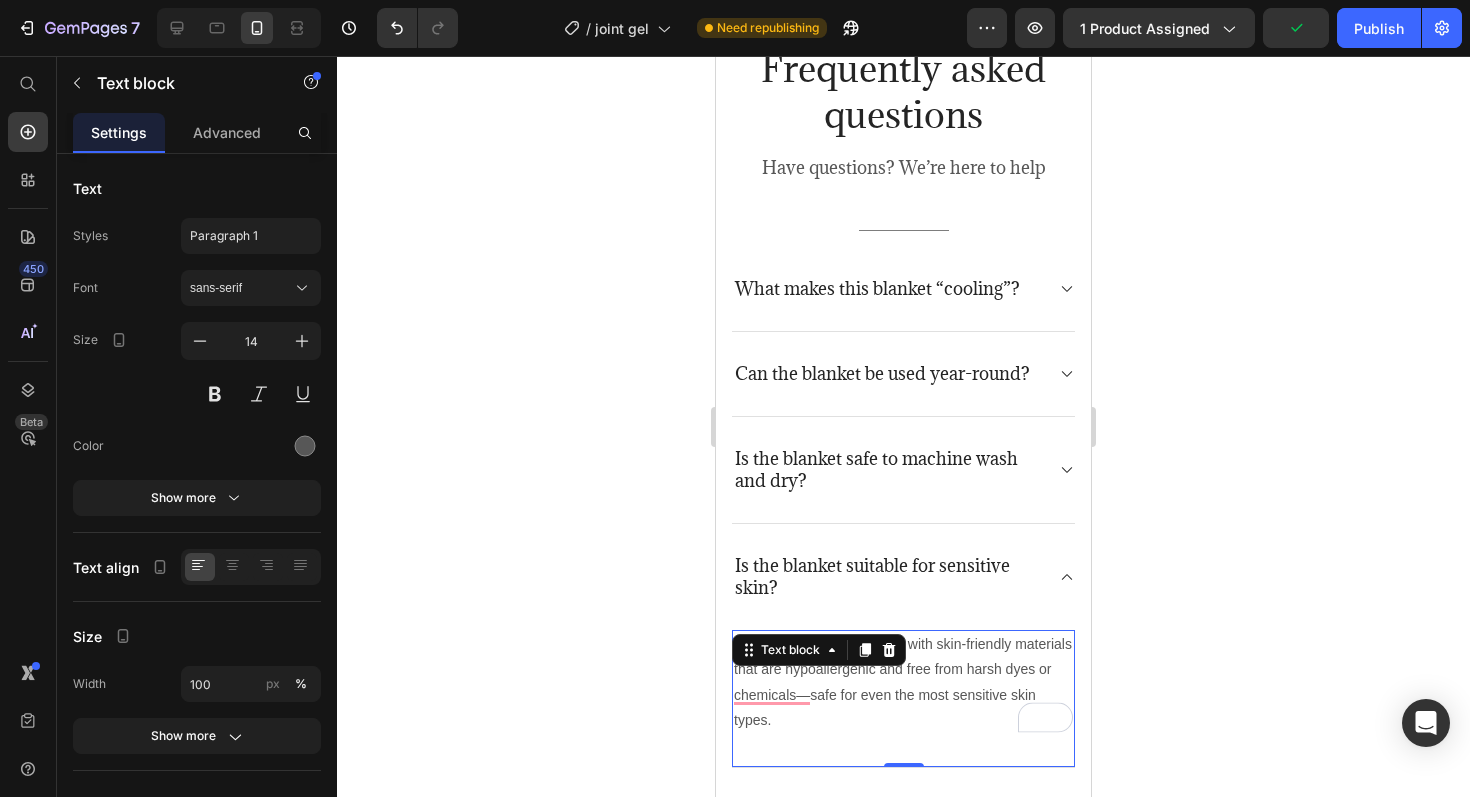 click 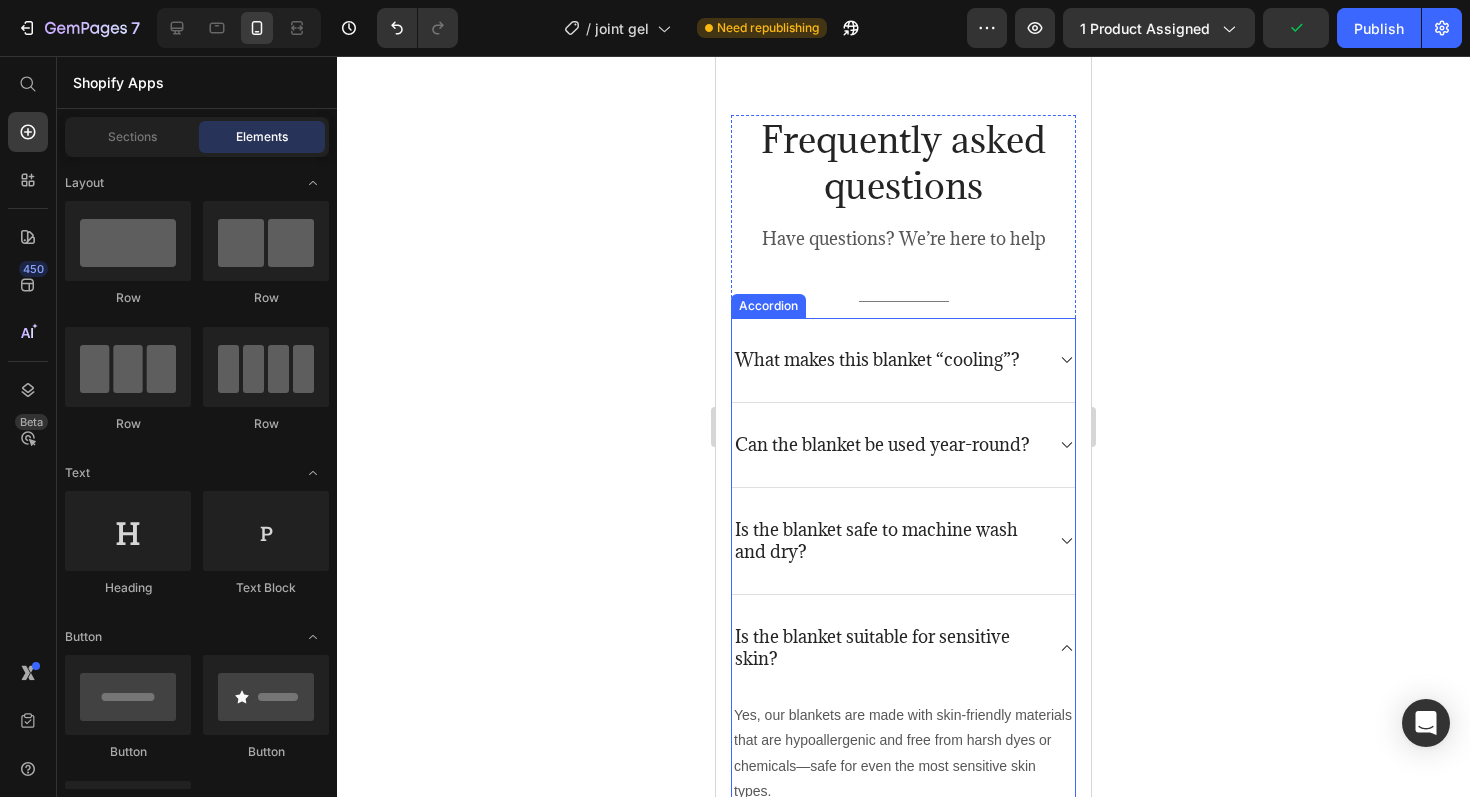 scroll, scrollTop: 4722, scrollLeft: 0, axis: vertical 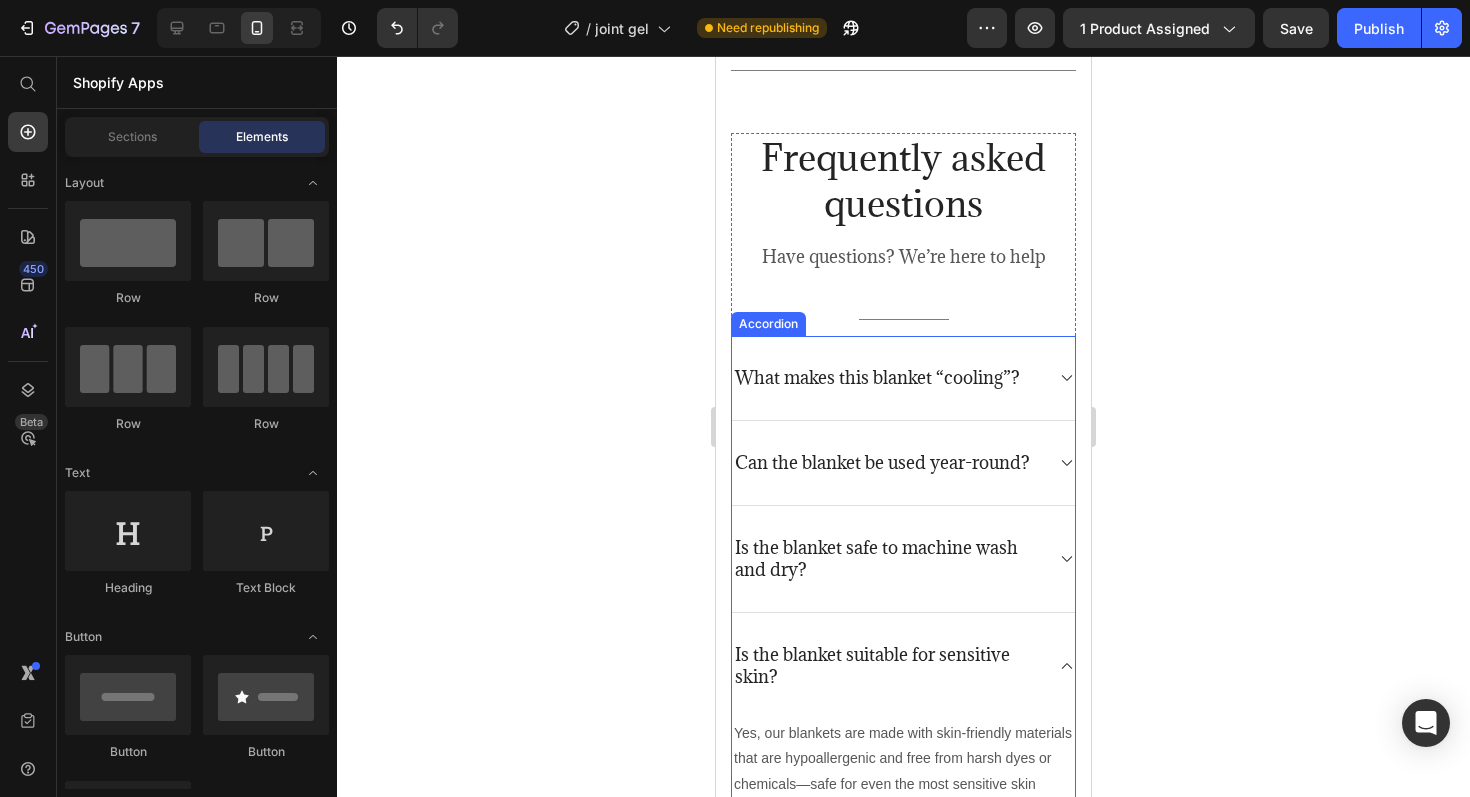 click 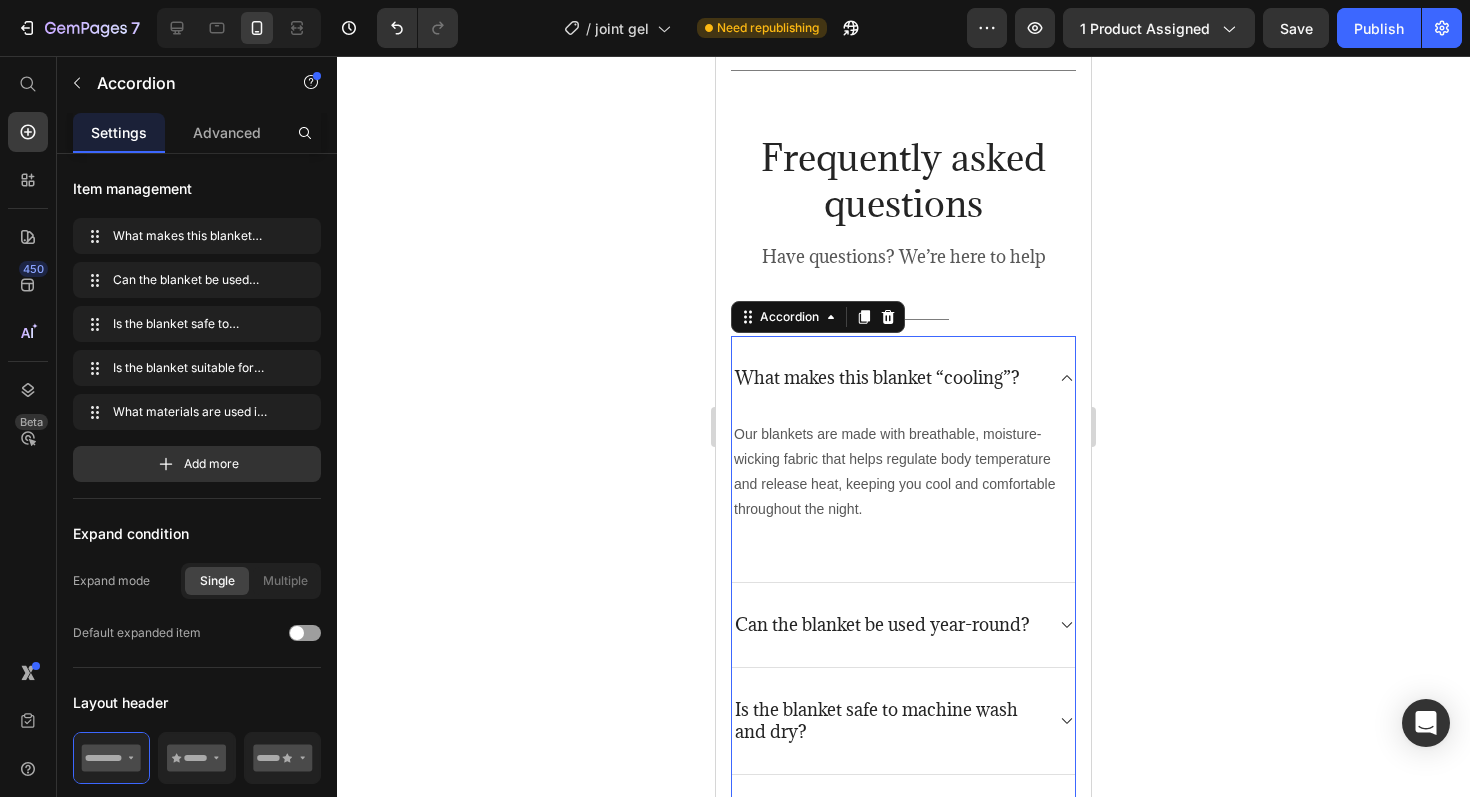 click 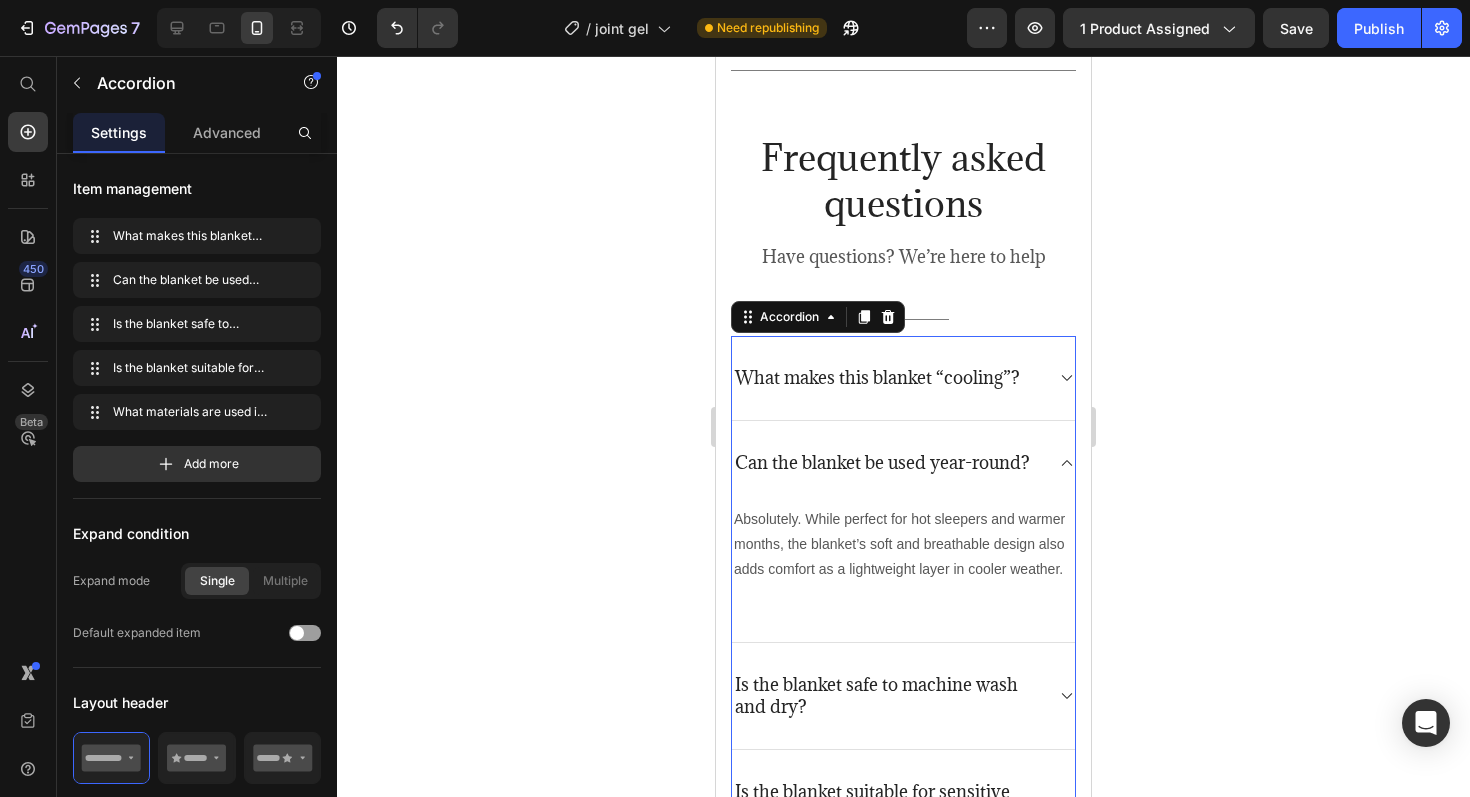 click on "Is the blanket safe to machine wash and dry?" at bounding box center (903, 696) 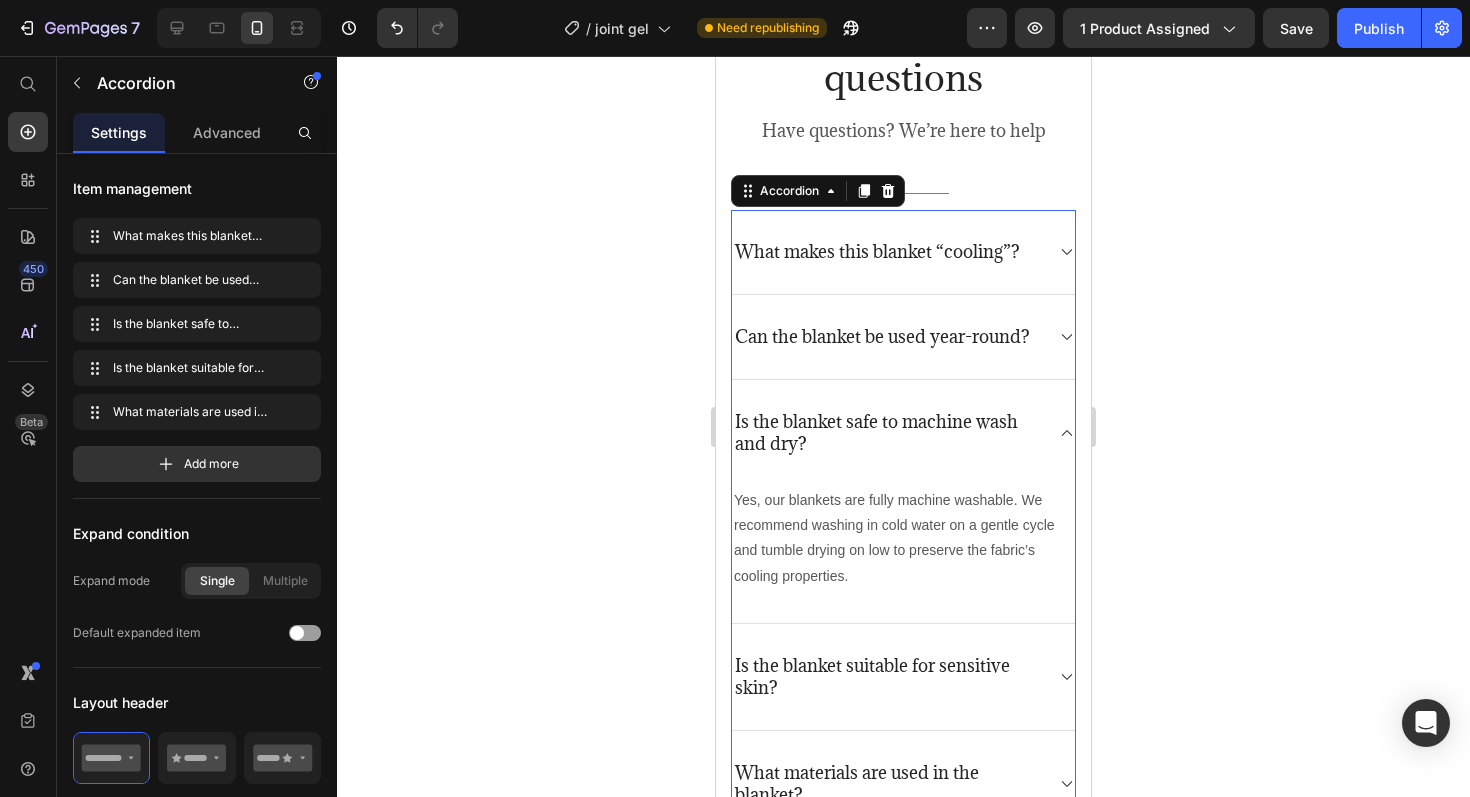 scroll, scrollTop: 4849, scrollLeft: 0, axis: vertical 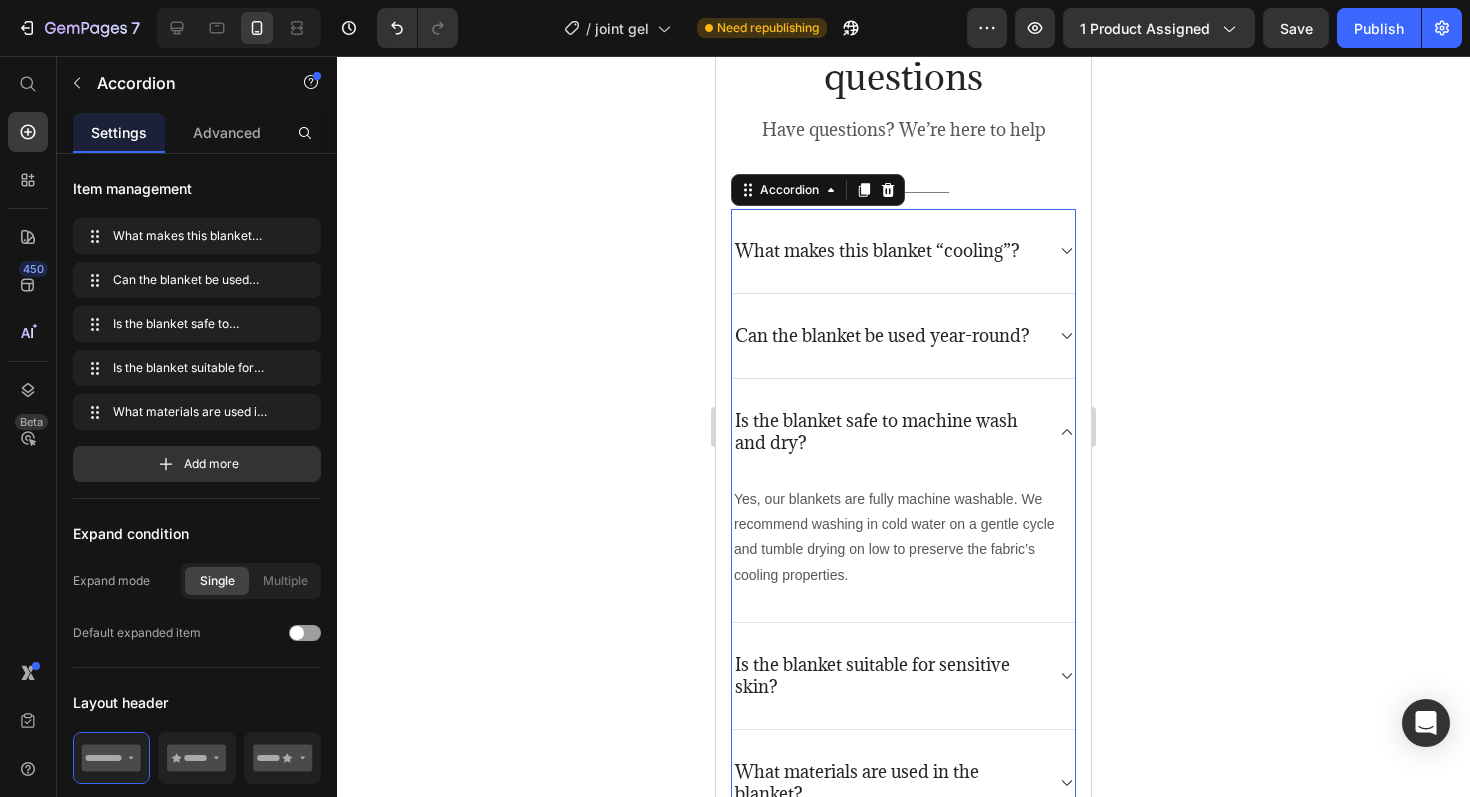 click on "Is the blanket suitable for sensitive skin?" at bounding box center (903, 676) 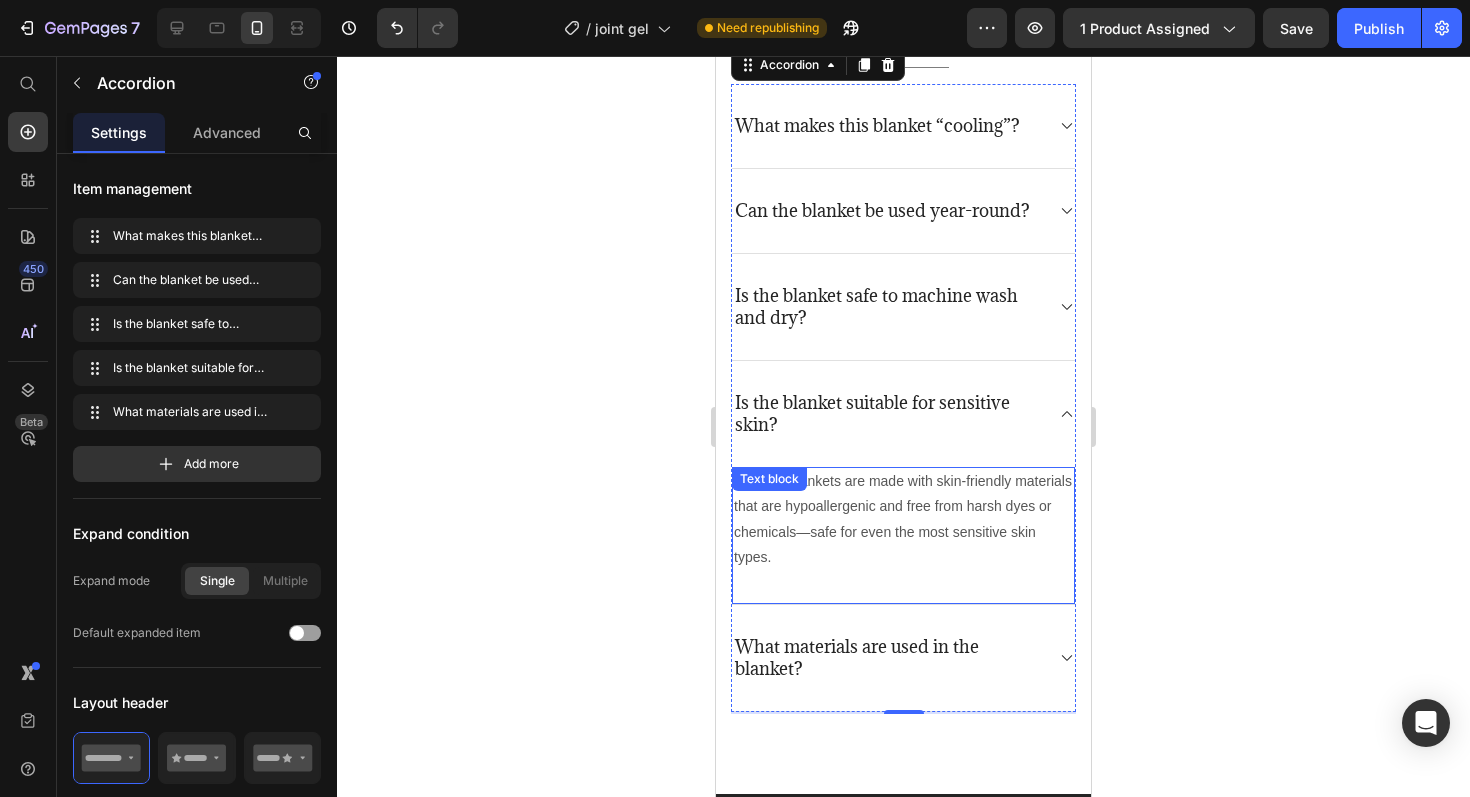 scroll, scrollTop: 4989, scrollLeft: 0, axis: vertical 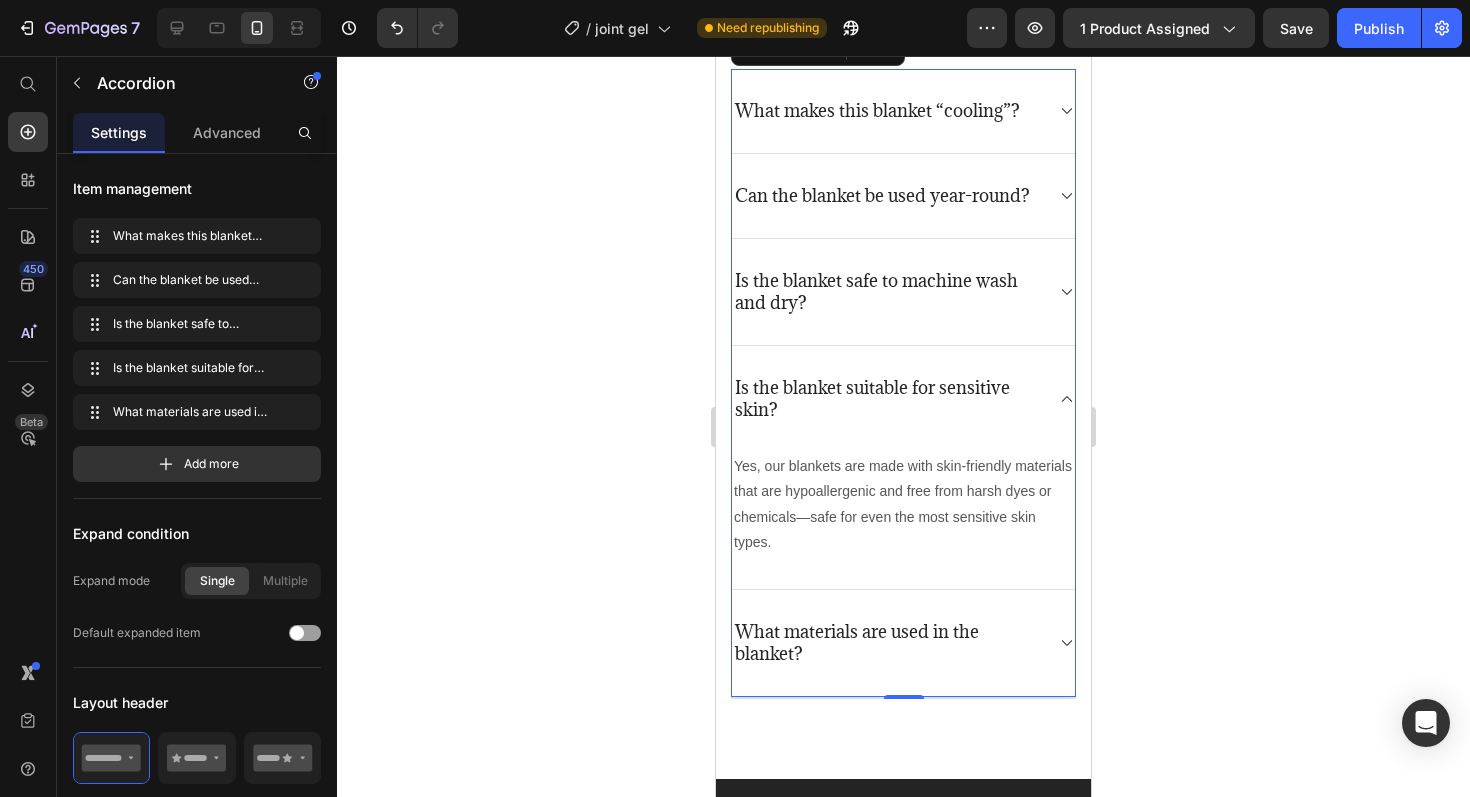 click 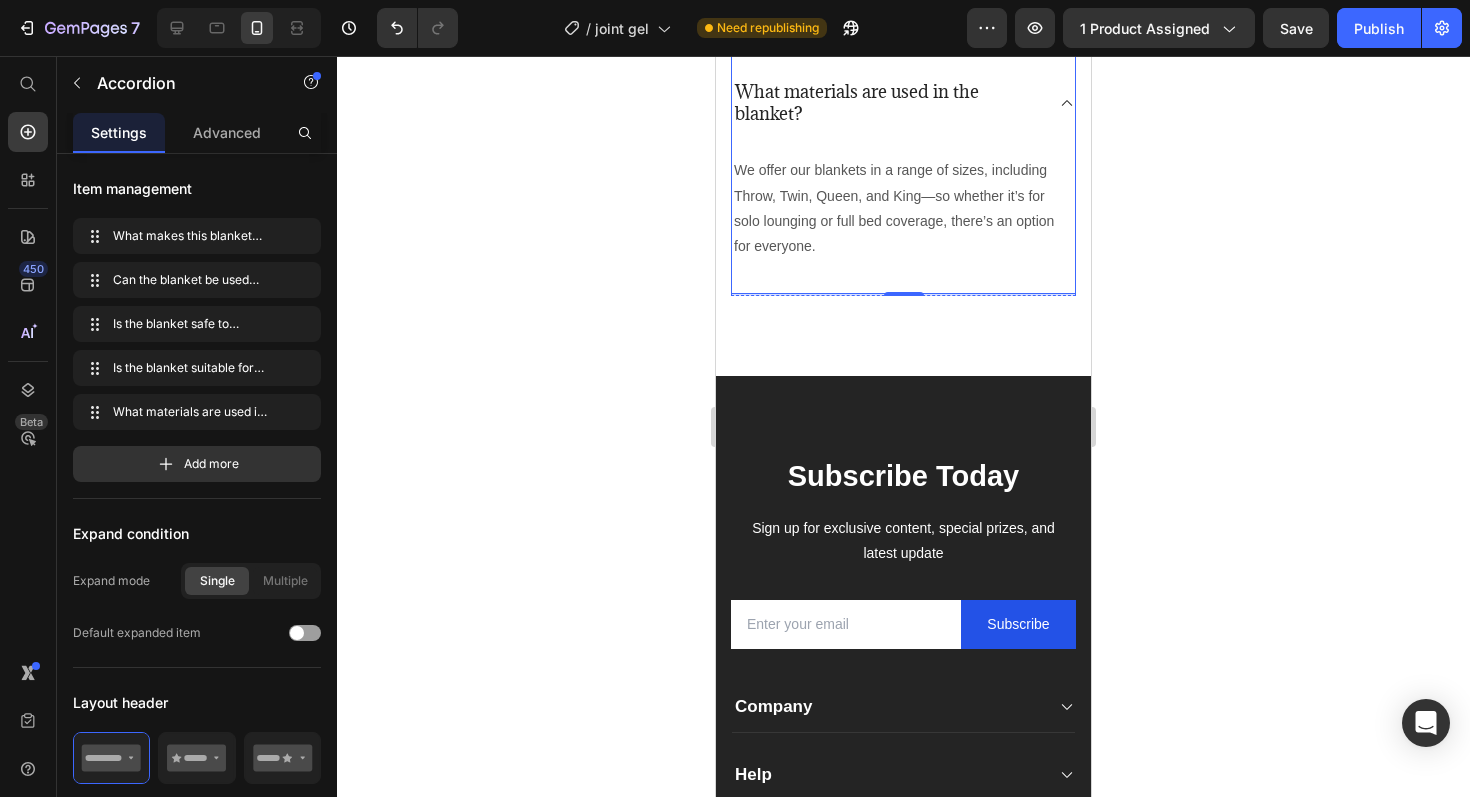 scroll, scrollTop: 5353, scrollLeft: 0, axis: vertical 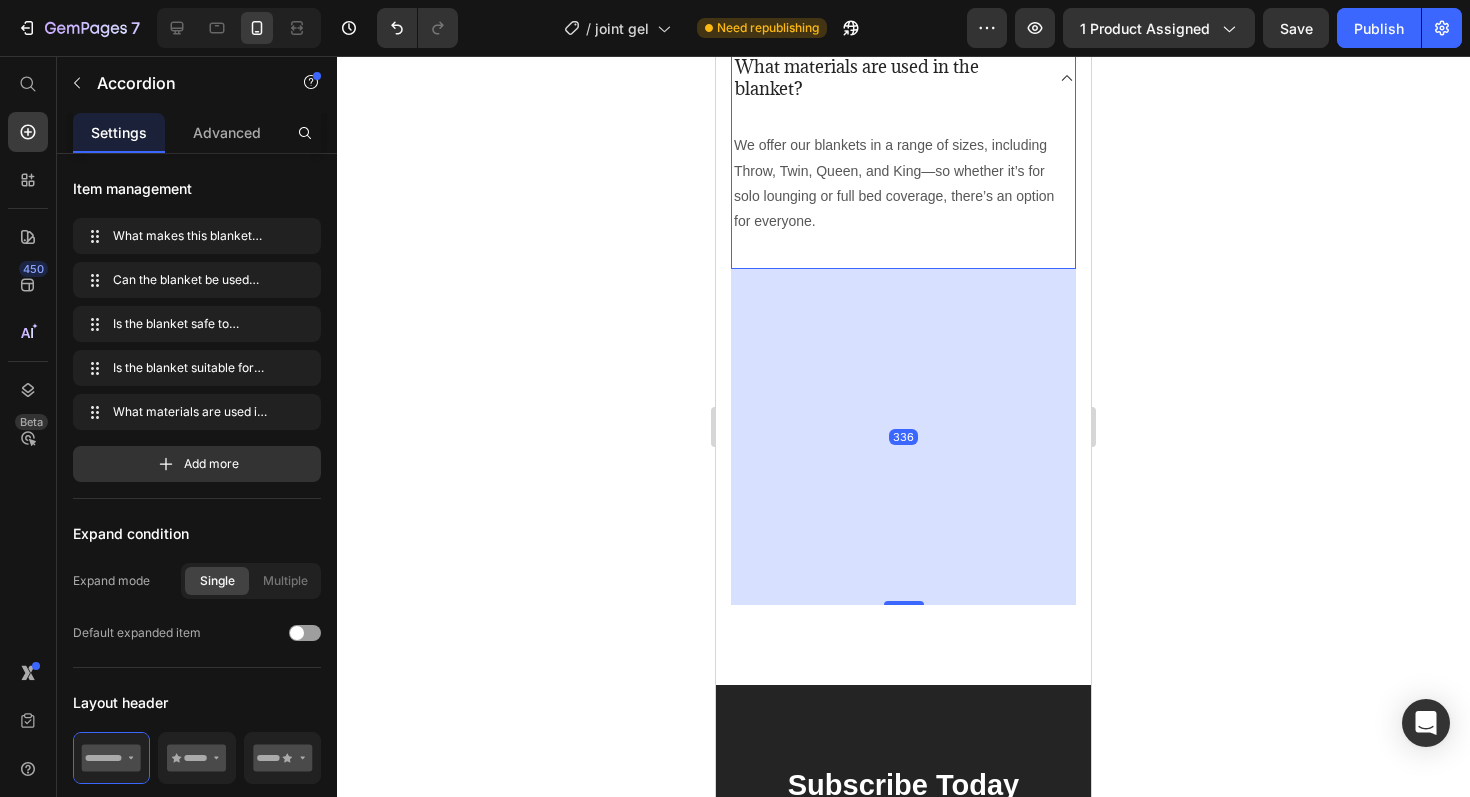 drag, startPoint x: 900, startPoint y: 269, endPoint x: 944, endPoint y: 603, distance: 336.88574 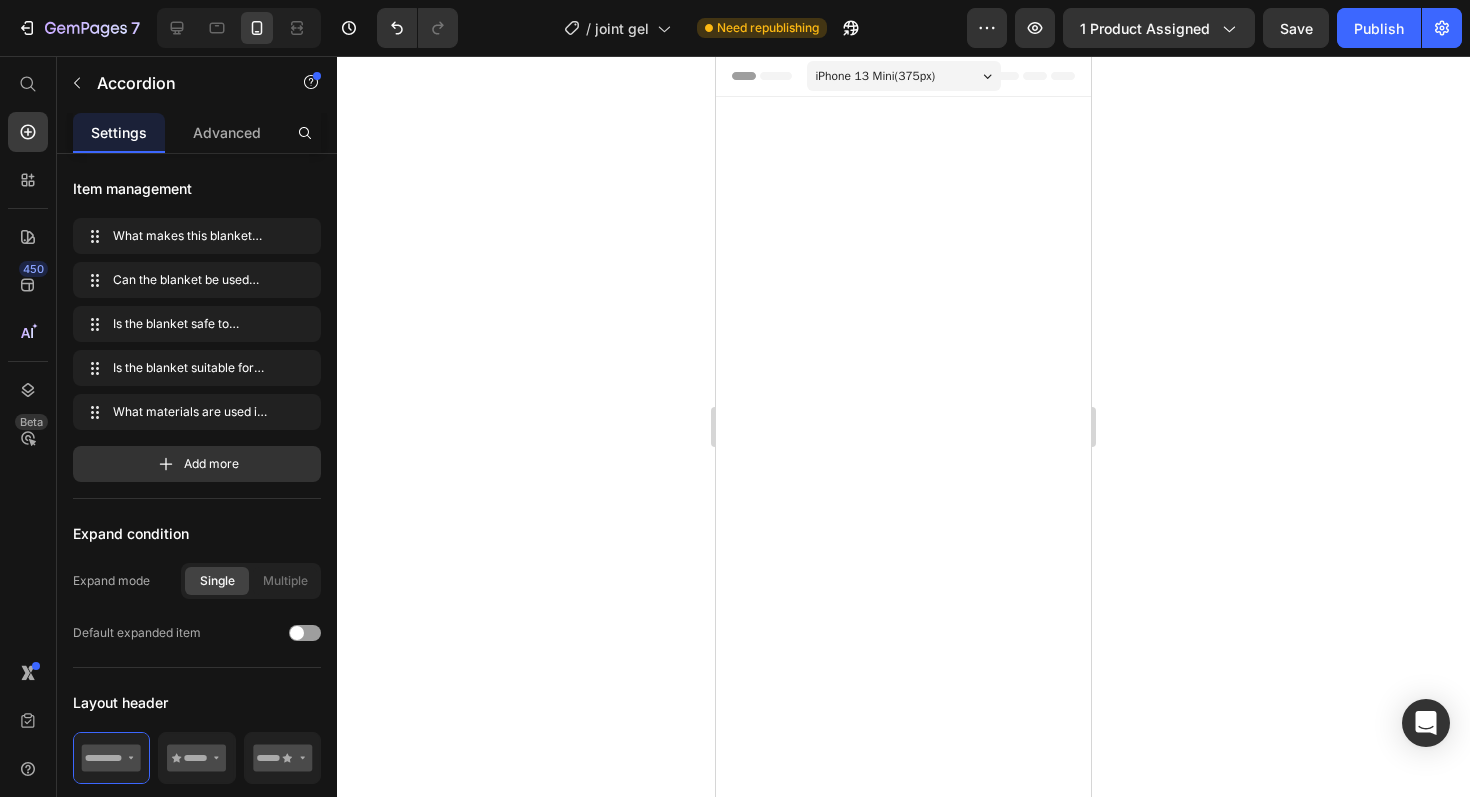 scroll, scrollTop: 5353, scrollLeft: 0, axis: vertical 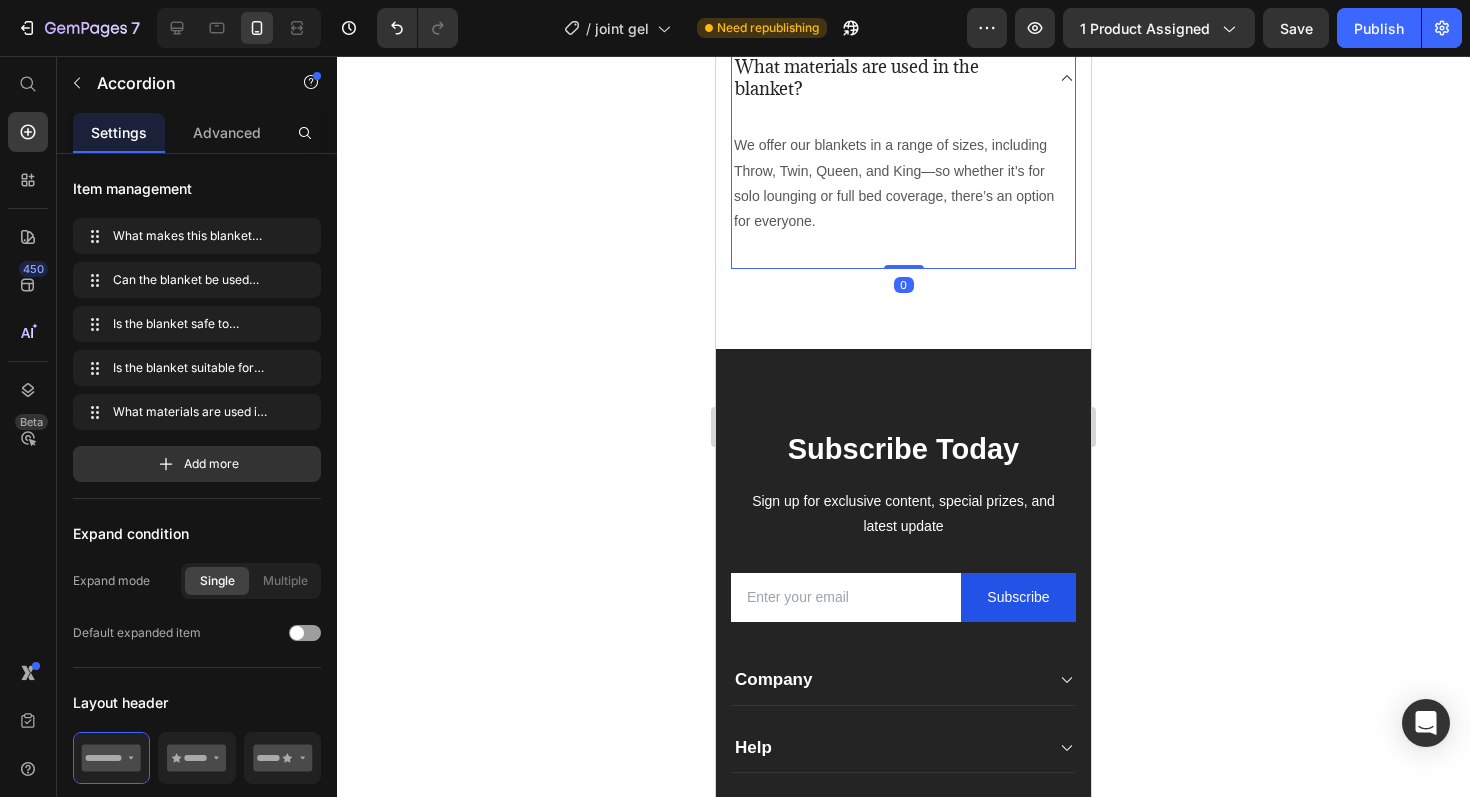drag, startPoint x: 903, startPoint y: 604, endPoint x: 906, endPoint y: 256, distance: 348.01294 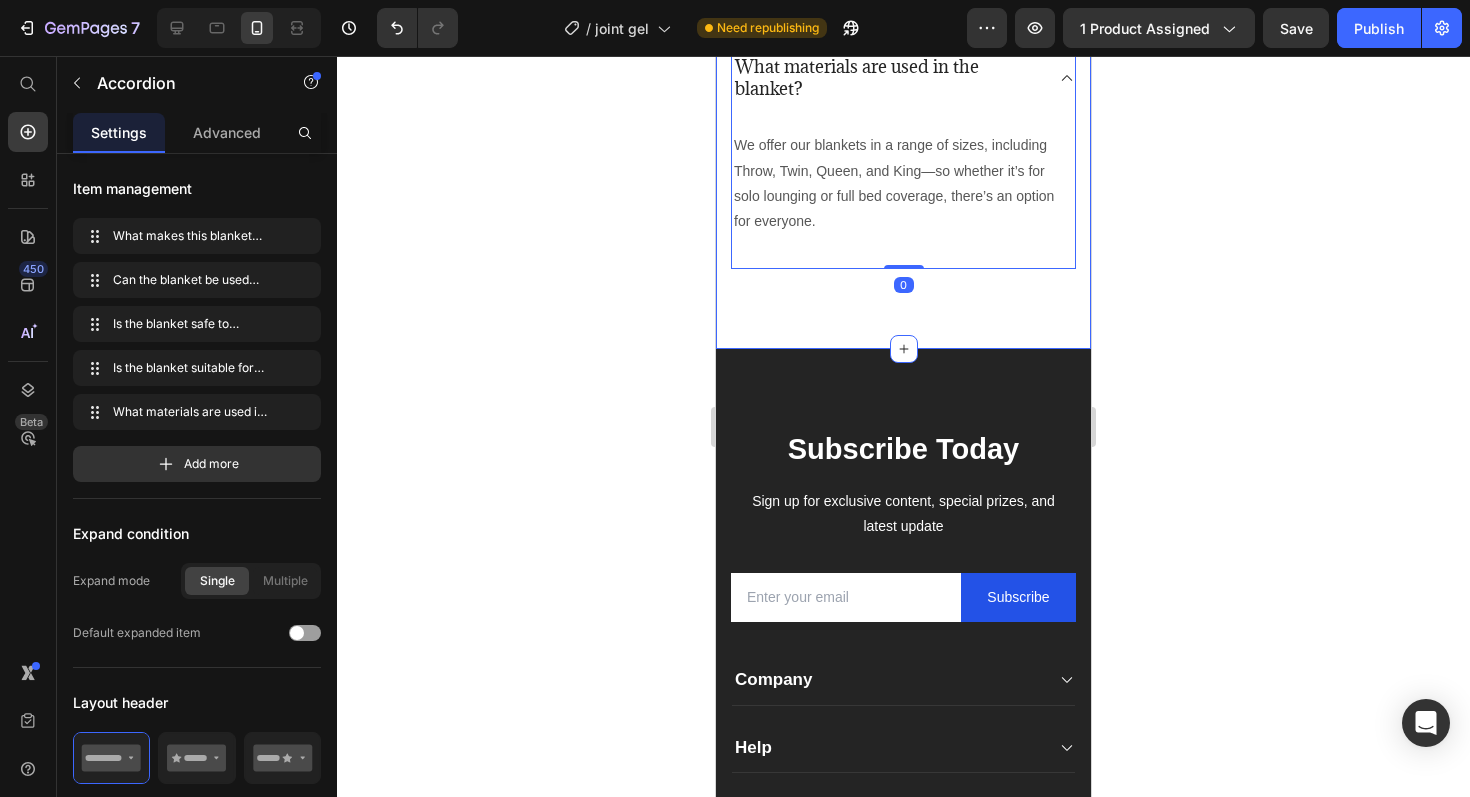 click on "Frequently asked questions Heading Have questions? We’re here to help Text block                Title Line
What makes this blanket “cooling”?
Can the blanket be used year-round?
Is the blanket safe to machine wash and dry?
Is the blanket suitable for sensitive skin?
What materials are used in the blanket? We offer our blankets in a range of sizes, including Throw, Twin, Queen, and King—so whether it’s for solo lounging or full bed coverage, there’s an option for everyone. Text block Accordion   0 Row Section 7" at bounding box center (903, -117) 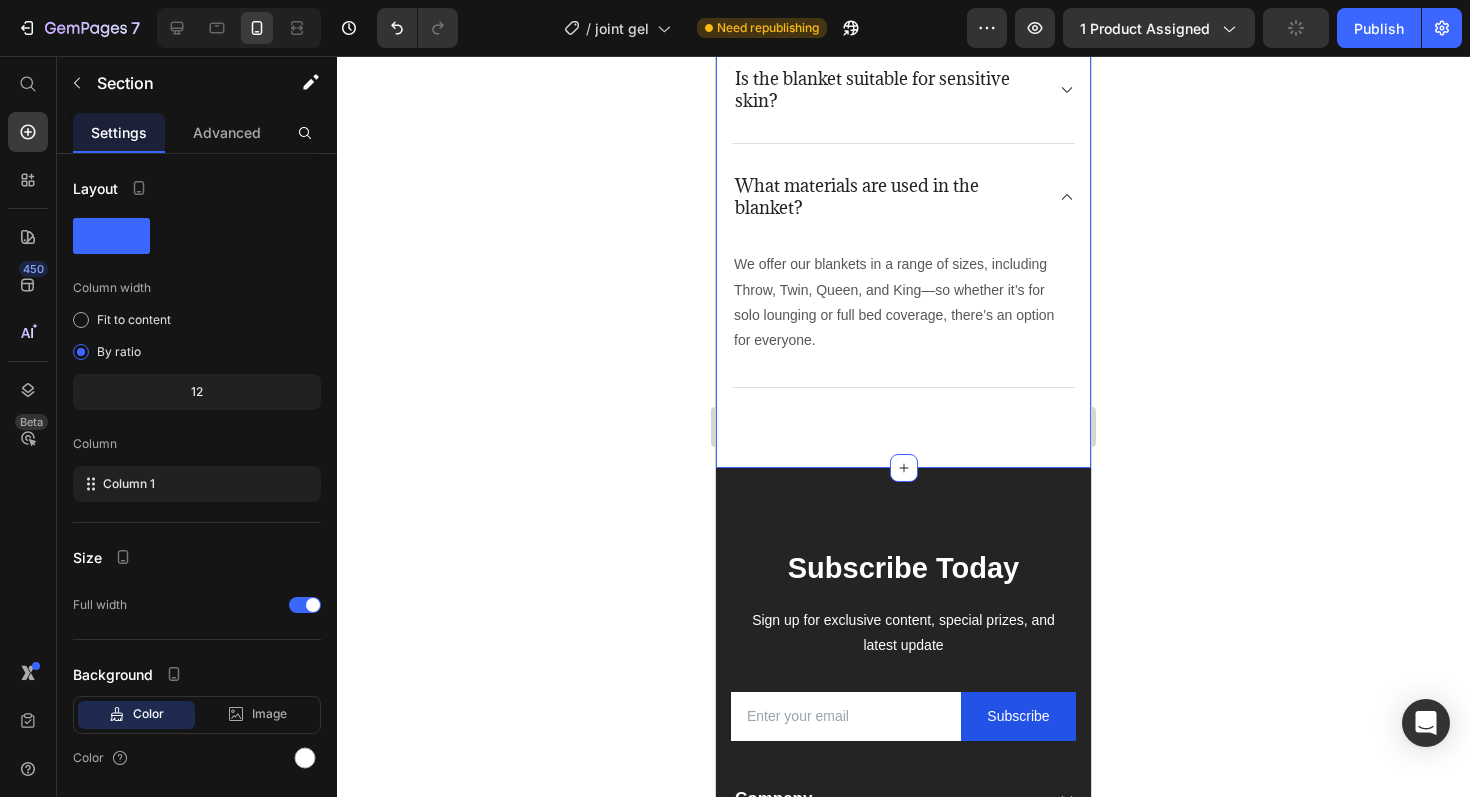 scroll, scrollTop: 5177, scrollLeft: 0, axis: vertical 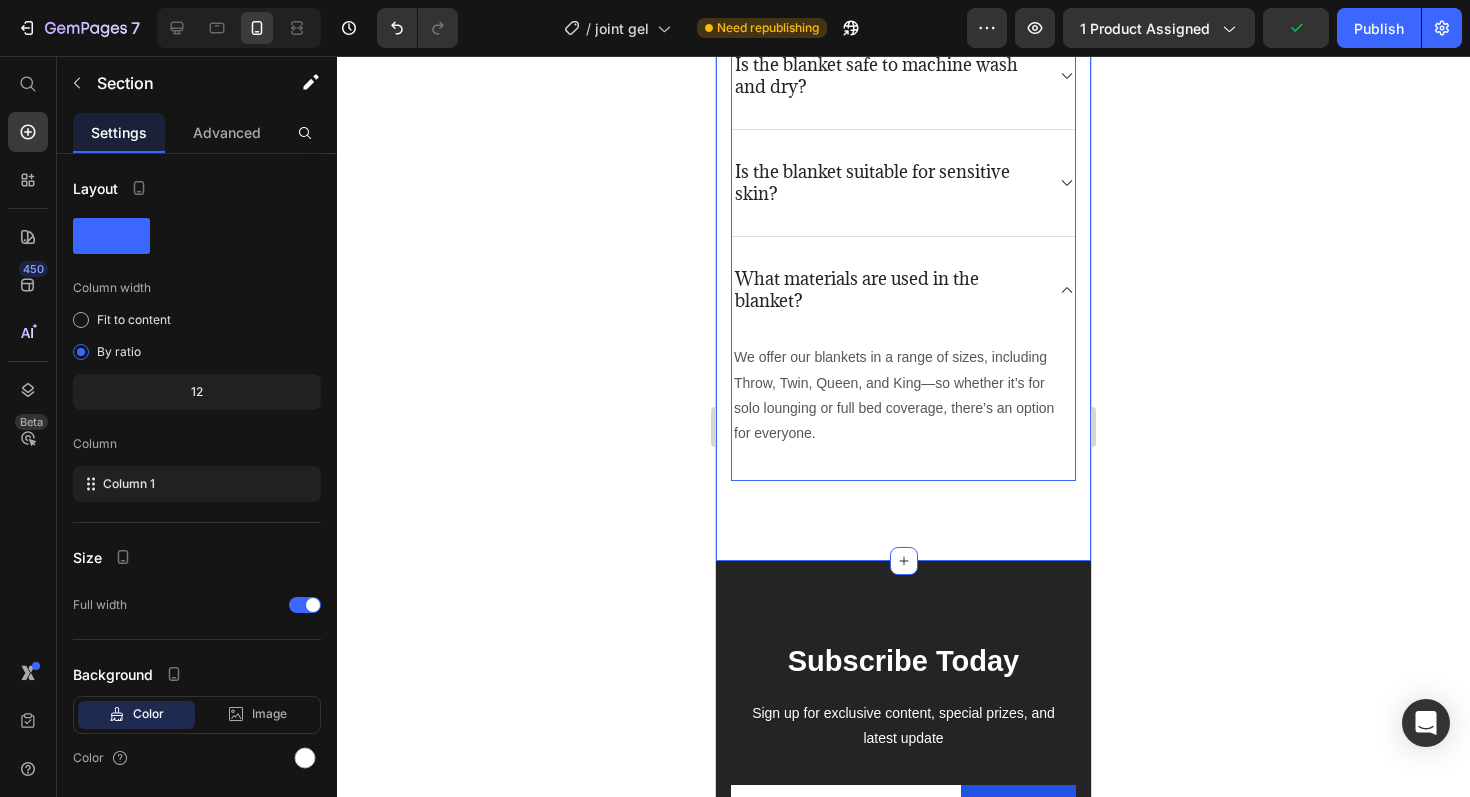 click 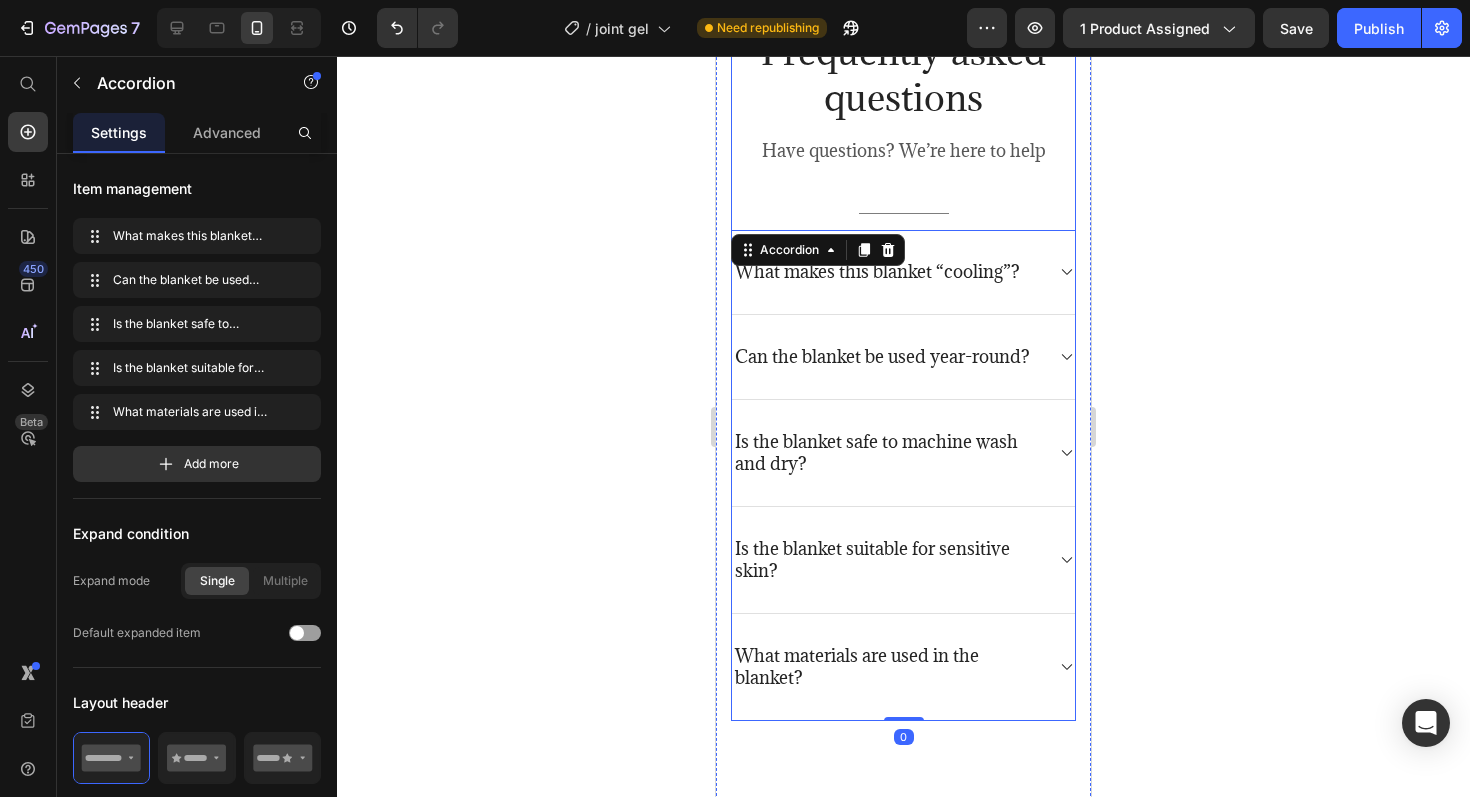 scroll, scrollTop: 4720, scrollLeft: 0, axis: vertical 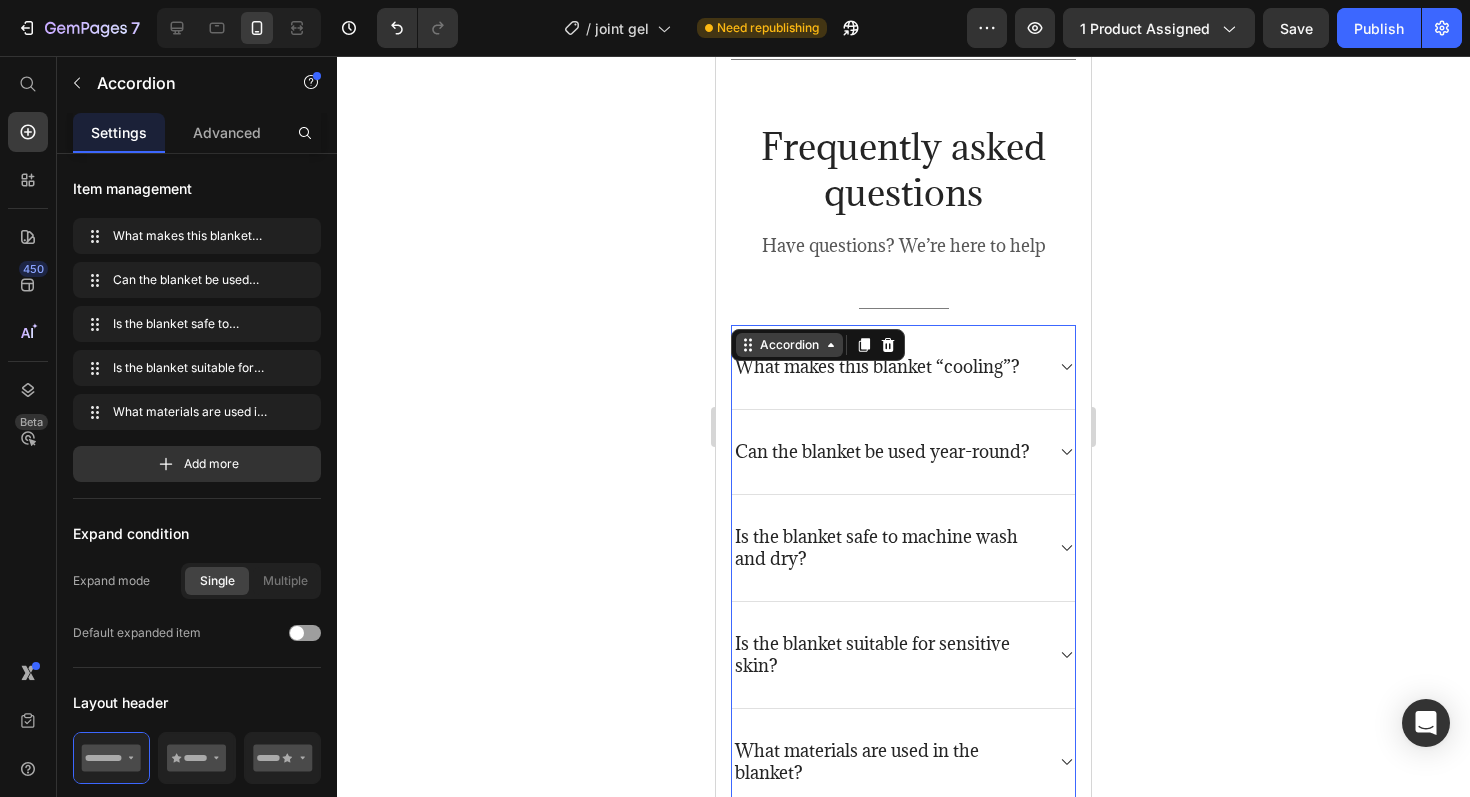 click 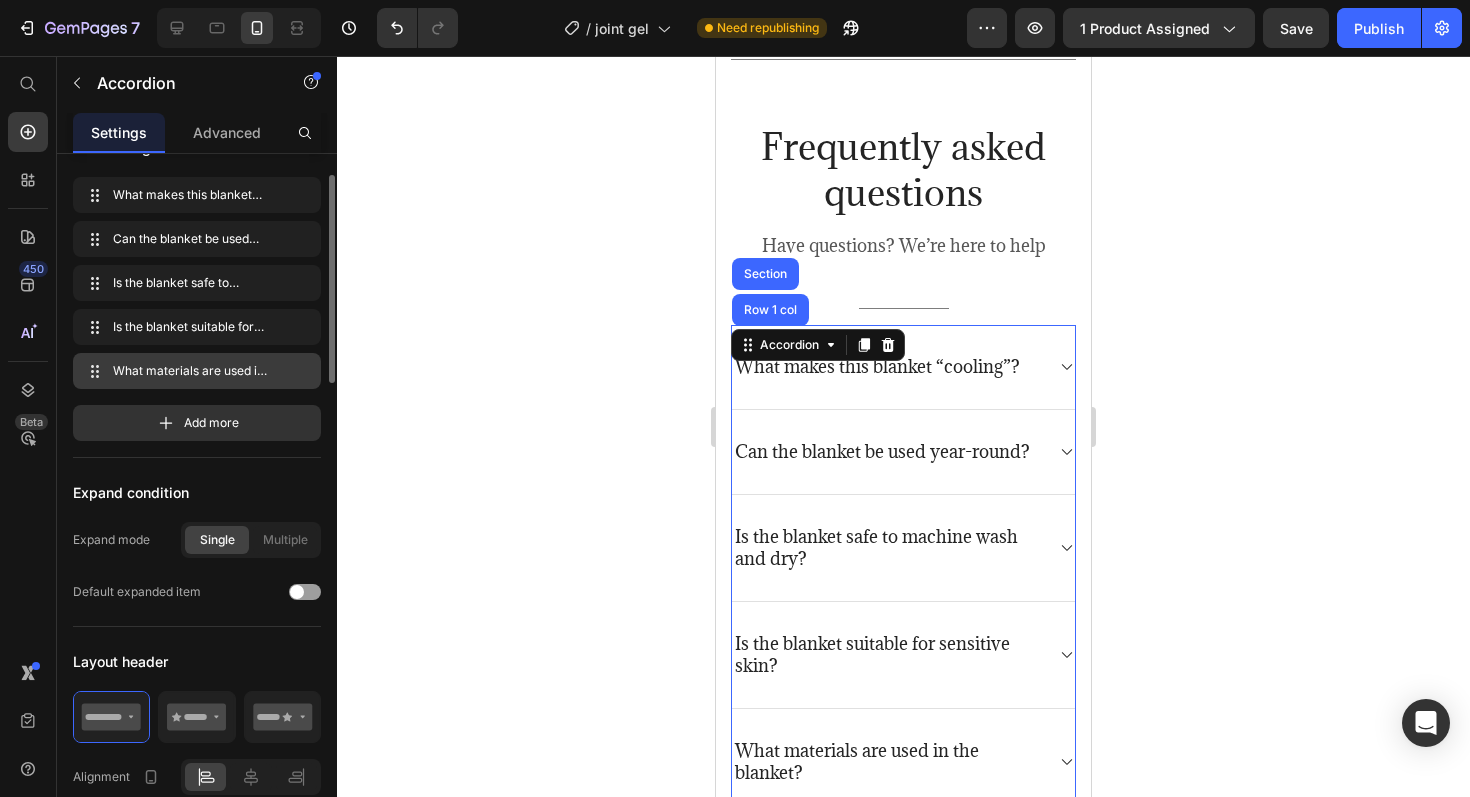 scroll, scrollTop: 23, scrollLeft: 0, axis: vertical 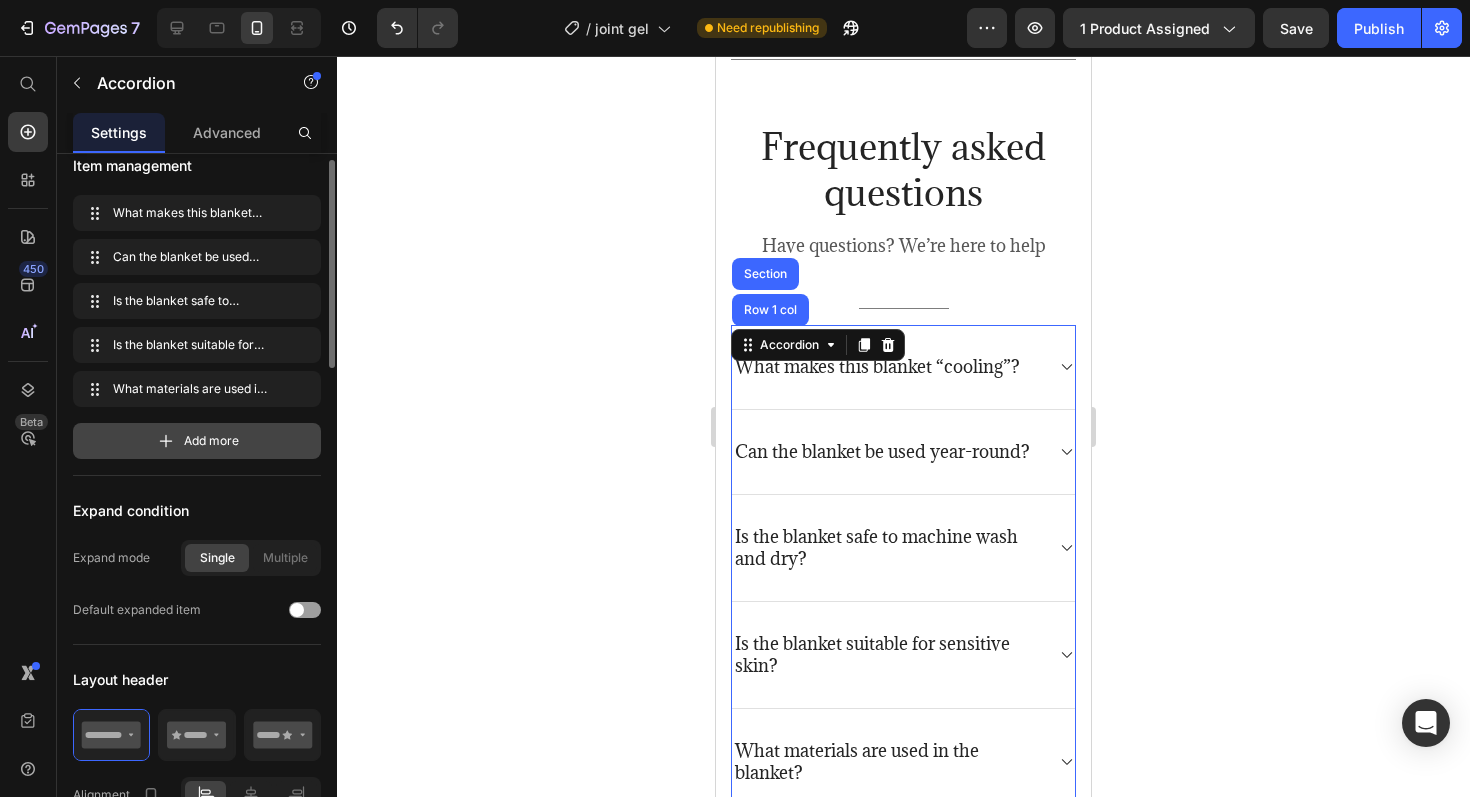 click on "Add more" at bounding box center [211, 441] 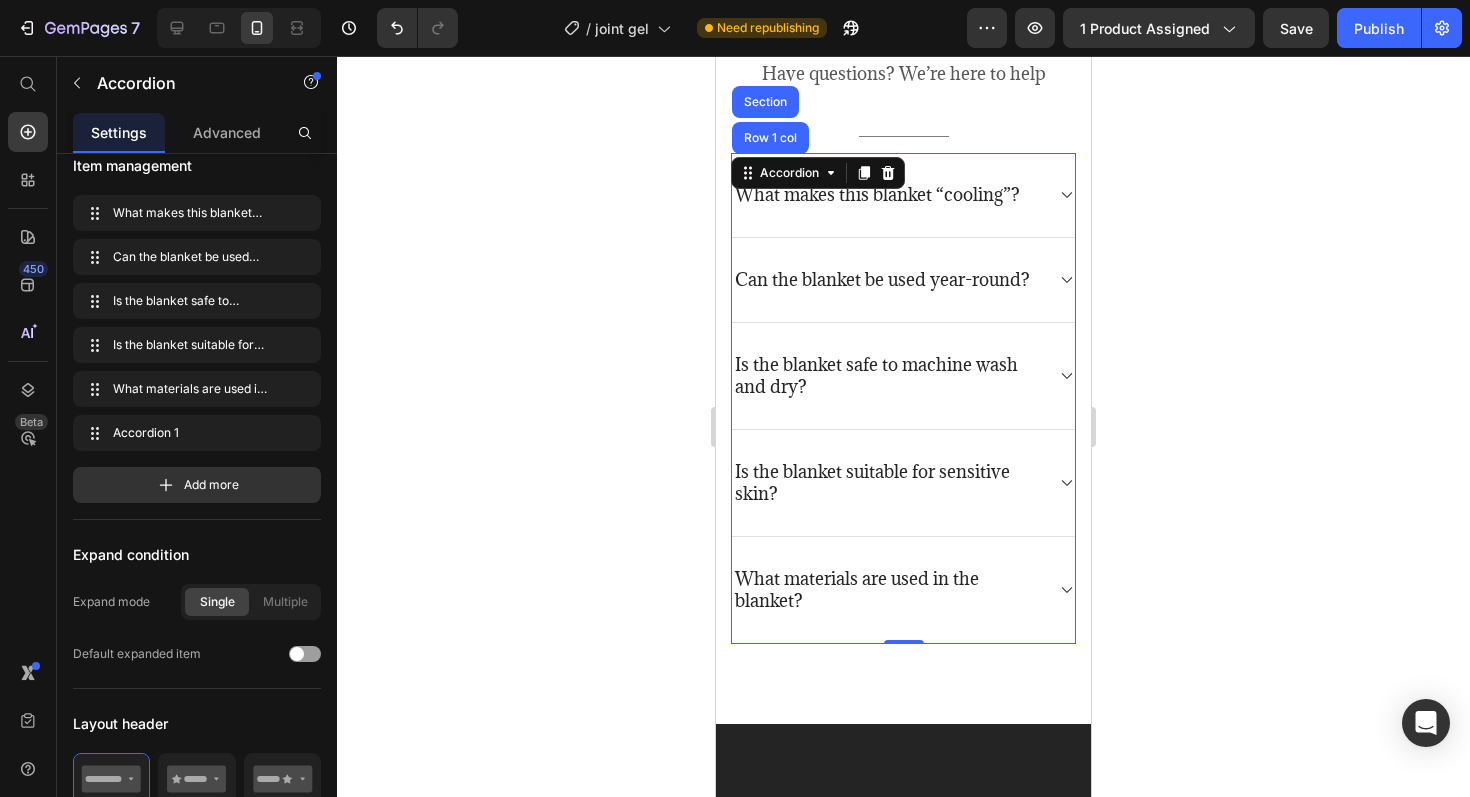 scroll, scrollTop: 4906, scrollLeft: 0, axis: vertical 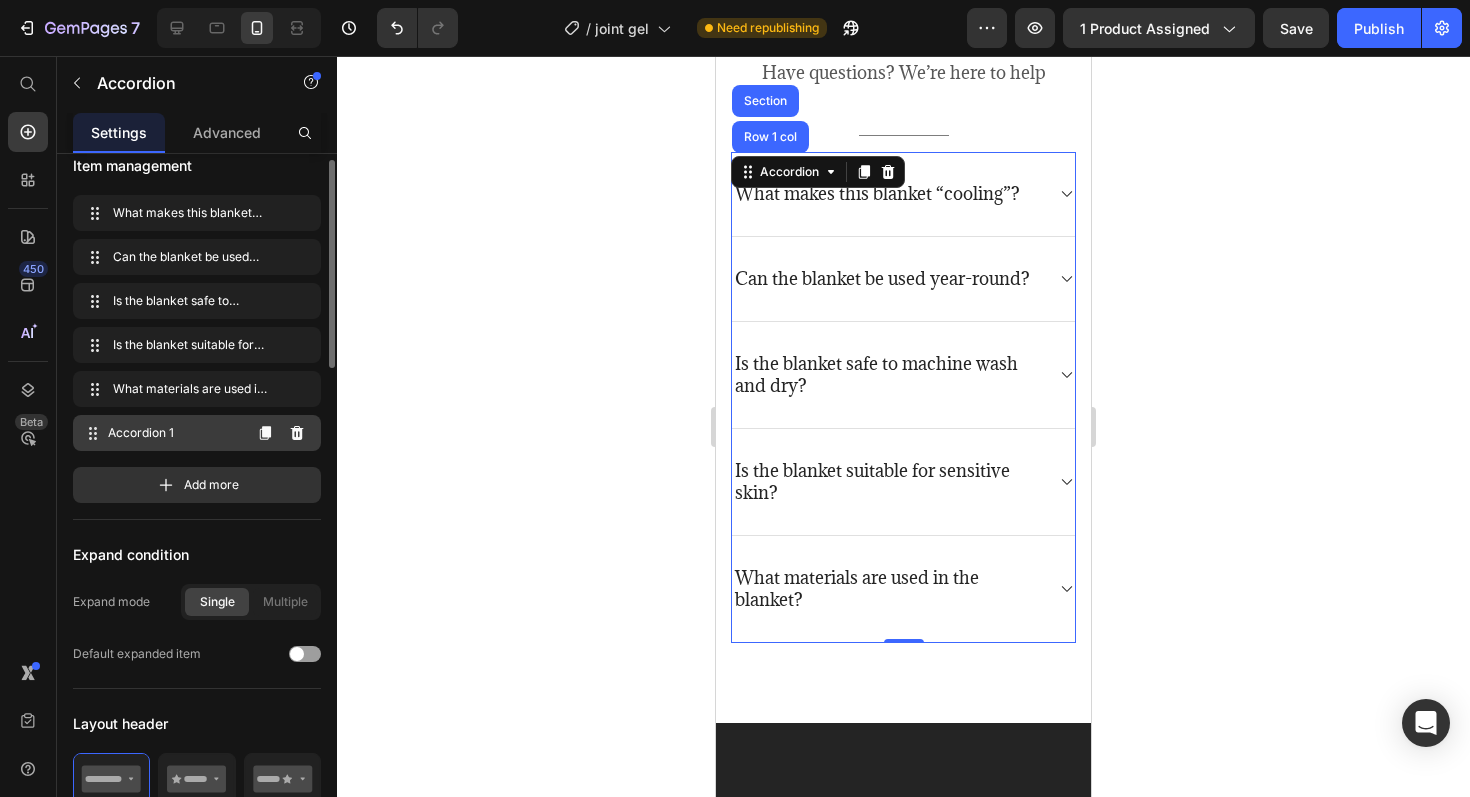 click on "Accordion 1 Accordion 1" at bounding box center (161, 433) 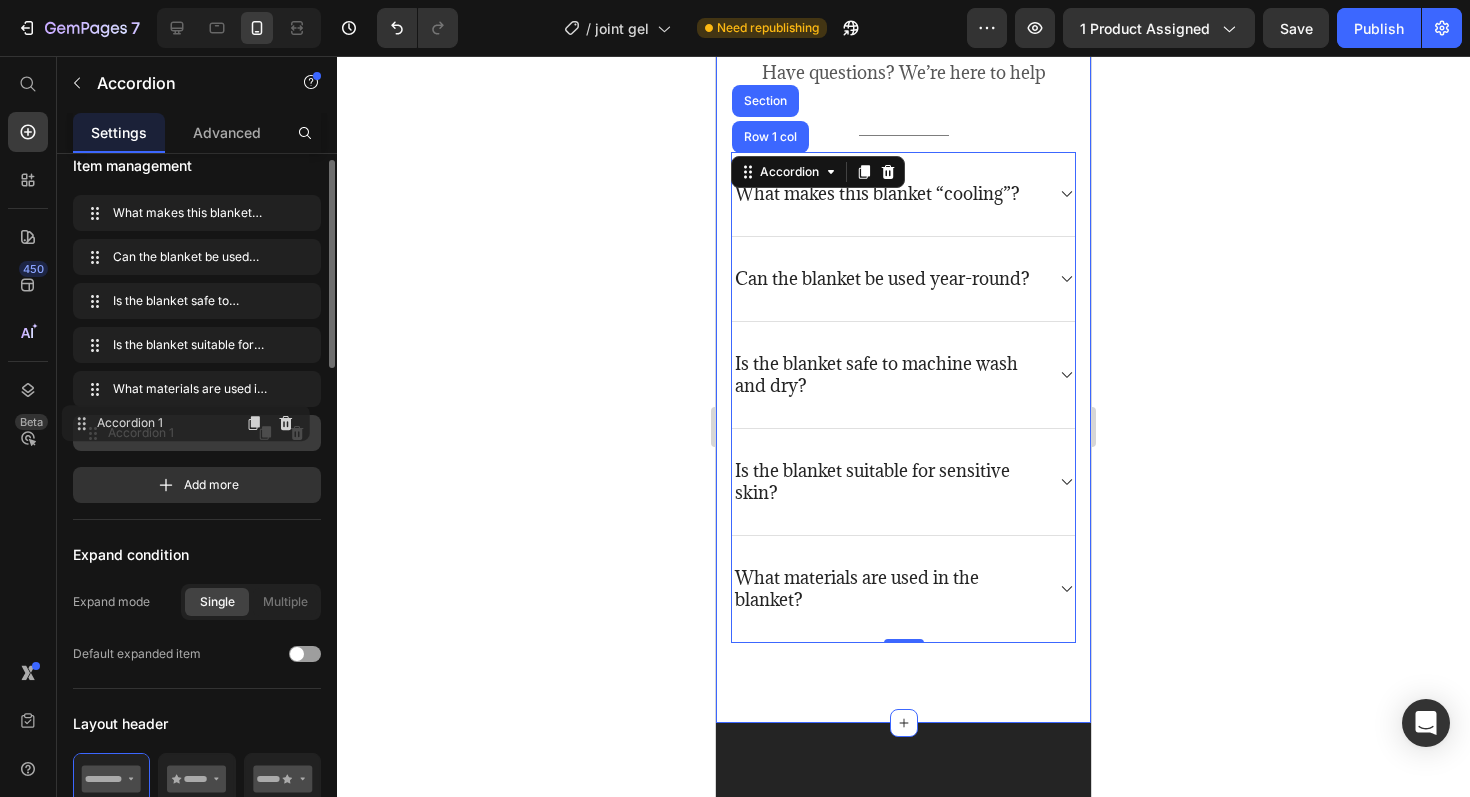 drag, startPoint x: 181, startPoint y: 435, endPoint x: 170, endPoint y: 421, distance: 17.804493 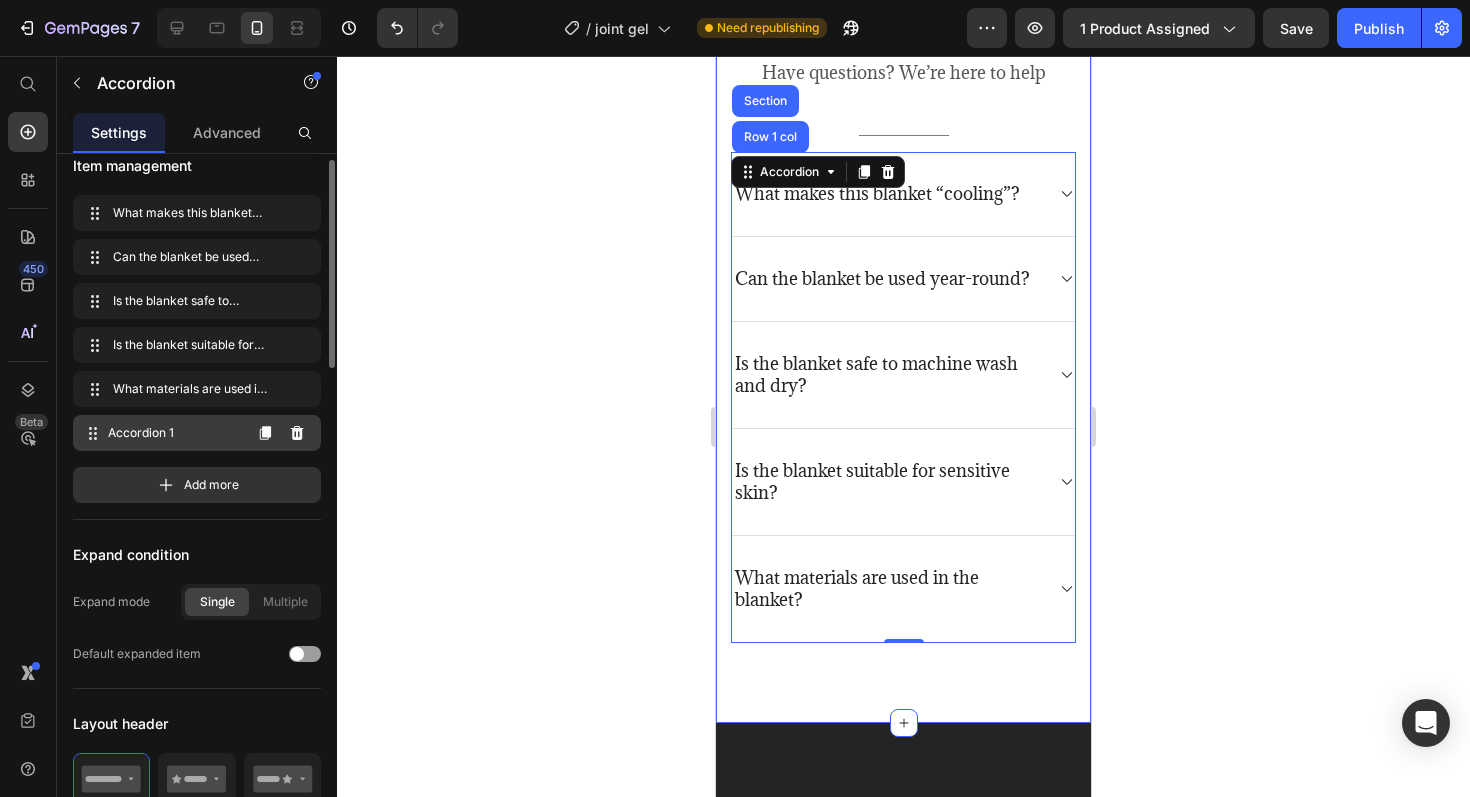click on "Accordion 1" at bounding box center [174, 433] 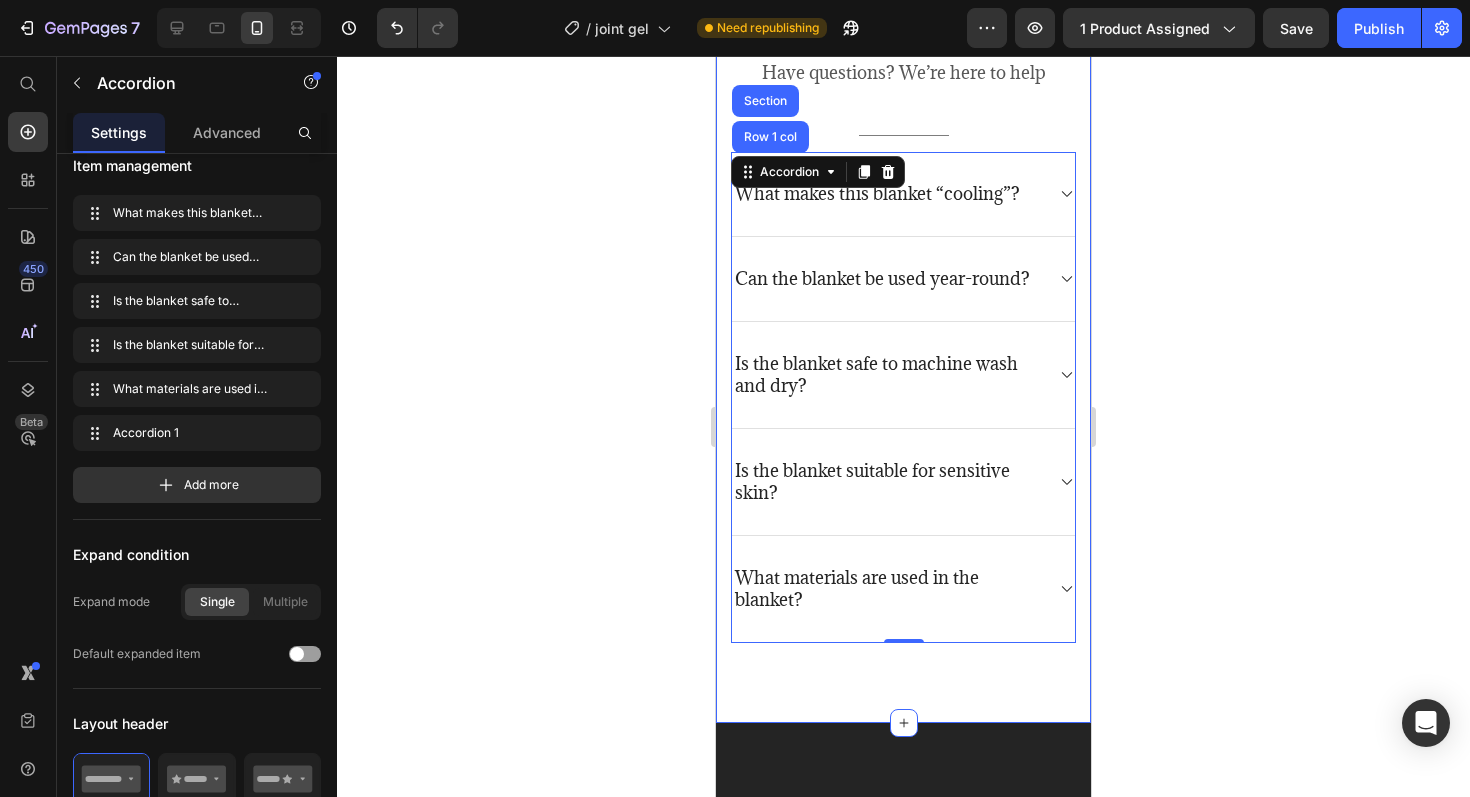 click on "Frequently asked questions Heading Have questions? We’re here to help Text block                Title Line
What makes this blanket “cooling”?
Can the blanket be used year-round?
Is the blanket safe to machine wash and dry?
Is the blanket suitable for sensitive skin?
What materials are used in the blanket? Accordion Row 1 col Section   0 Row Section 7" at bounding box center (903, 326) 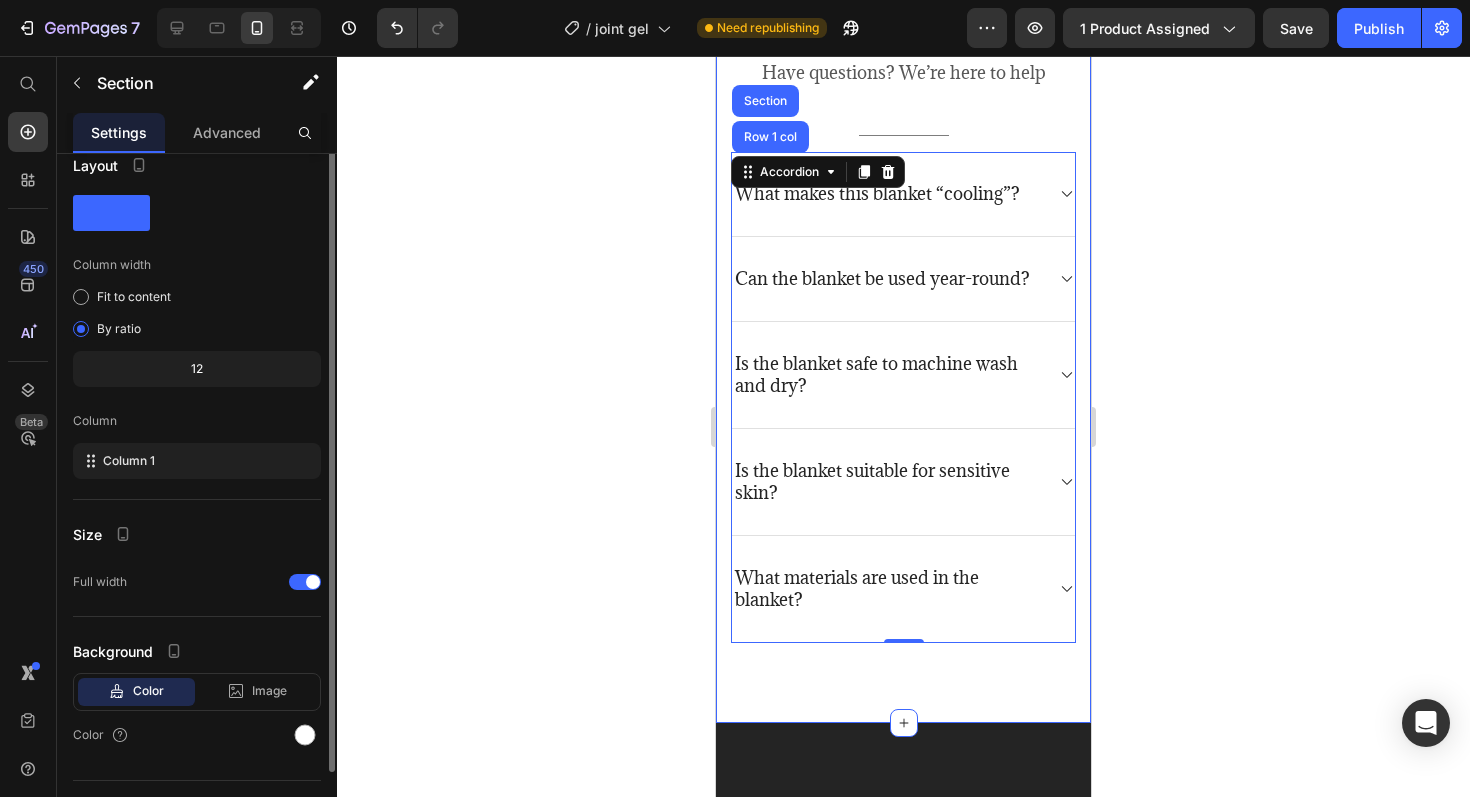 scroll, scrollTop: 0, scrollLeft: 0, axis: both 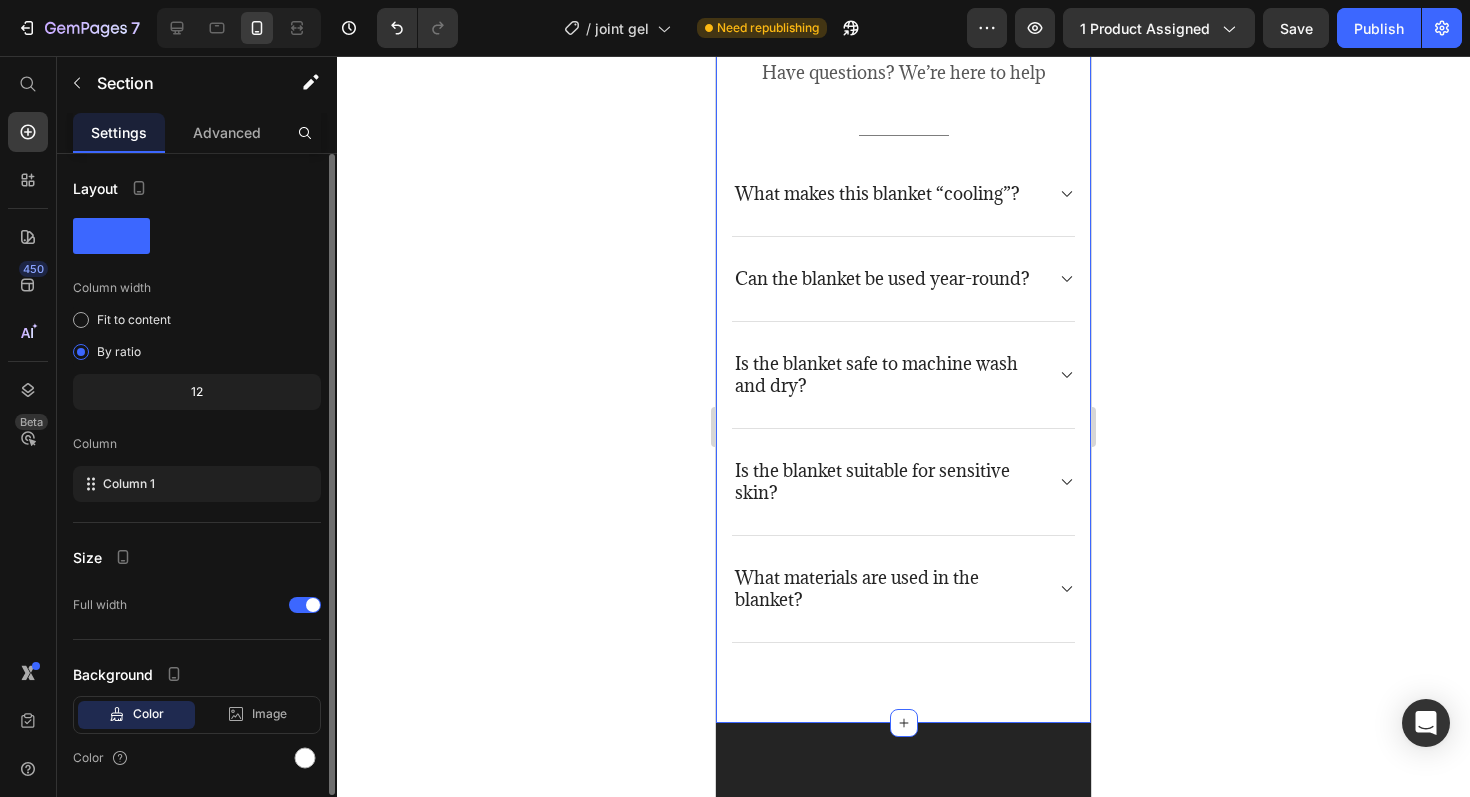click on "Frequently asked questions Heading Have questions? We’re here to help Text block                Title Line
What makes this blanket “cooling”?
Can the blanket be used year-round?
Is the blanket safe to machine wash and dry?
Is the blanket suitable for sensitive skin?
What materials are used in the blanket? Accordion Row Section 7   You can create reusable sections Create Theme Section AI Content Write with GemAI What would you like to describe here? Tone and Voice Persuasive Product Cooling Summer Blanket Show more Generate" at bounding box center [903, 326] 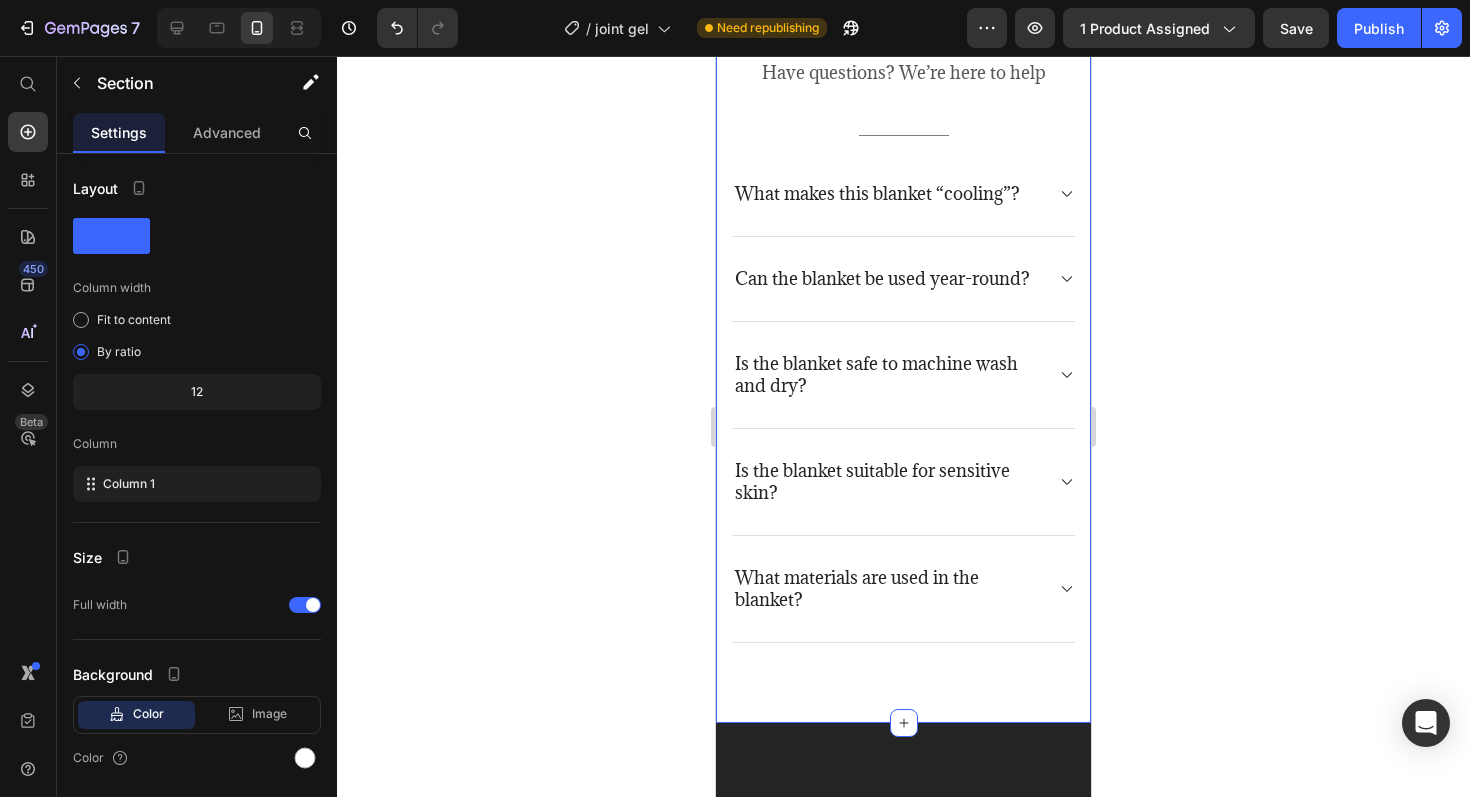 click on "Frequently asked questions Heading Have questions? We’re here to help Text block                Title Line
What makes this blanket “cooling”?
Can the blanket be used year-round?
Is the blanket safe to machine wash and dry?
Is the blanket suitable for sensitive skin?
What materials are used in the blanket? Accordion Row Section 7   You can create reusable sections Create Theme Section AI Content Write with GemAI What would you like to describe here? Tone and Voice Persuasive Product Cooling Summer Blanket Show more Generate" at bounding box center (903, 326) 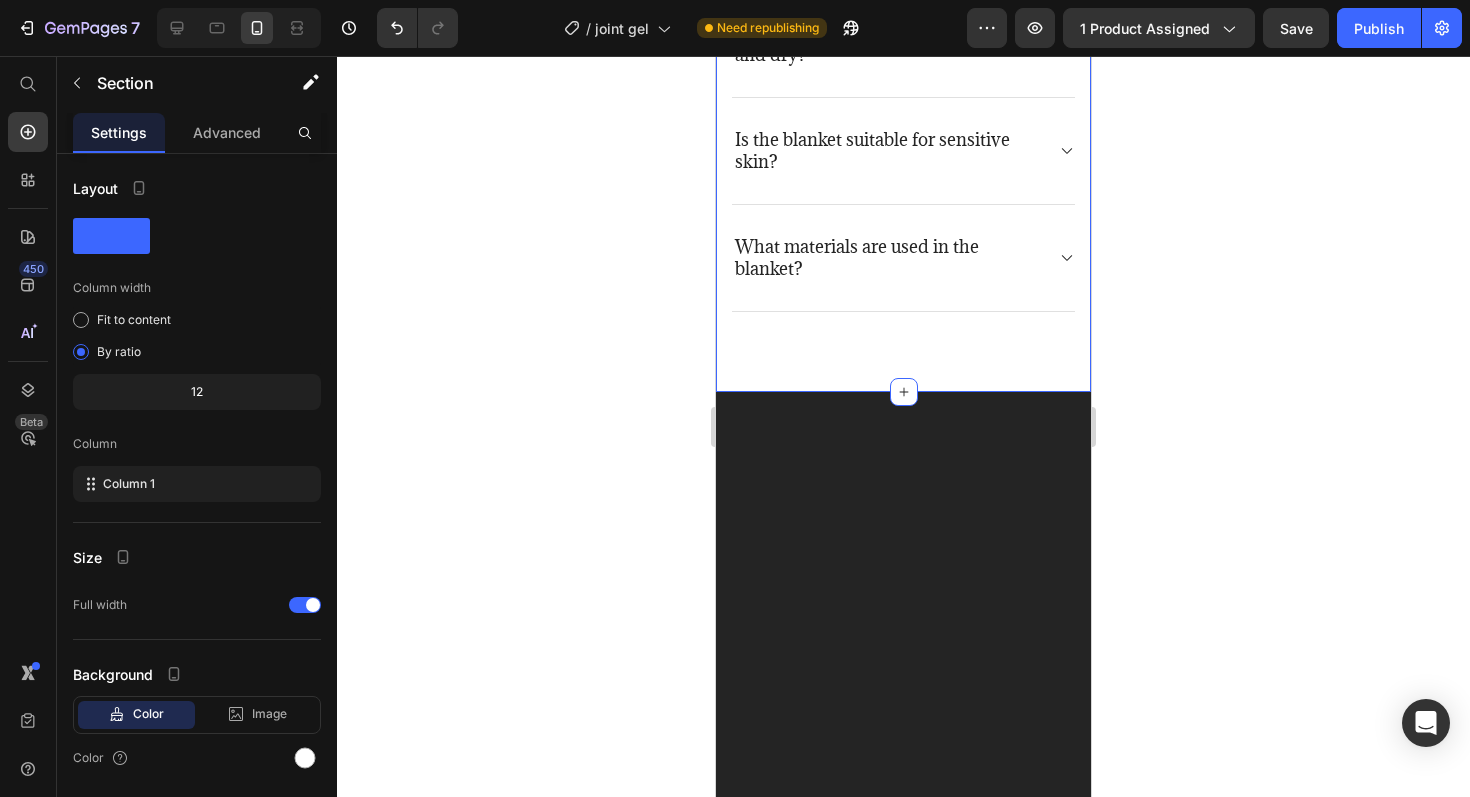 scroll, scrollTop: 4159, scrollLeft: 0, axis: vertical 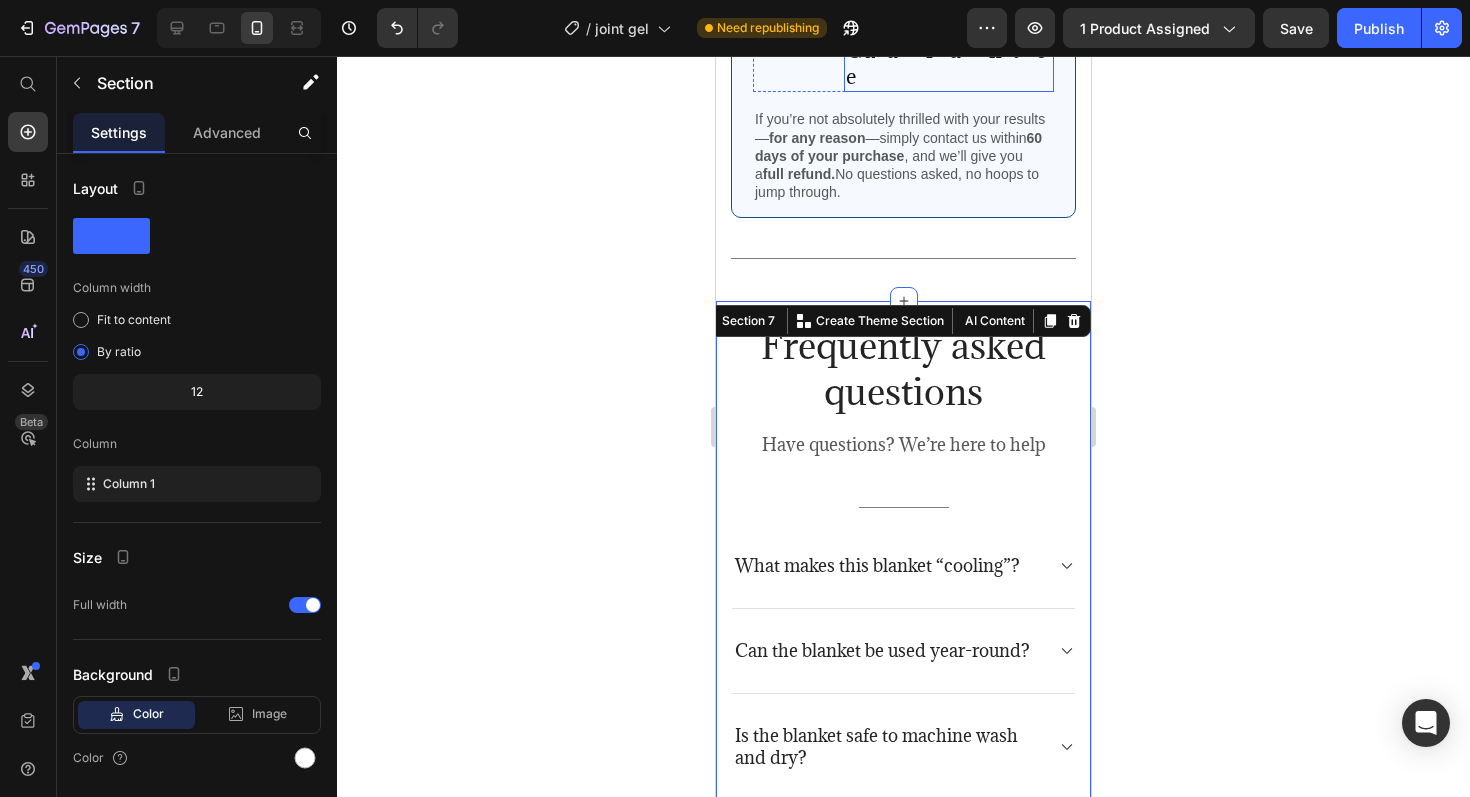 click on "60 Day Money-Back Guarantee" at bounding box center (949, 25) 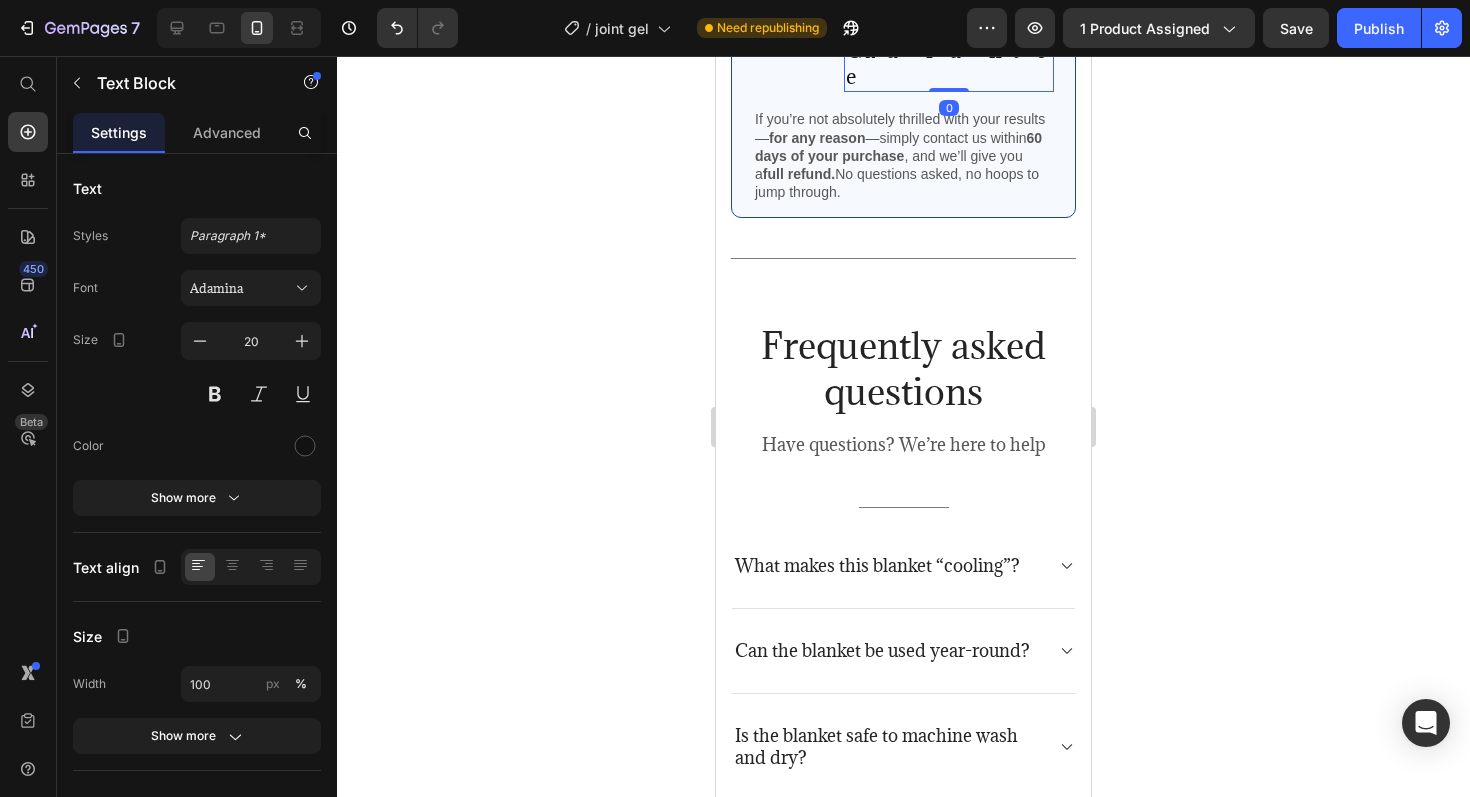 click on "60 Day Money-Back Guarantee" at bounding box center [949, 25] 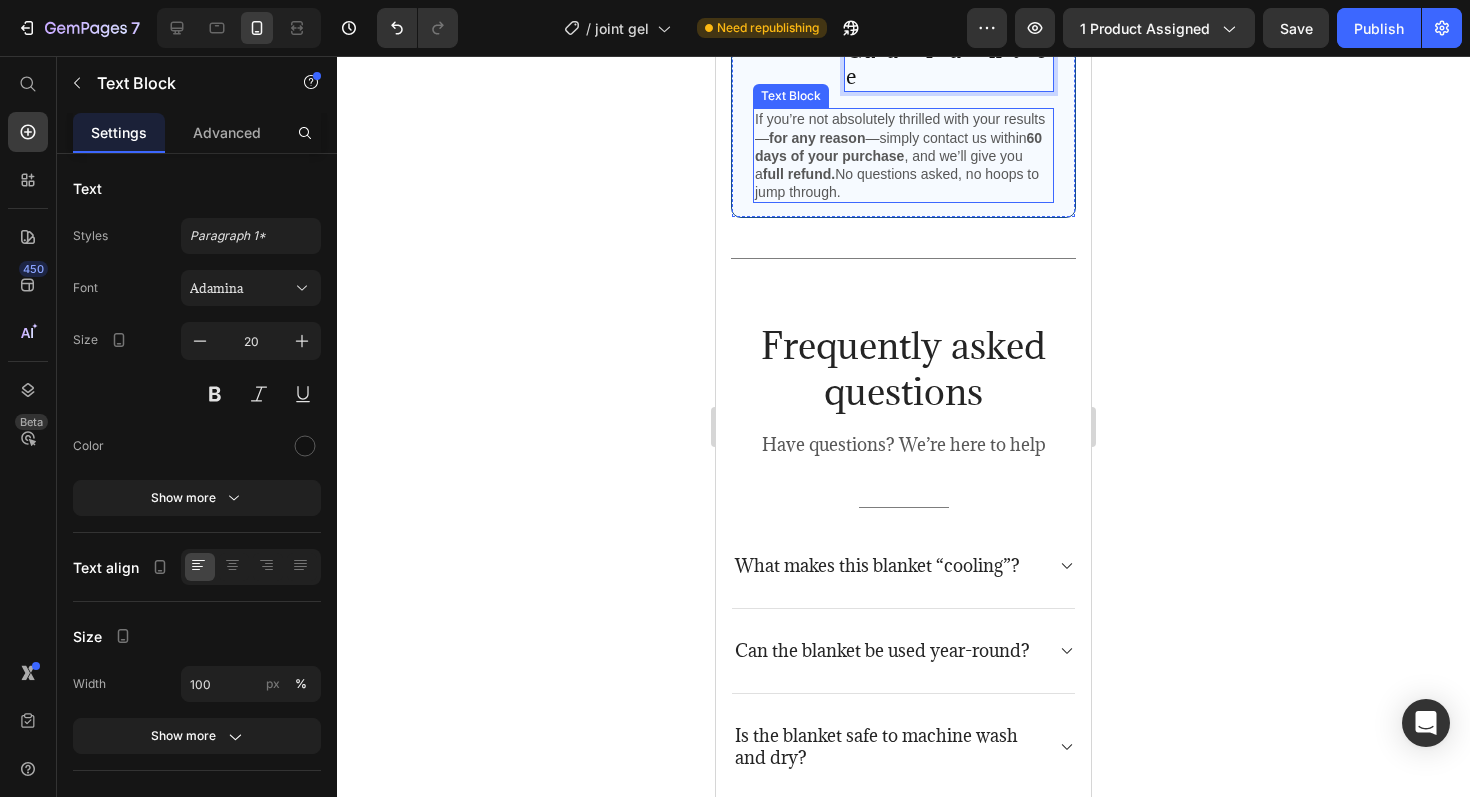 click on "If you’re not absolutely thrilled with your results— for any reason —simply contact us within  60 days of your purchase , and we’ll give you a  full refund.  No questions asked, no hoops to jump through." at bounding box center [903, 155] 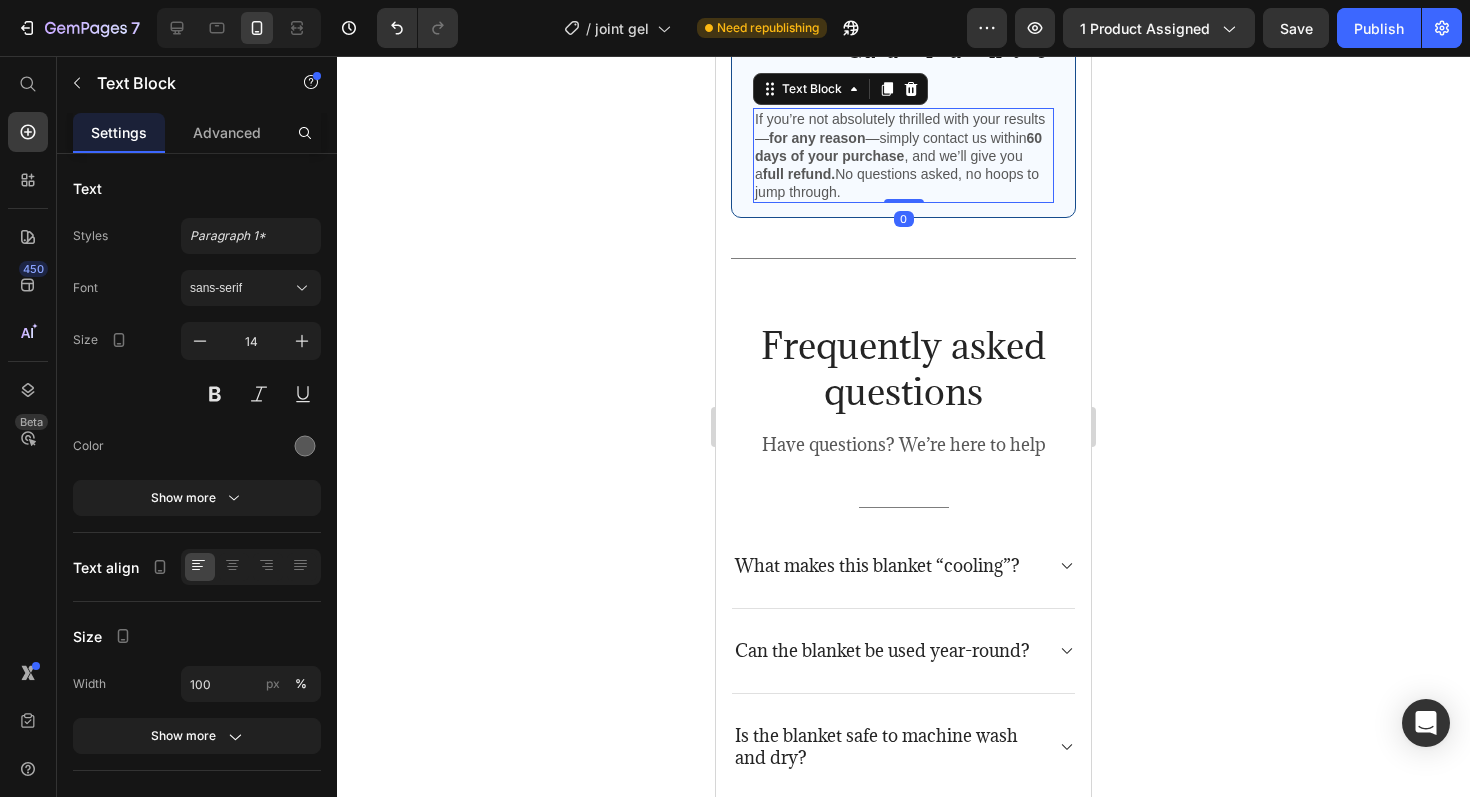 click on "If you’re not absolutely thrilled with your results— for any reason —simply contact us within  60 days of your purchase , and we’ll give you a  full refund.  No questions asked, no hoops to jump through." at bounding box center [903, 155] 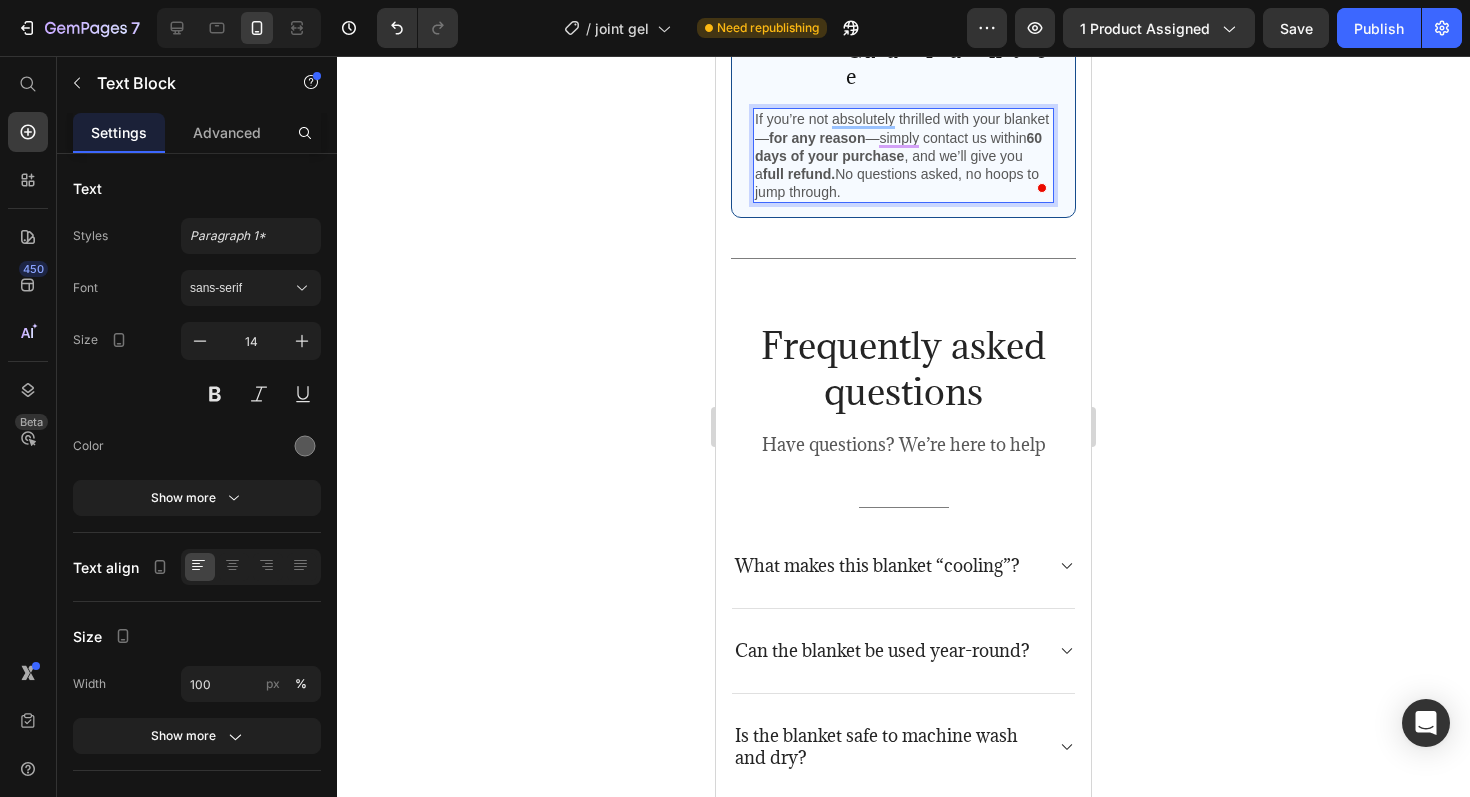 click on "60 days of your purchase" at bounding box center (898, 147) 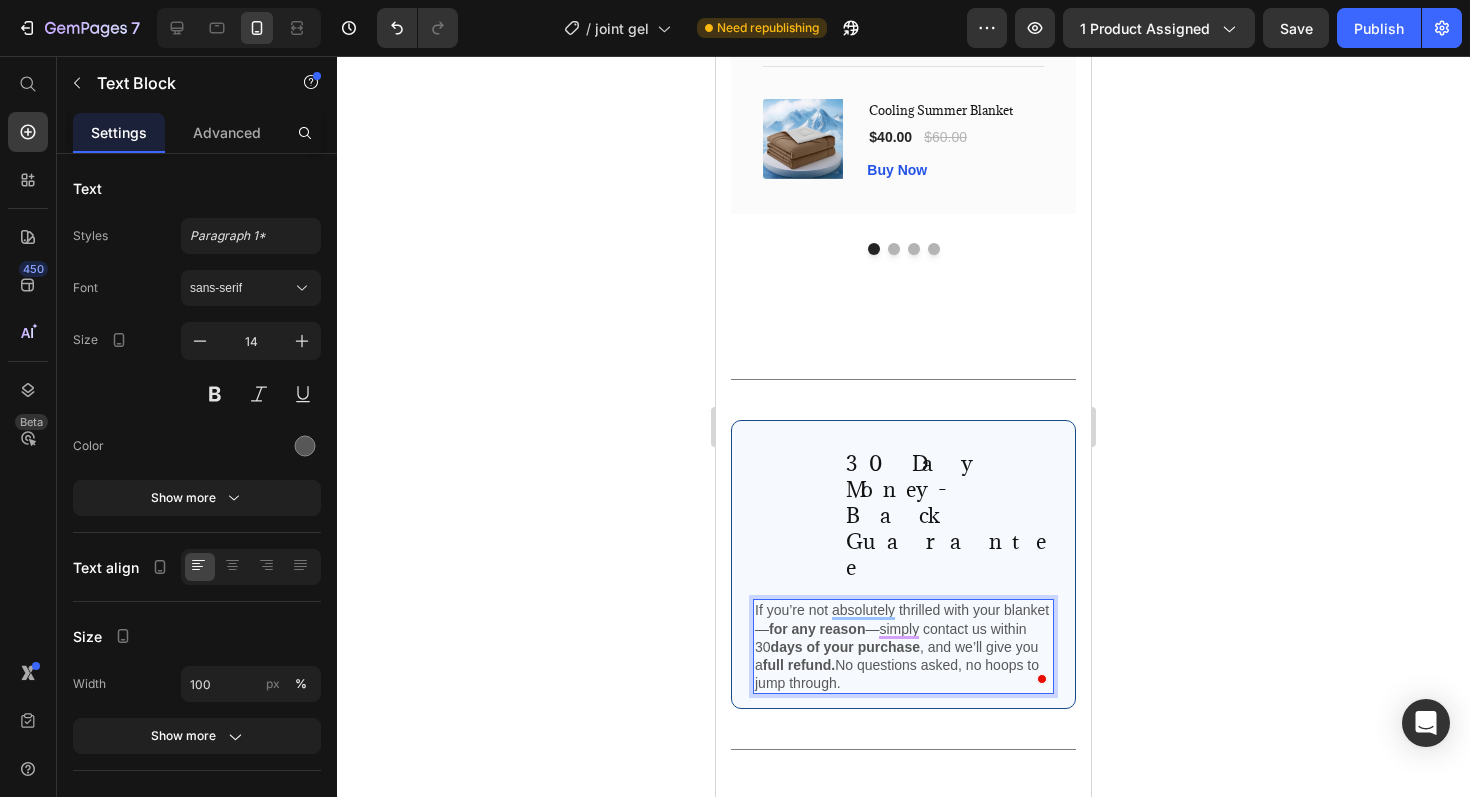 scroll, scrollTop: 3600, scrollLeft: 0, axis: vertical 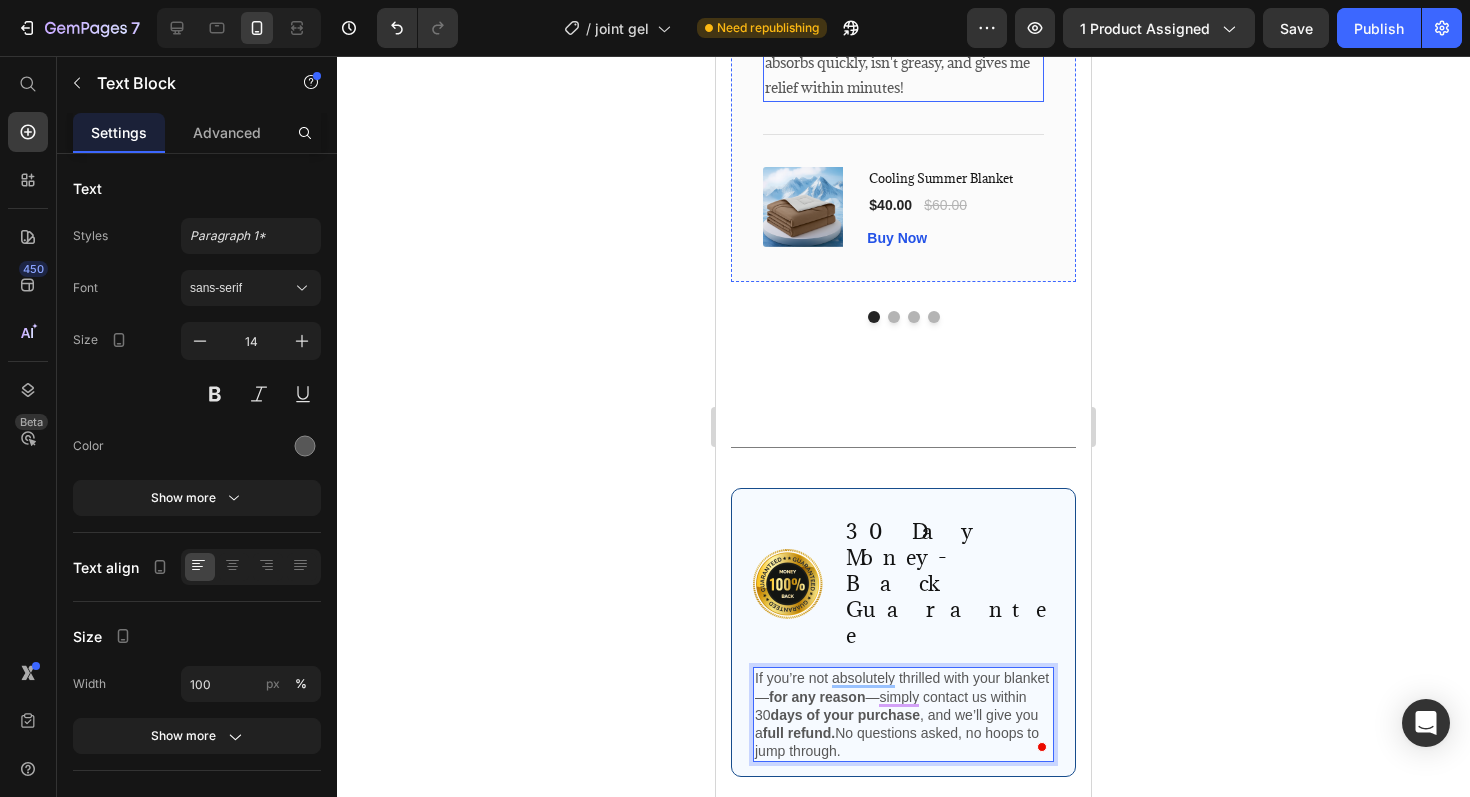 click on "I've tried countless products for my knee pain, but nothing works like this gel. It absorbs quickly, isn't greasy, and gives me relief within minutes!" at bounding box center [903, 50] 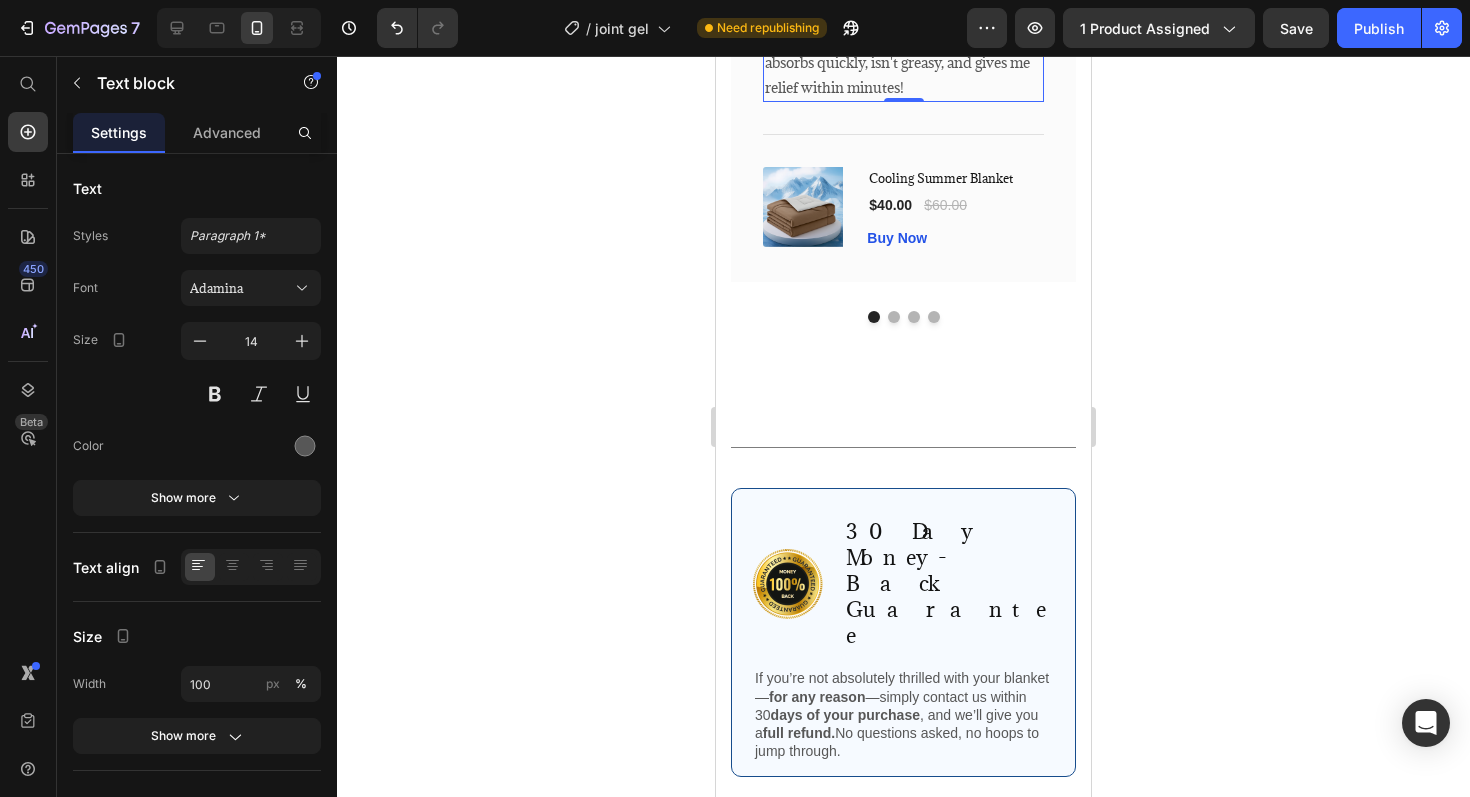 click on "I've tried countless products for my knee pain, but nothing works like this gel. It absorbs quickly, isn't greasy, and gives me relief within minutes!" at bounding box center [903, 50] 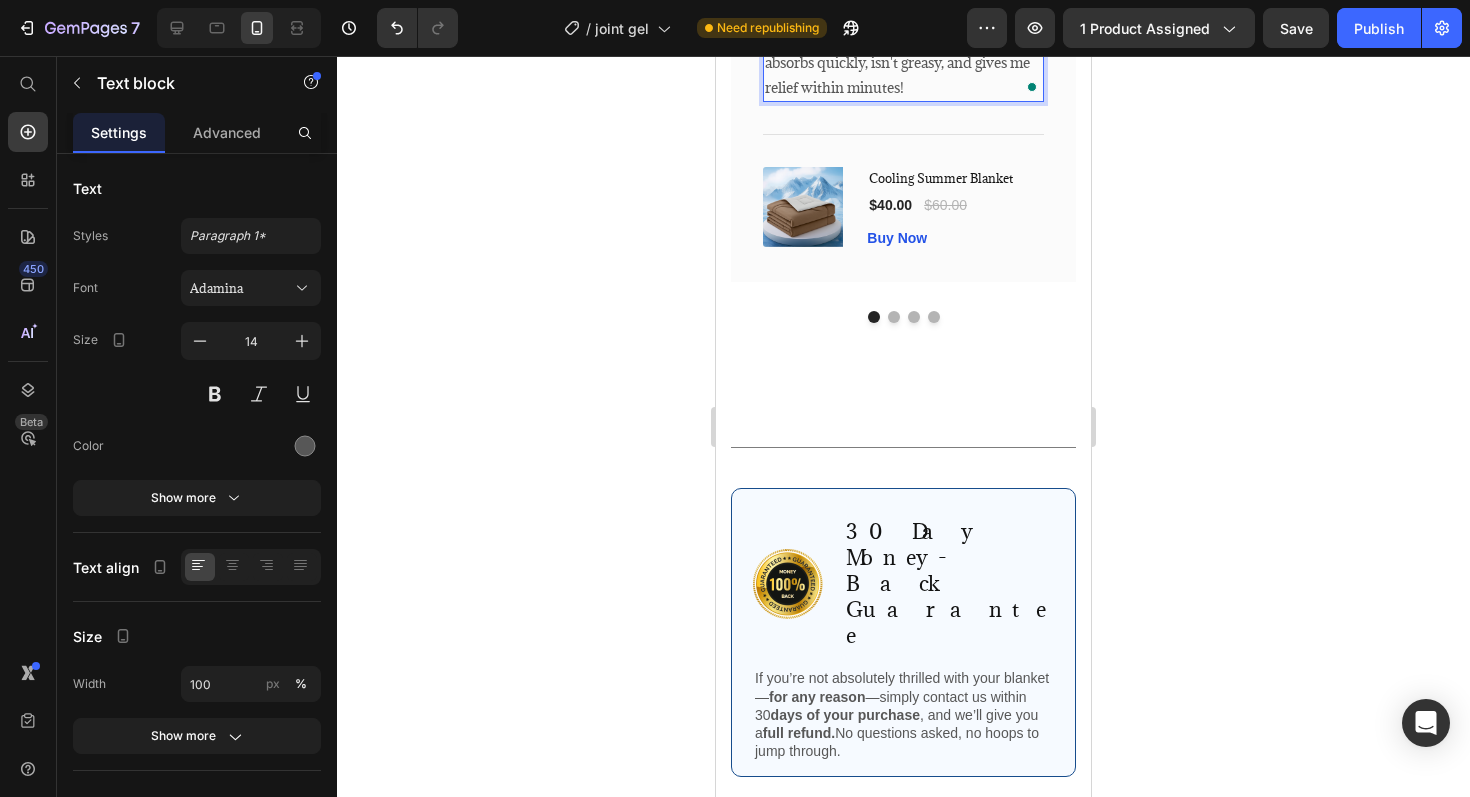 click on "I've tried countless products for my knee pain, but nothing works like this gel. It absorbs quickly, isn't greasy, and gives me relief within minutes!" at bounding box center (903, 50) 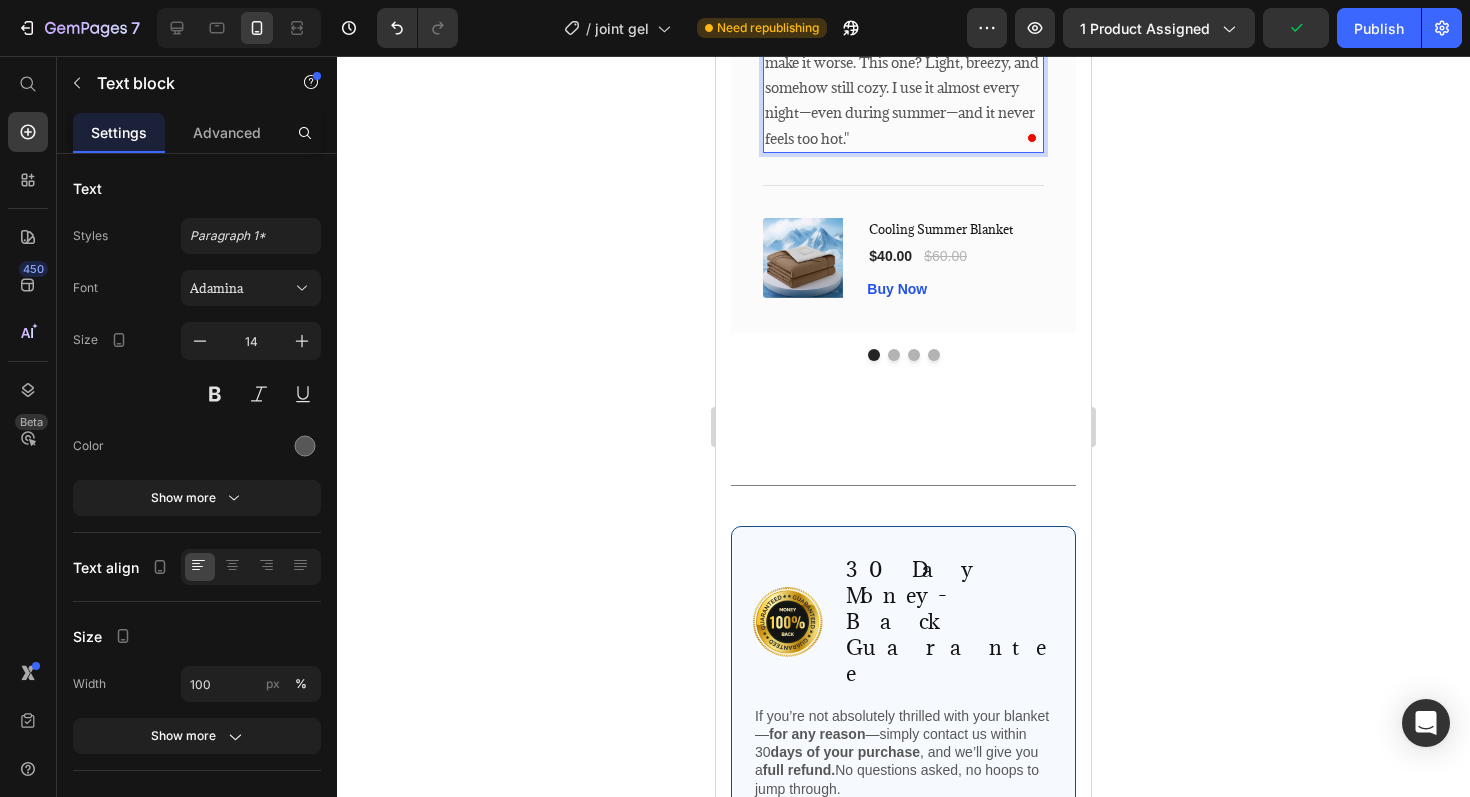 click on ""I live in Florida and it’s hot basically all the time, even at night. Most blankets just make it worse. This one? Light, breezy, and somehow still cozy. I use it almost every night—even during summer—and it never feels too hot."" at bounding box center (903, 75) 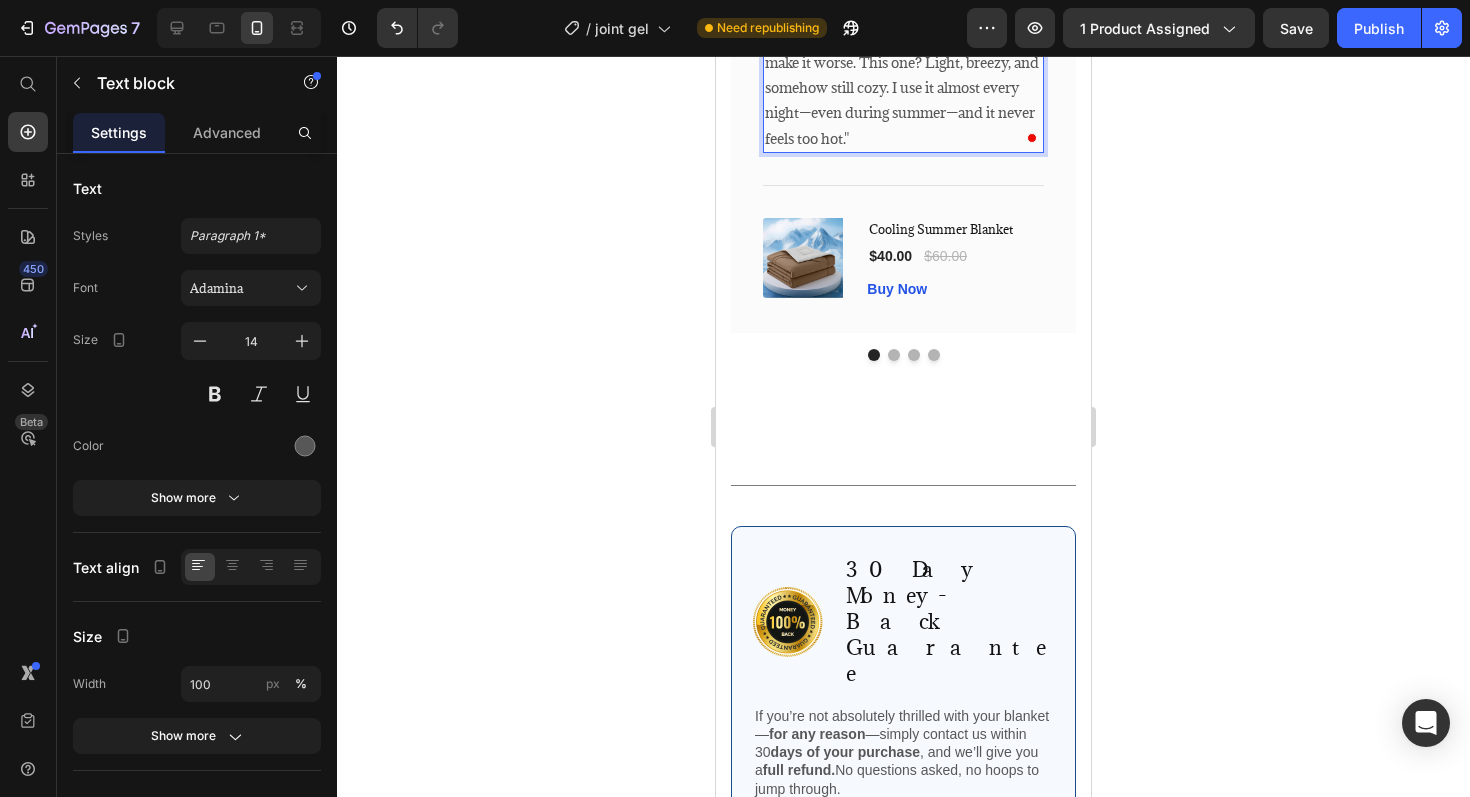 click 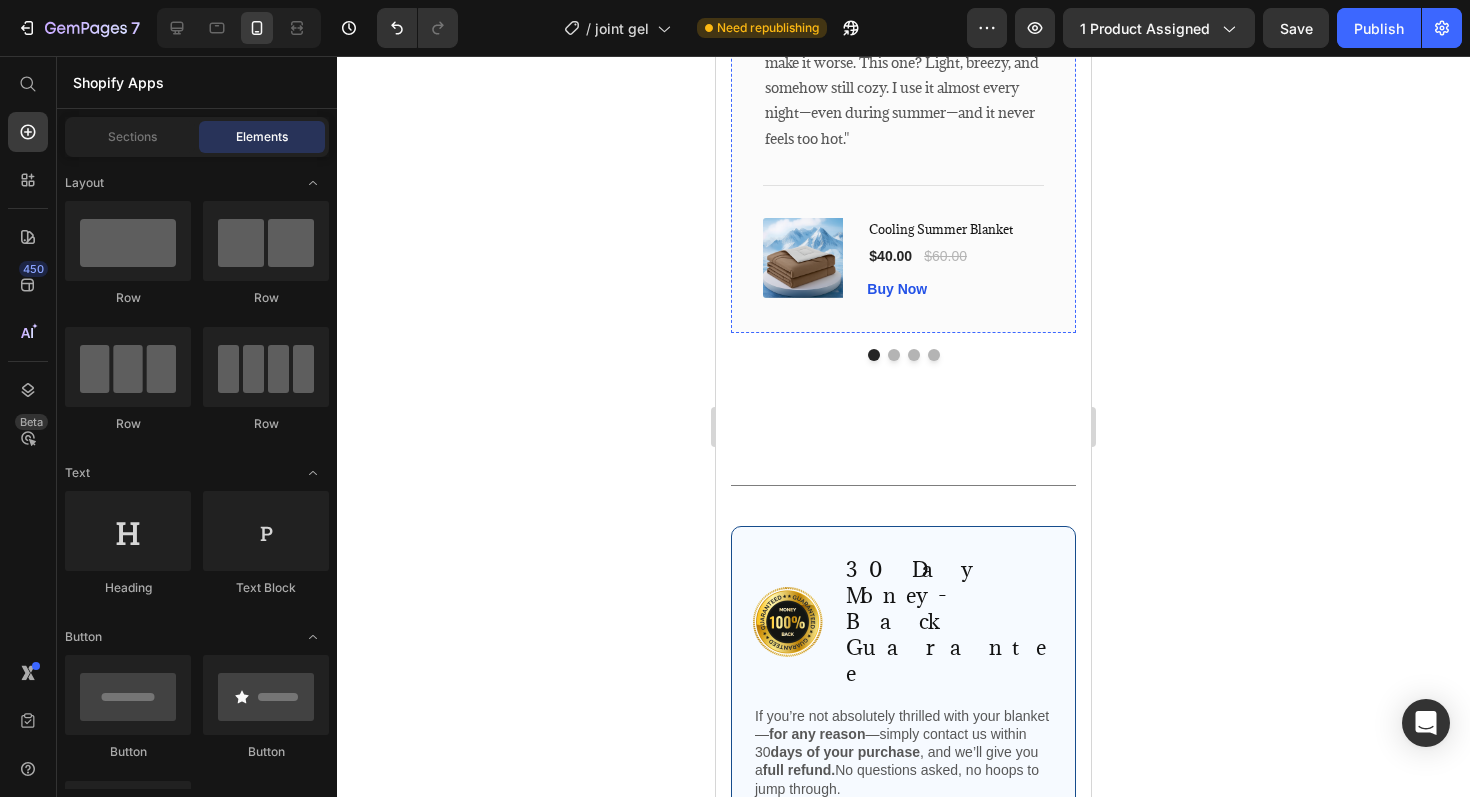 click on "Image
Icon
Icon
Icon
Icon
Icon Row Rita Carroll Text block Row" at bounding box center (903, -34) 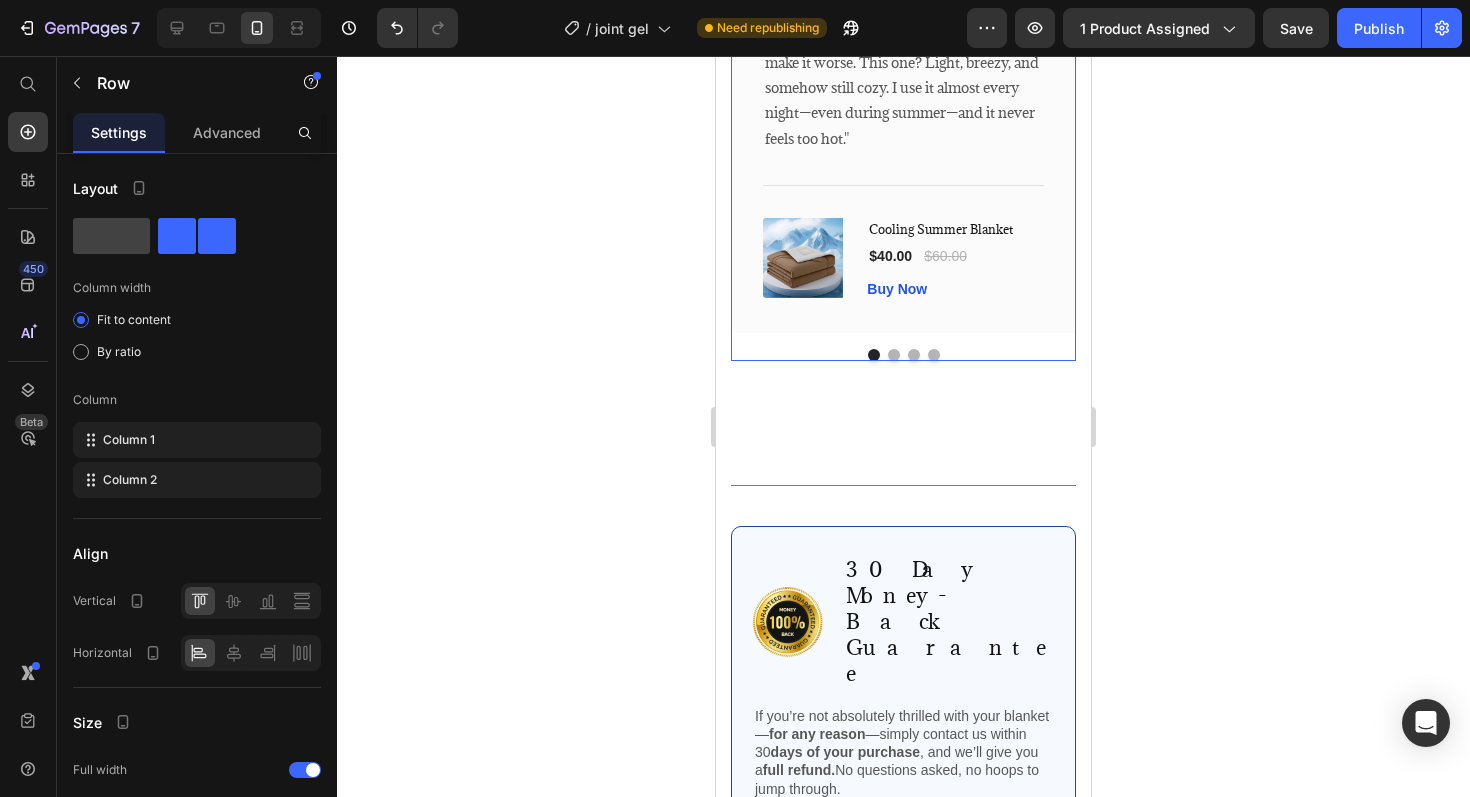 click at bounding box center [894, 355] 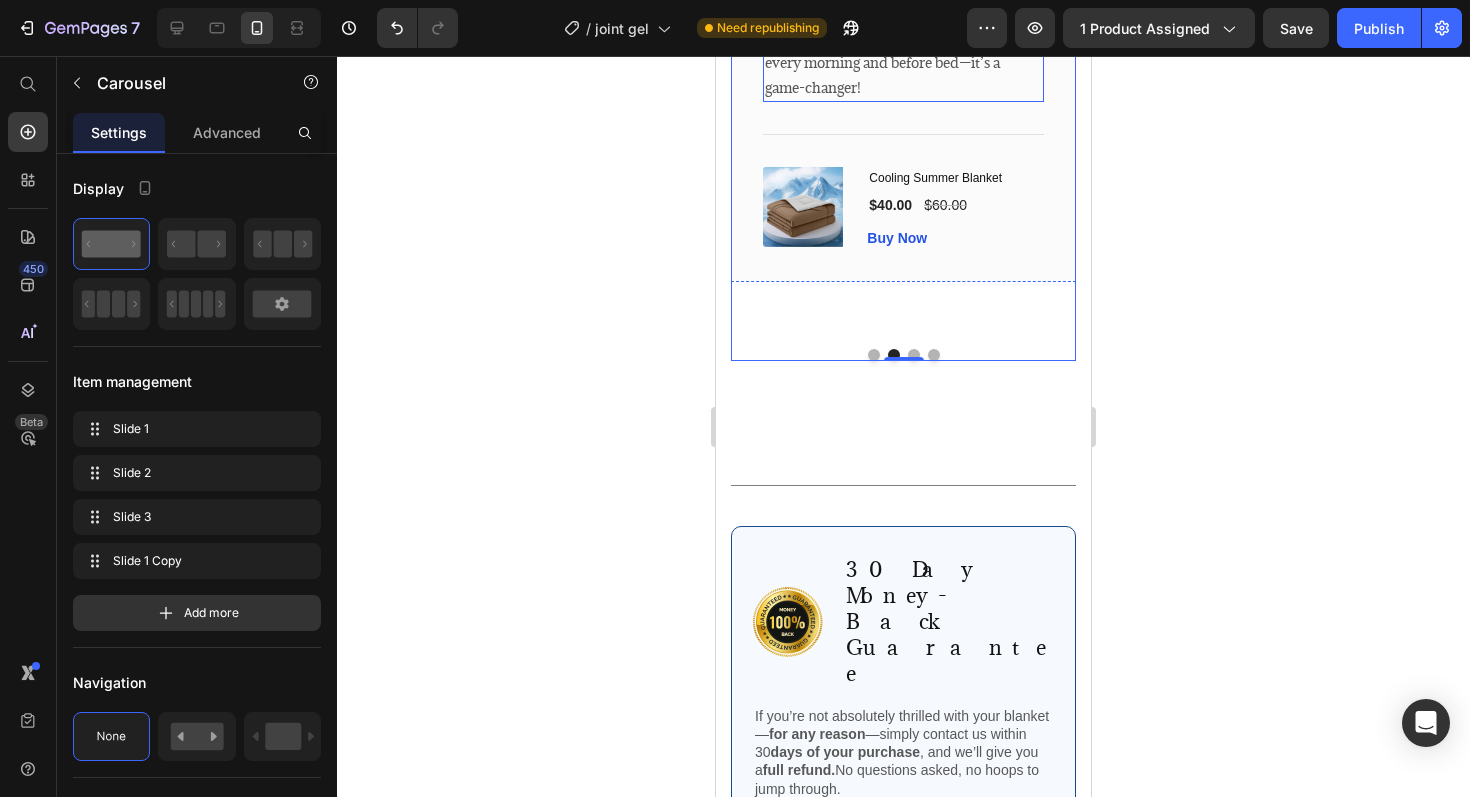 click on "After years of dealing with stiff joints, I can finally move comfortably again. I use it every morning and before bed—it’s a game-changer!" at bounding box center [903, 50] 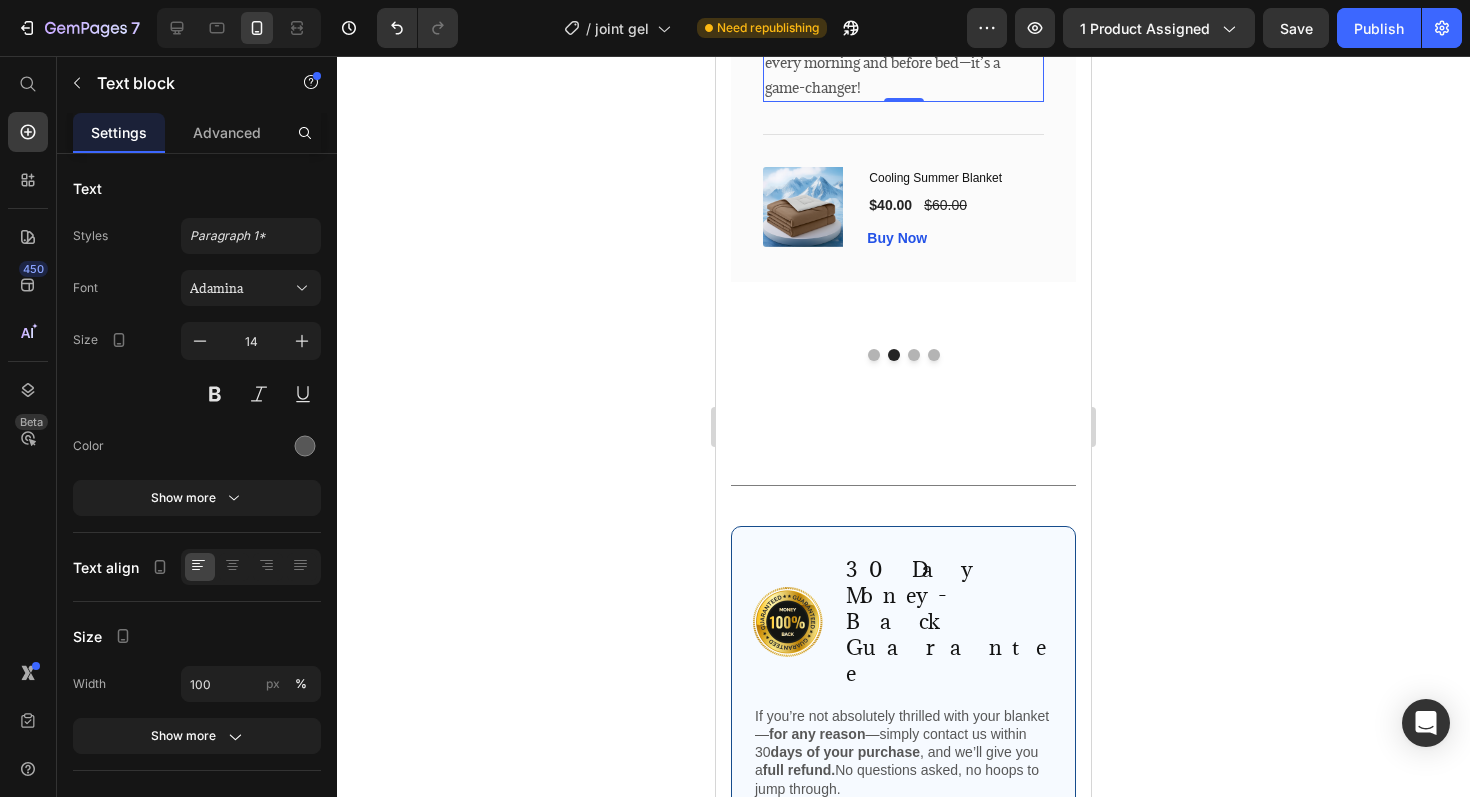 click on "After years of dealing with stiff joints, I can finally move comfortably again. I use it every morning and before bed—it’s a game-changer!" at bounding box center [903, 50] 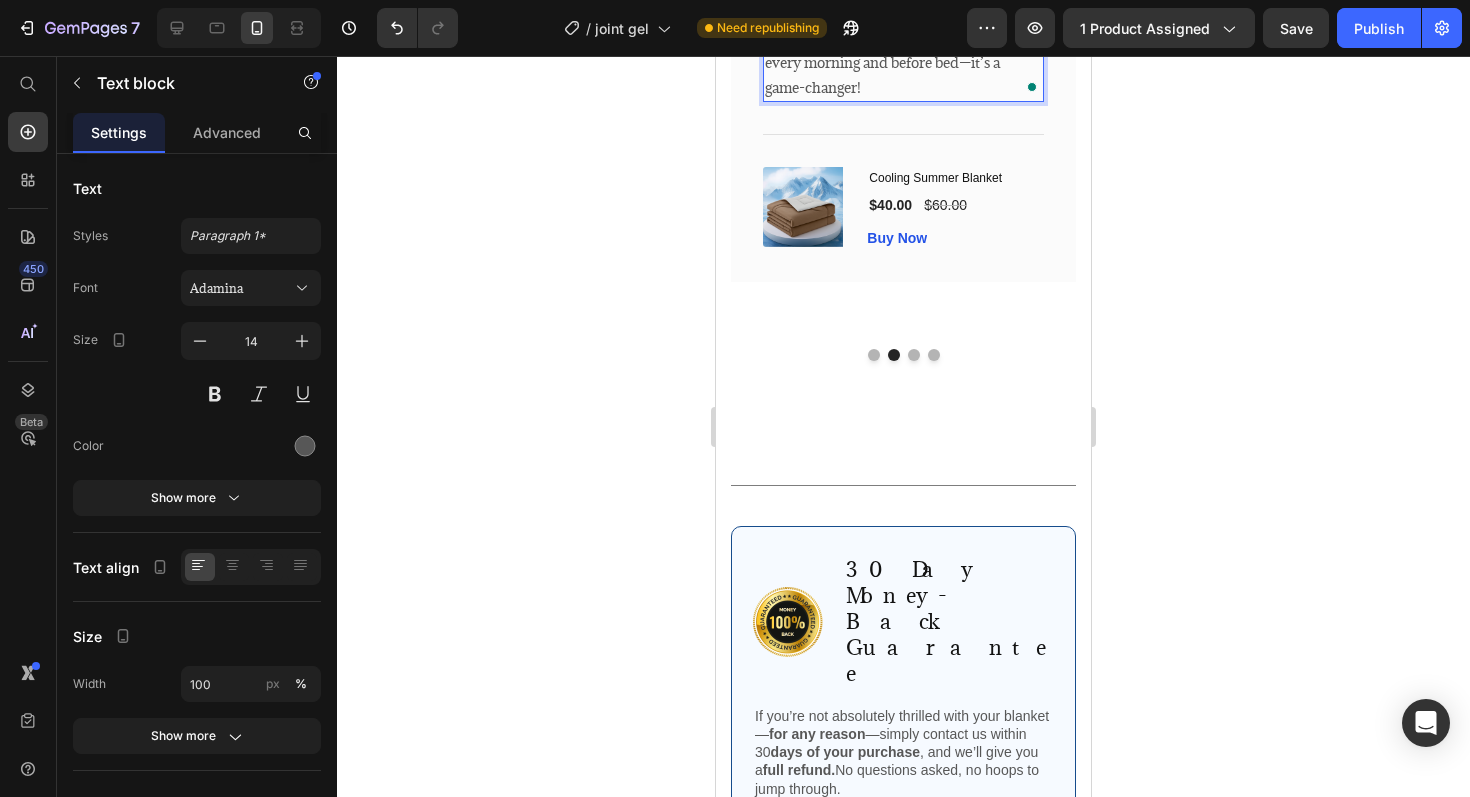 click on "After years of dealing with stiff joints, I can finally move comfortably again. I use it every morning and before bed—it’s a game-changer!" at bounding box center [903, 50] 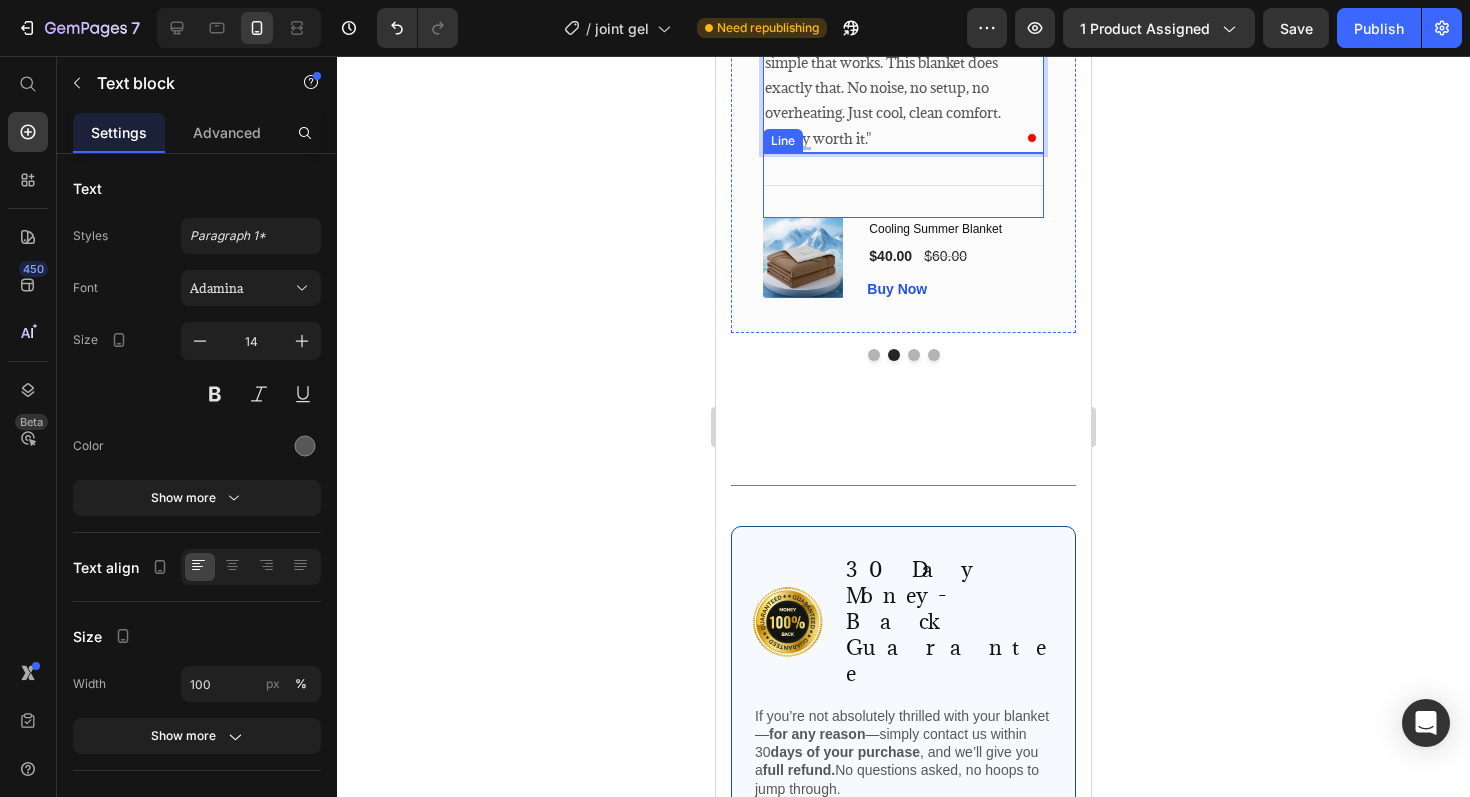 click on "Title Line" at bounding box center [903, 185] 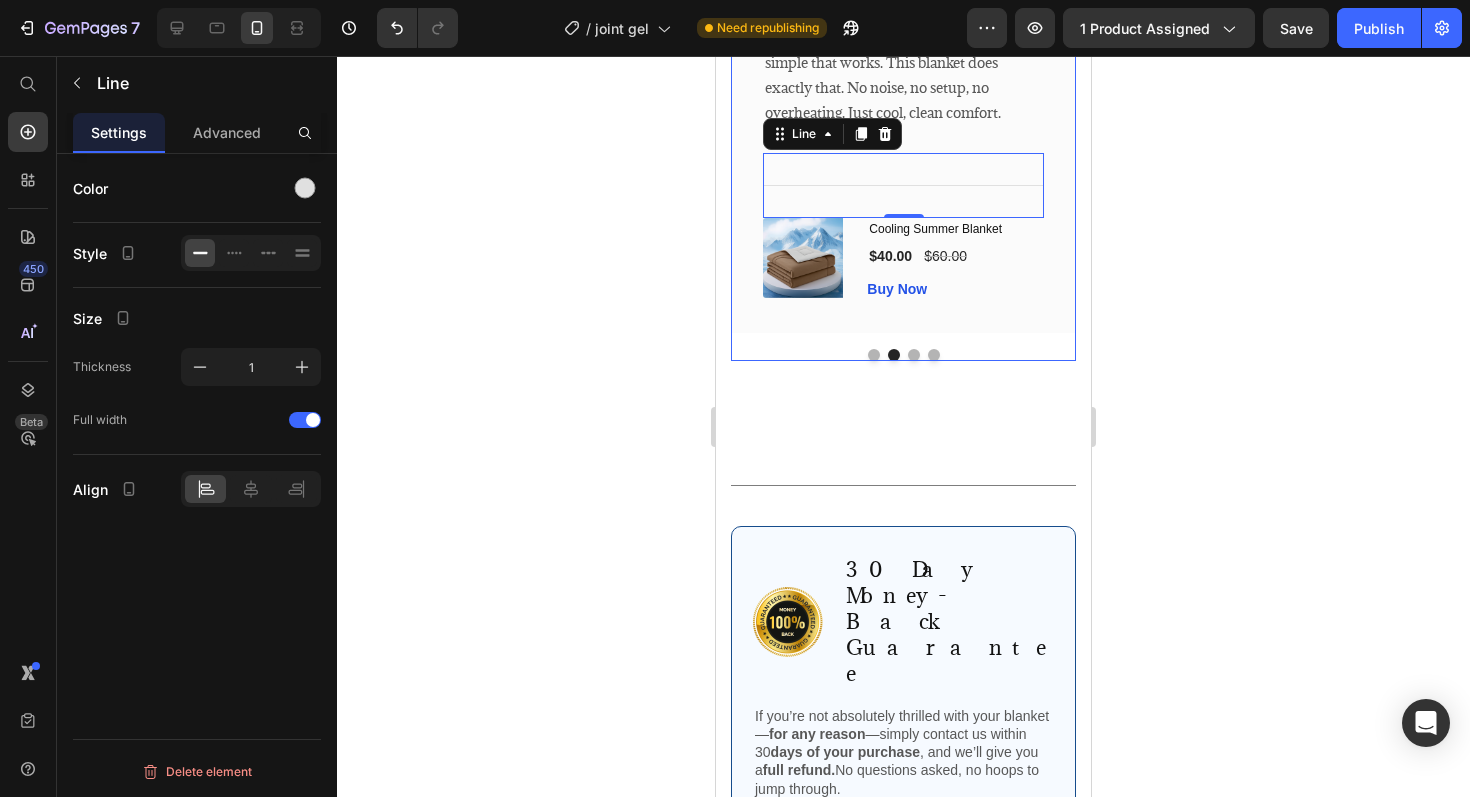 click at bounding box center [914, 355] 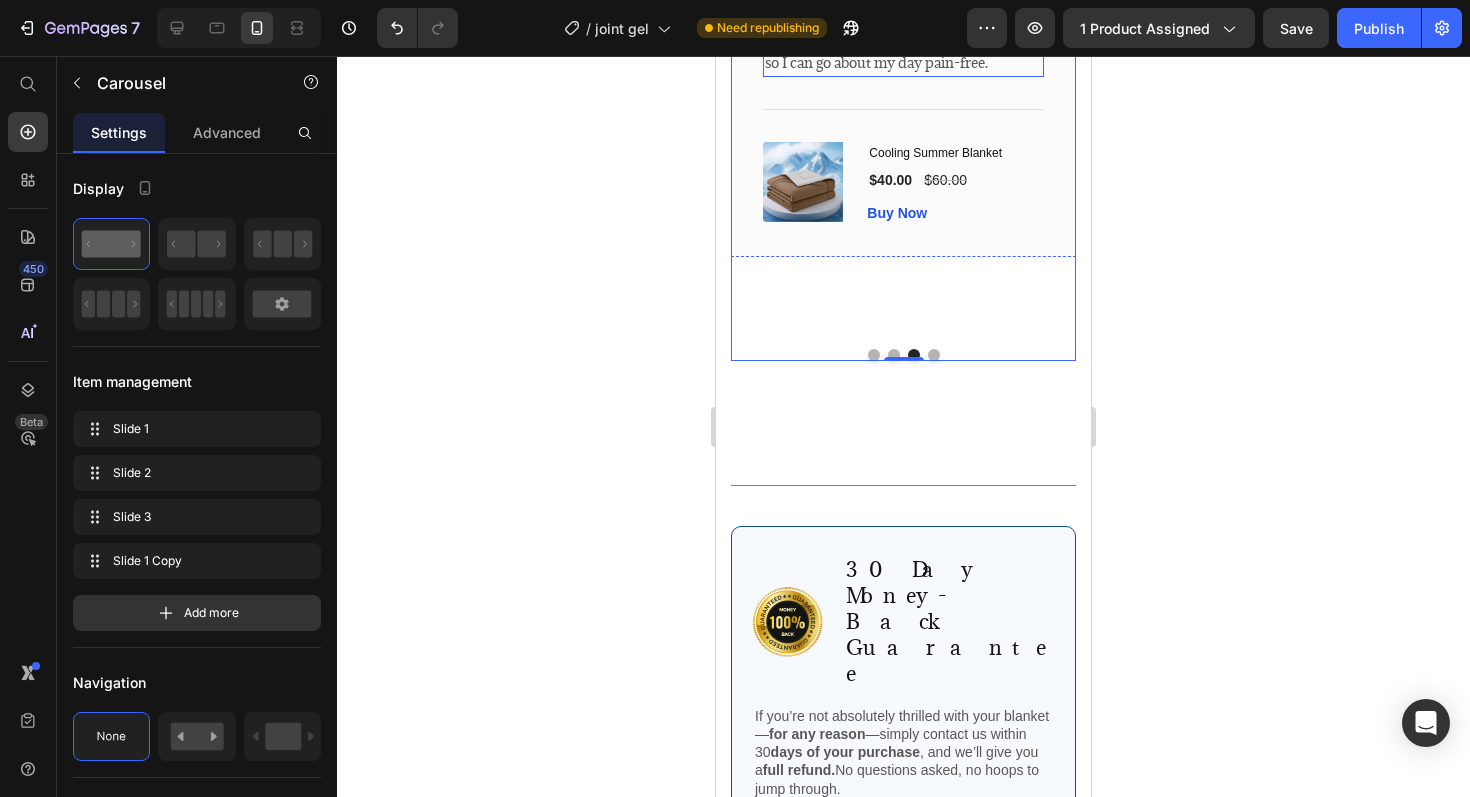 click on "love how fast this gel works. It soothes my aching hands without any greasy feeling, so I can go about my day pain-free." at bounding box center [903, 38] 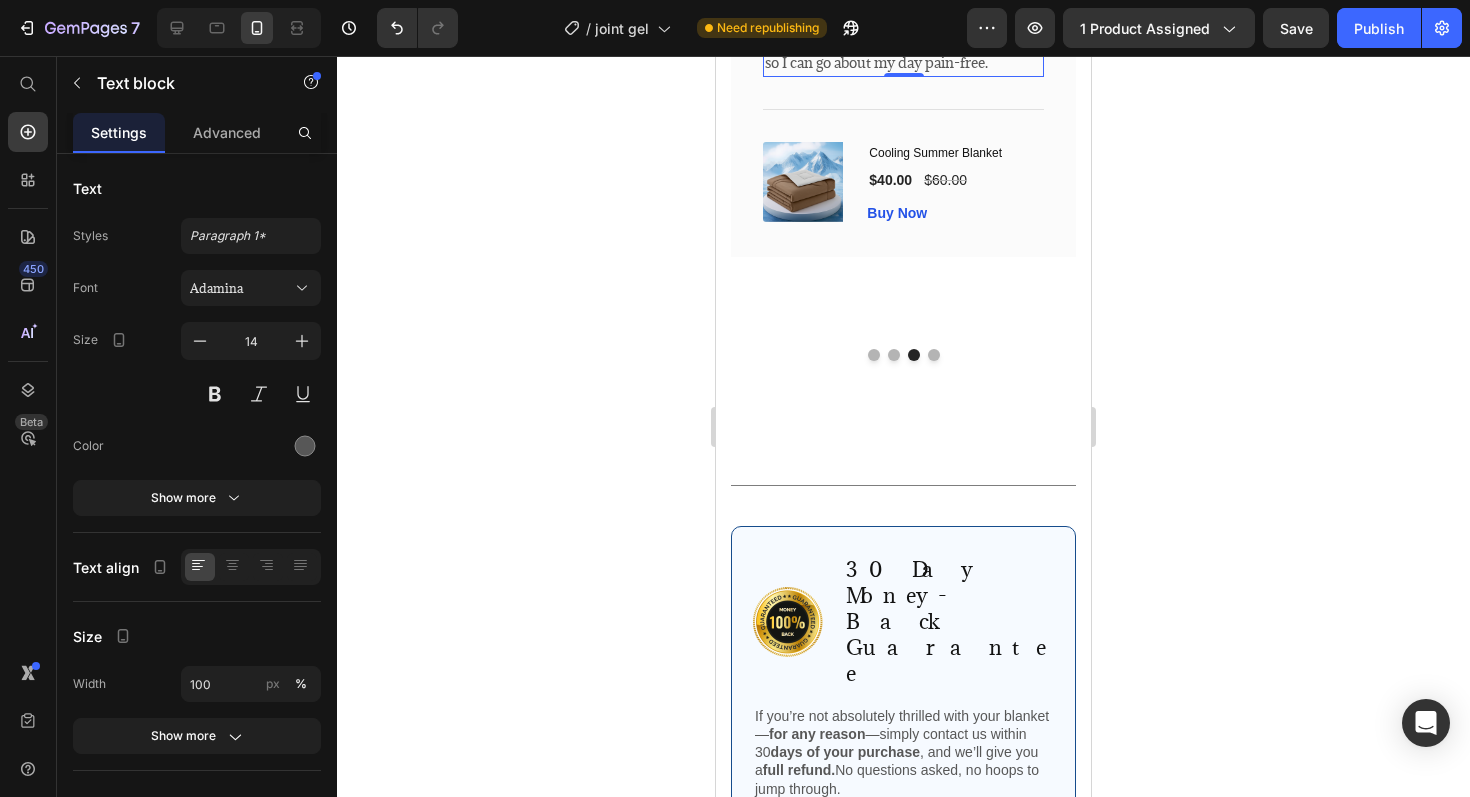 click on "love how fast this gel works. It soothes my aching hands without any greasy feeling, so I can go about my day pain-free." at bounding box center (903, 38) 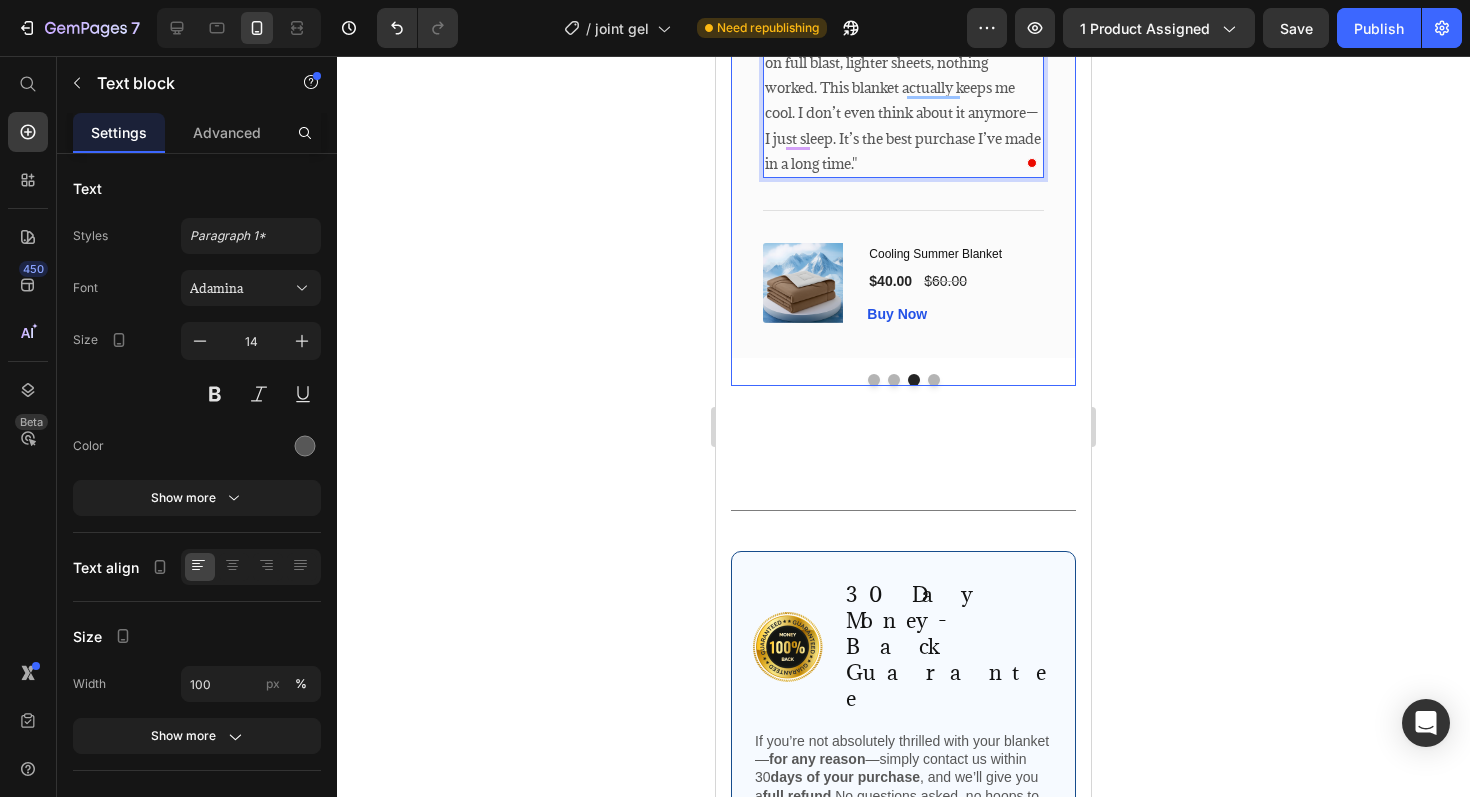 click at bounding box center [934, 380] 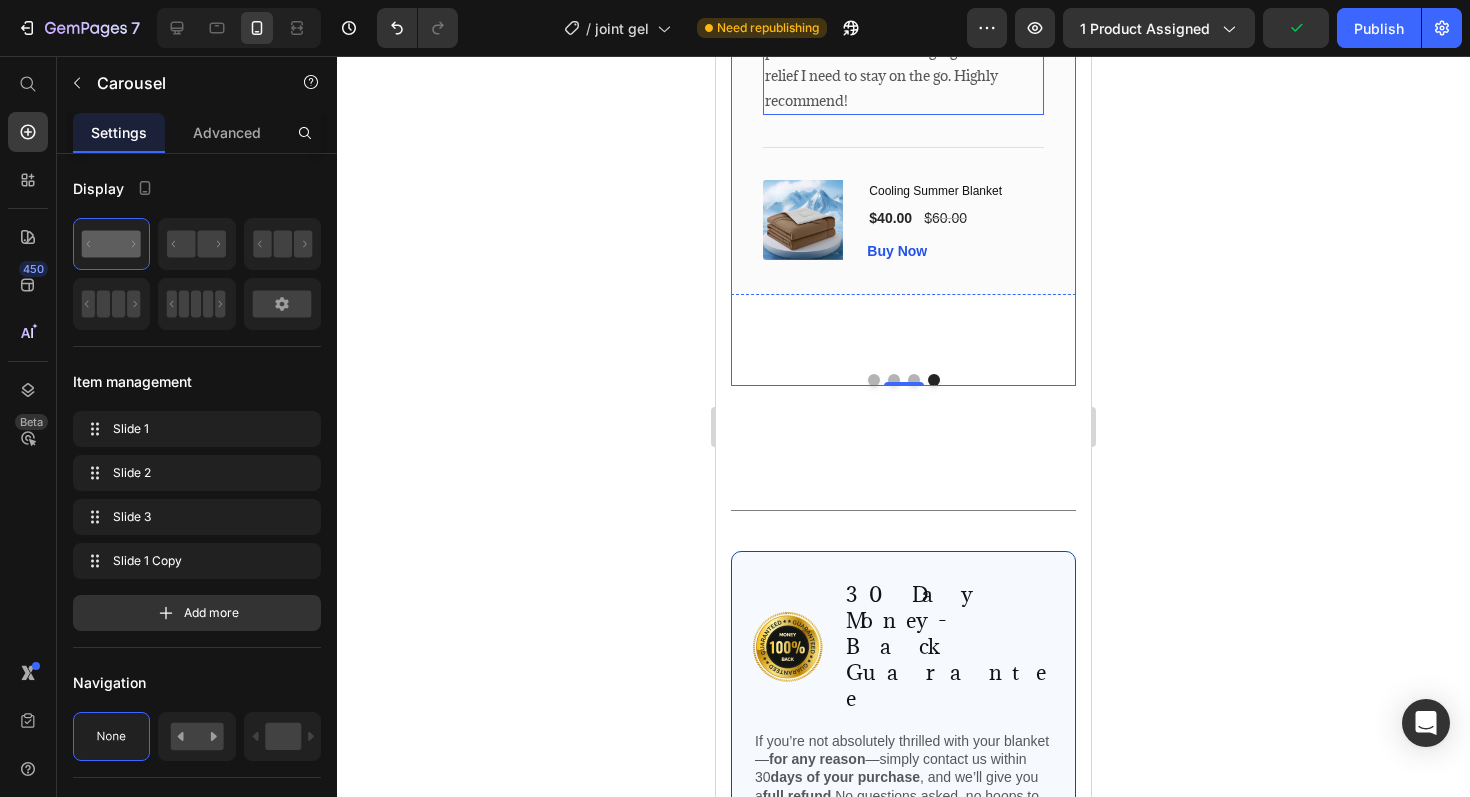 click on "As an active student, I refuse to let joint pain slow me down. This gel gives me the relief I need to stay on the go. Highly recommend!" at bounding box center [903, 63] 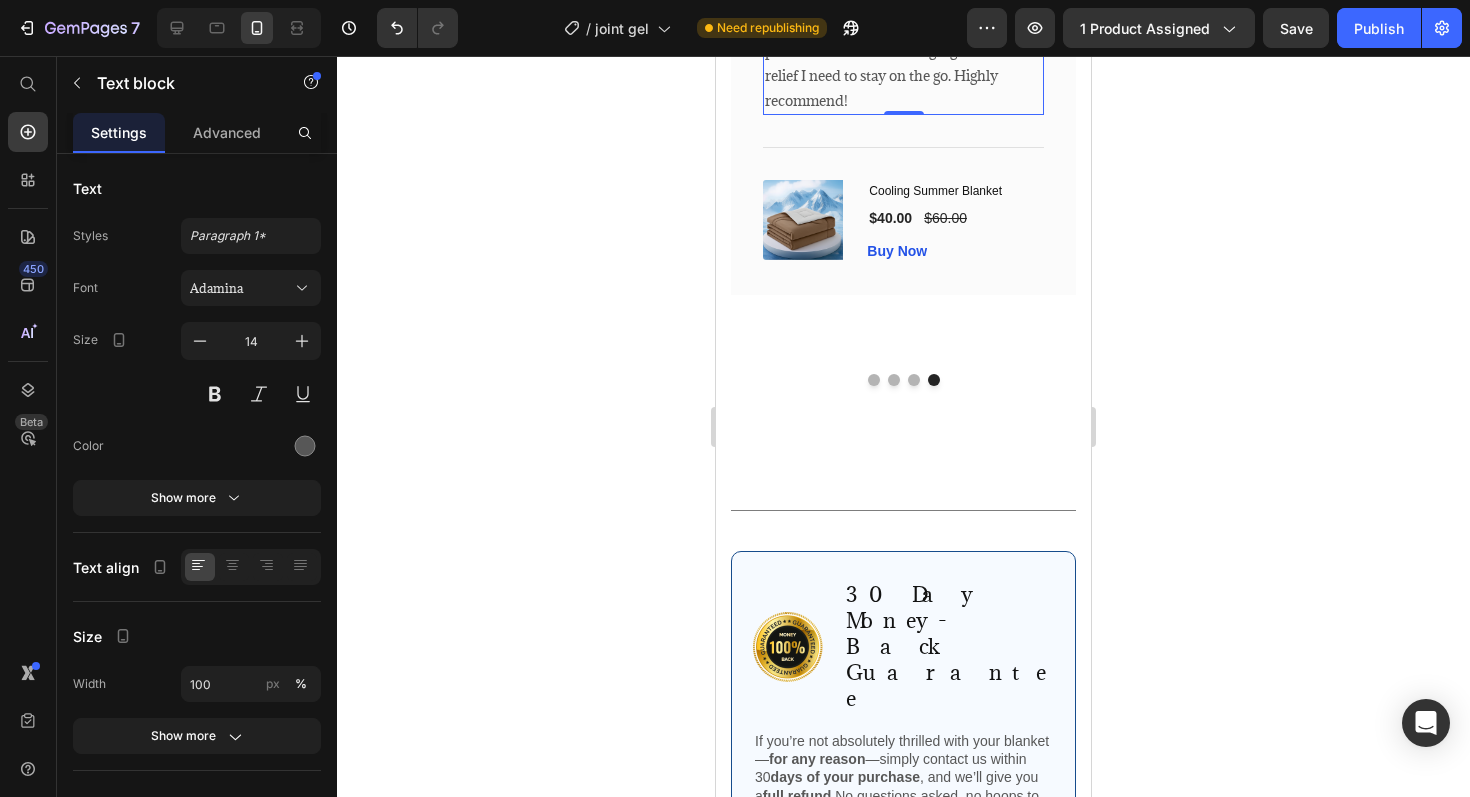 click on "As an active student, I refuse to let joint pain slow me down. This gel gives me the relief I need to stay on the go. Highly recommend!" at bounding box center [903, 63] 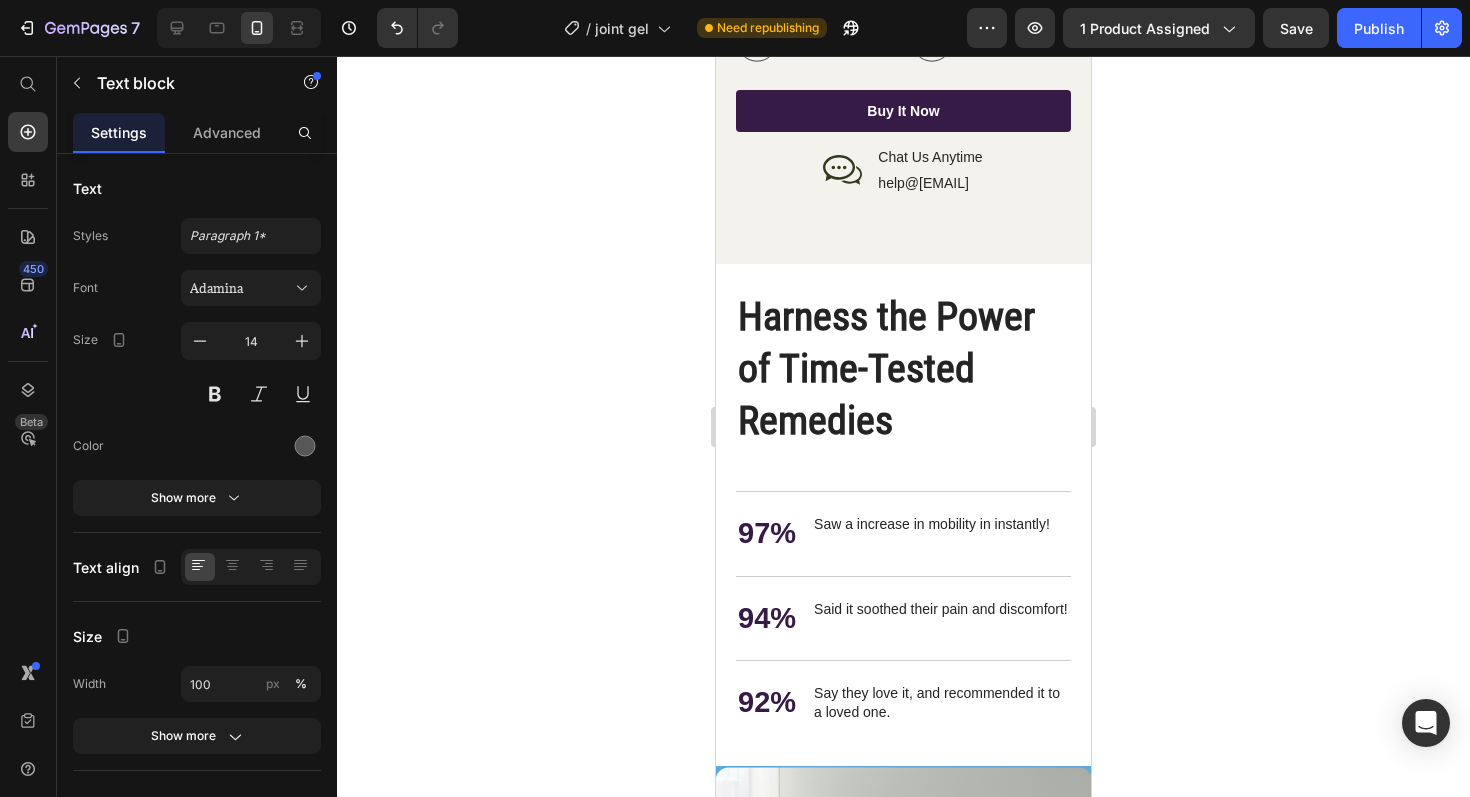 scroll, scrollTop: 2599, scrollLeft: 0, axis: vertical 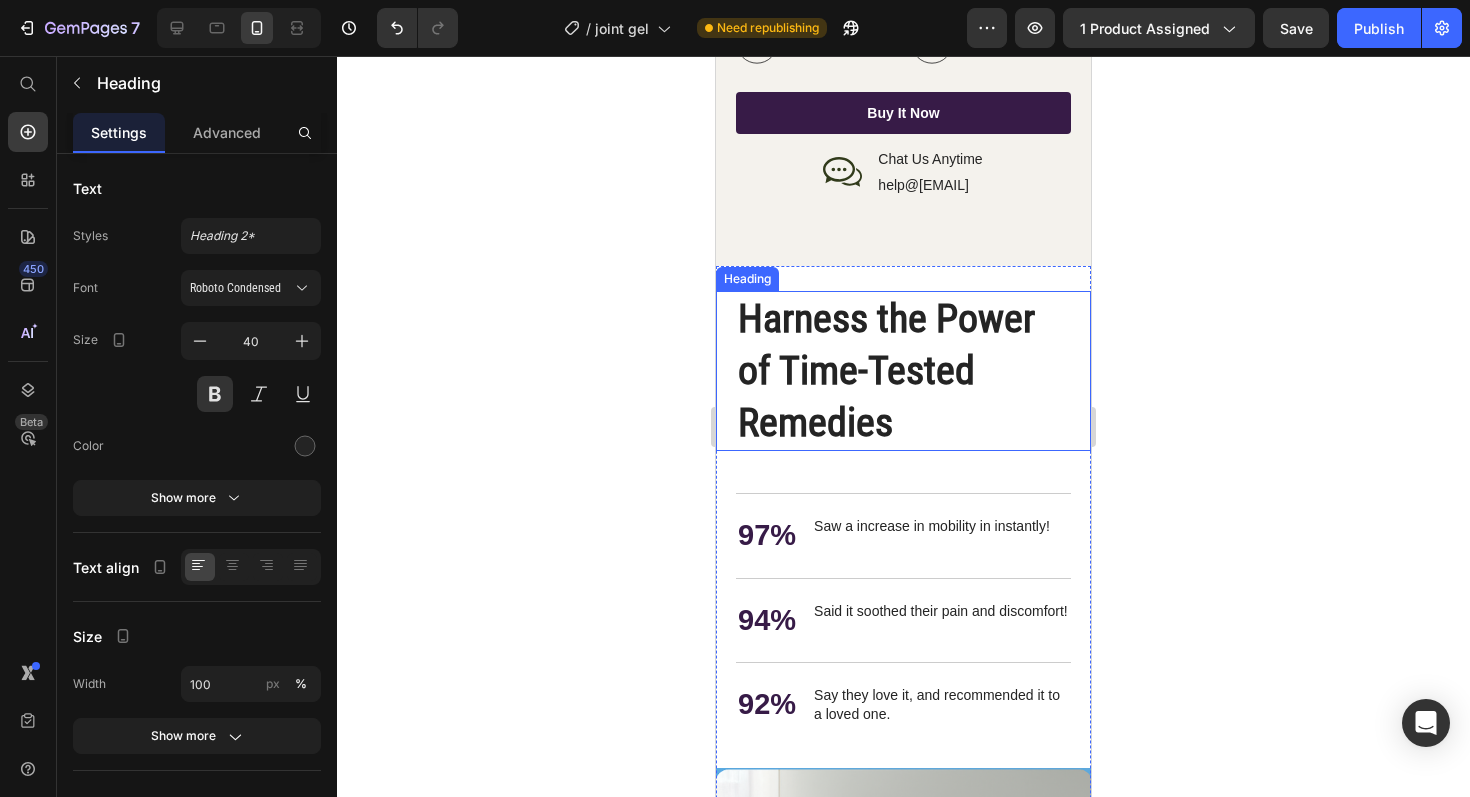click on "Harness the Power of Time-Tested Remedies" at bounding box center (903, 371) 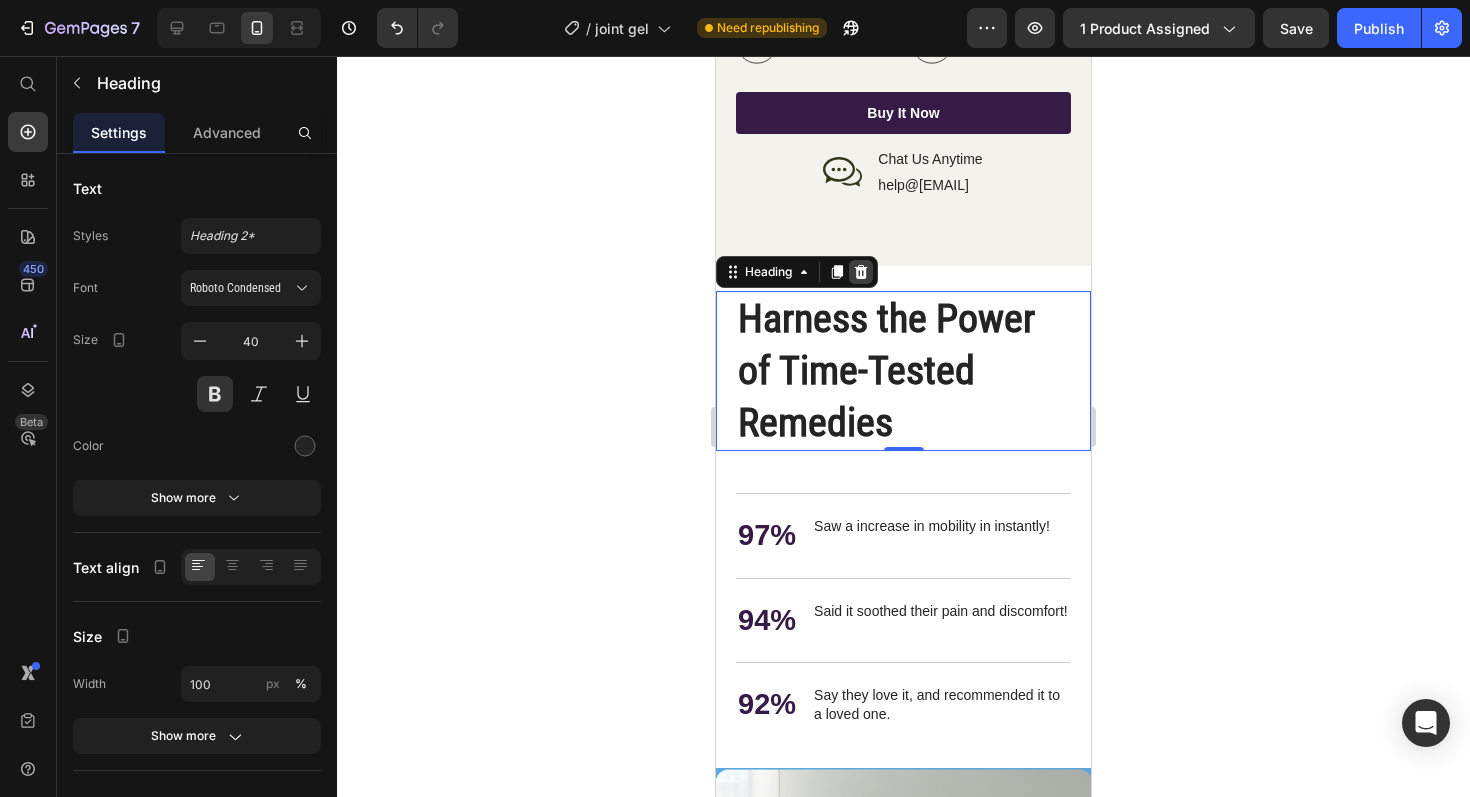 click 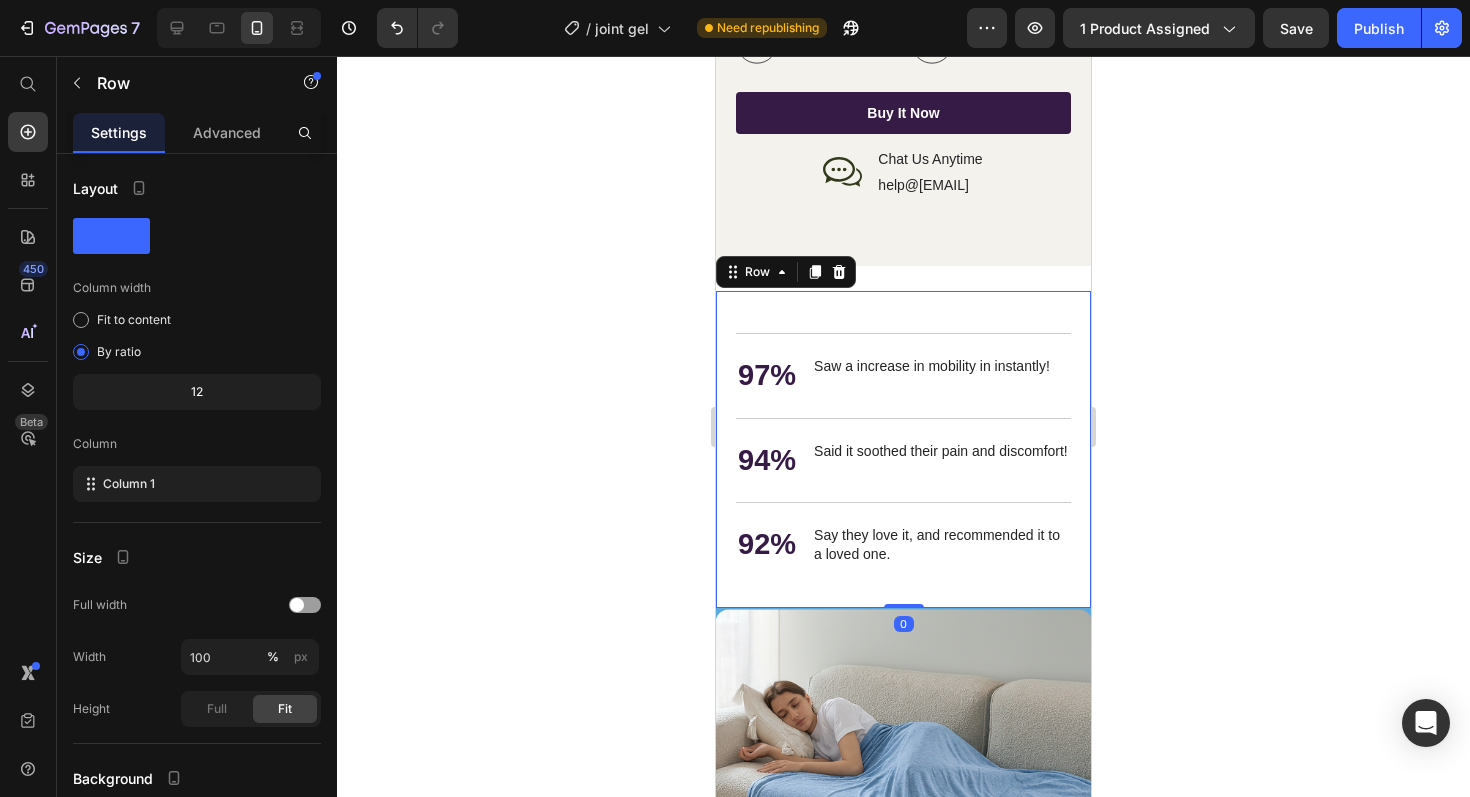 click on "Nourish, hydrate, and soften with our skin cream. Heading 97% Text Block Saw a increase in mobility in instantly! Text Block Row 94% Text Block Said it soothed their pain and discomfort! Text Block Row 92% Text Block Say they love it, and recommended it to a loved one. Text Block Row" at bounding box center [903, 449] 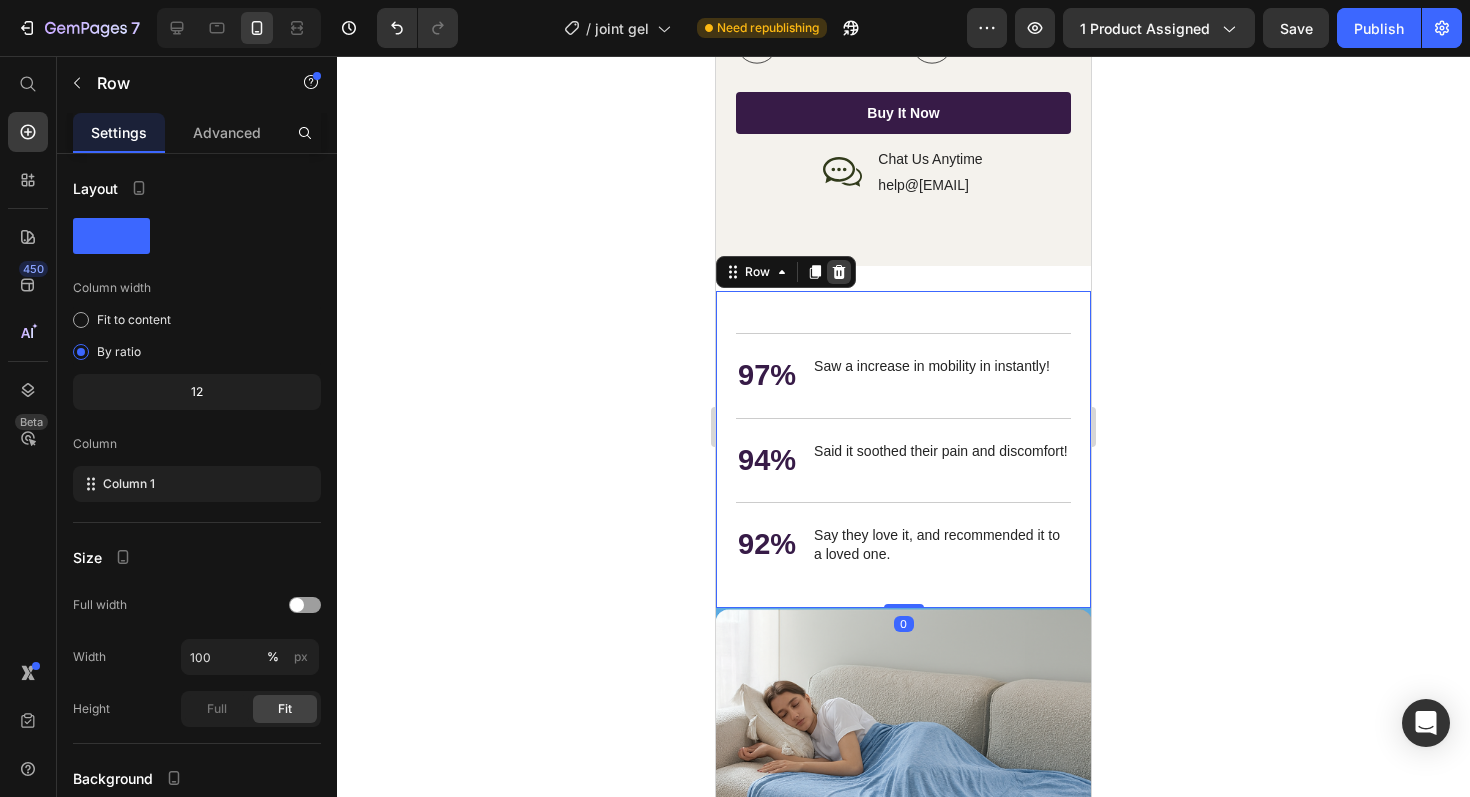 click 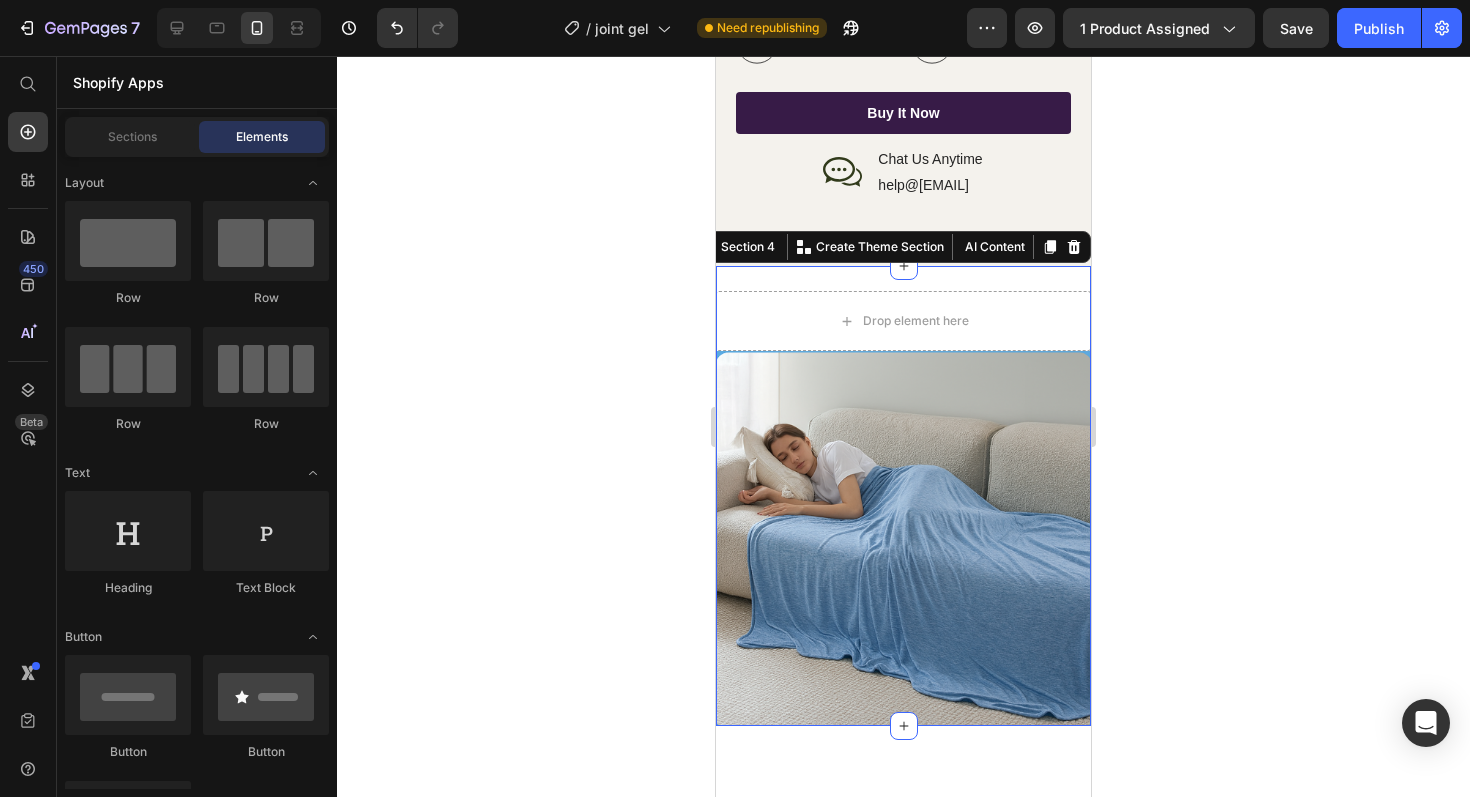 click on "Drop element here Image Row Section 4   You can create reusable sections Create Theme Section AI Content Write with GemAI What would you like to describe here? Tone and Voice Persuasive Product Show more Generate" at bounding box center (903, 496) 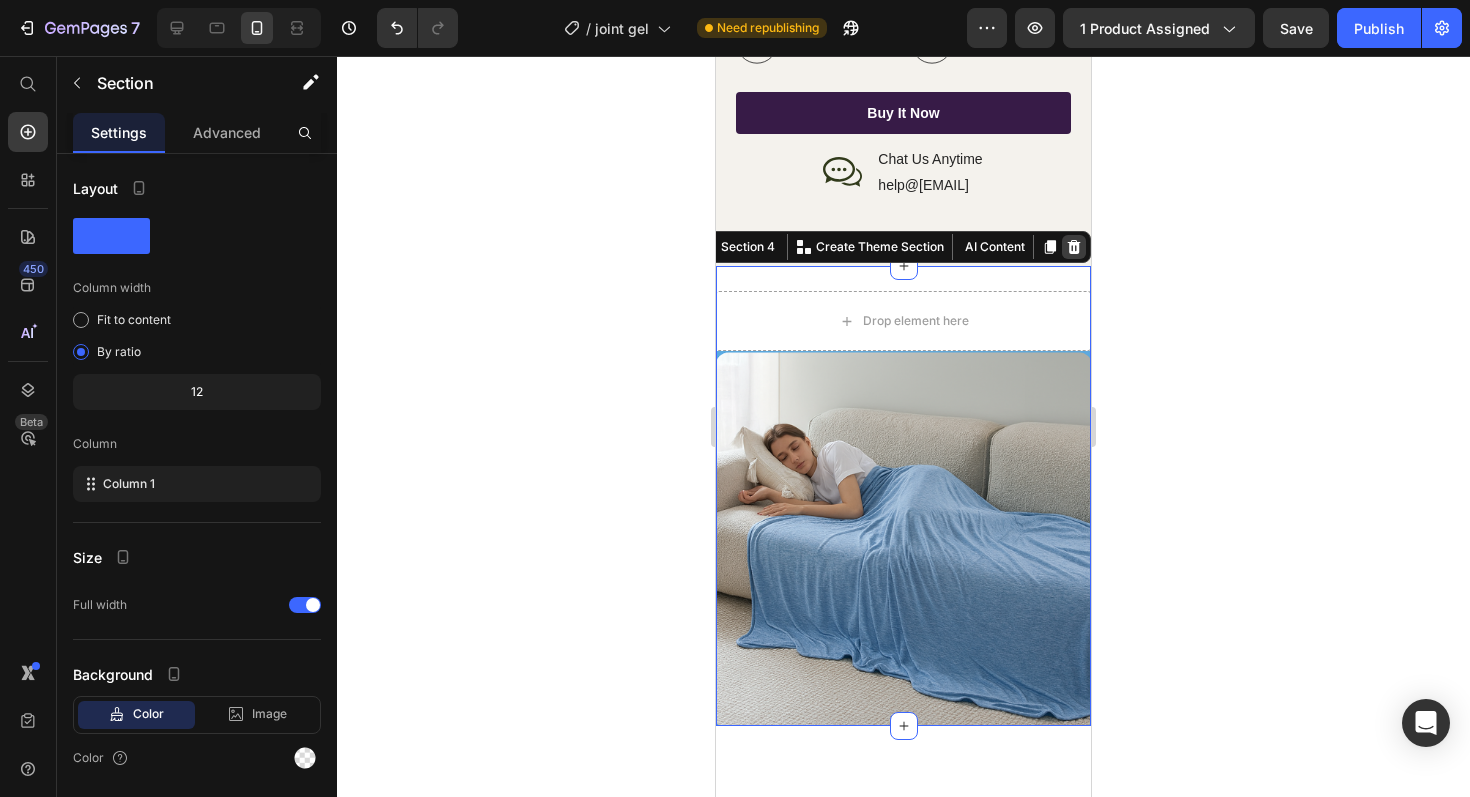 click 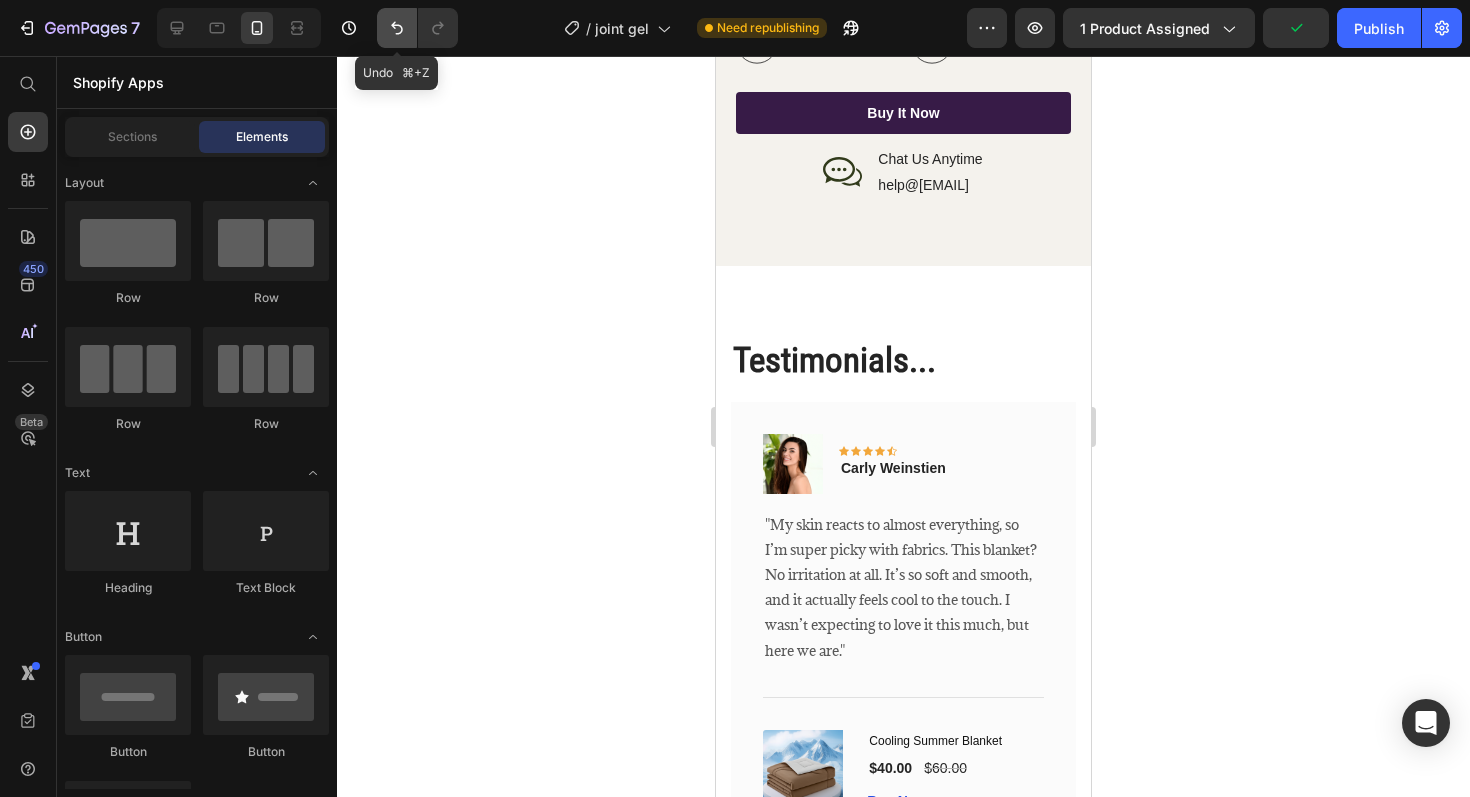 click 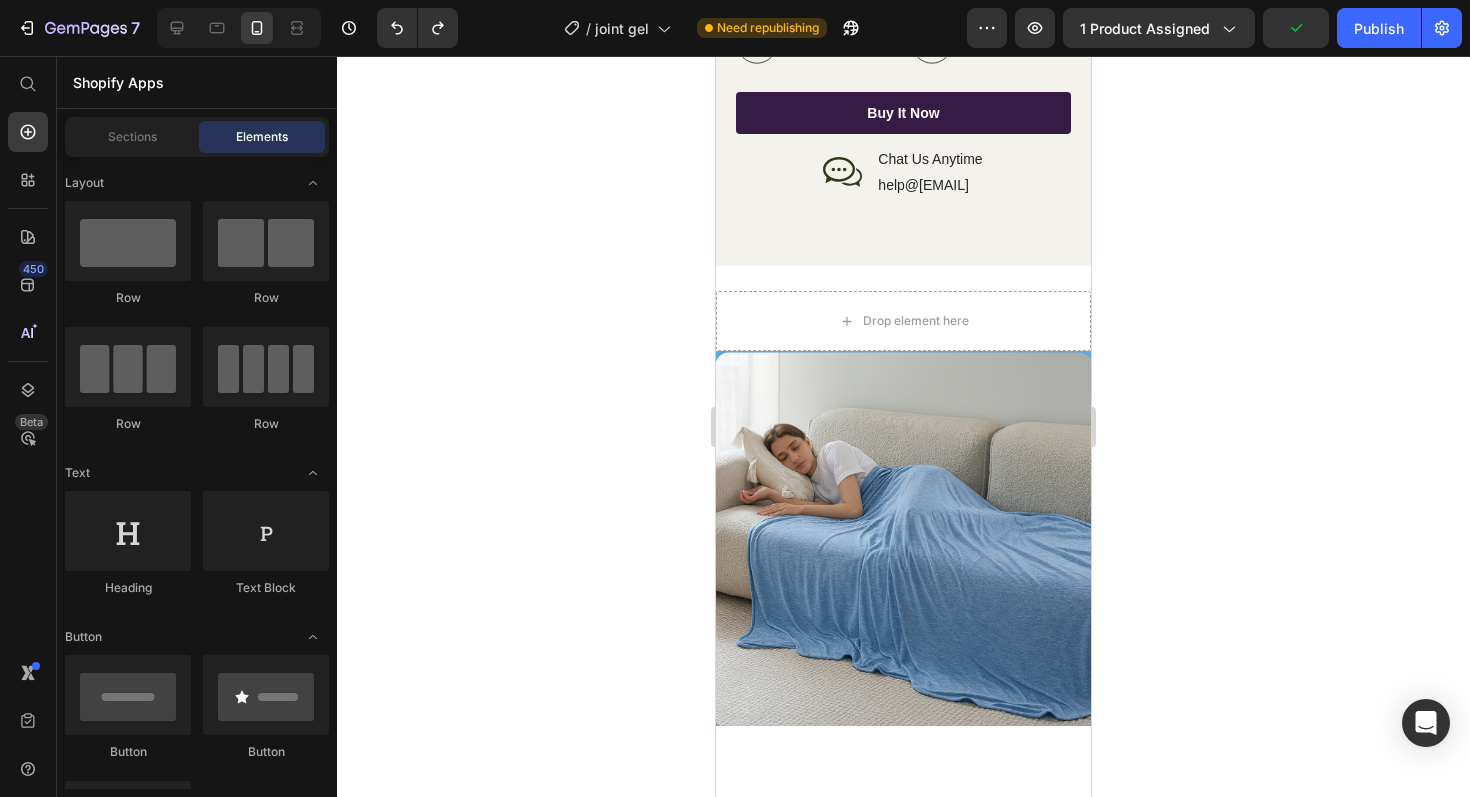 click 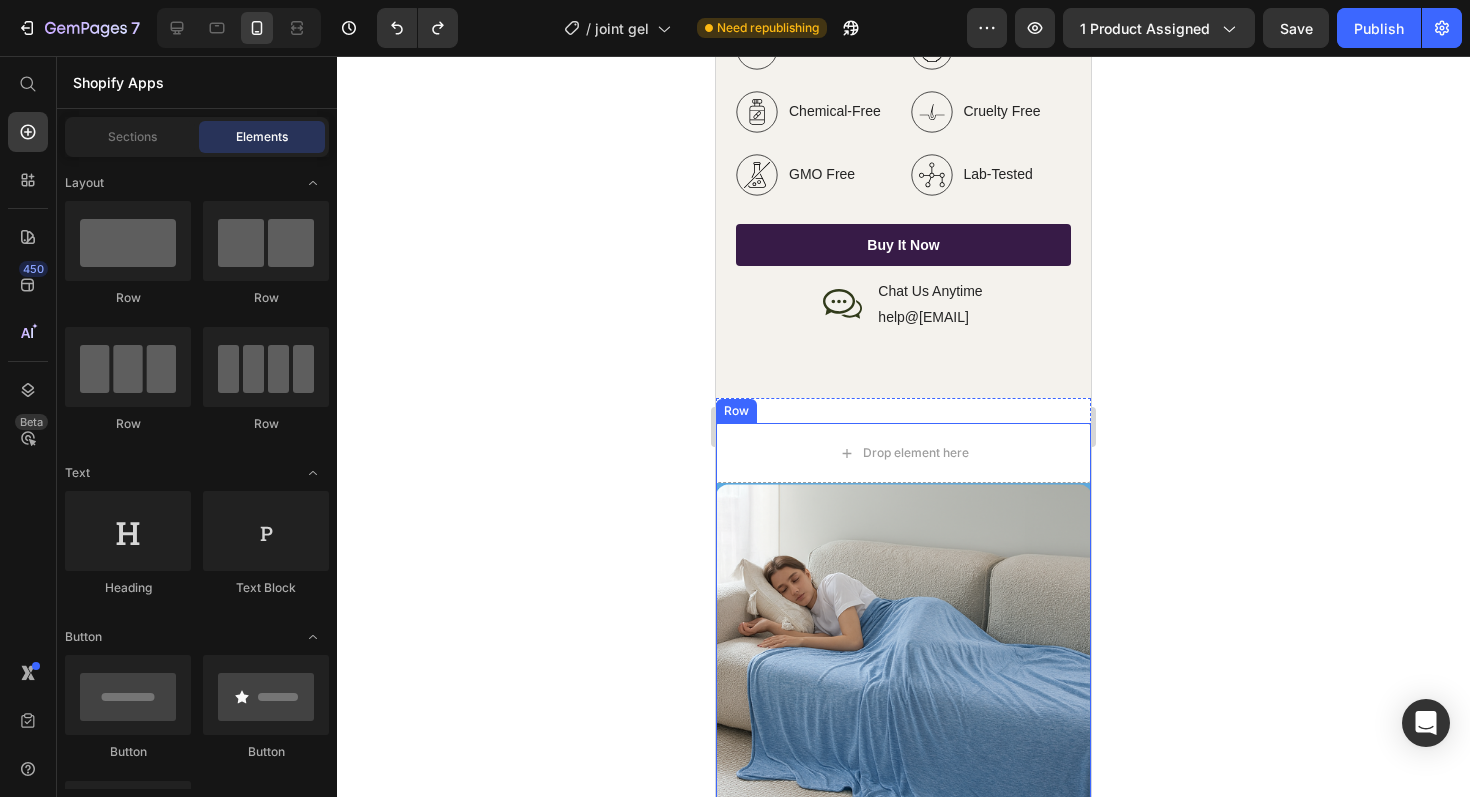 scroll, scrollTop: 2437, scrollLeft: 0, axis: vertical 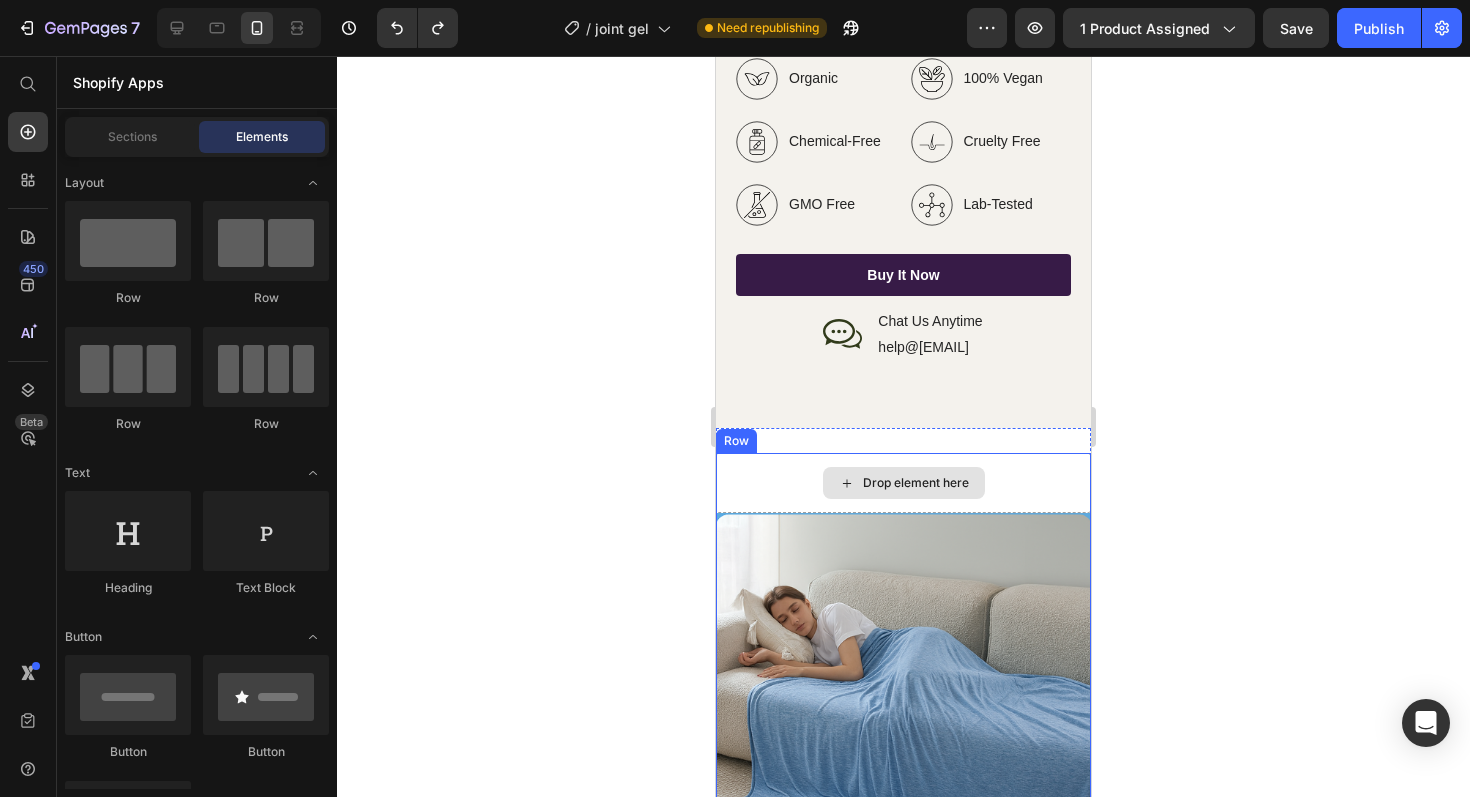 click on "Drop element here" at bounding box center [916, 483] 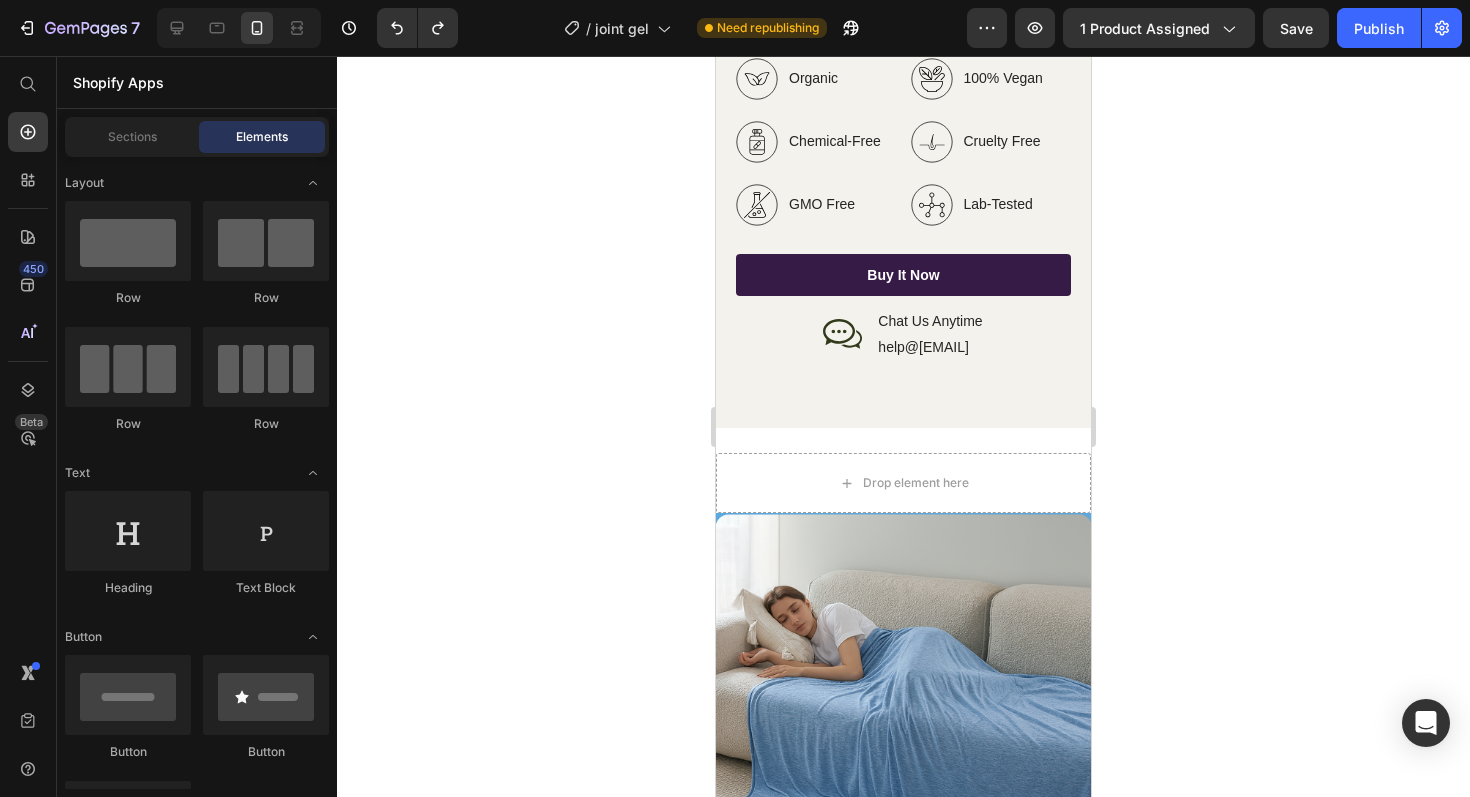 click at bounding box center [128, 1779] 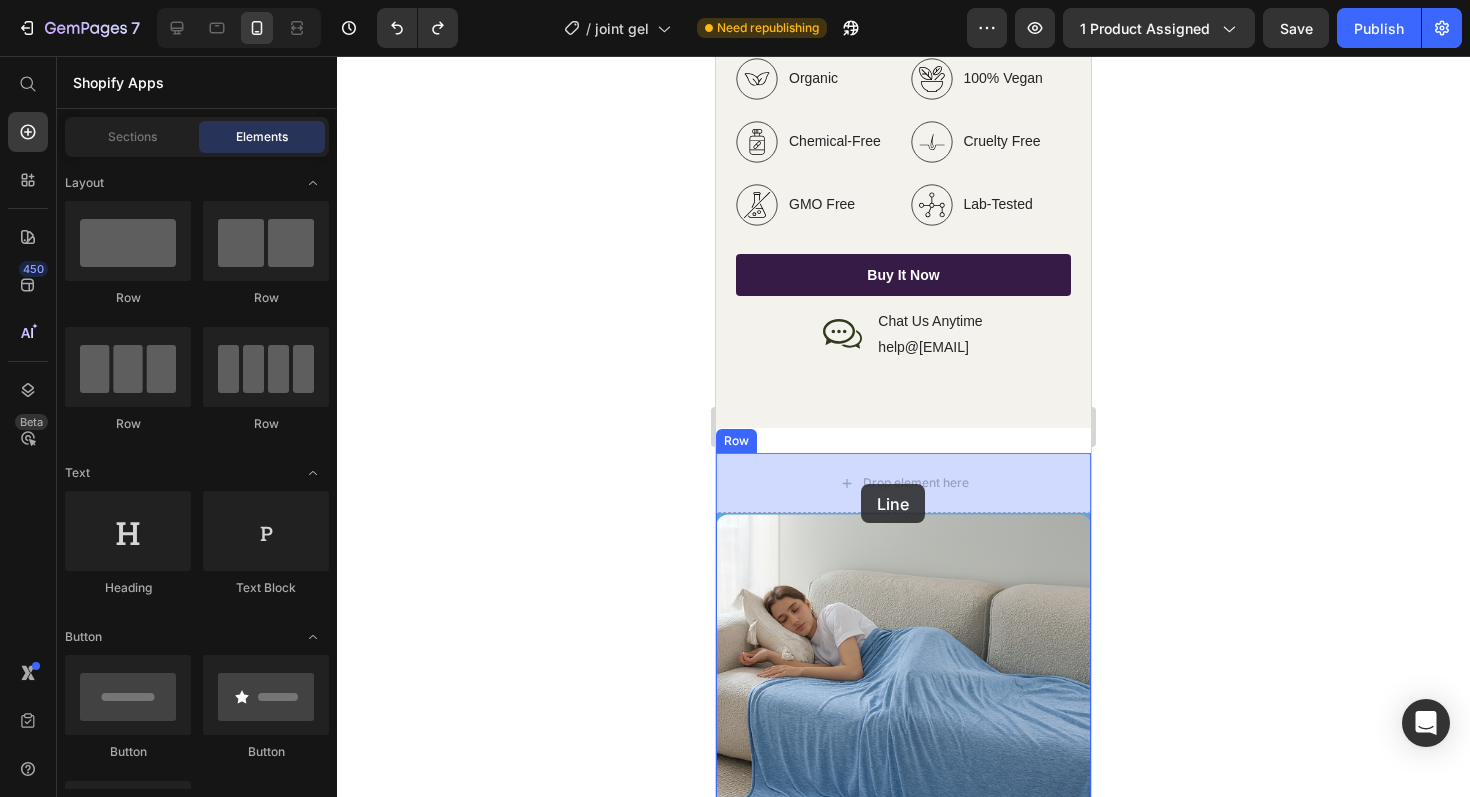 drag, startPoint x: 863, startPoint y: 675, endPoint x: 862, endPoint y: 482, distance: 193.0026 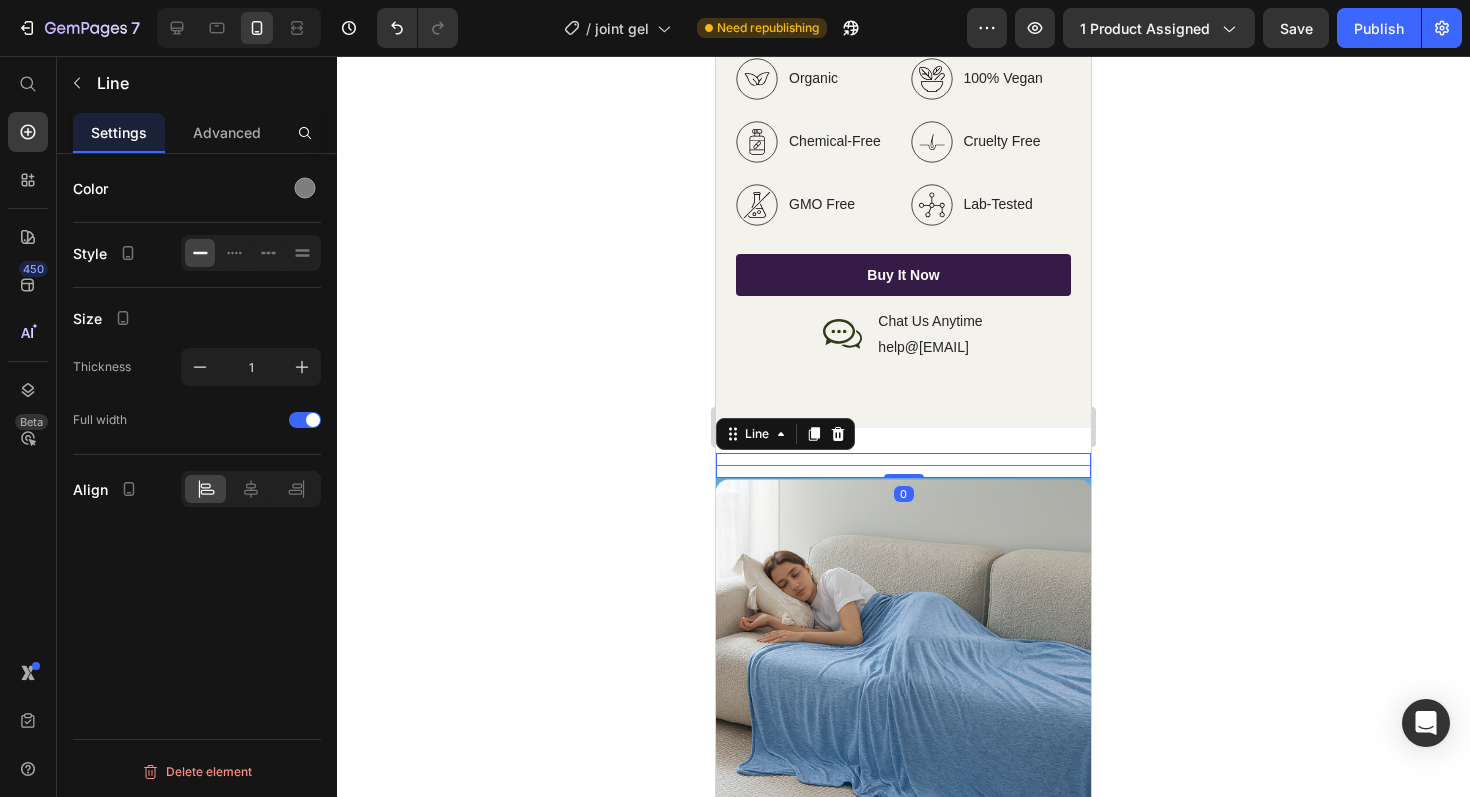 click 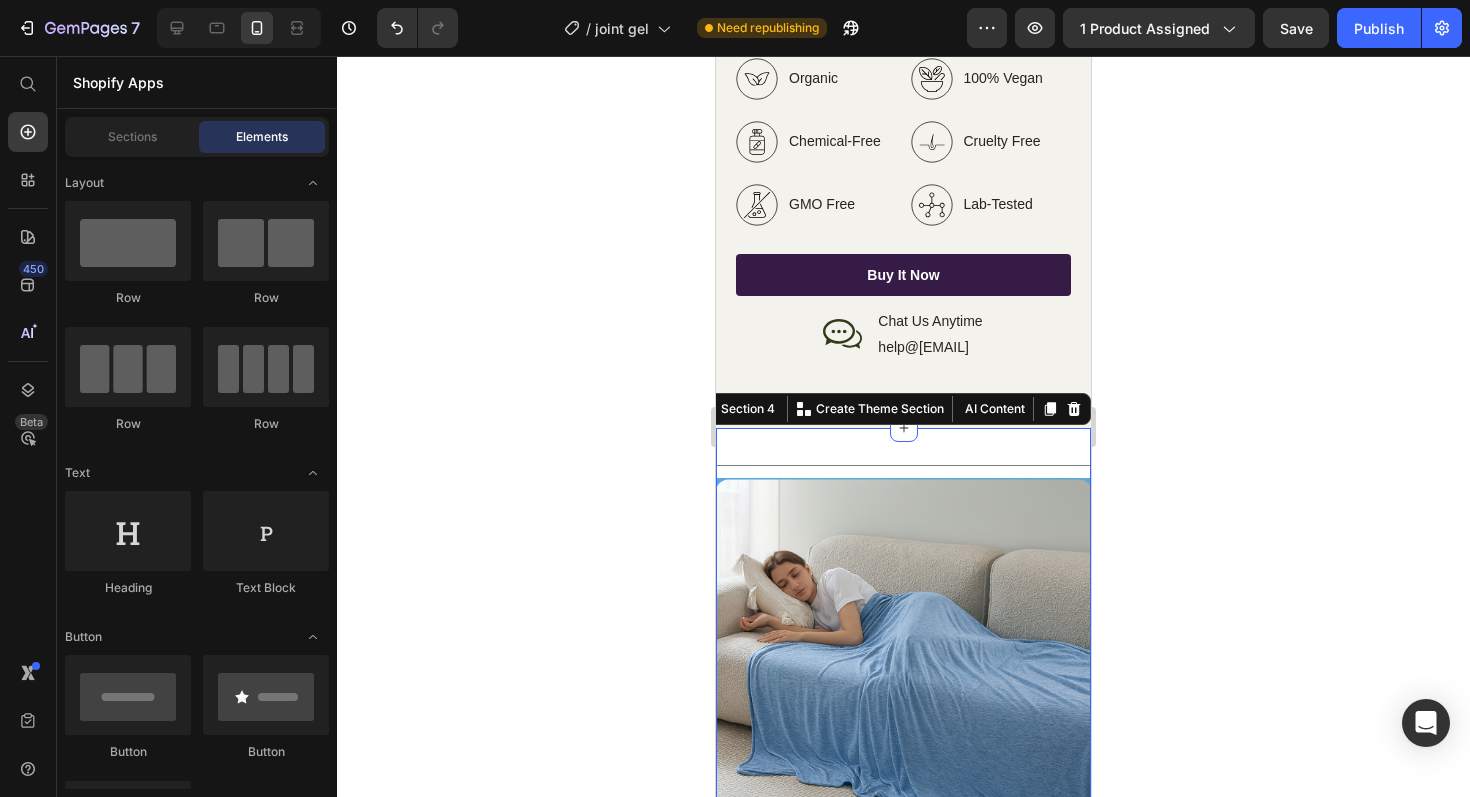 click on "Title Line Image Row Section 4   You can create reusable sections Create Theme Section AI Content Write with GemAI What would you like to describe here? Tone and Voice Persuasive Product Cooling Summer Blanket Show more Generate" at bounding box center (903, 640) 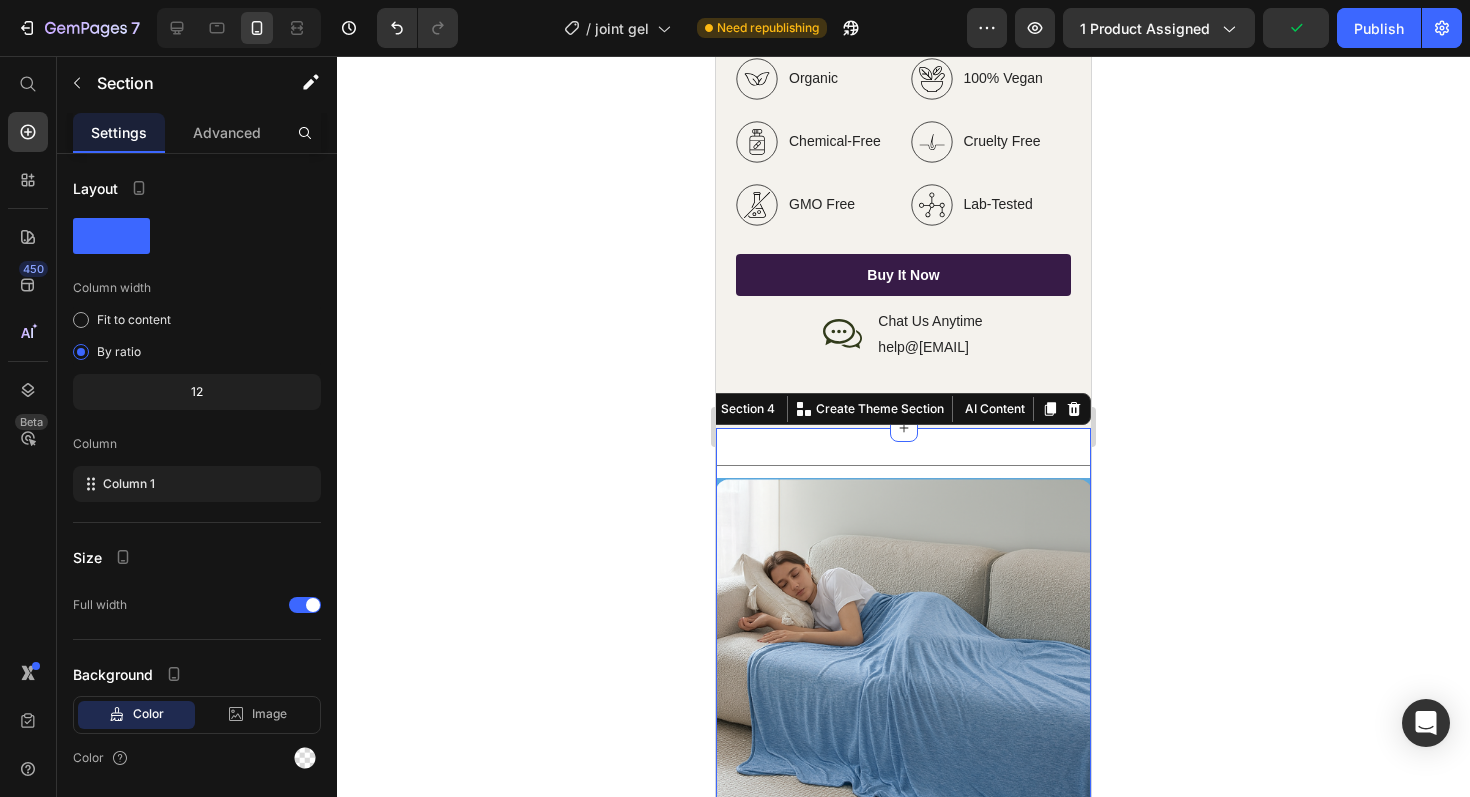 click on "Title Line Image Row Section 4   You can create reusable sections Create Theme Section AI Content Write with GemAI What would you like to describe here? Tone and Voice Persuasive Product Cooling Summer Blanket Show more Generate" at bounding box center [903, 640] 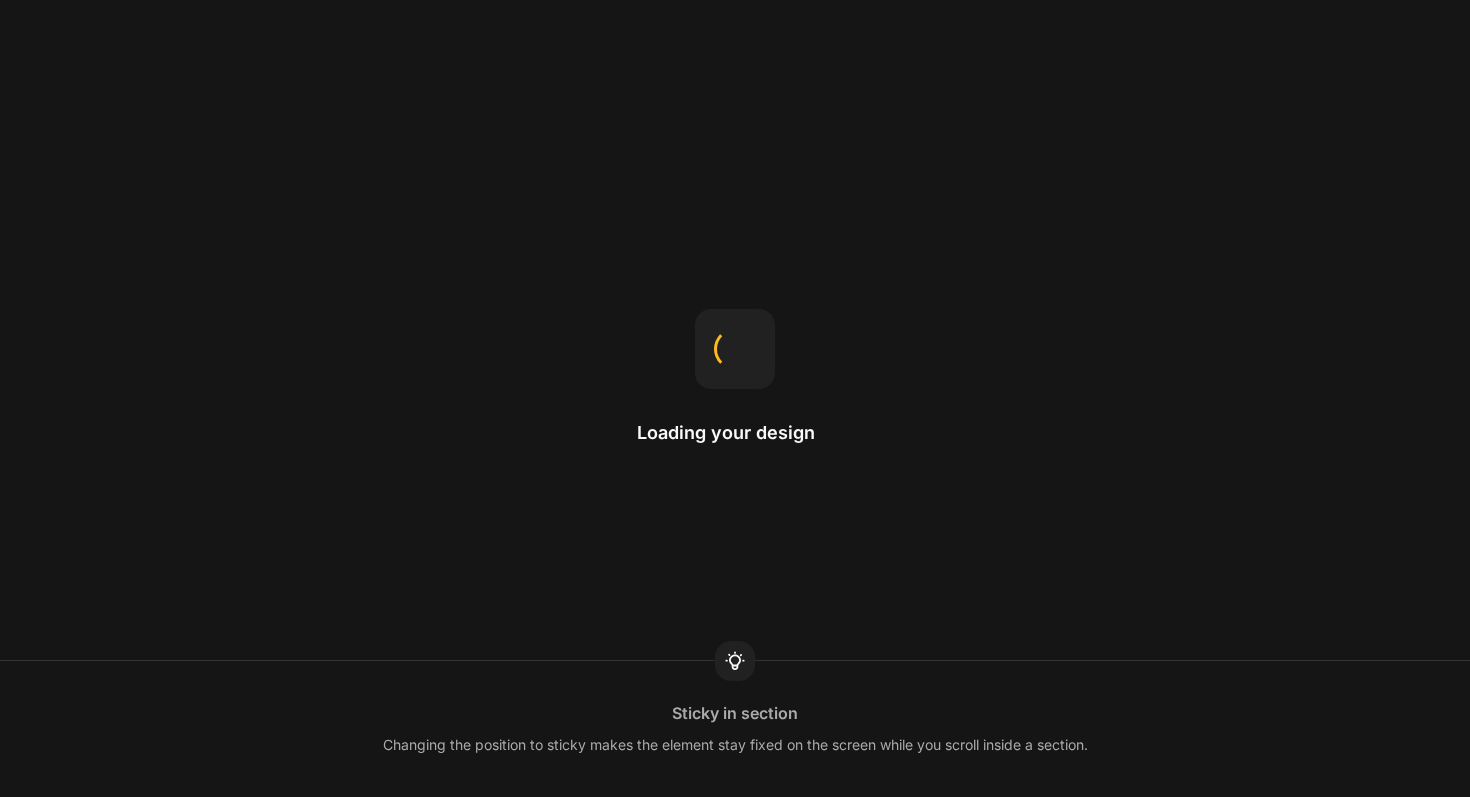 scroll, scrollTop: 0, scrollLeft: 0, axis: both 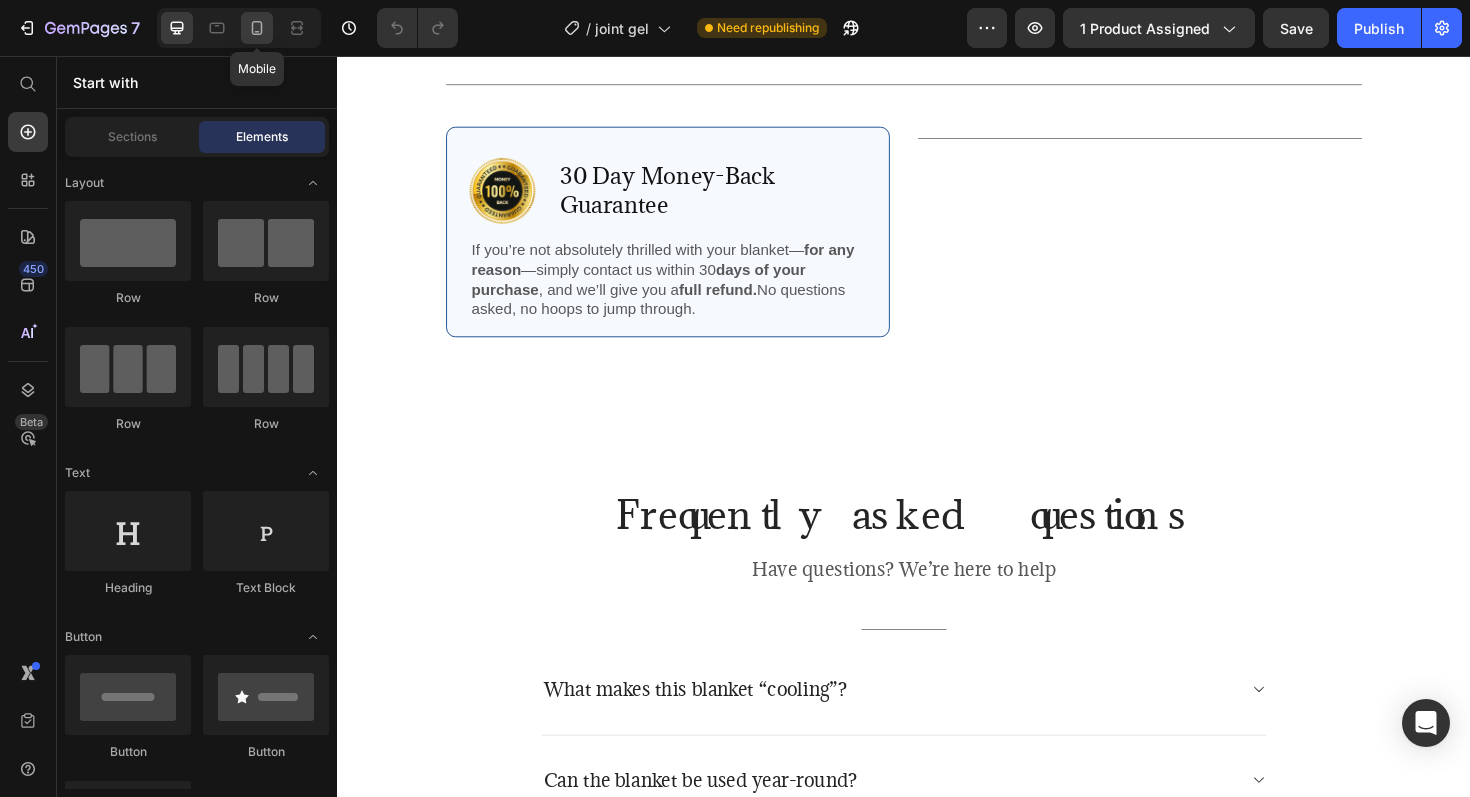 click 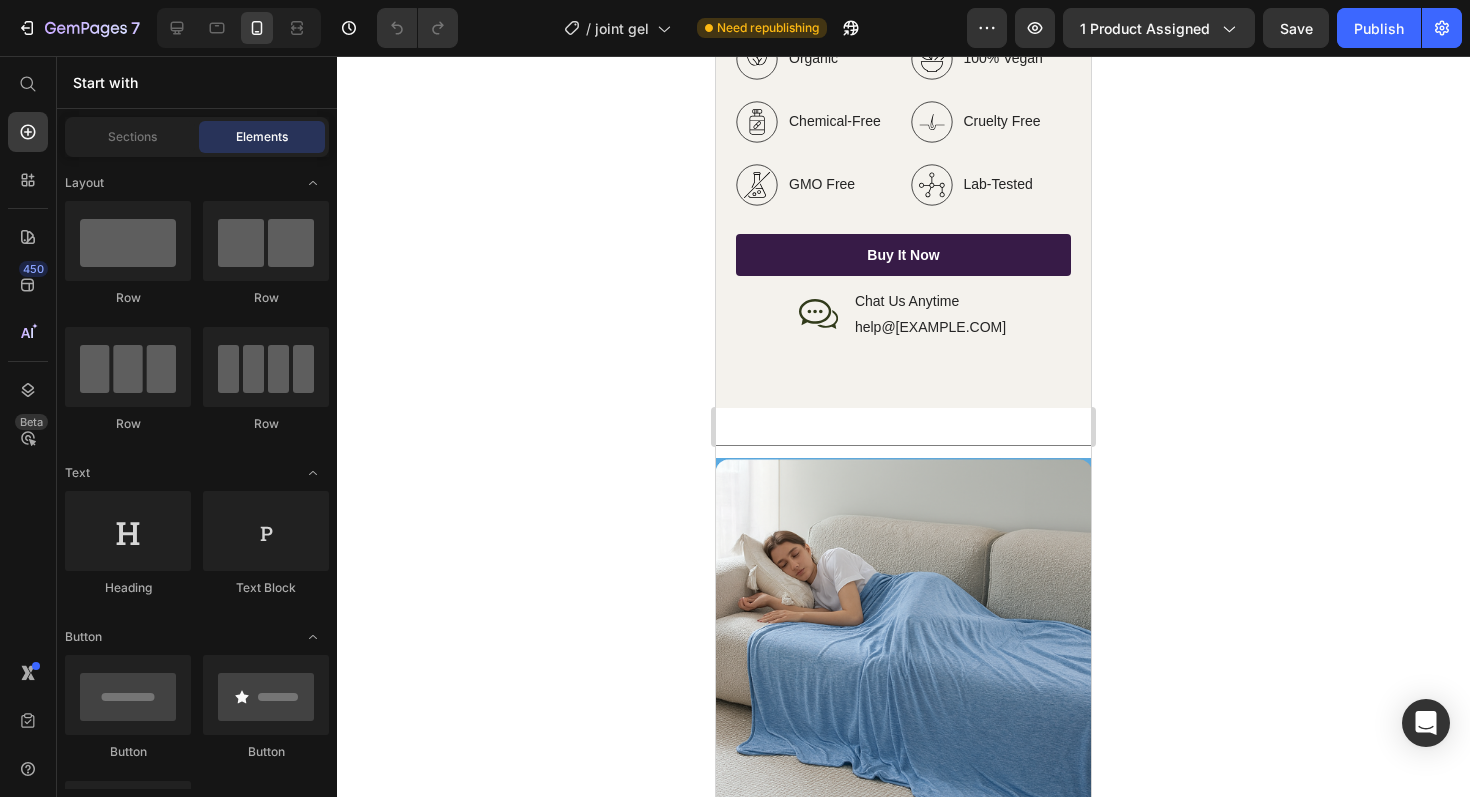 scroll, scrollTop: 2490, scrollLeft: 0, axis: vertical 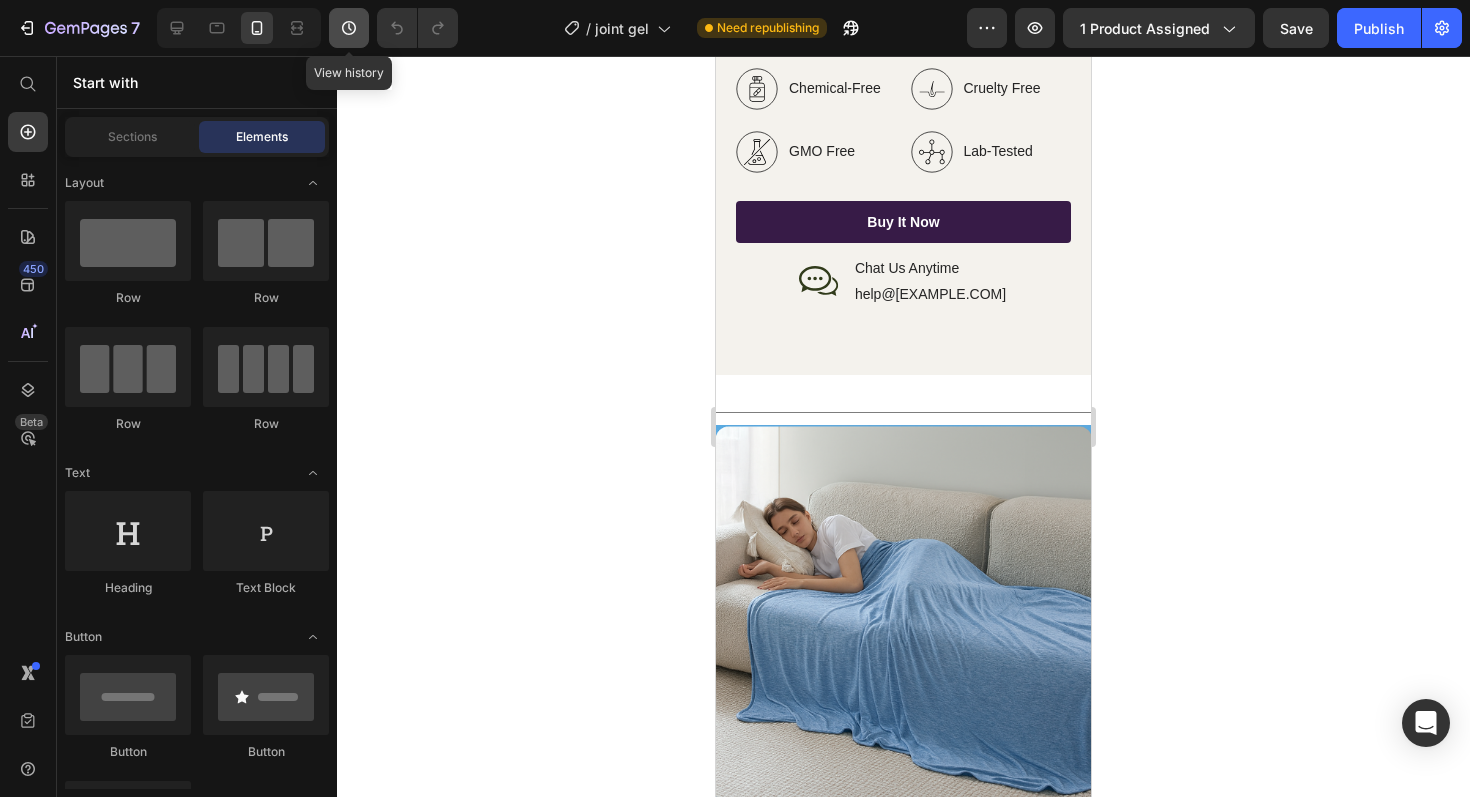 click 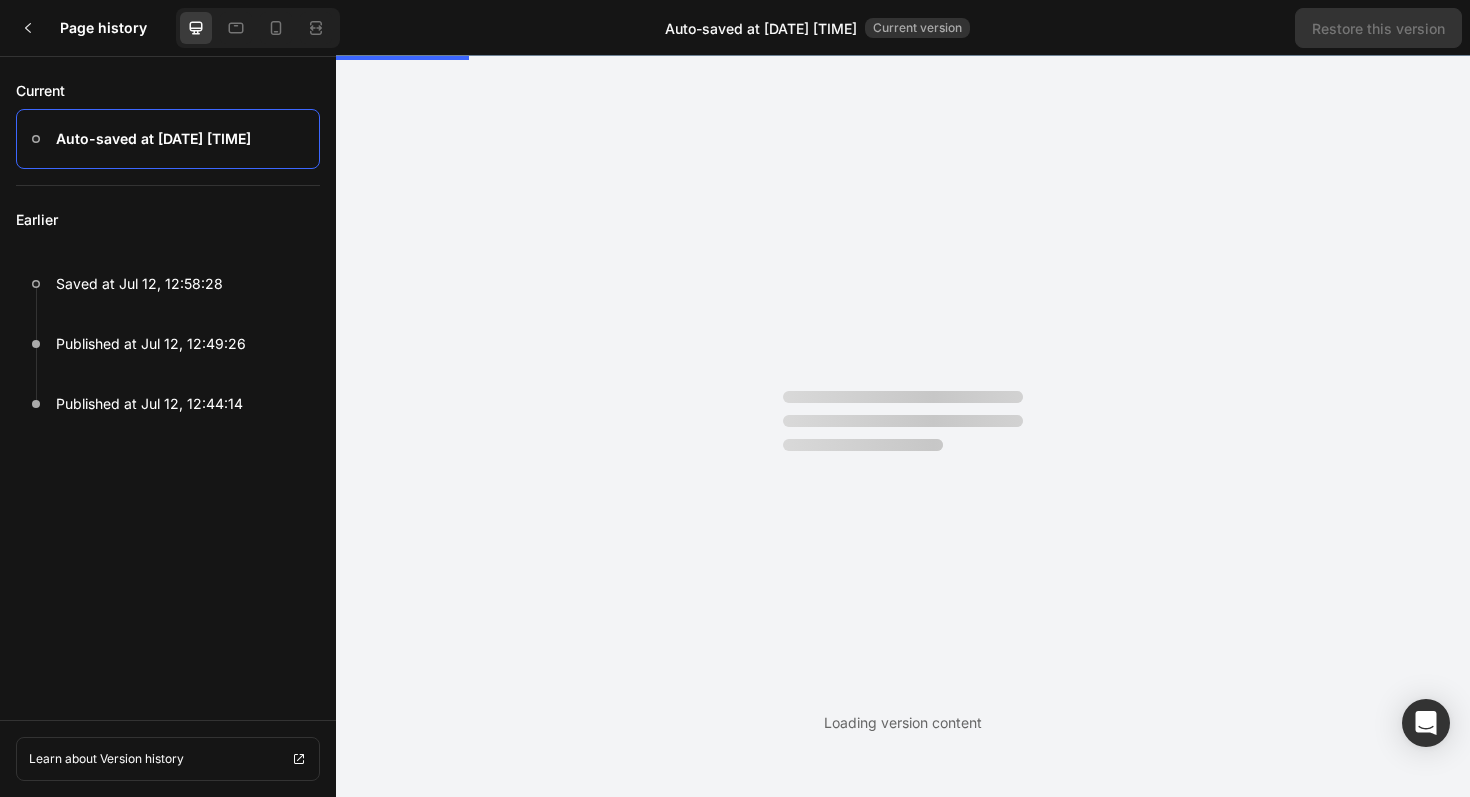 scroll, scrollTop: 0, scrollLeft: 0, axis: both 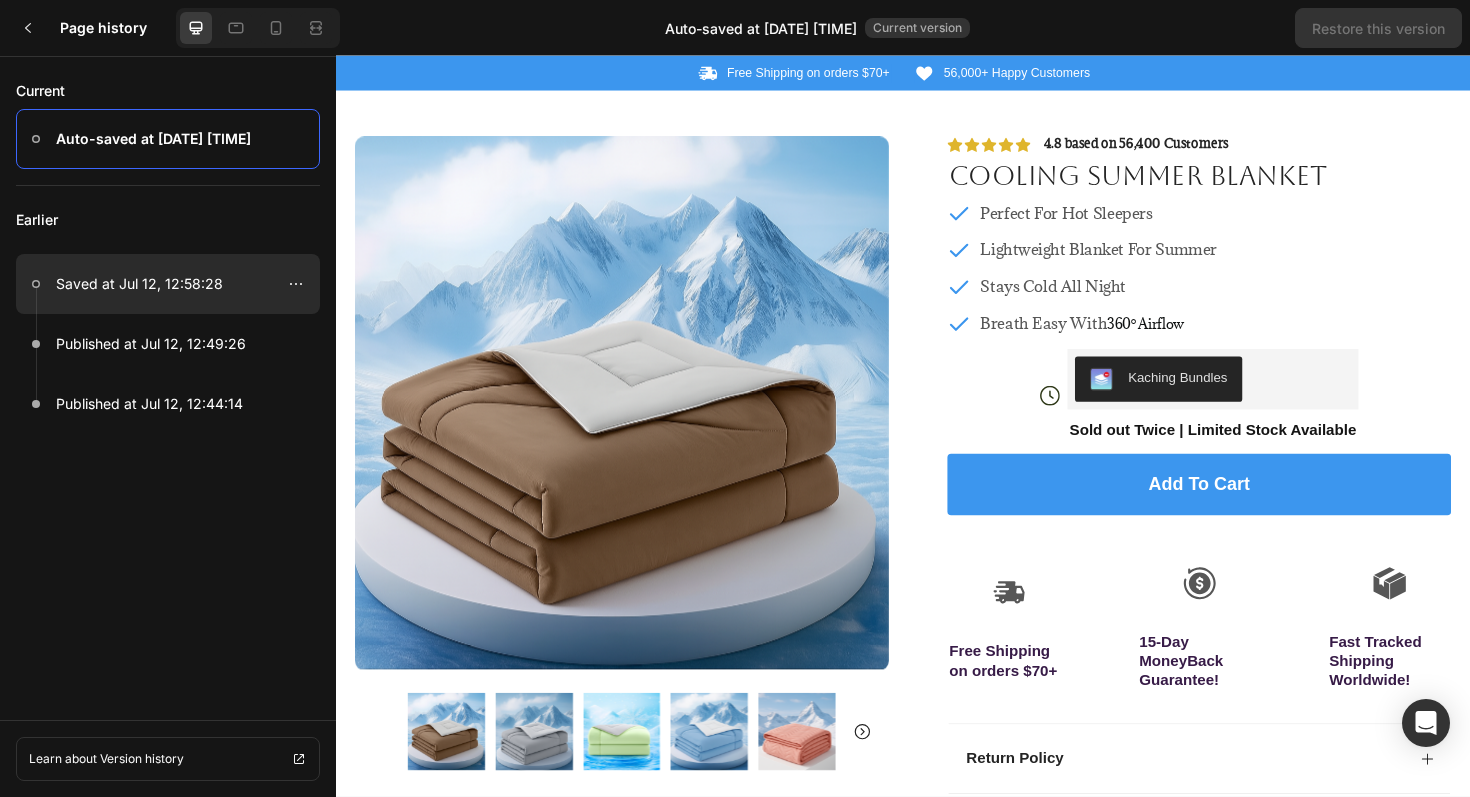 click at bounding box center [168, 284] 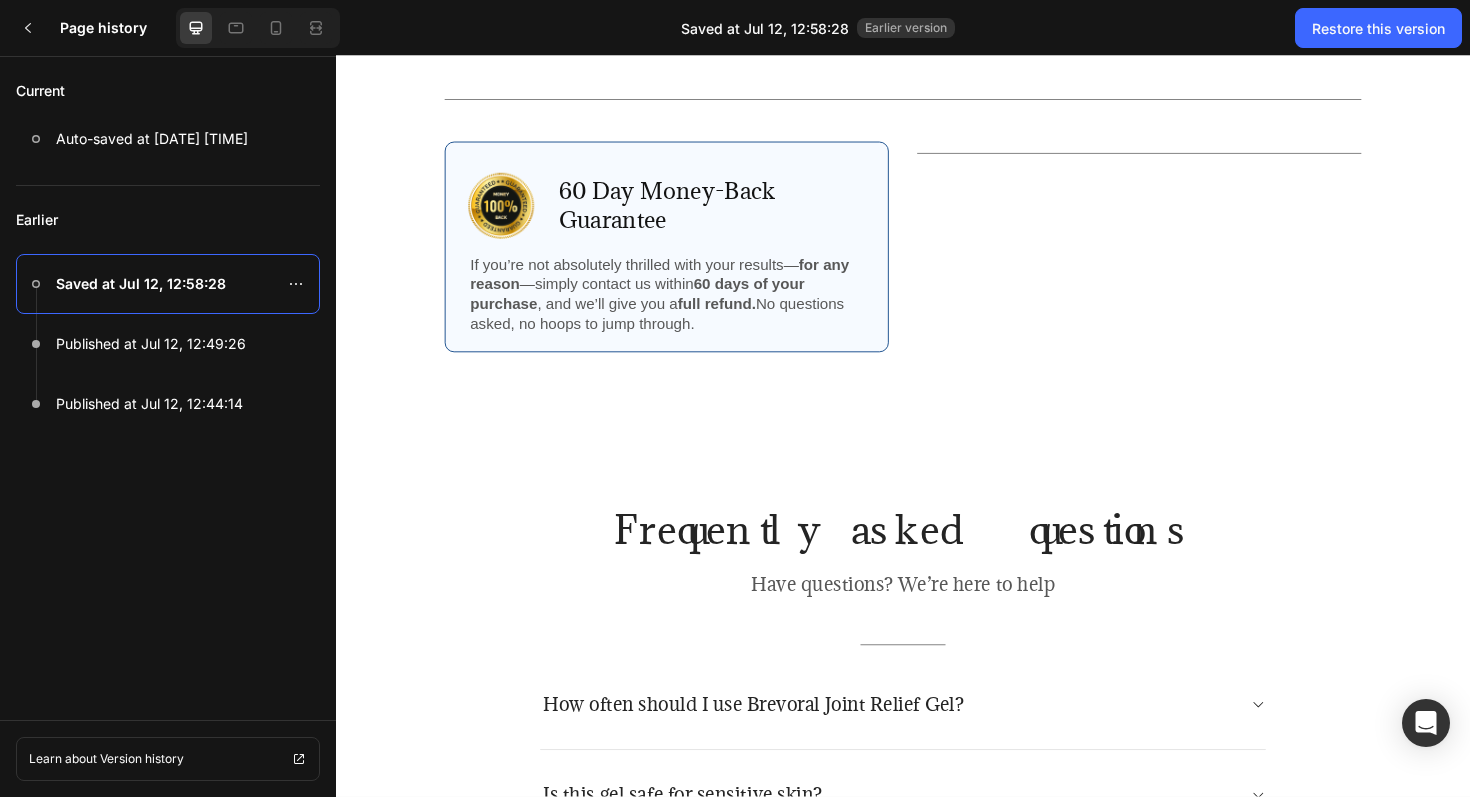scroll, scrollTop: 3769, scrollLeft: 0, axis: vertical 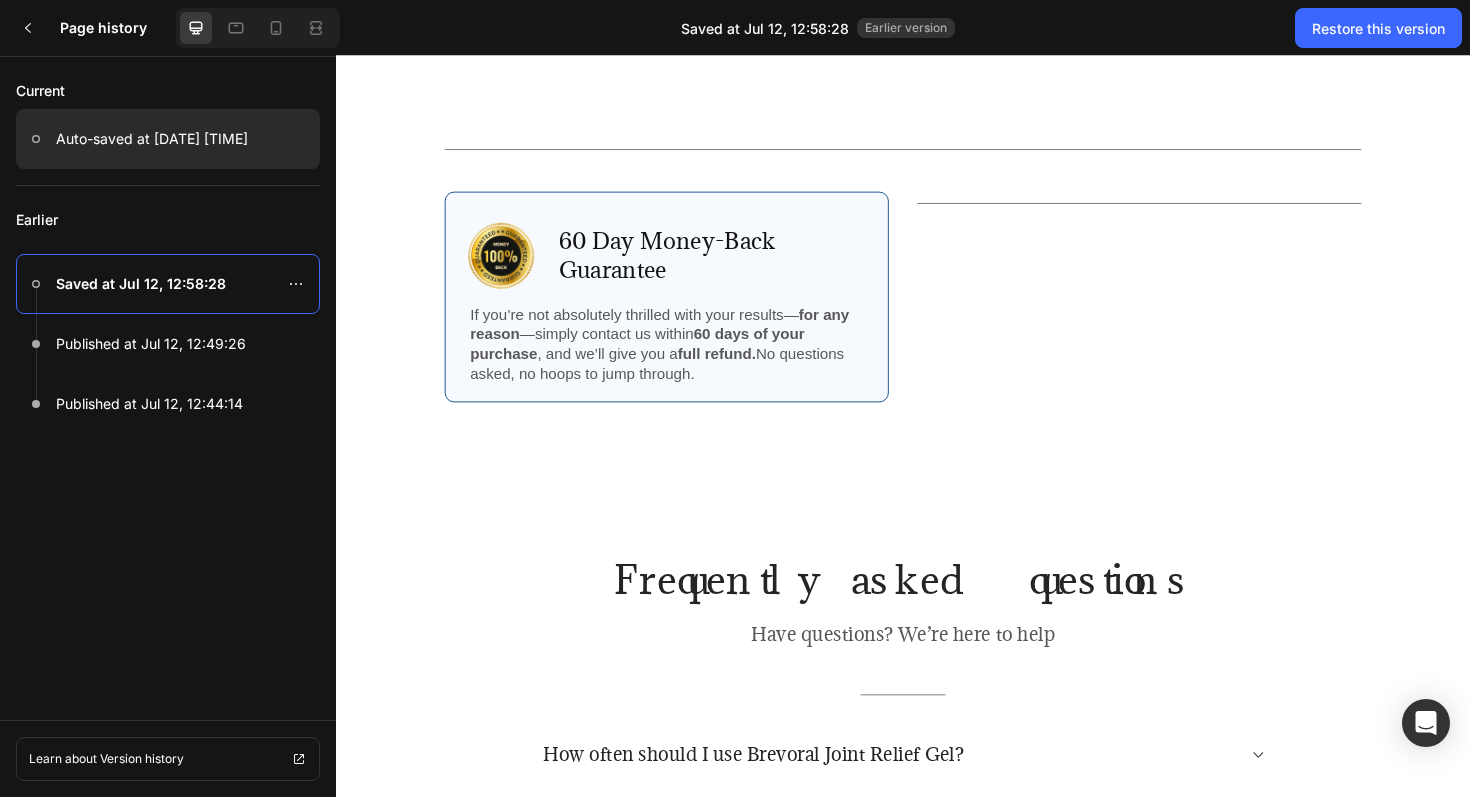 click on "Auto-saved at [DATE] [TIME]" at bounding box center (152, 139) 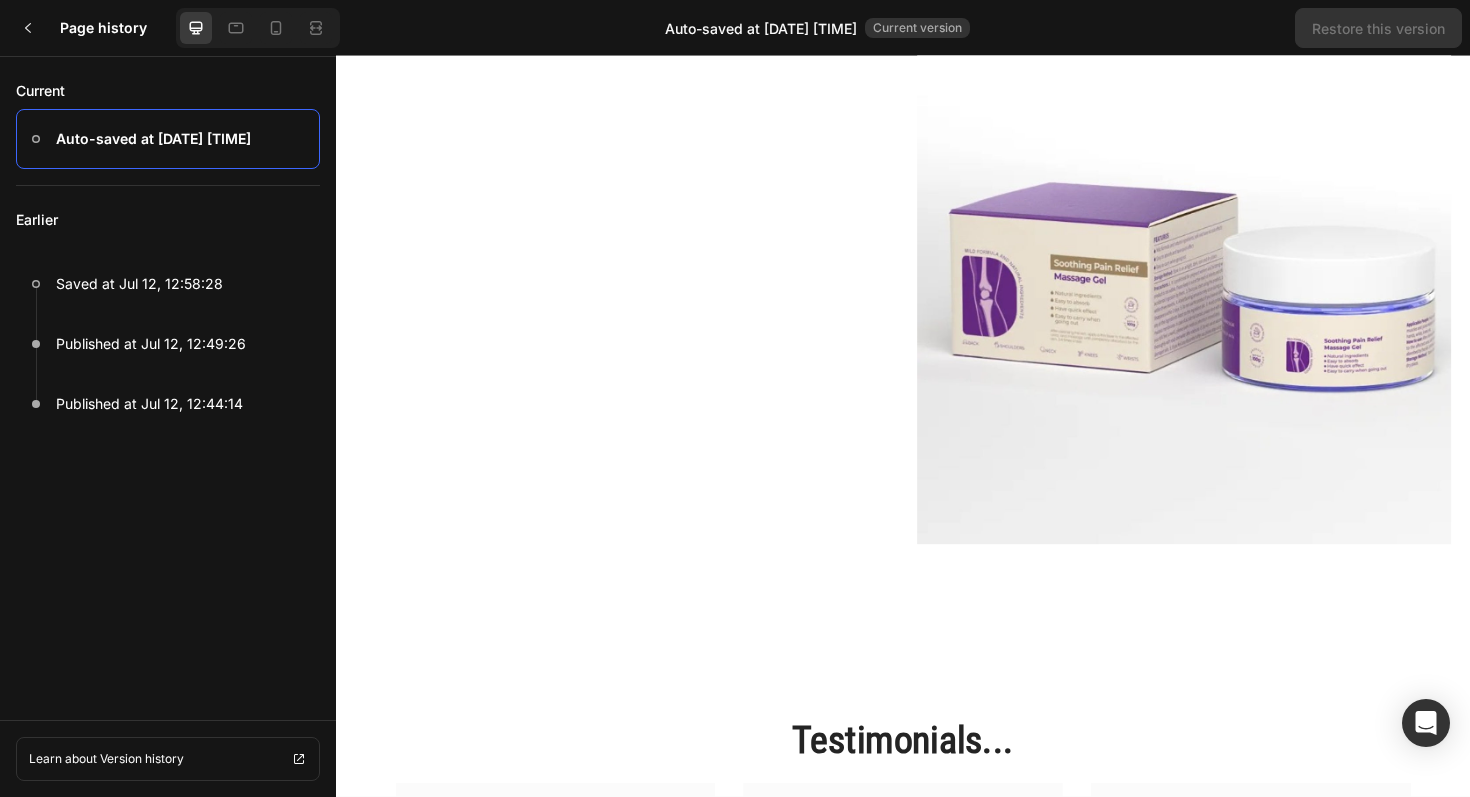 scroll, scrollTop: 2411, scrollLeft: 0, axis: vertical 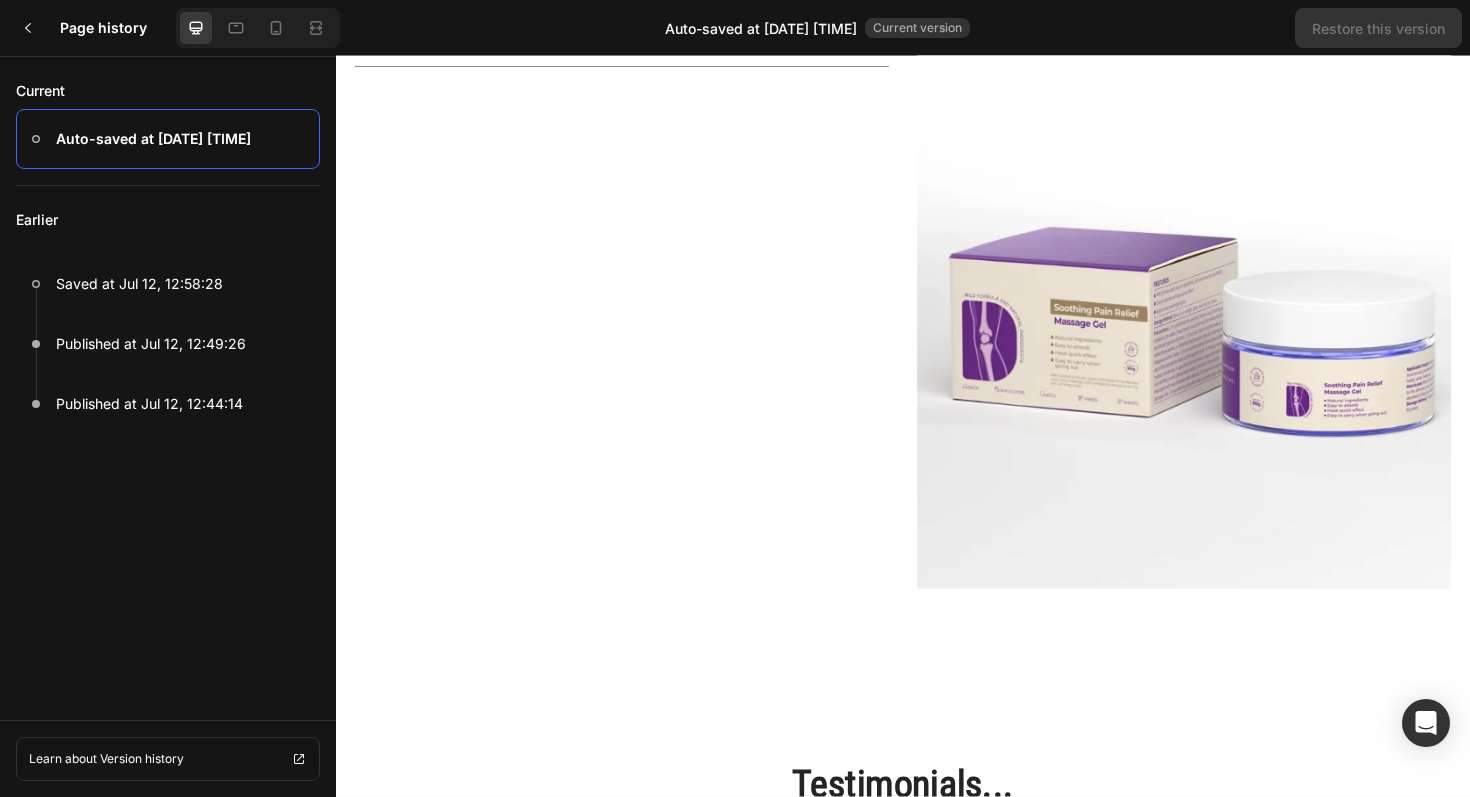 click at bounding box center [258, 28] 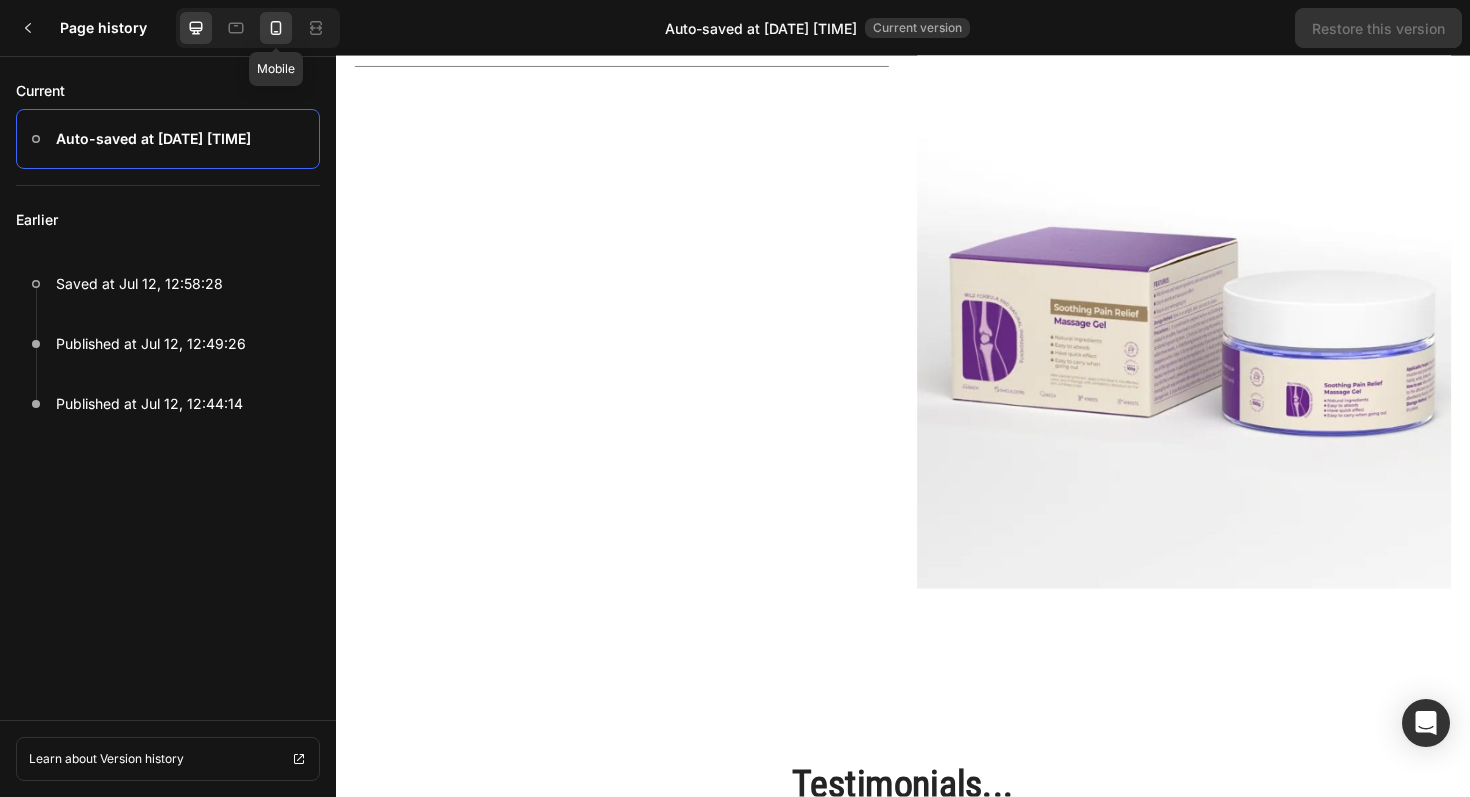 click 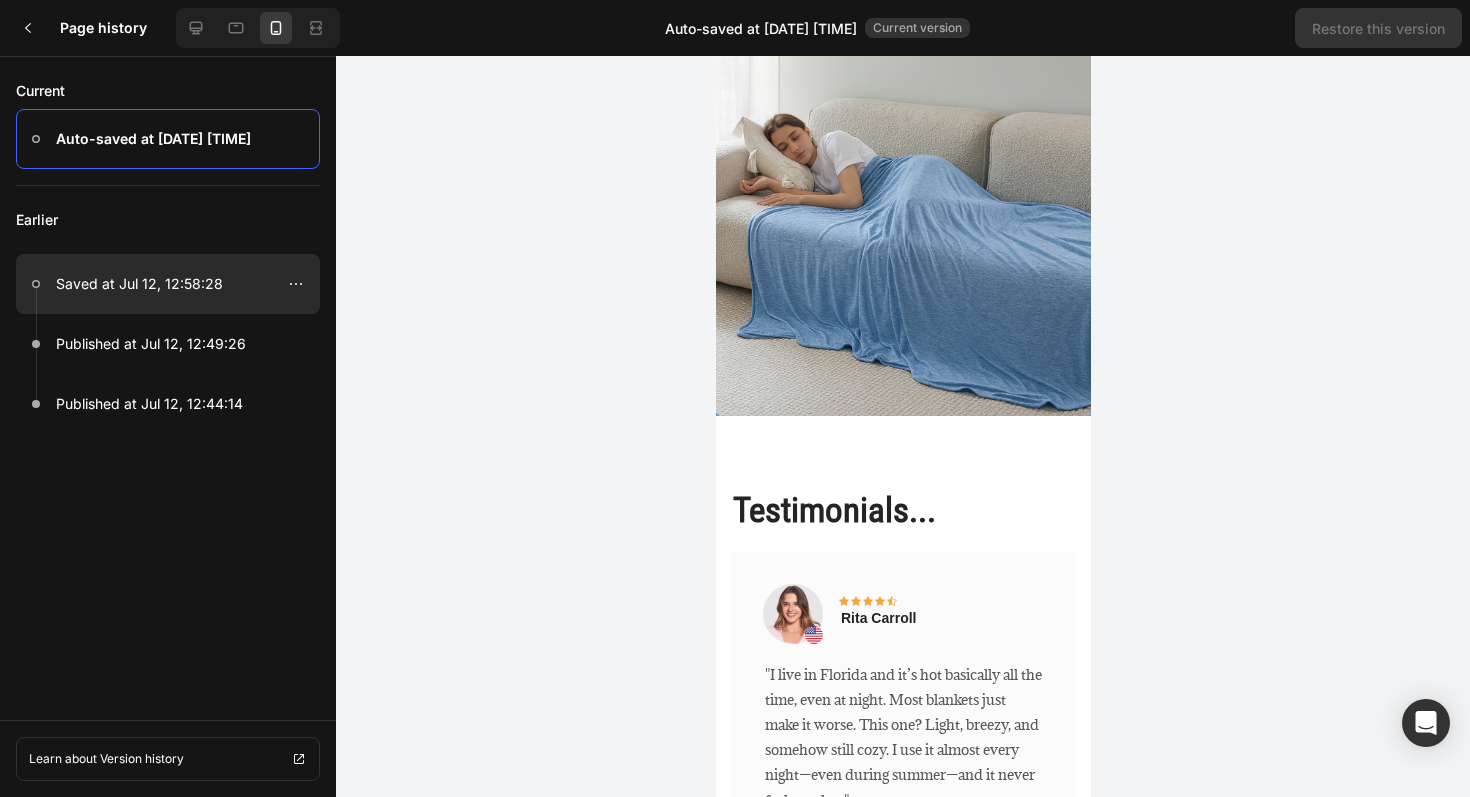 click at bounding box center (168, 284) 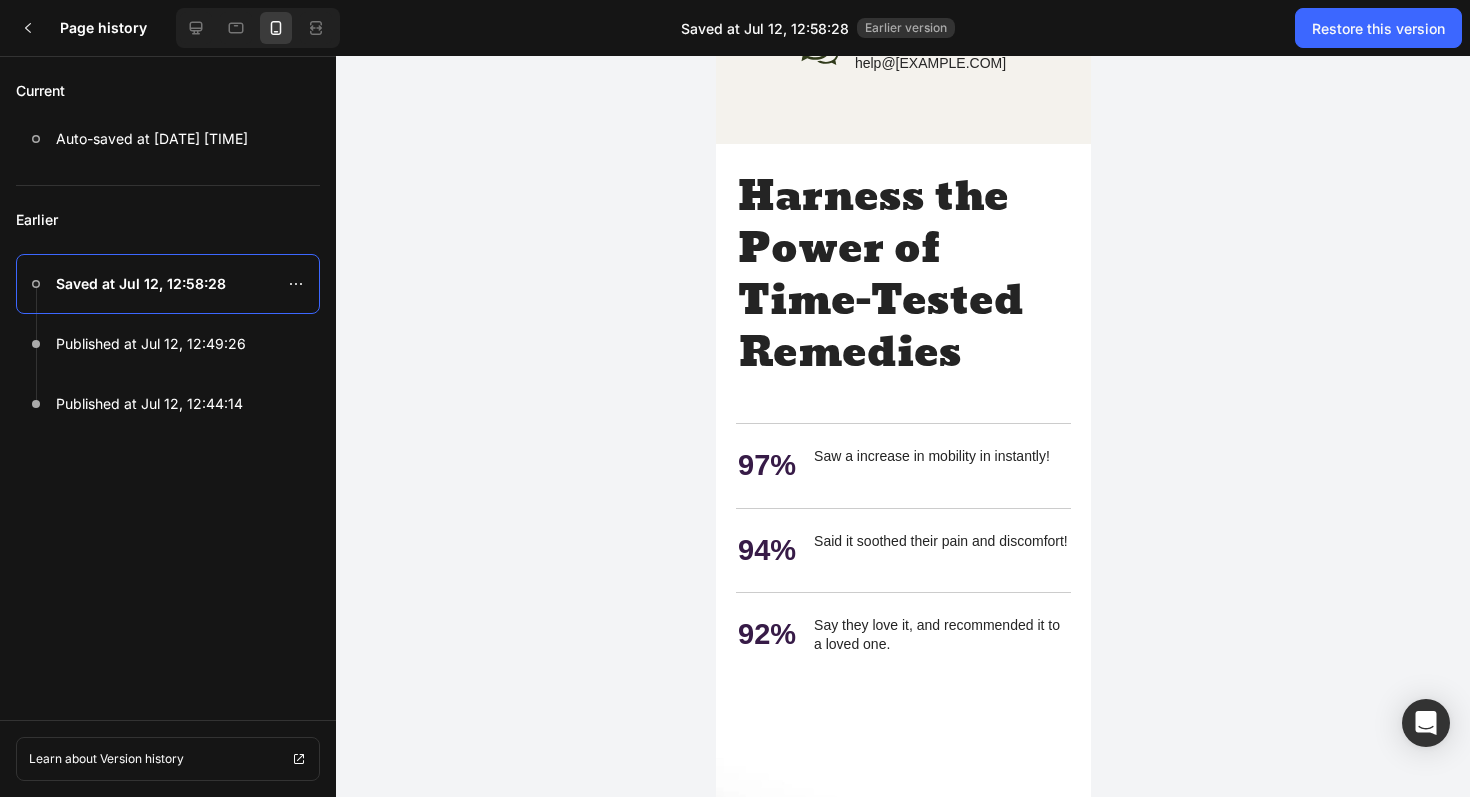 scroll, scrollTop: 2664, scrollLeft: 0, axis: vertical 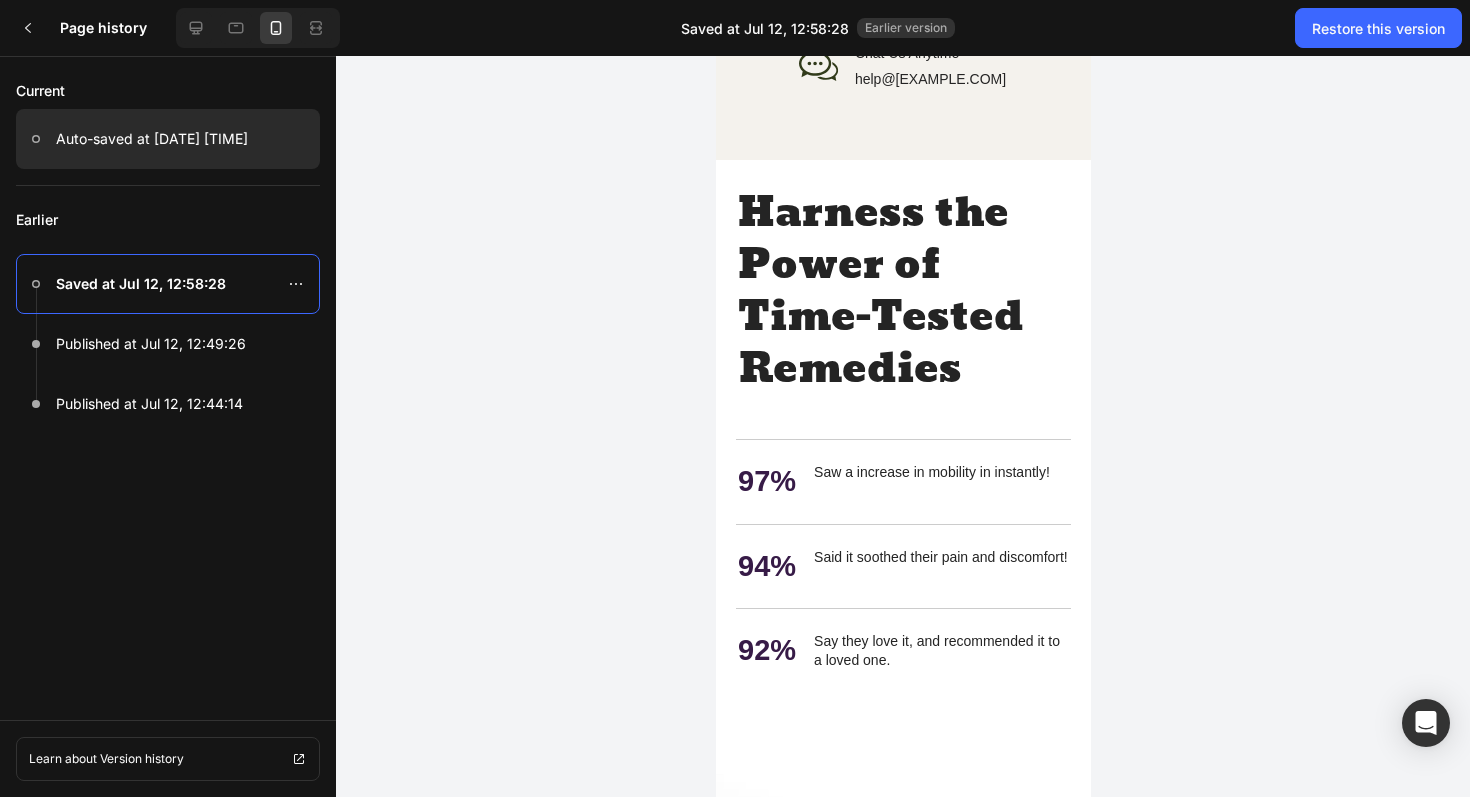 click at bounding box center [168, 139] 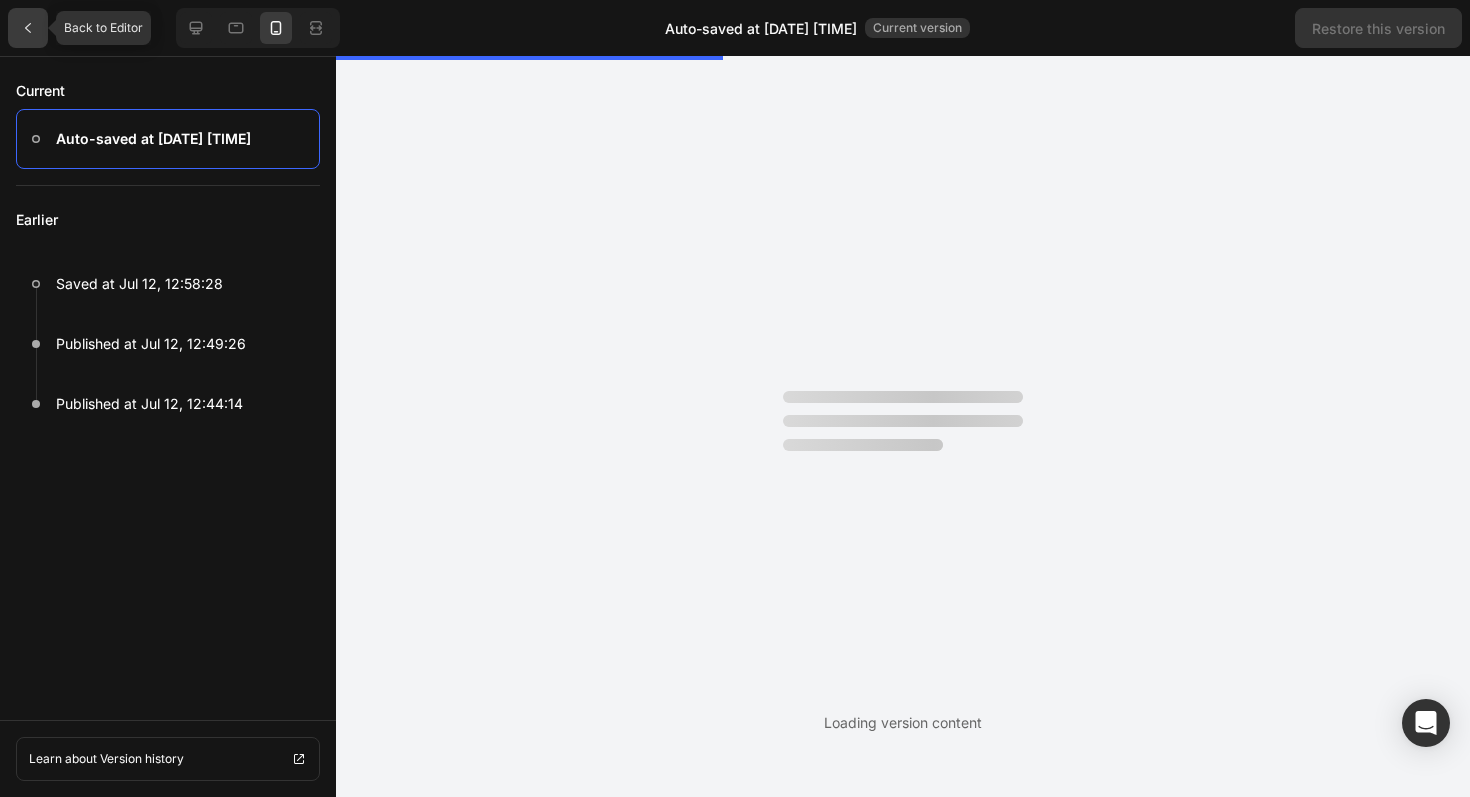 scroll, scrollTop: 0, scrollLeft: 0, axis: both 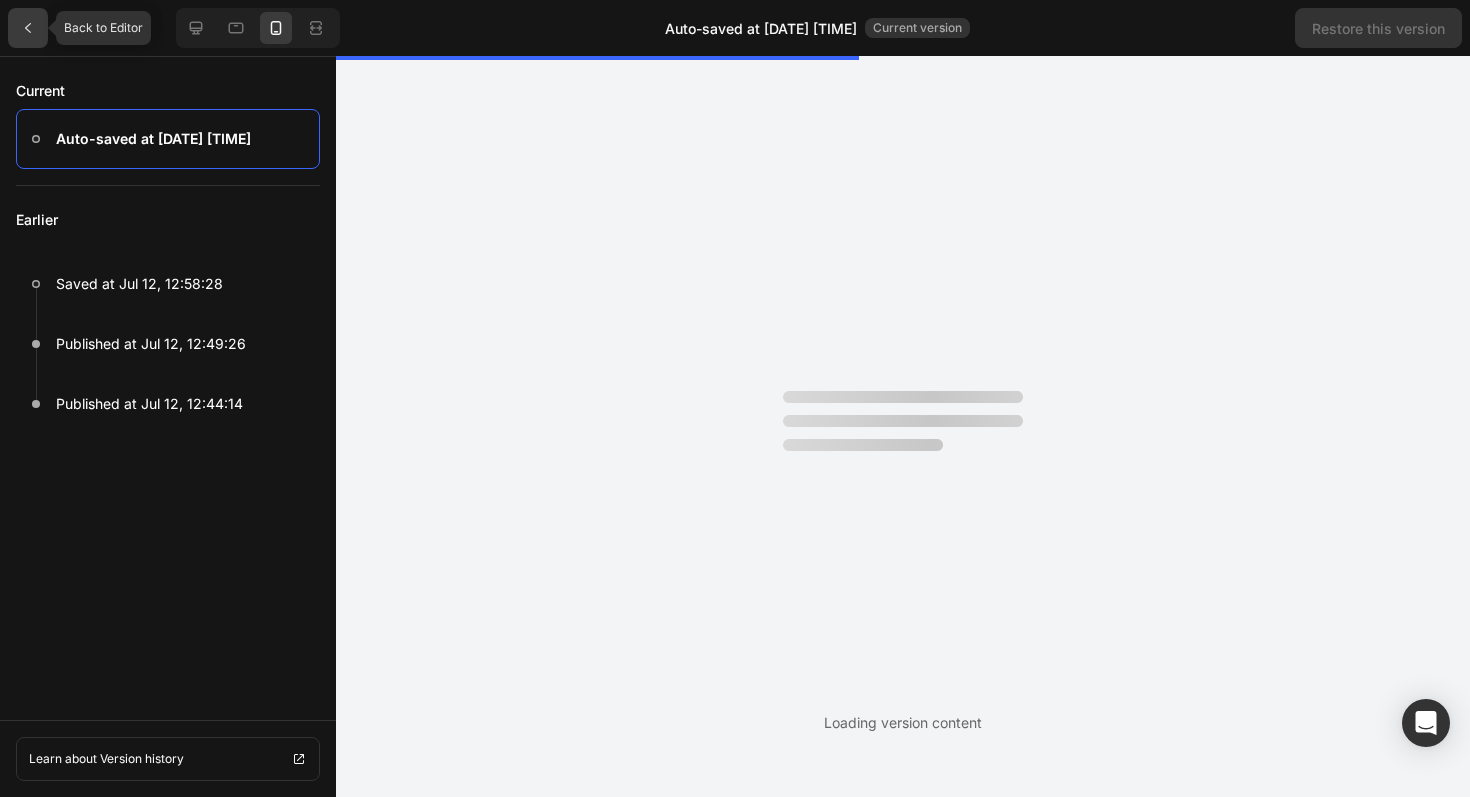 click 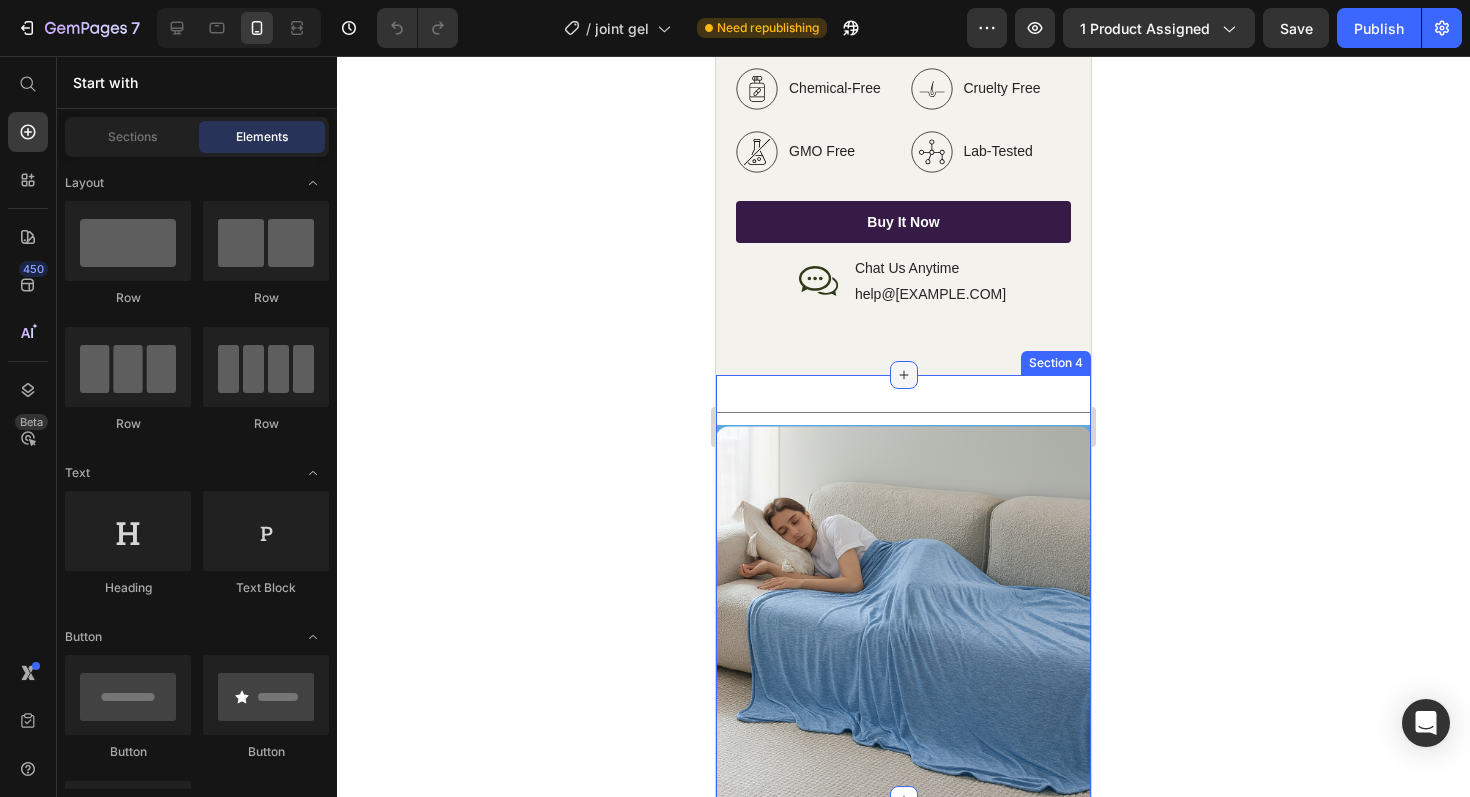 click 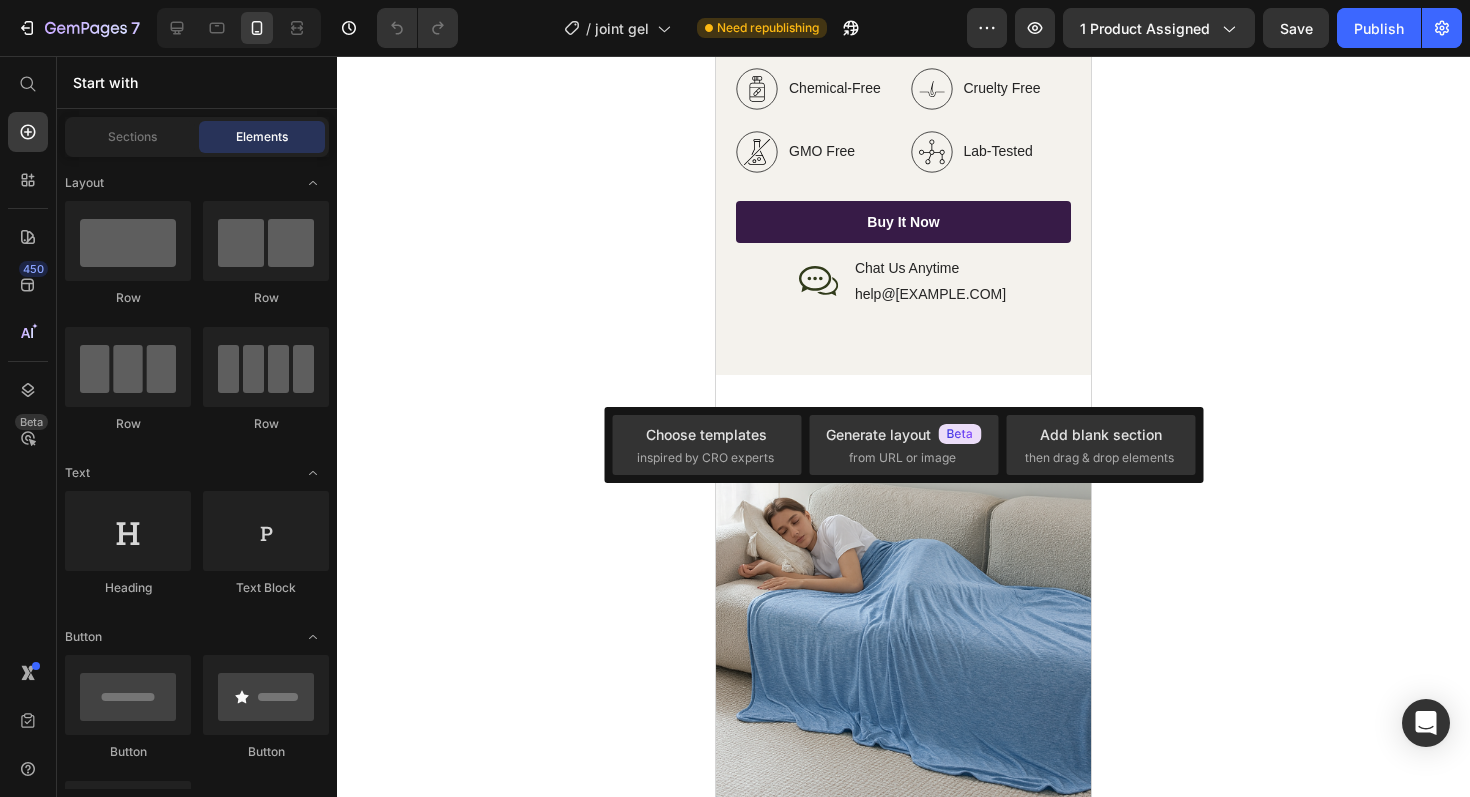 click 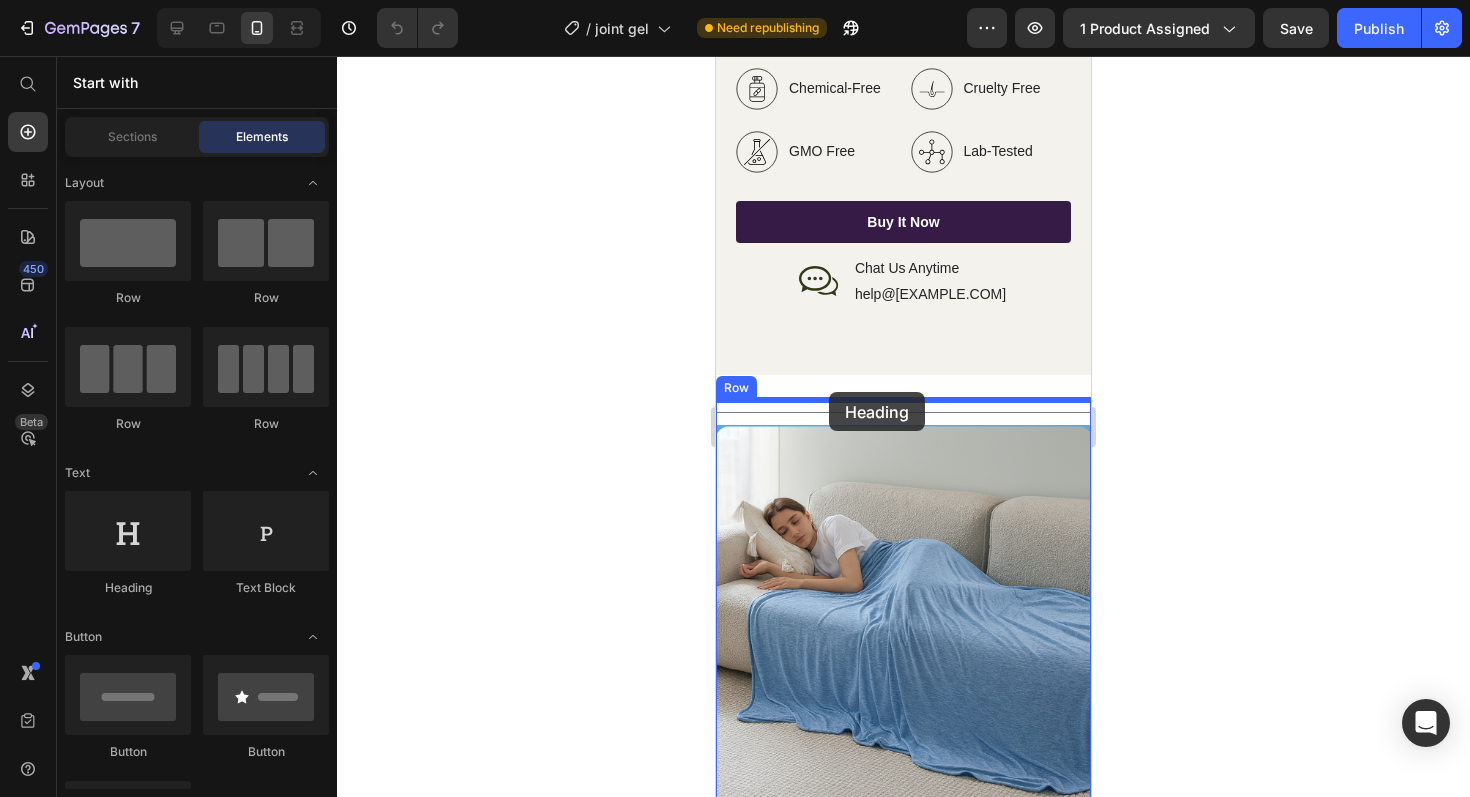 drag, startPoint x: 871, startPoint y: 569, endPoint x: 829, endPoint y: 392, distance: 181.91481 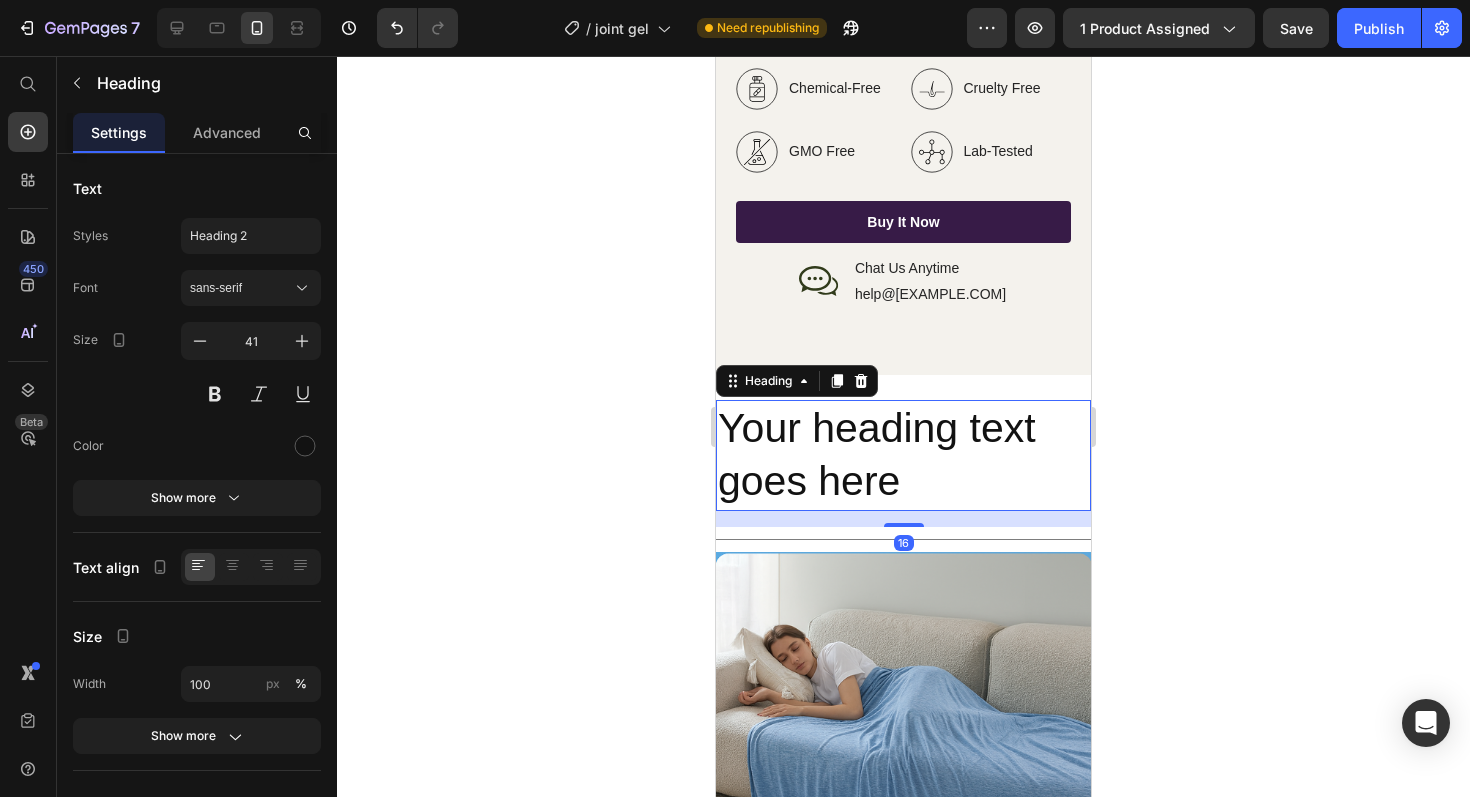 click 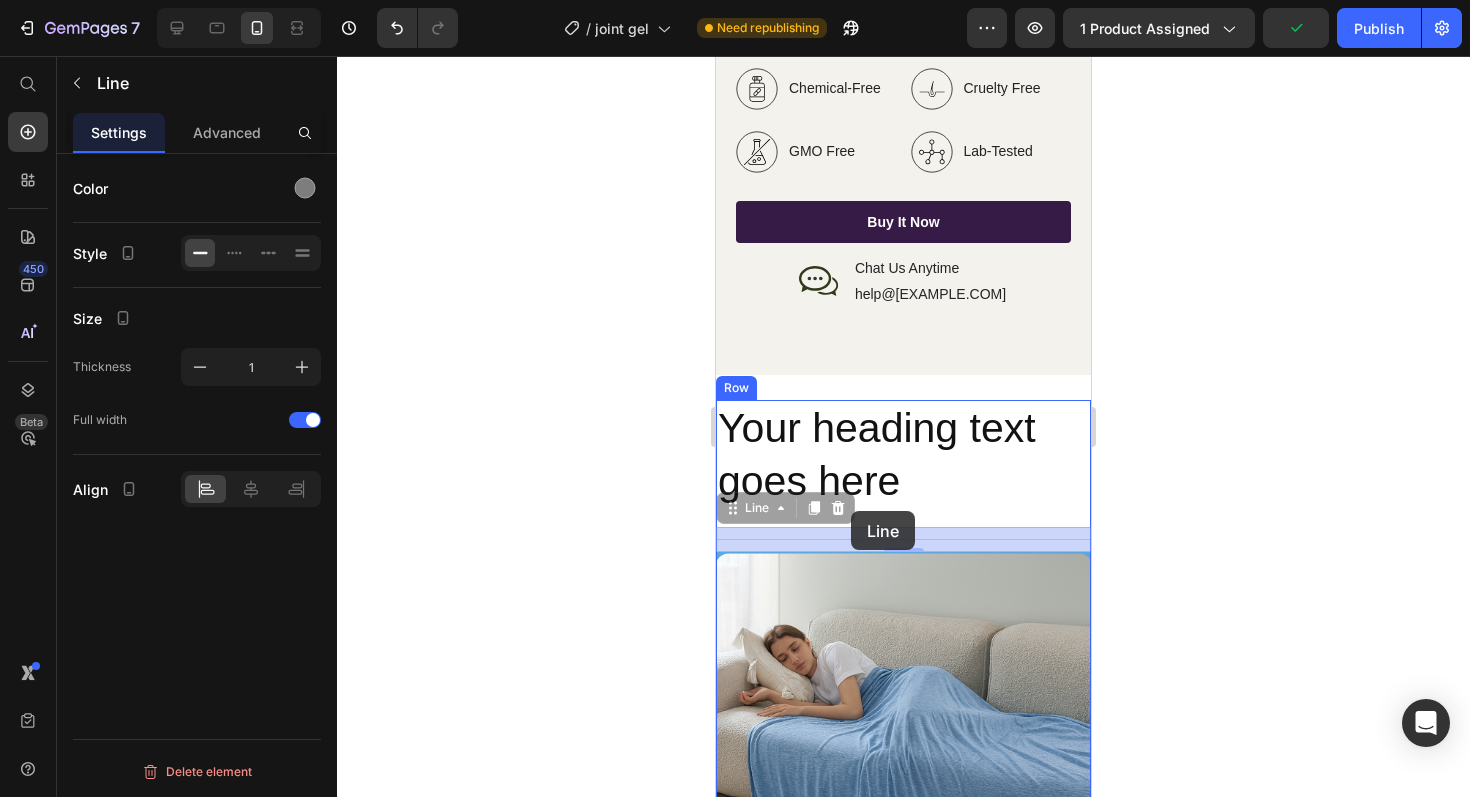 drag, startPoint x: 838, startPoint y: 536, endPoint x: 851, endPoint y: 511, distance: 28.178005 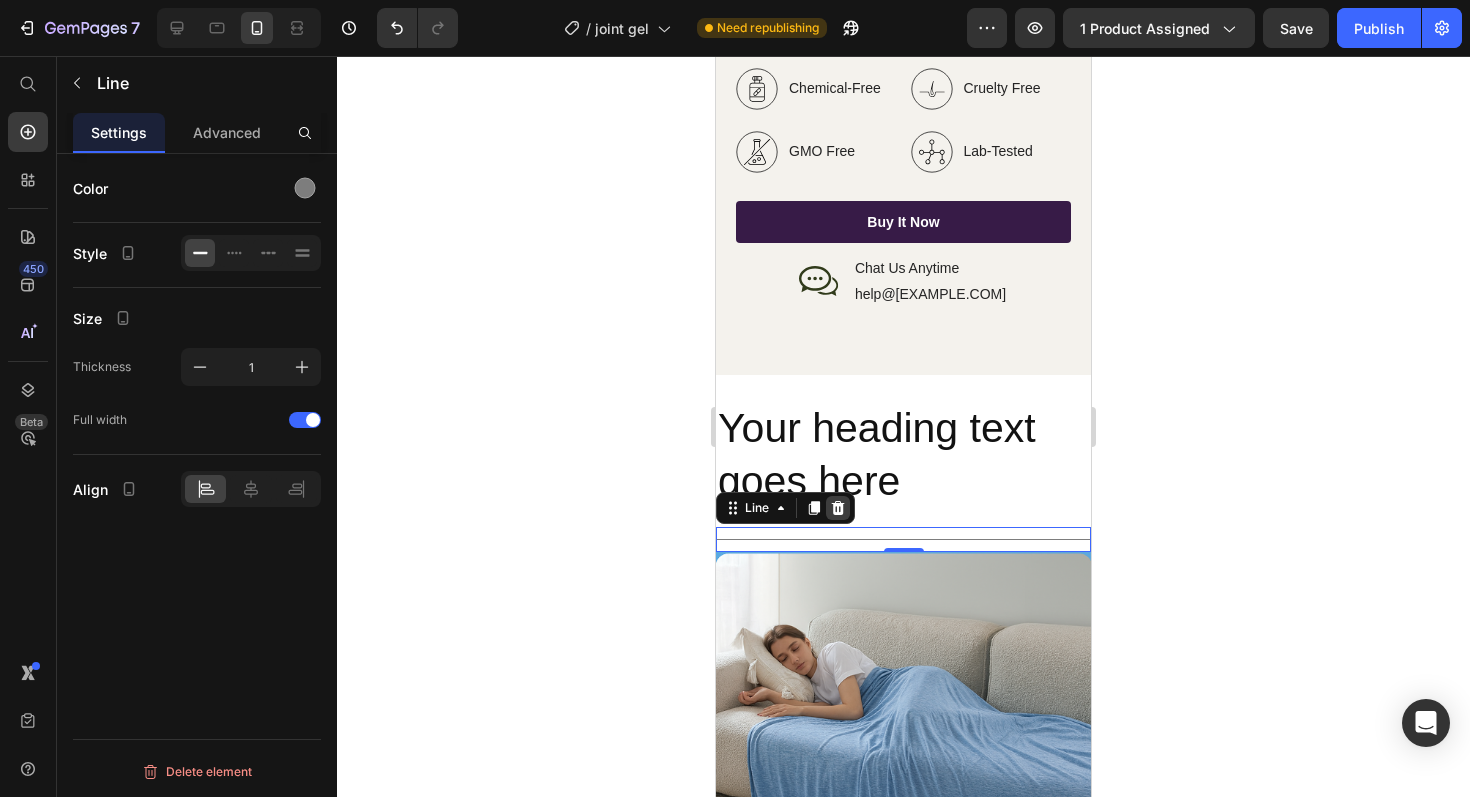 click 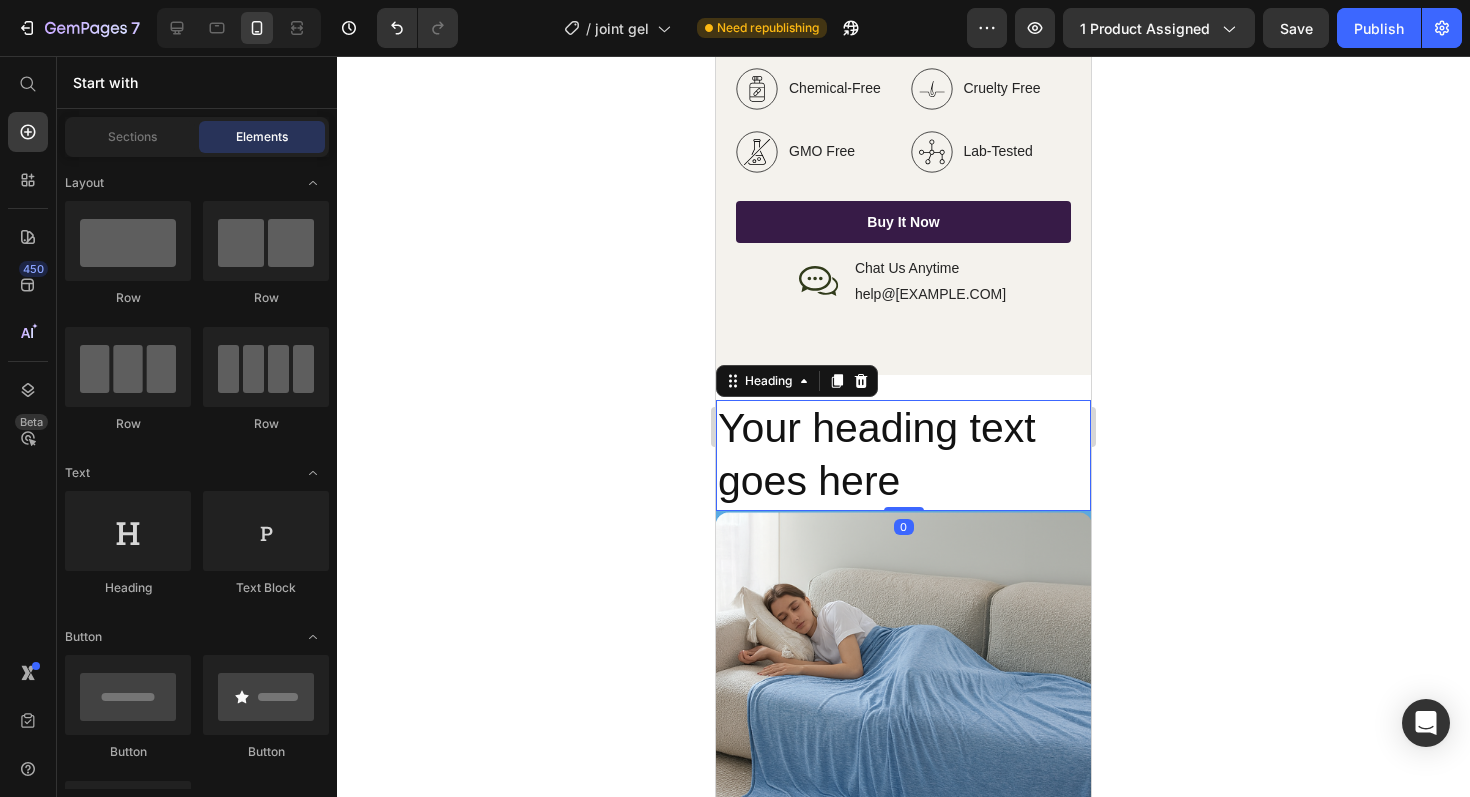 click on "Your heading text goes here" at bounding box center (903, 455) 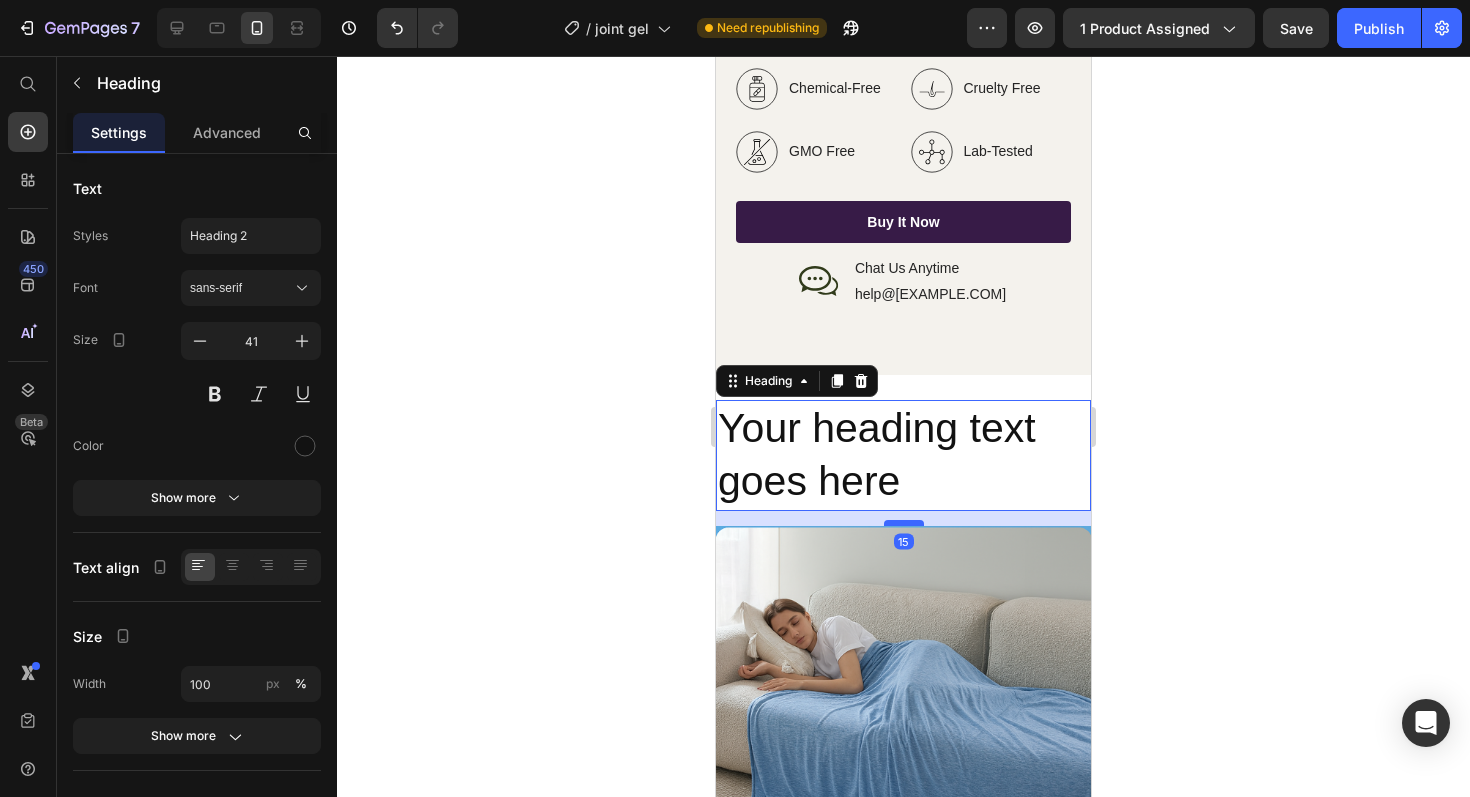 drag, startPoint x: 907, startPoint y: 506, endPoint x: 909, endPoint y: 521, distance: 15.132746 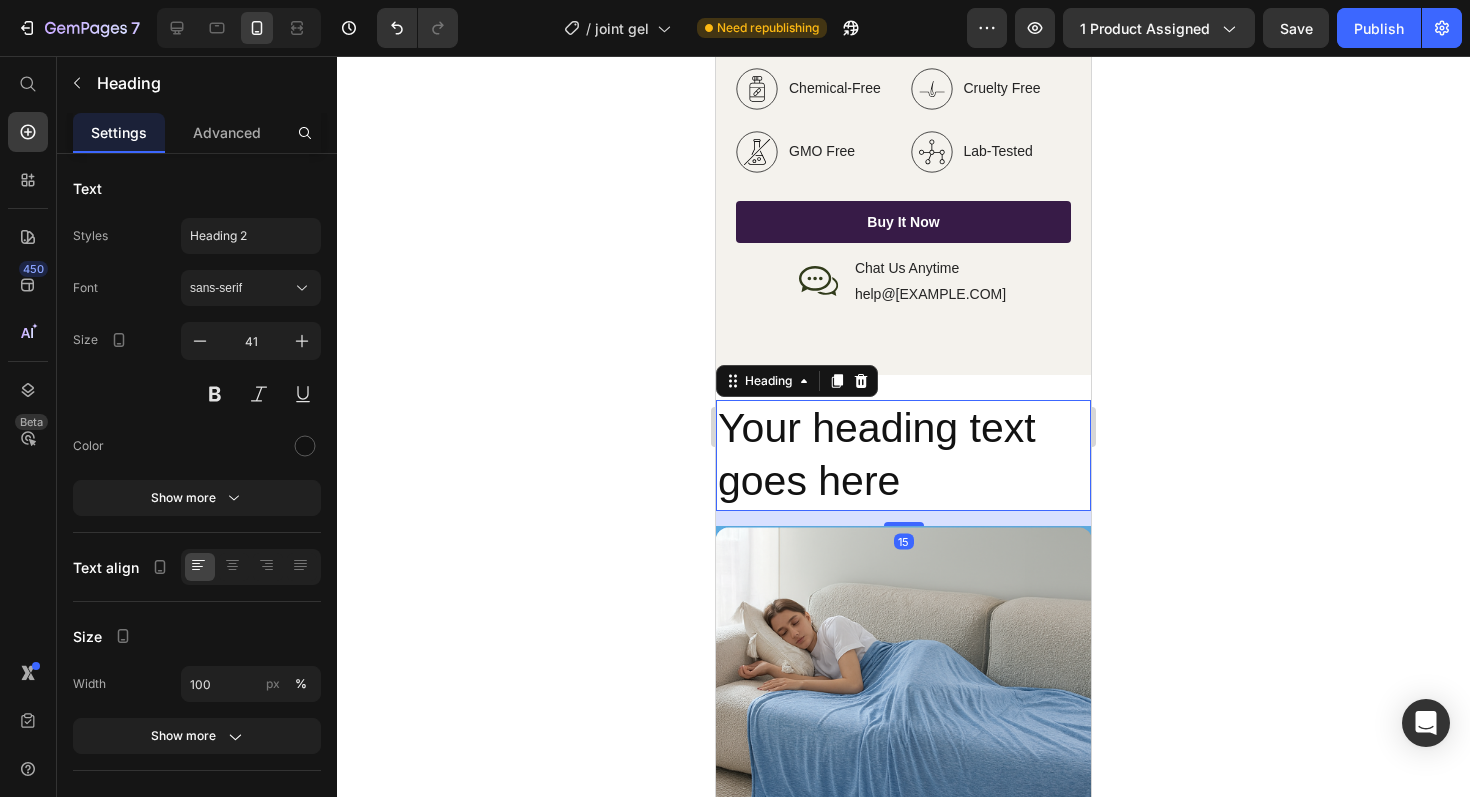 click on "15" at bounding box center [903, 518] 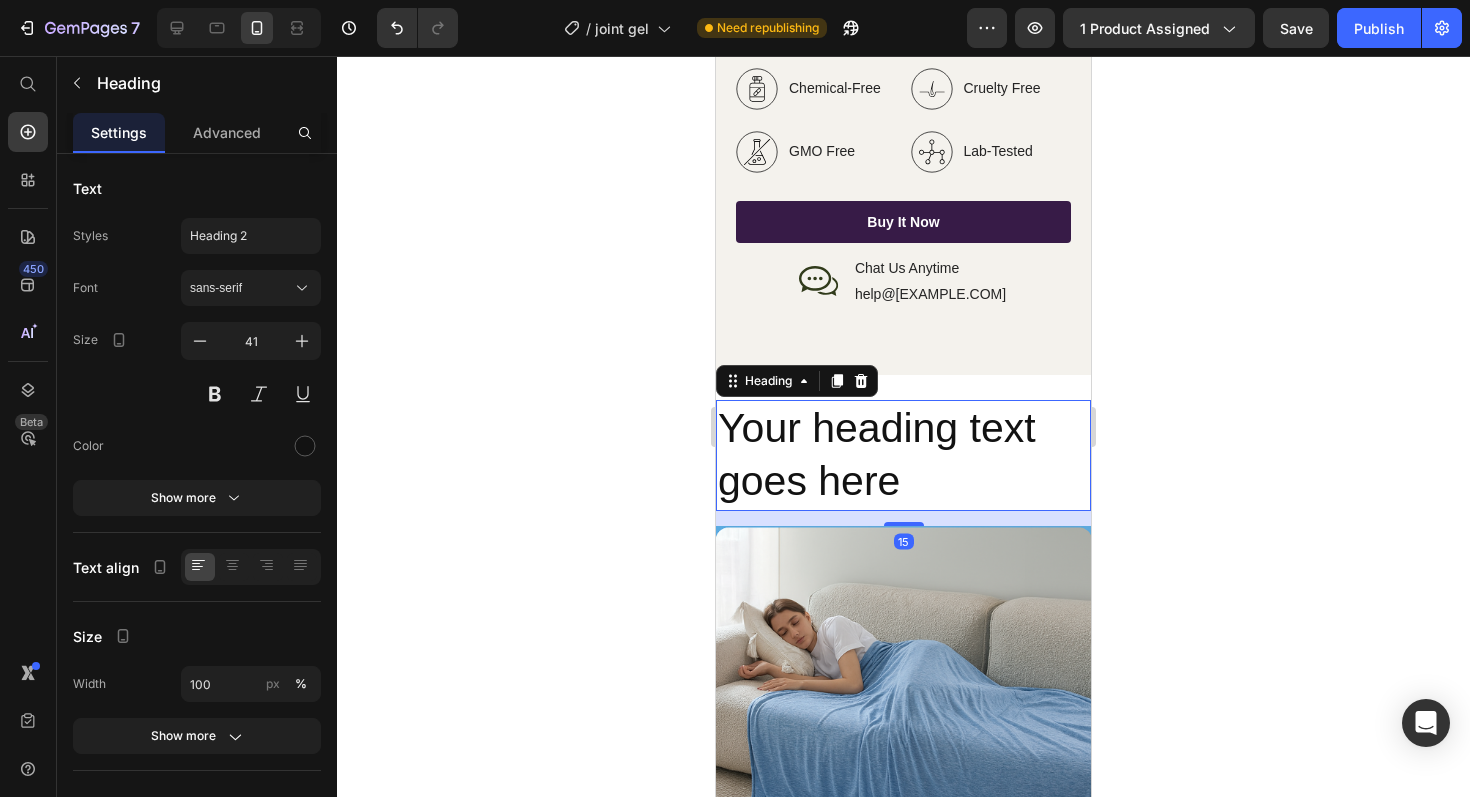 click 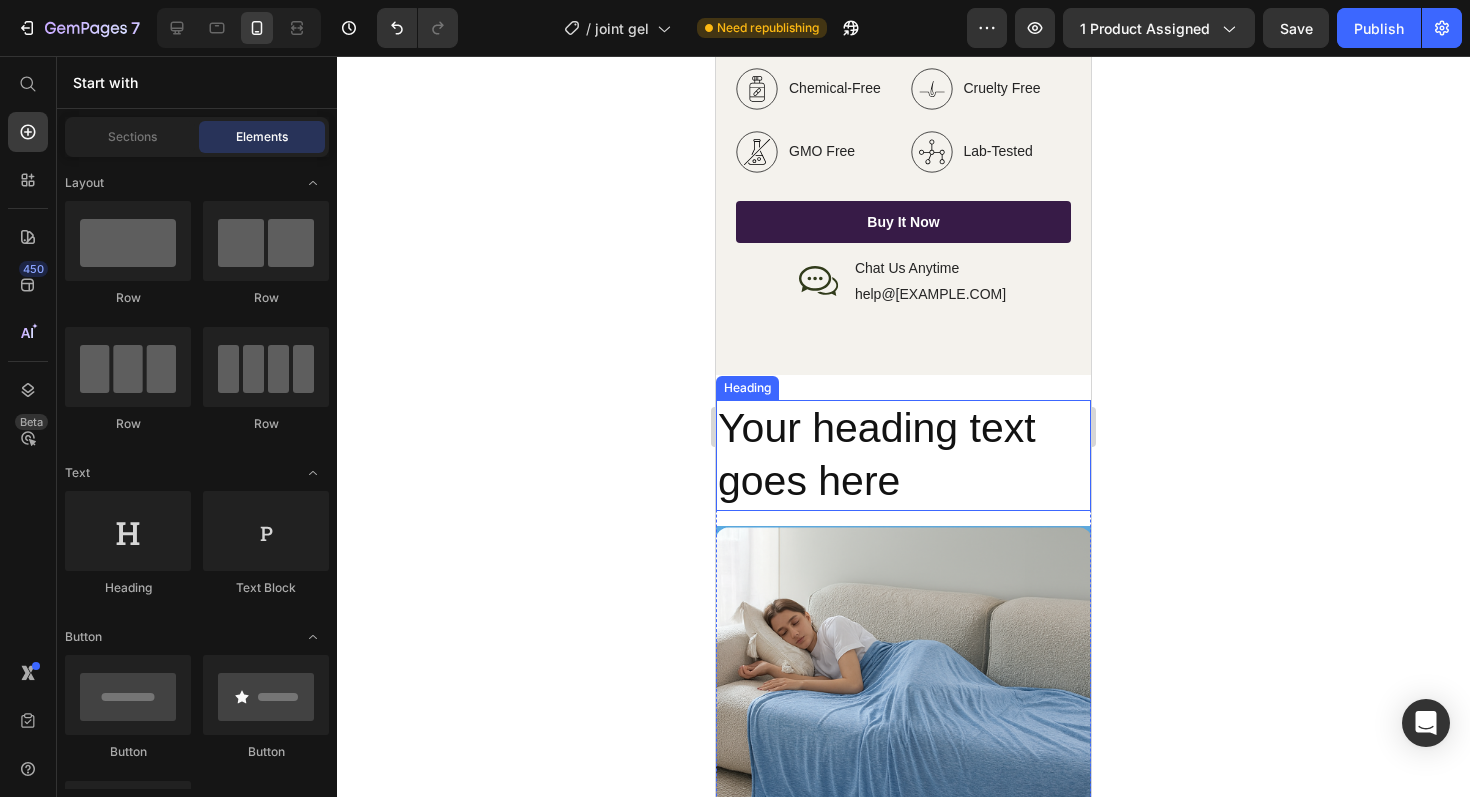 click on "Your heading text goes here" at bounding box center (903, 455) 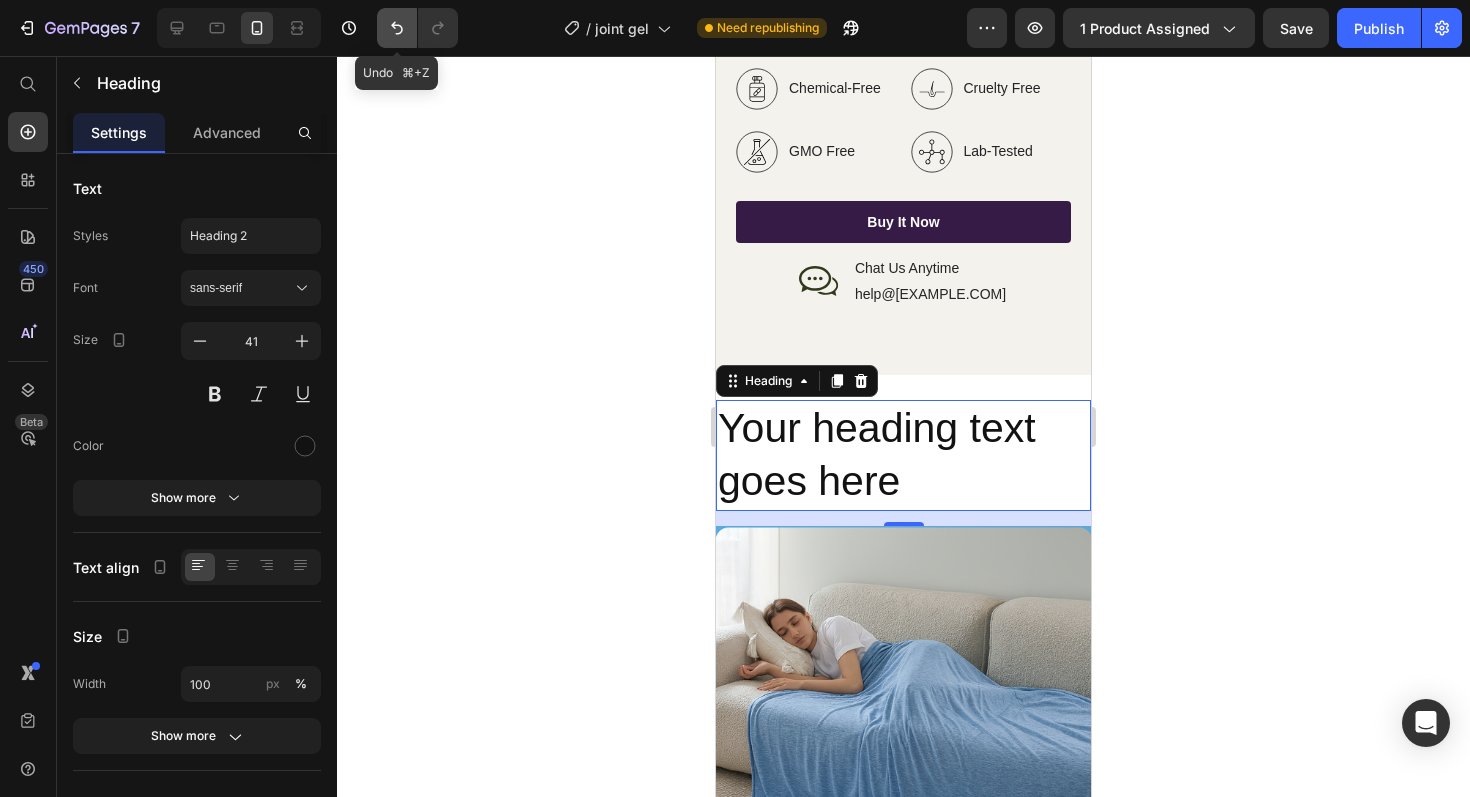 click 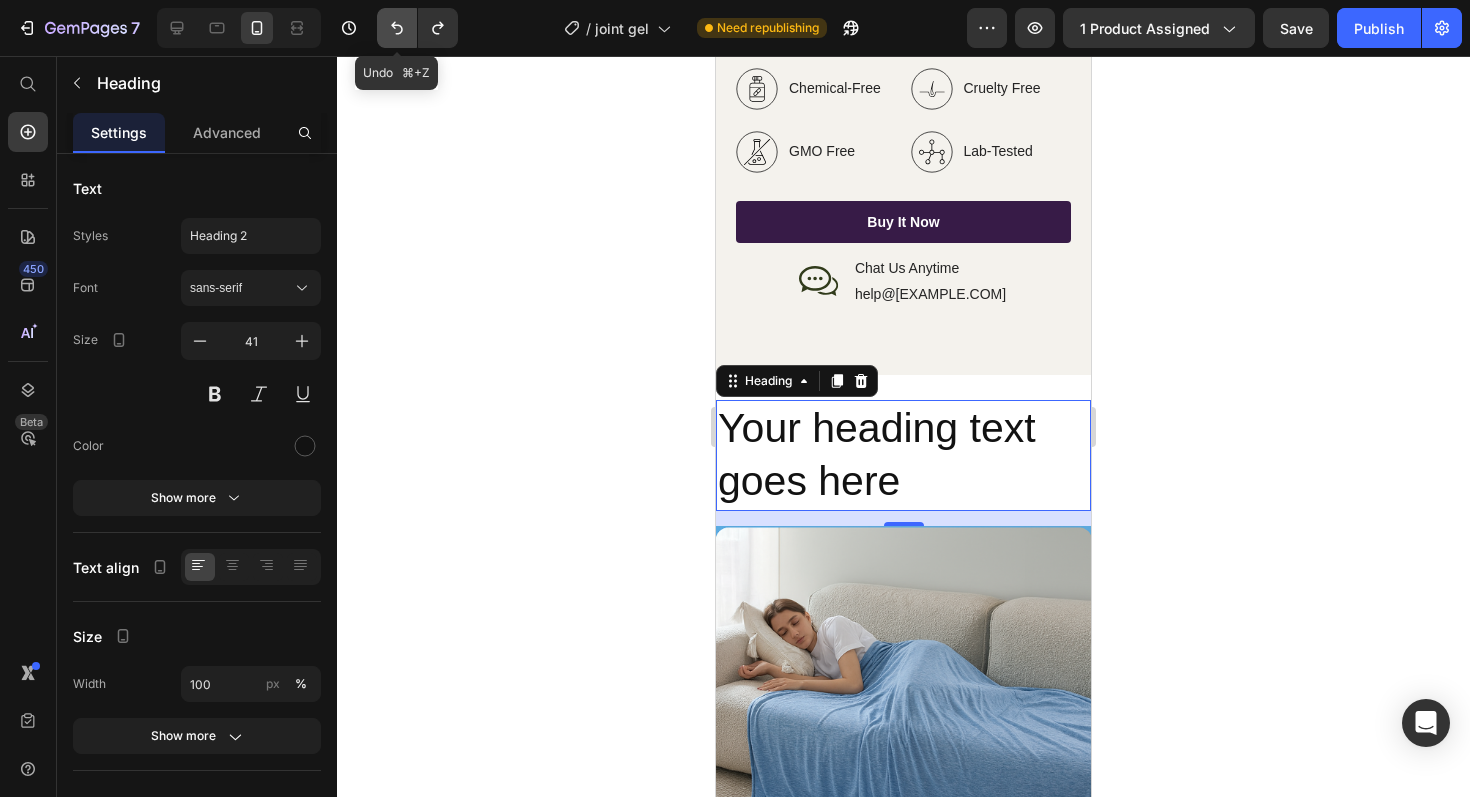 click 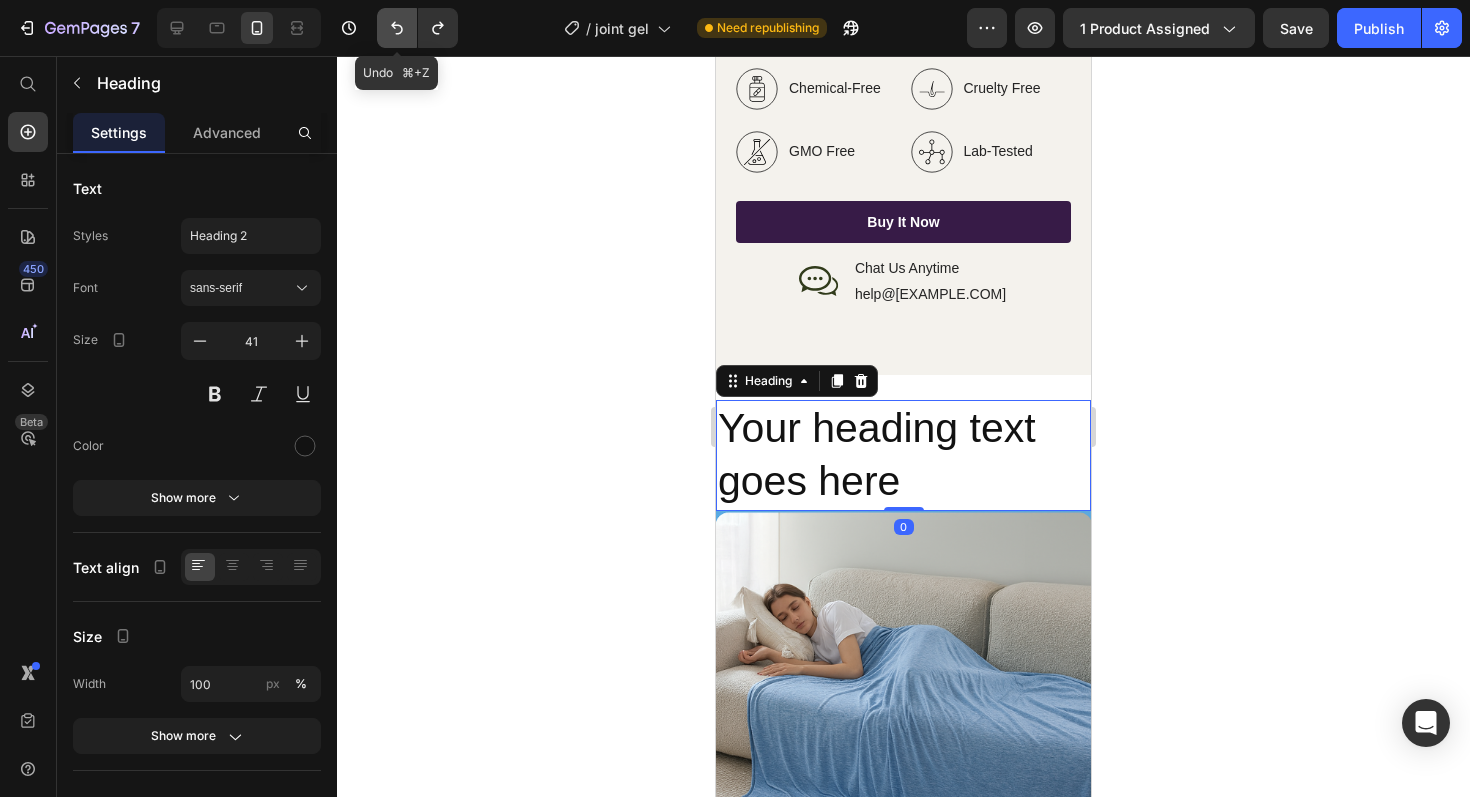 click 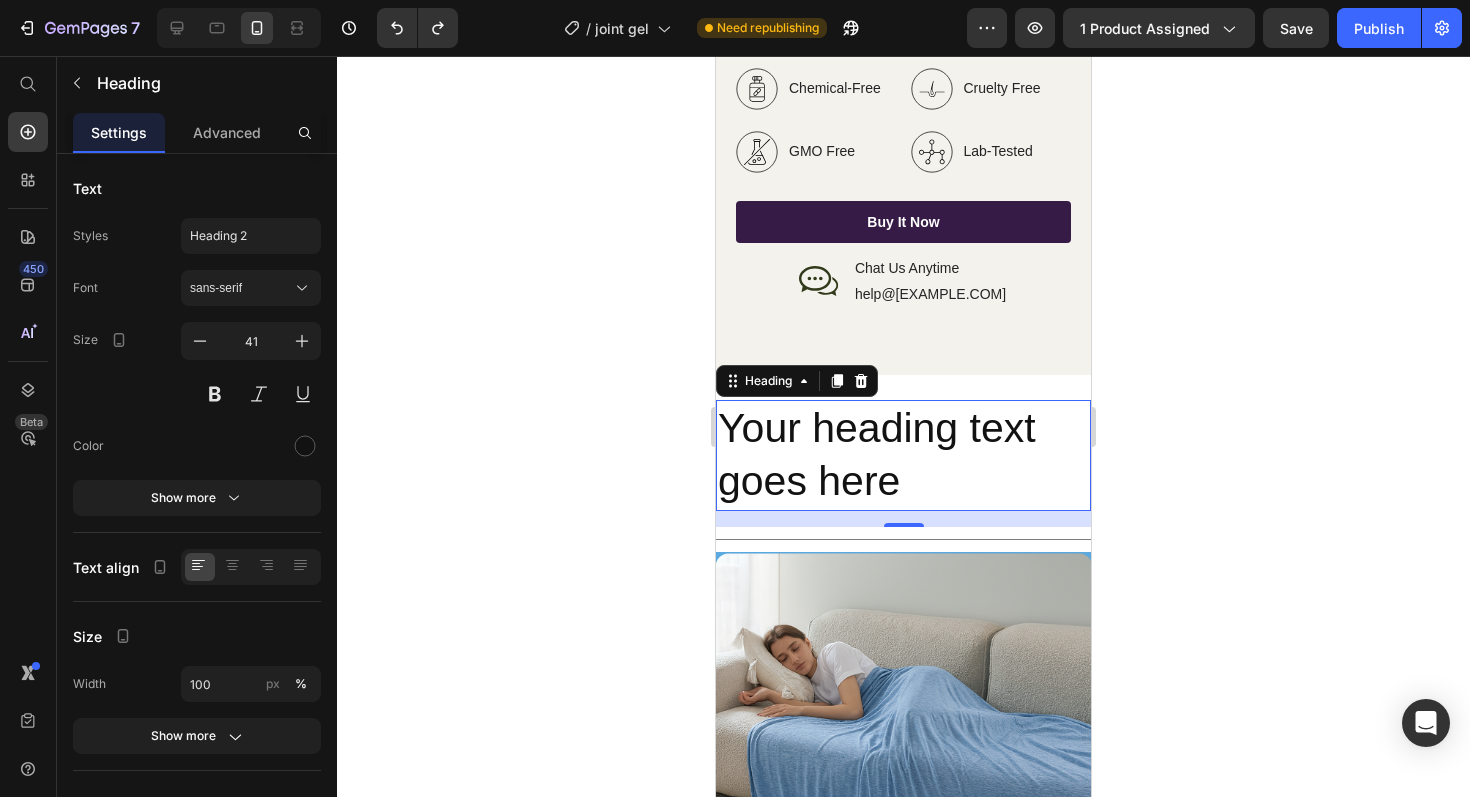click on "Your heading text goes here" at bounding box center (903, 455) 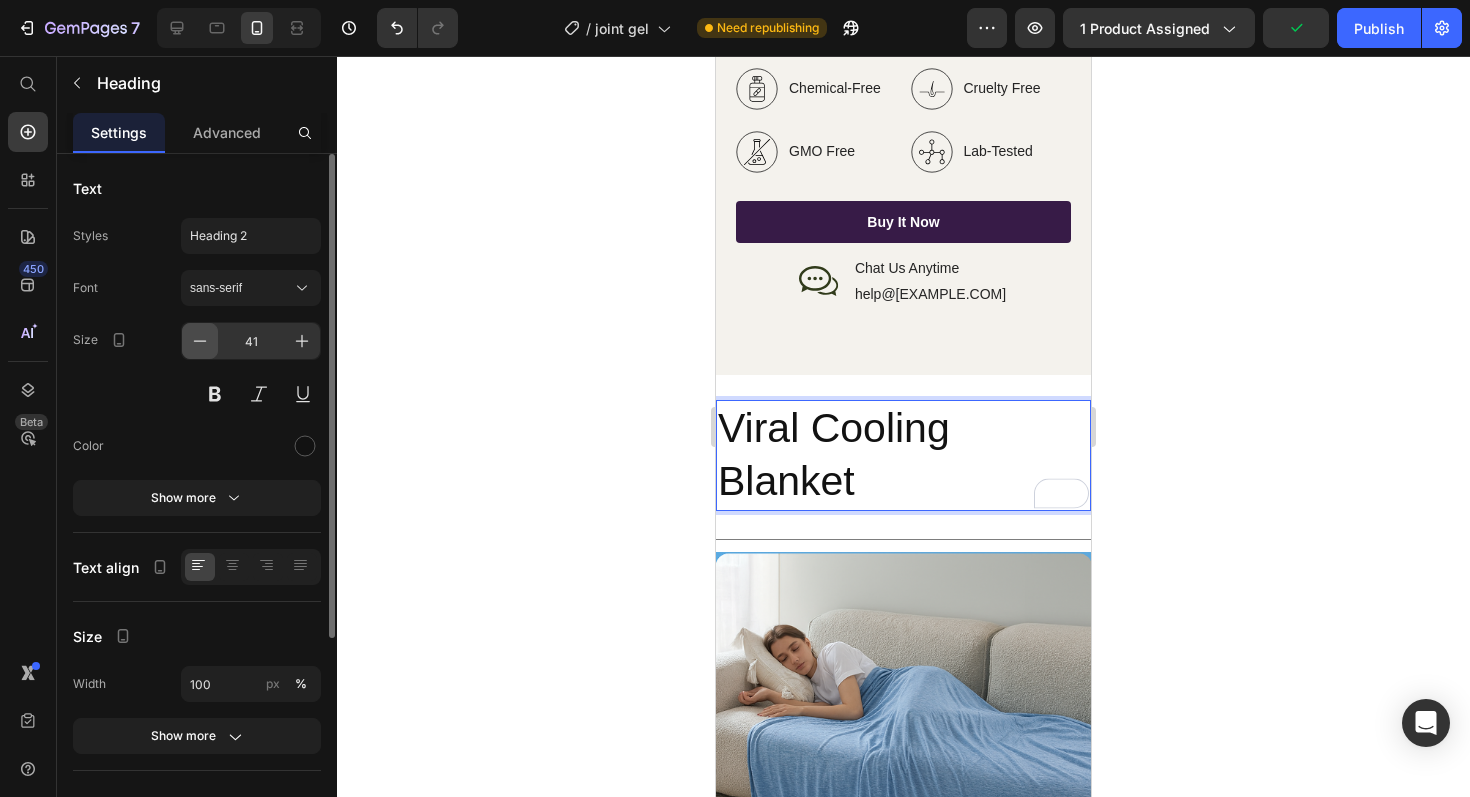 click 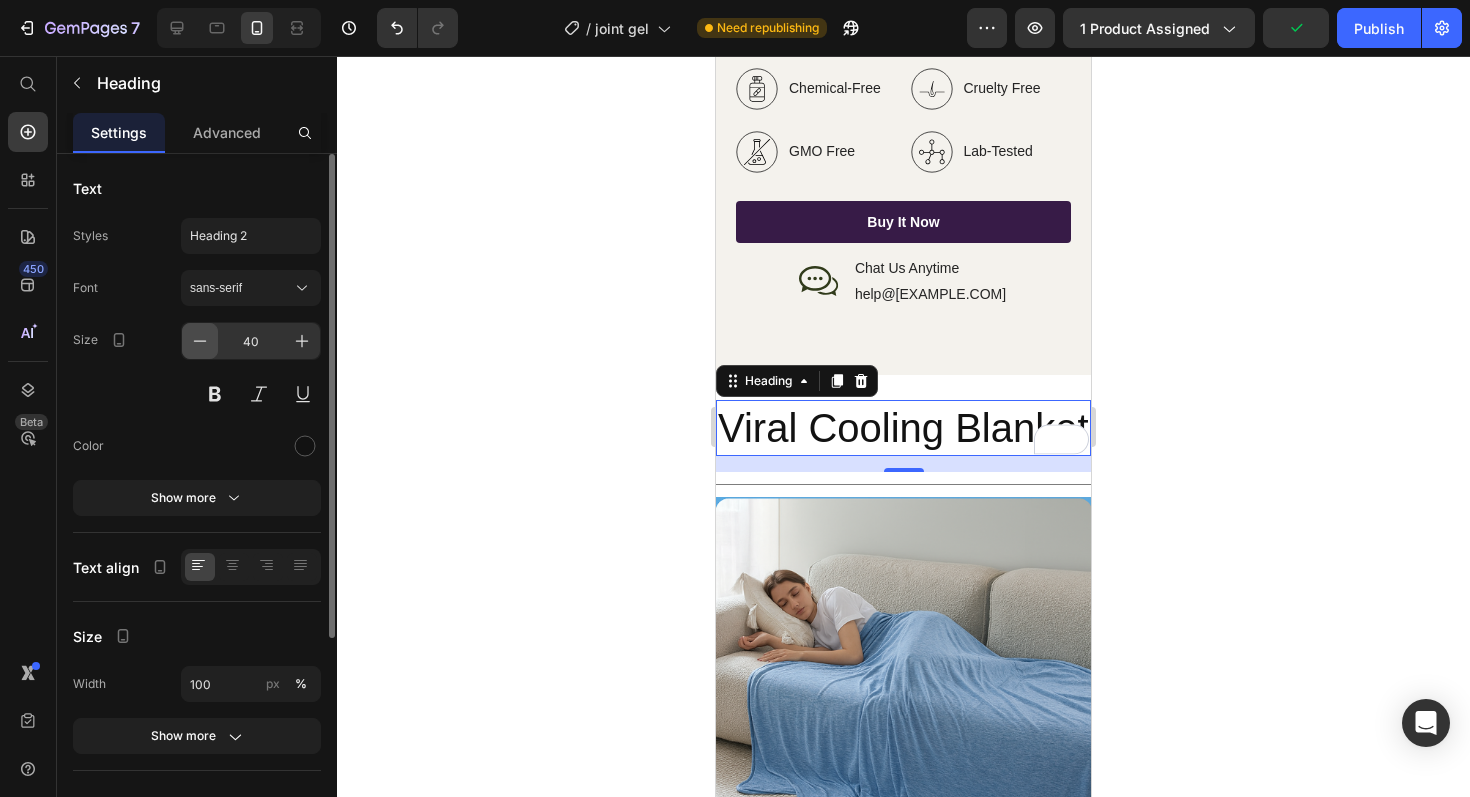 click 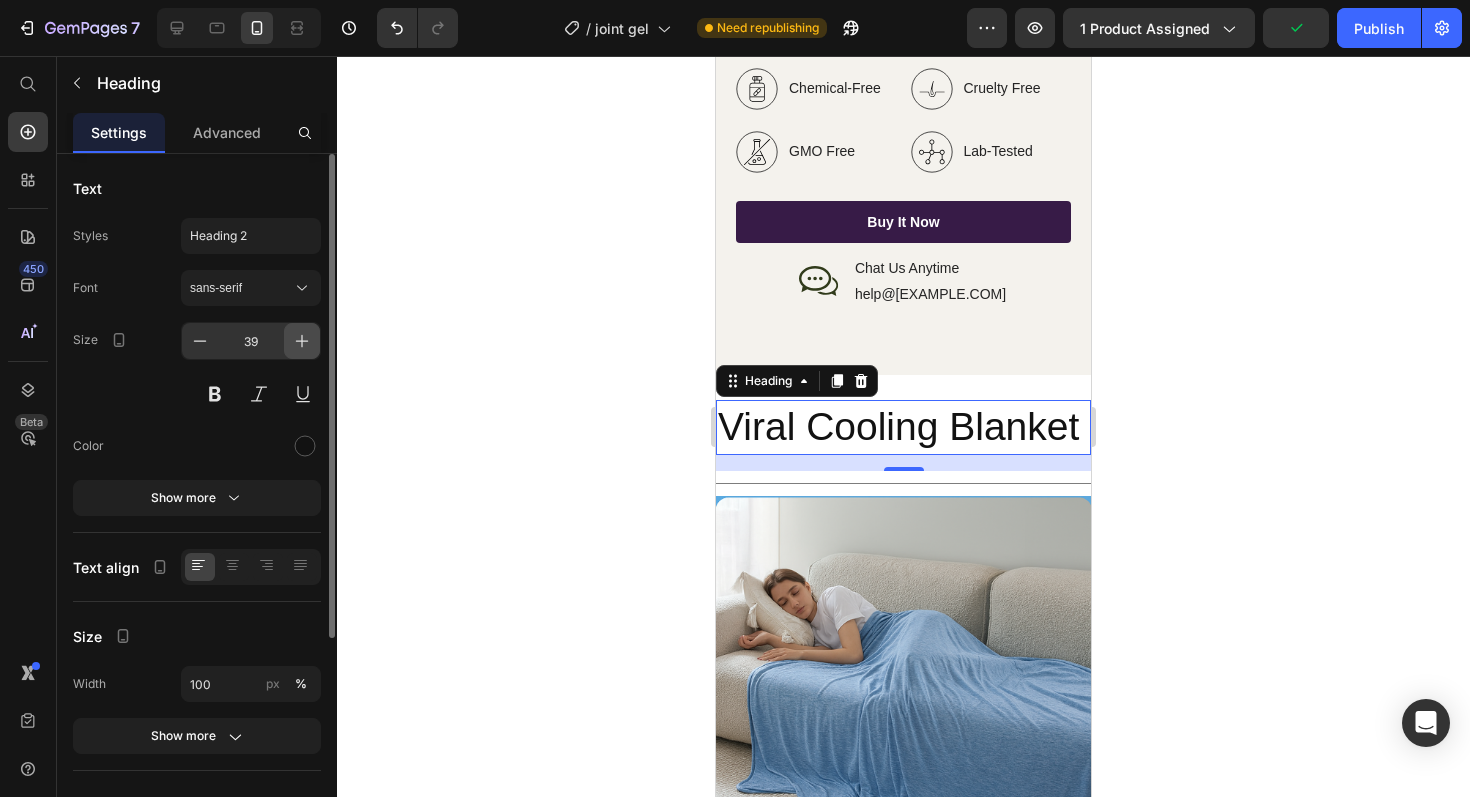 click 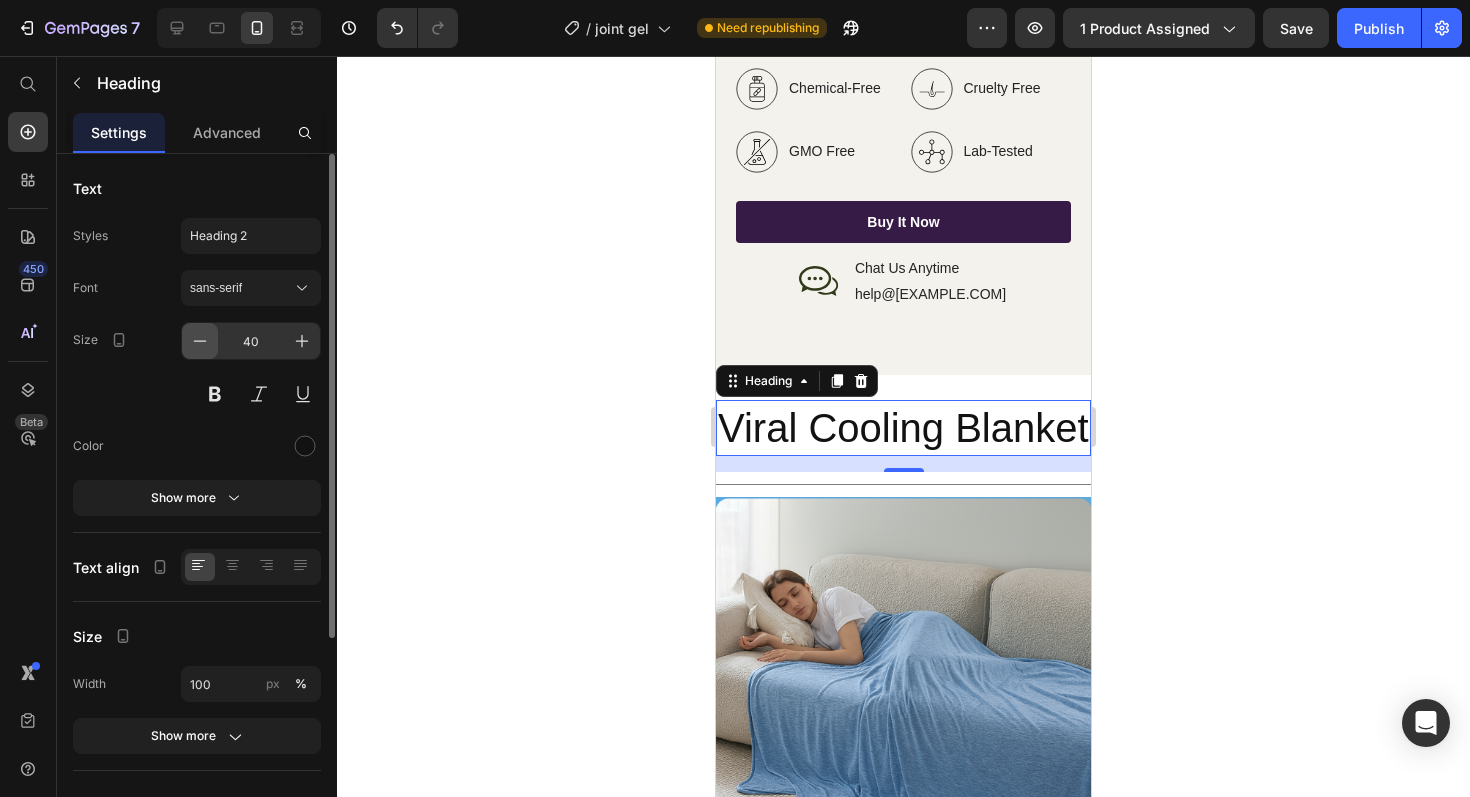 click 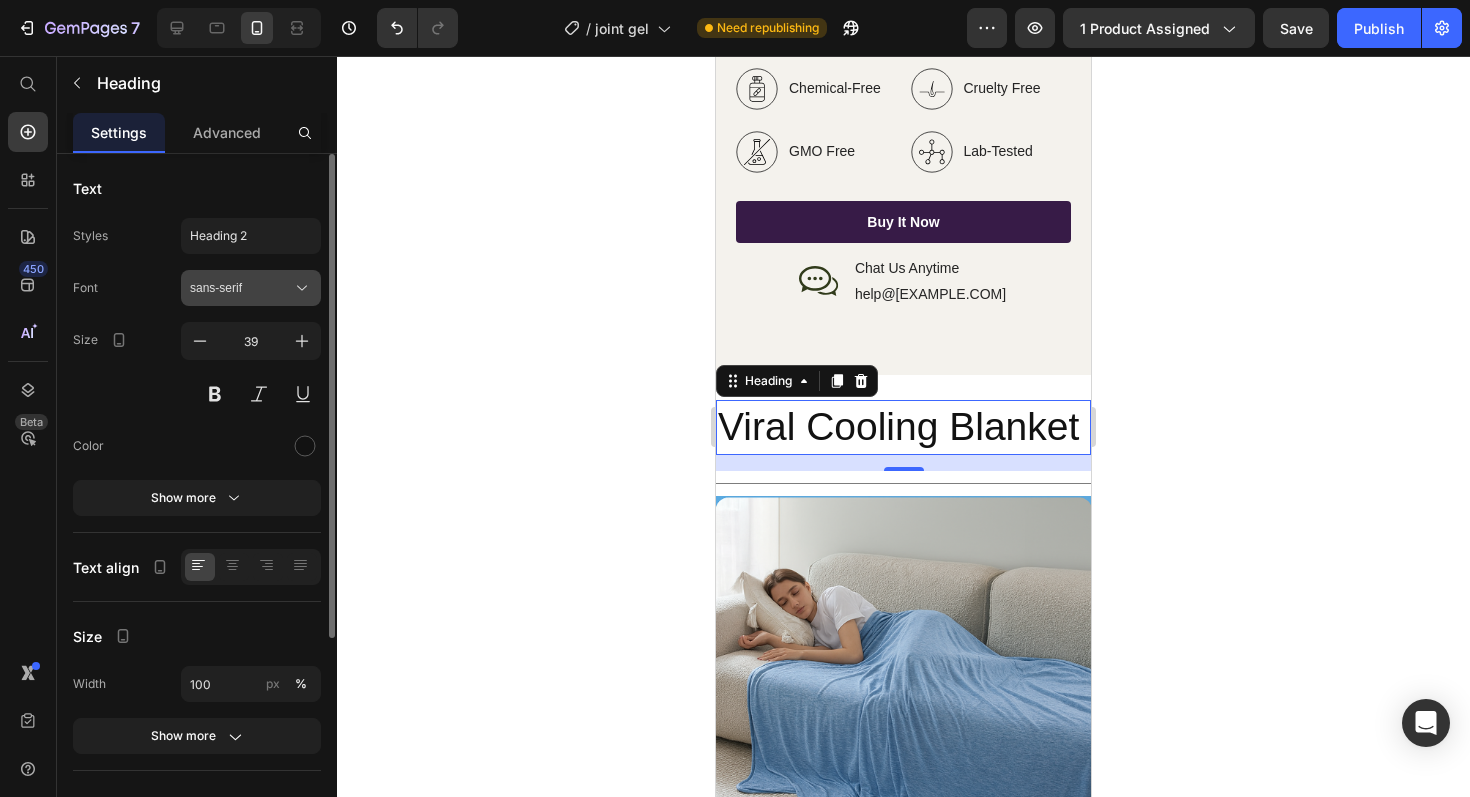 click on "sans-serif" at bounding box center (241, 288) 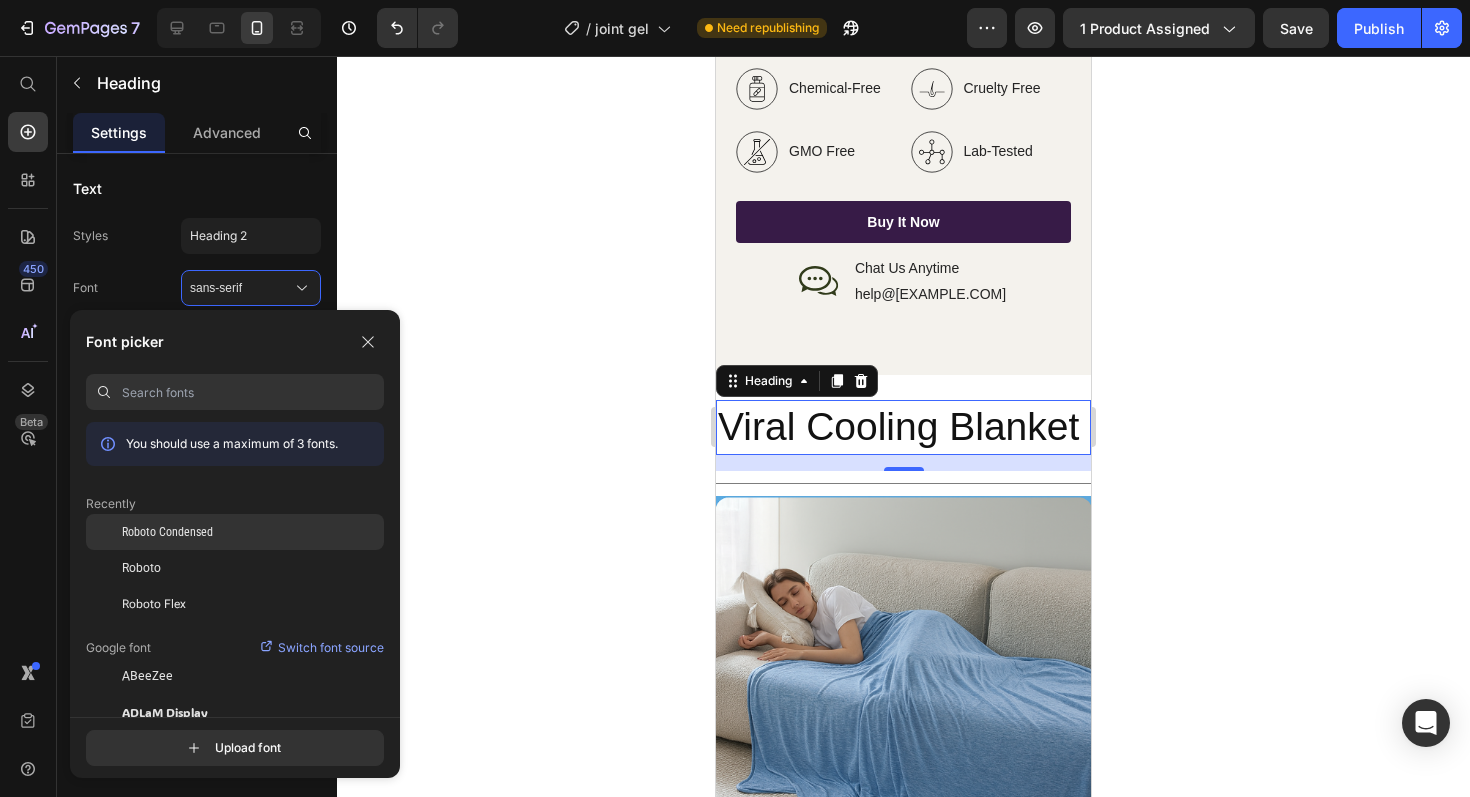 click on "Roboto Condensed" at bounding box center (167, 532) 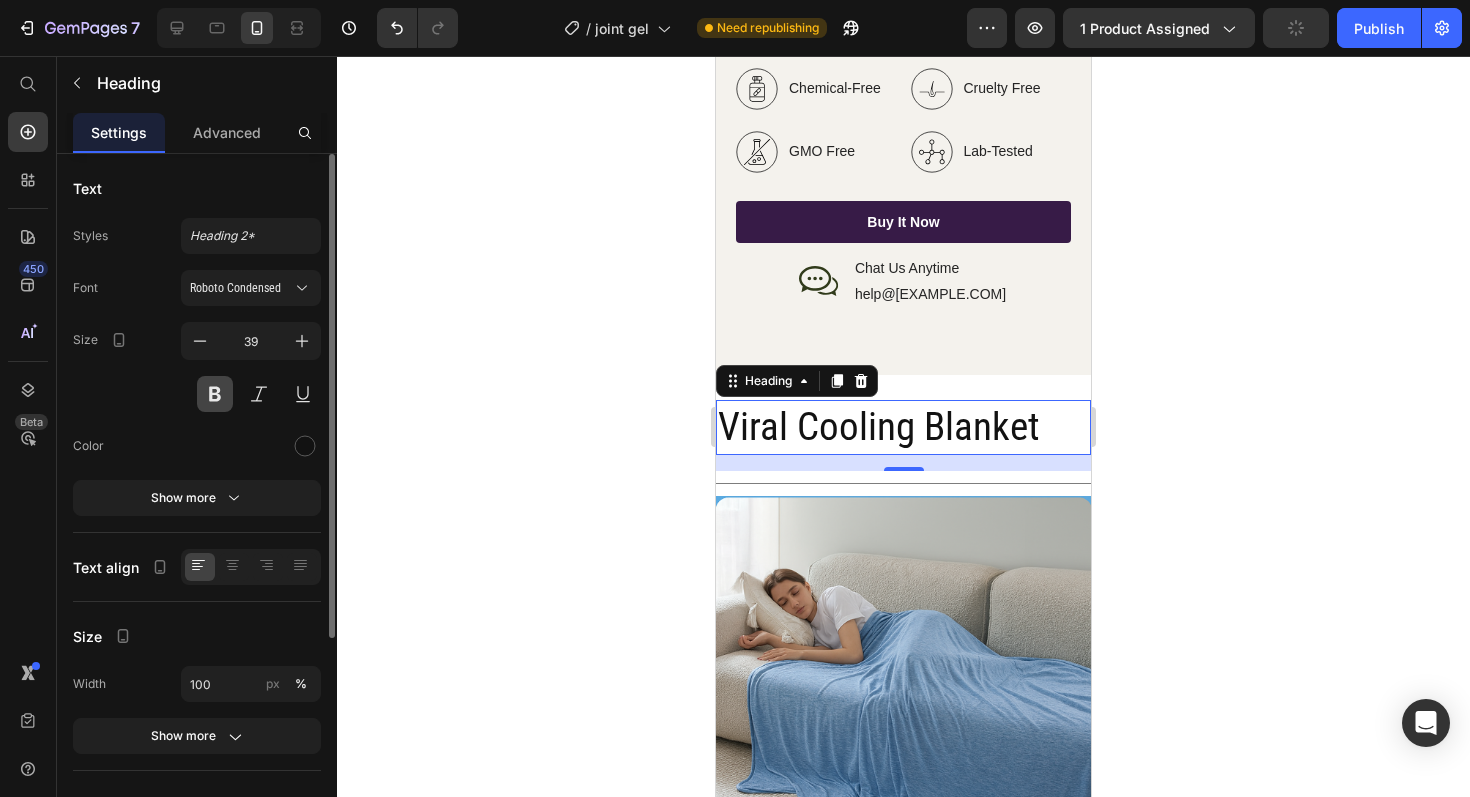 click at bounding box center (215, 394) 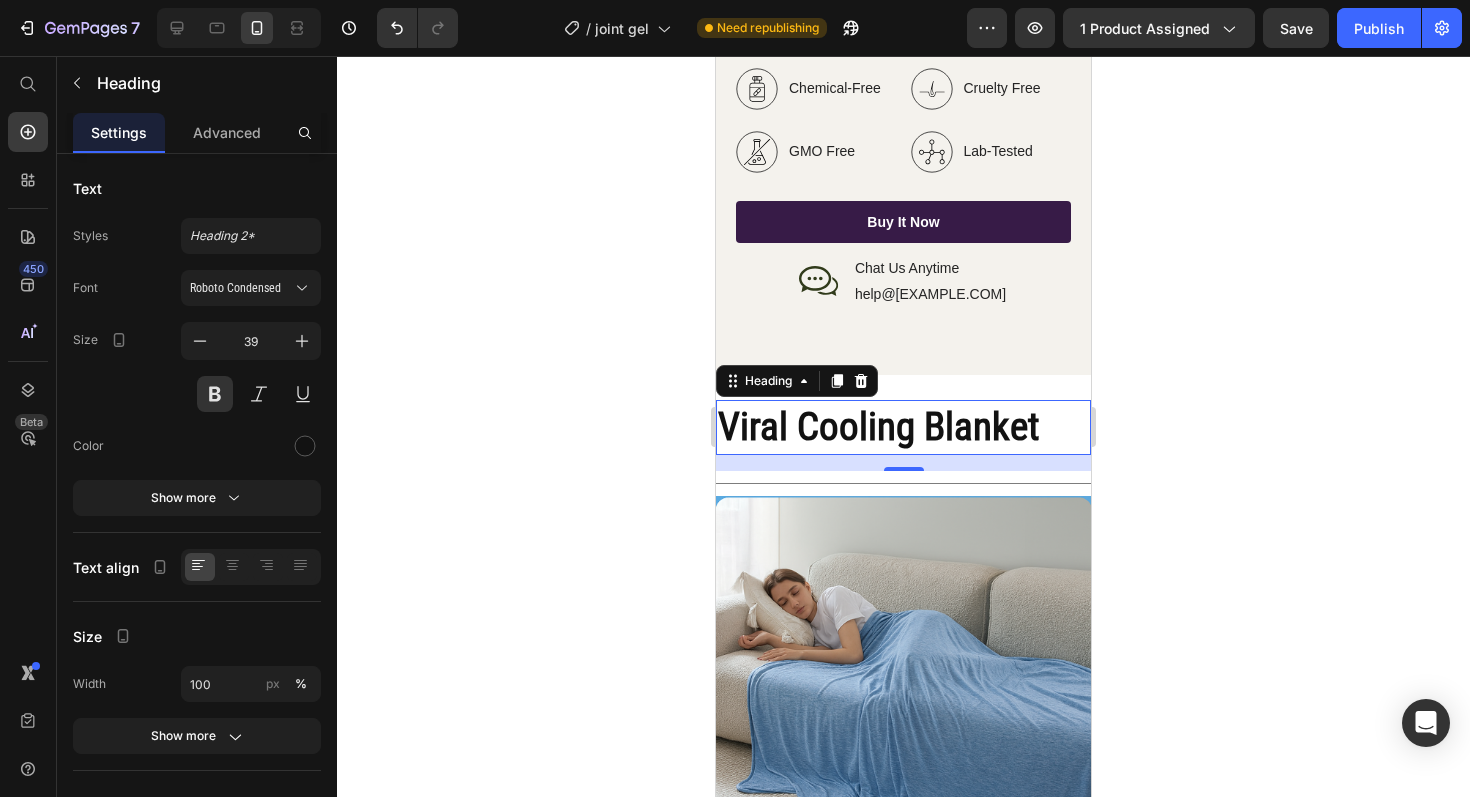 click 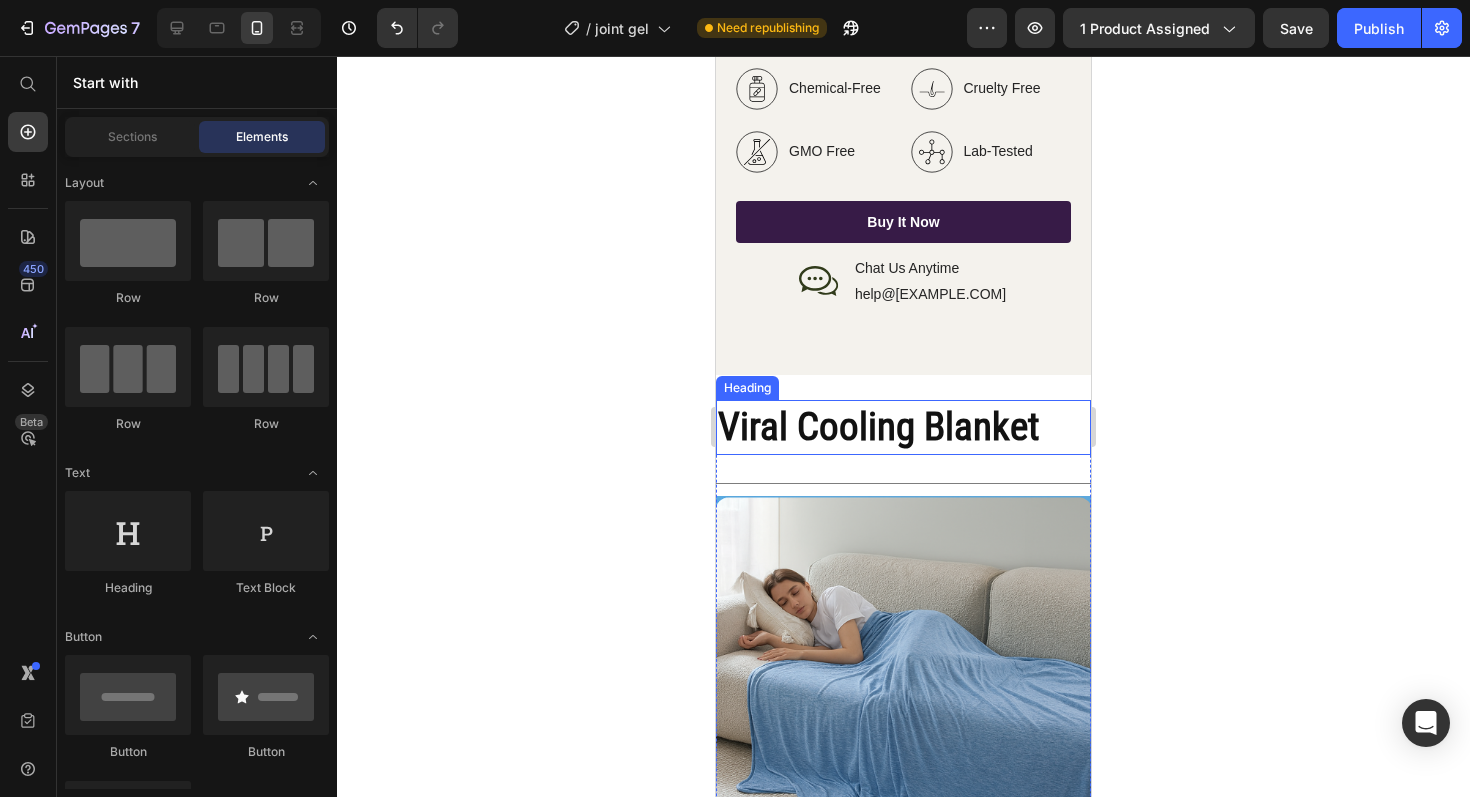 click on "Viral Cooling Blanket" at bounding box center (903, 427) 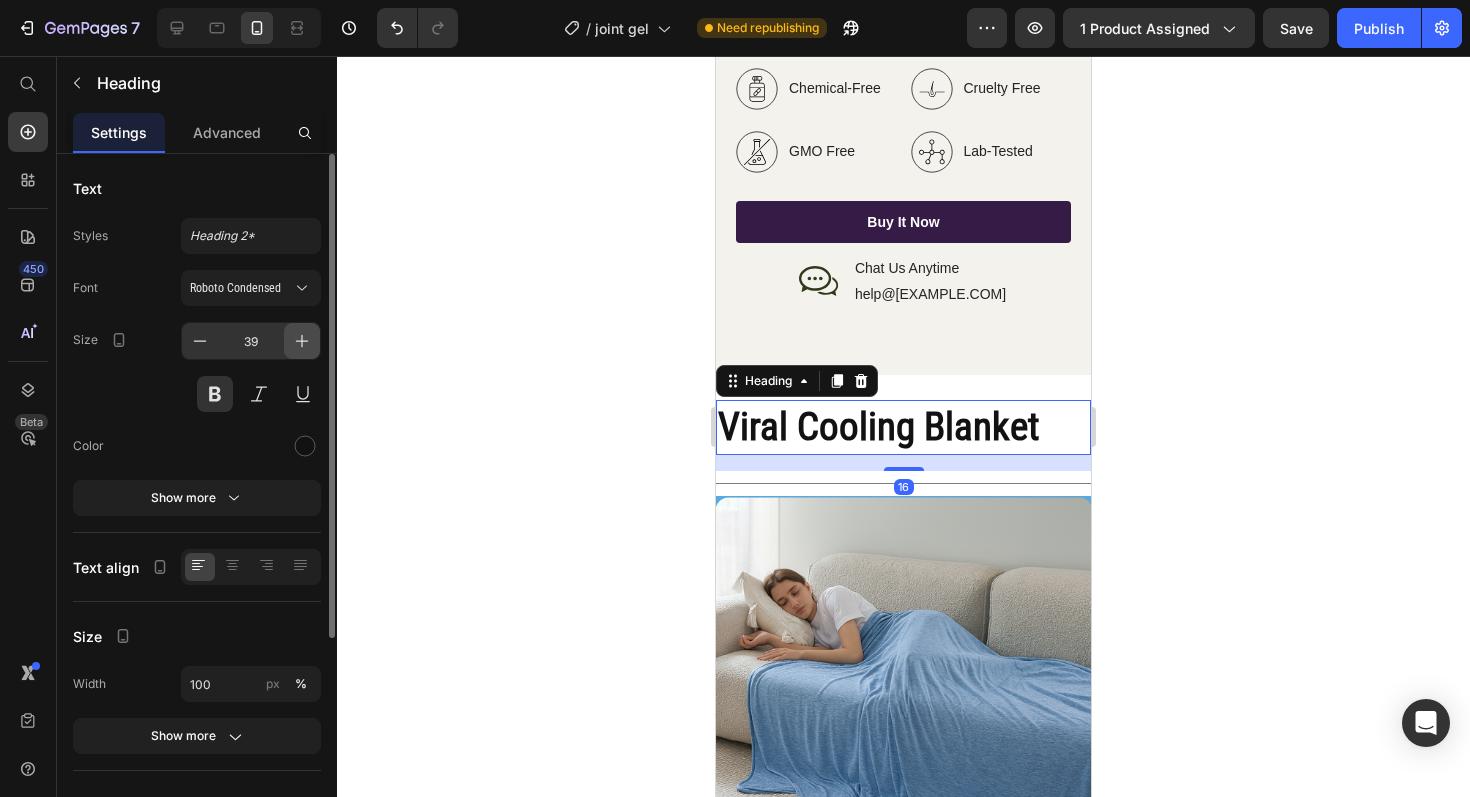 click 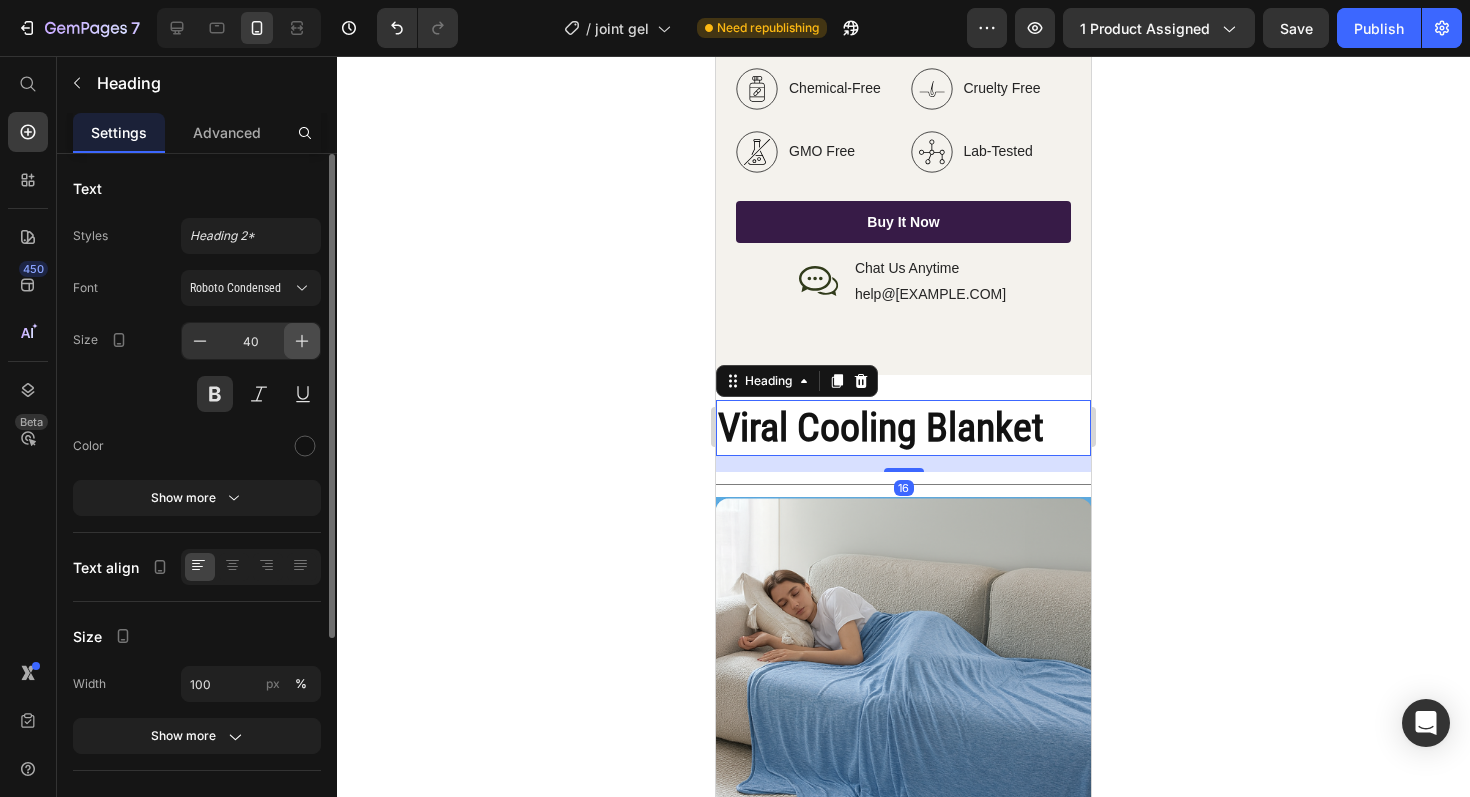 click 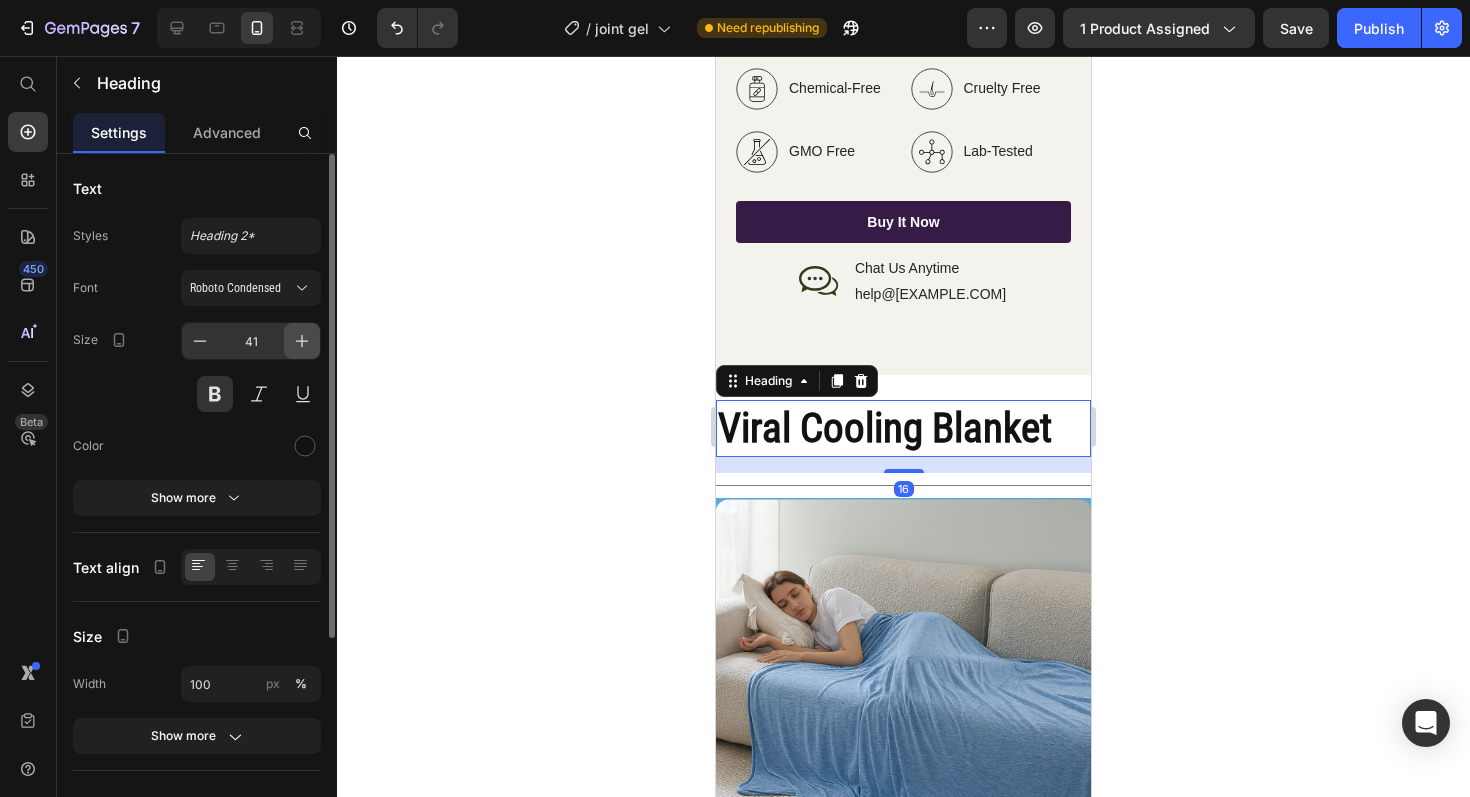 click 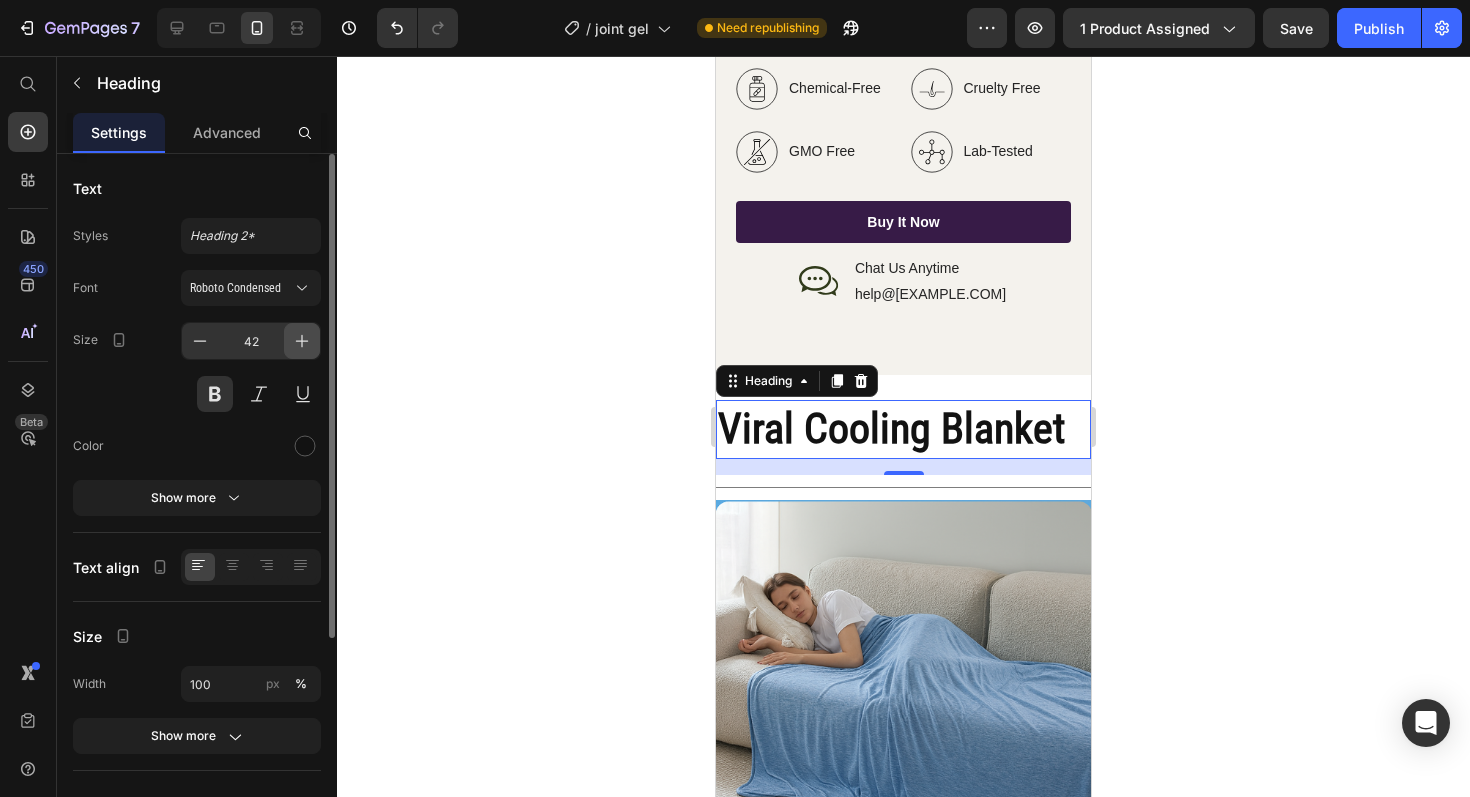 click 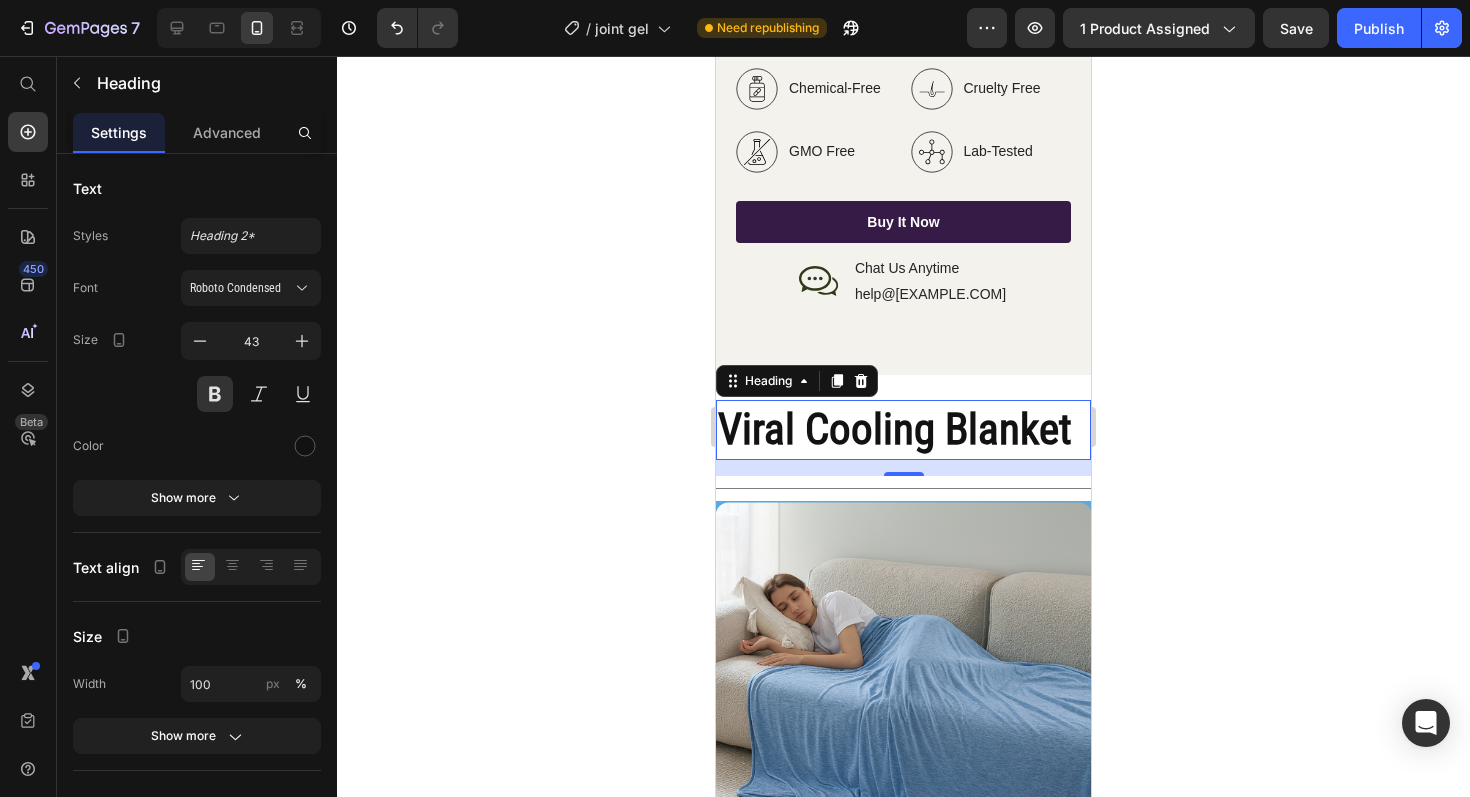 click 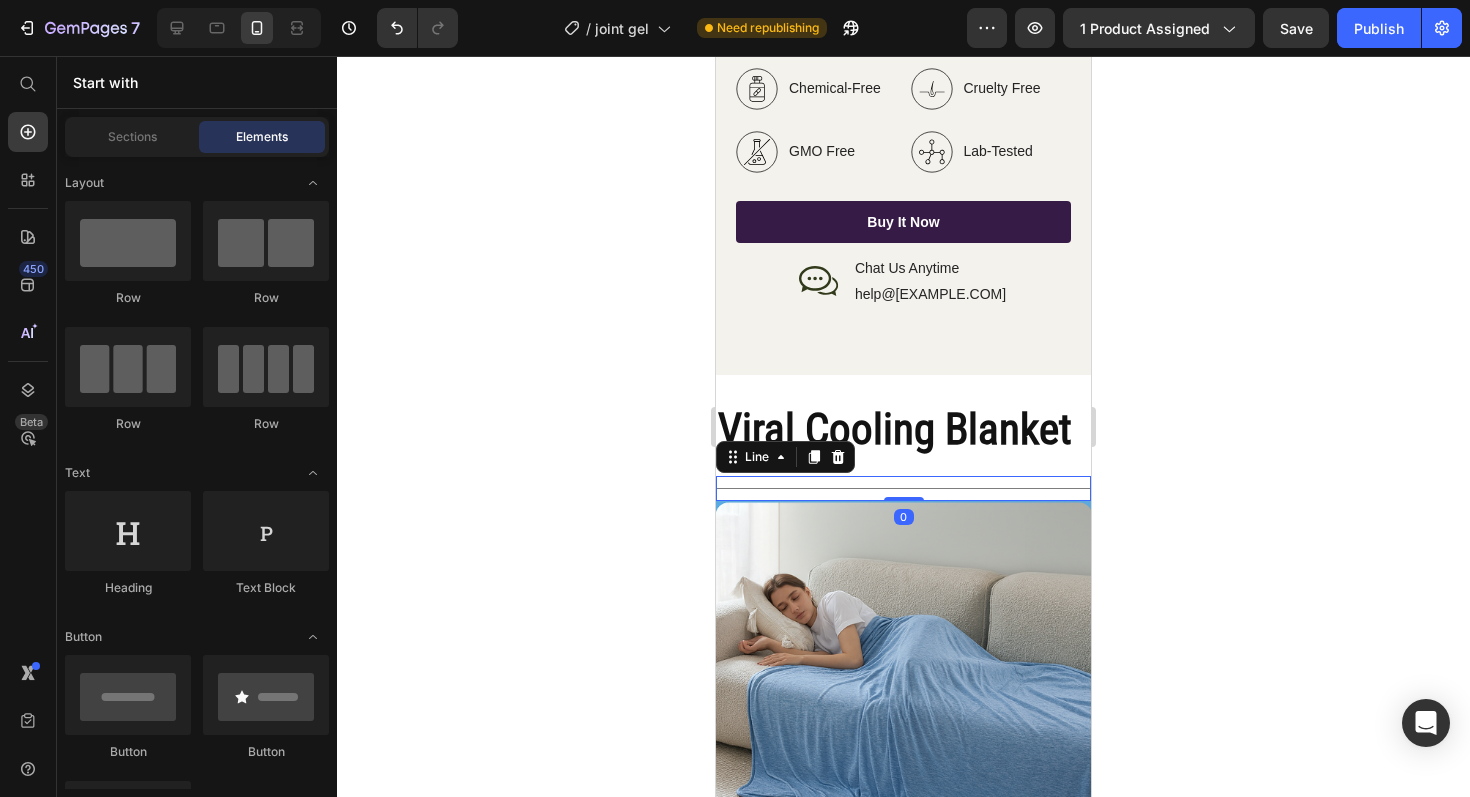 click on "Title Line   0" at bounding box center (903, 488) 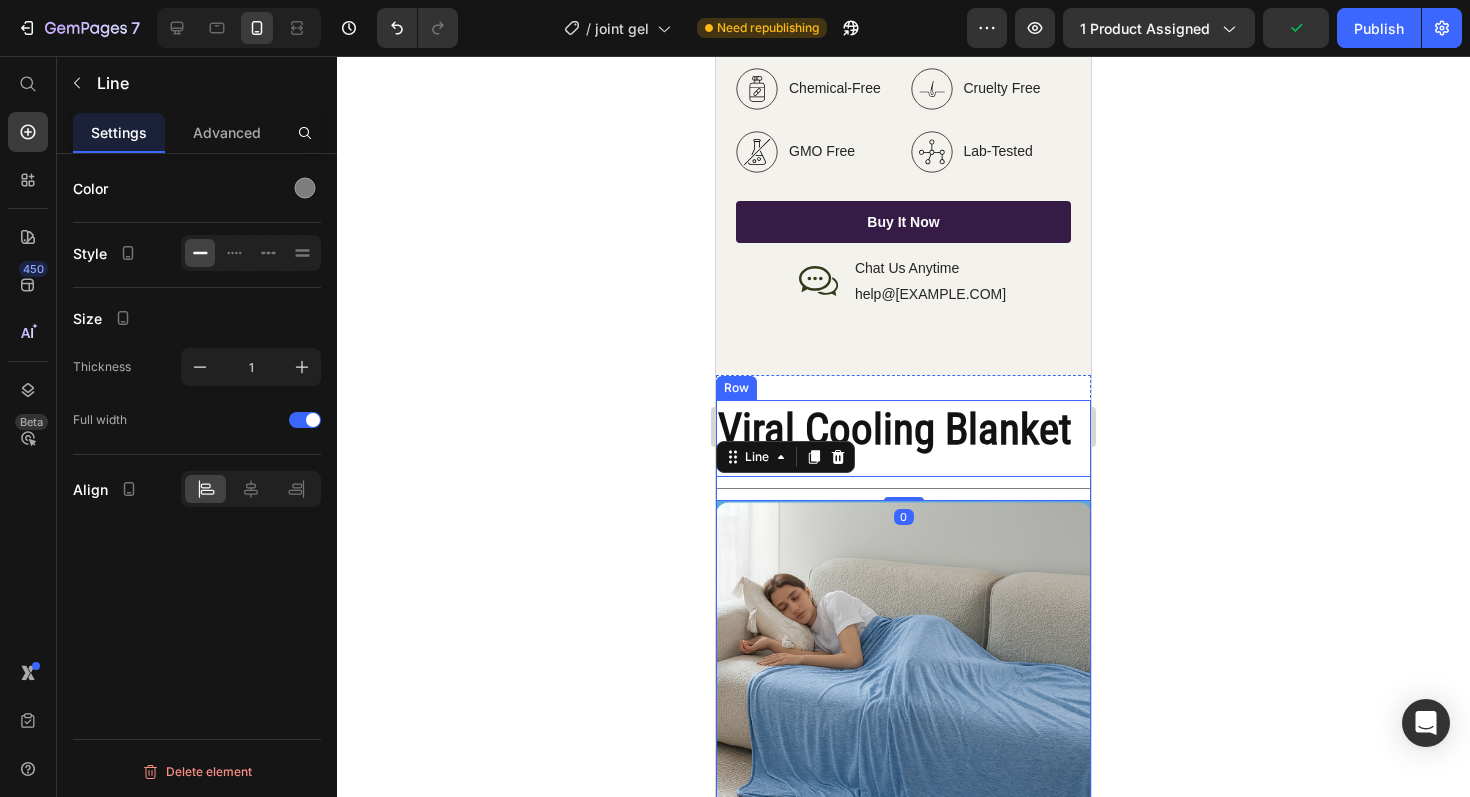click on "Viral Cooling Blanket Heading                Title Line   0" at bounding box center [903, 450] 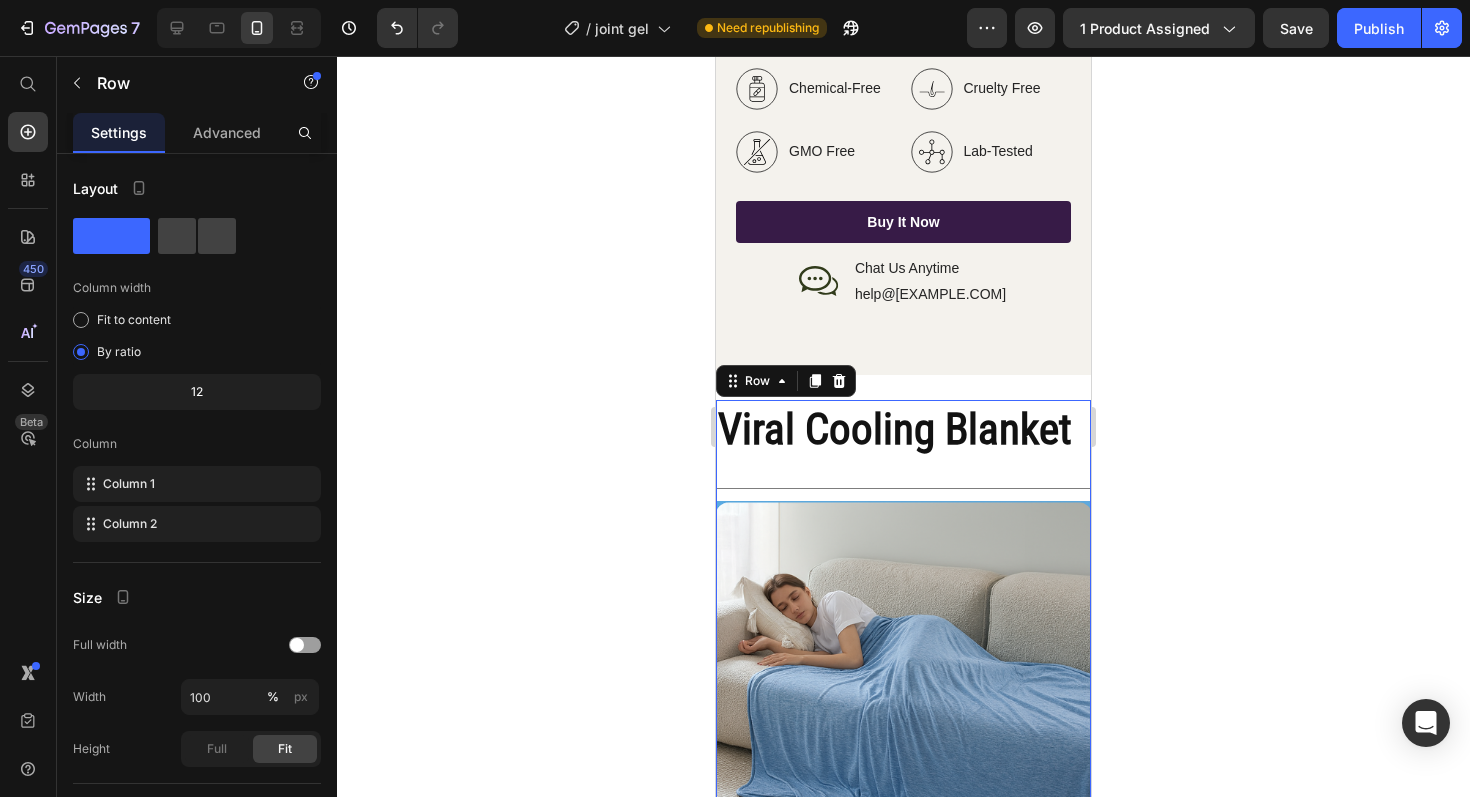 click on "Viral Cooling Blanket Heading                Title Line" at bounding box center [903, 450] 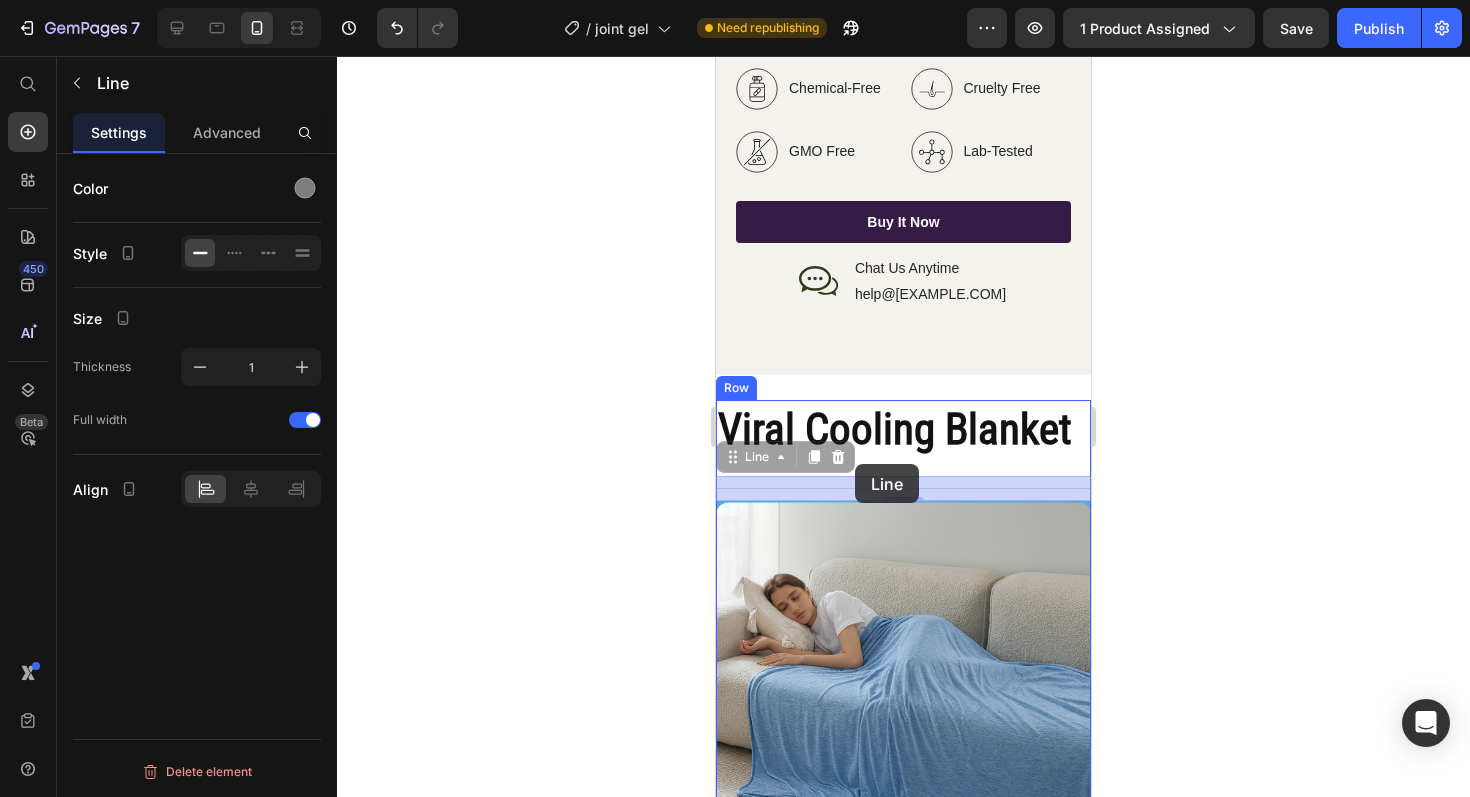 drag, startPoint x: 853, startPoint y: 483, endPoint x: 855, endPoint y: 464, distance: 19.104973 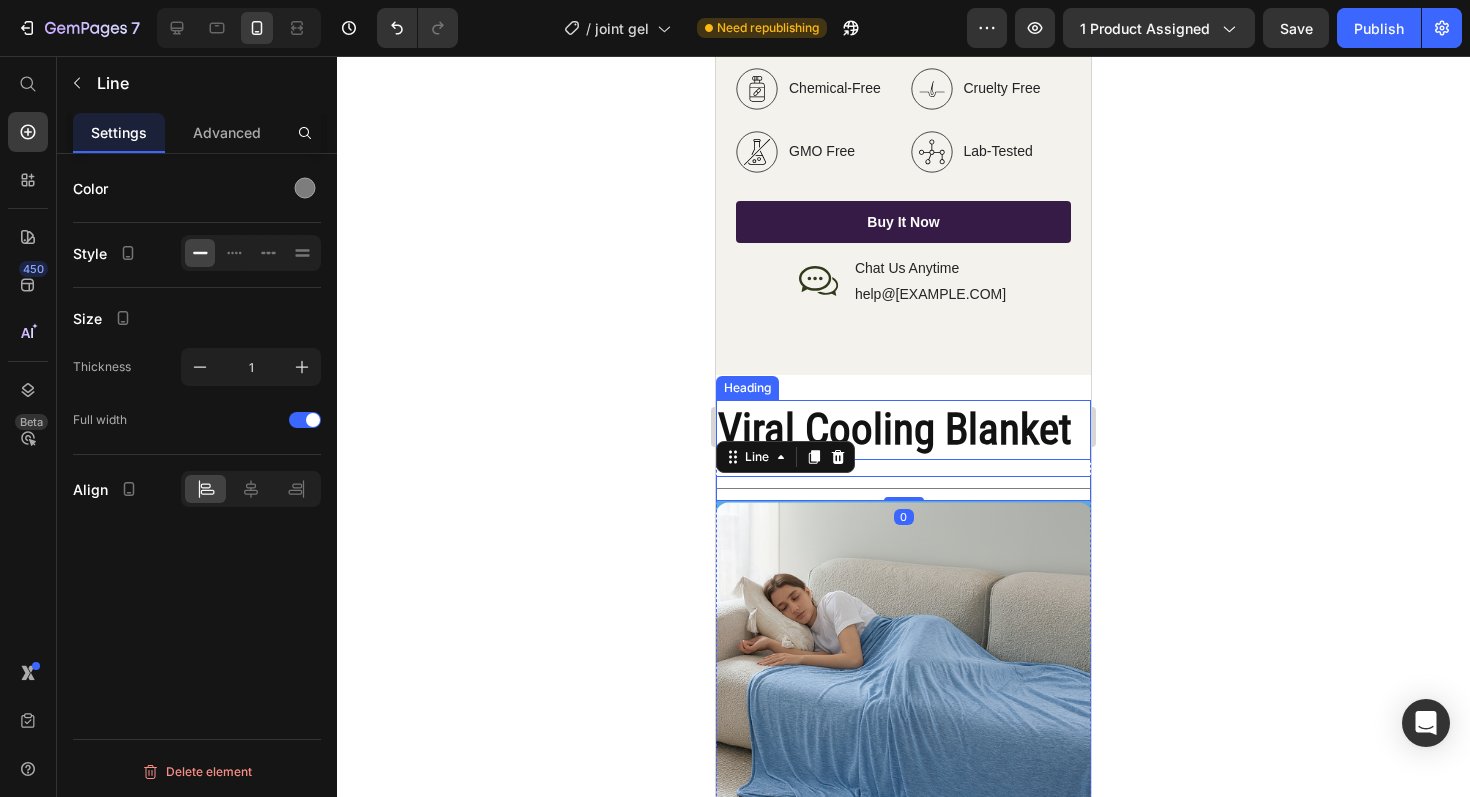 click on "Viral Cooling Blanket" at bounding box center (903, 430) 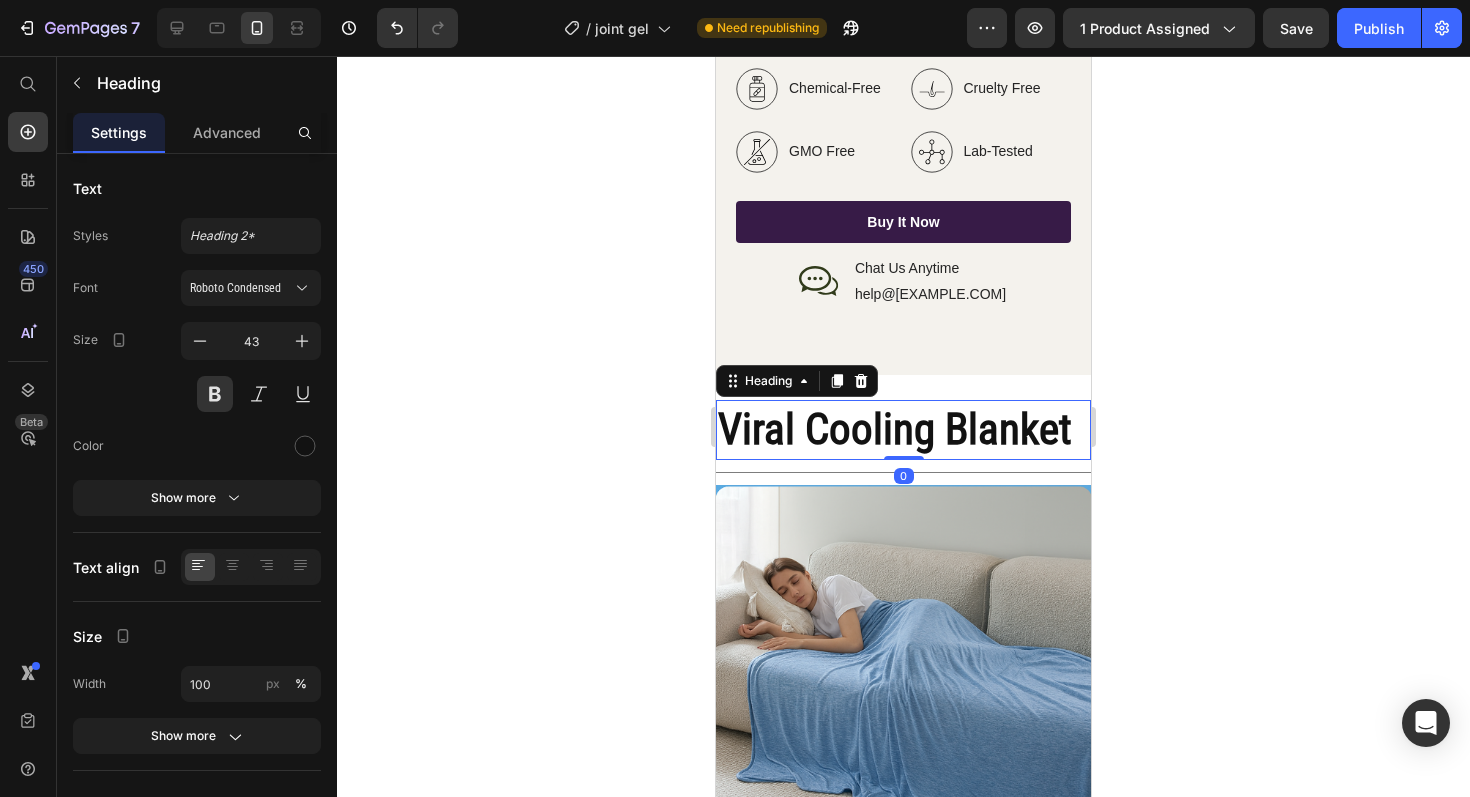 drag, startPoint x: 904, startPoint y: 472, endPoint x: 908, endPoint y: 451, distance: 21.377558 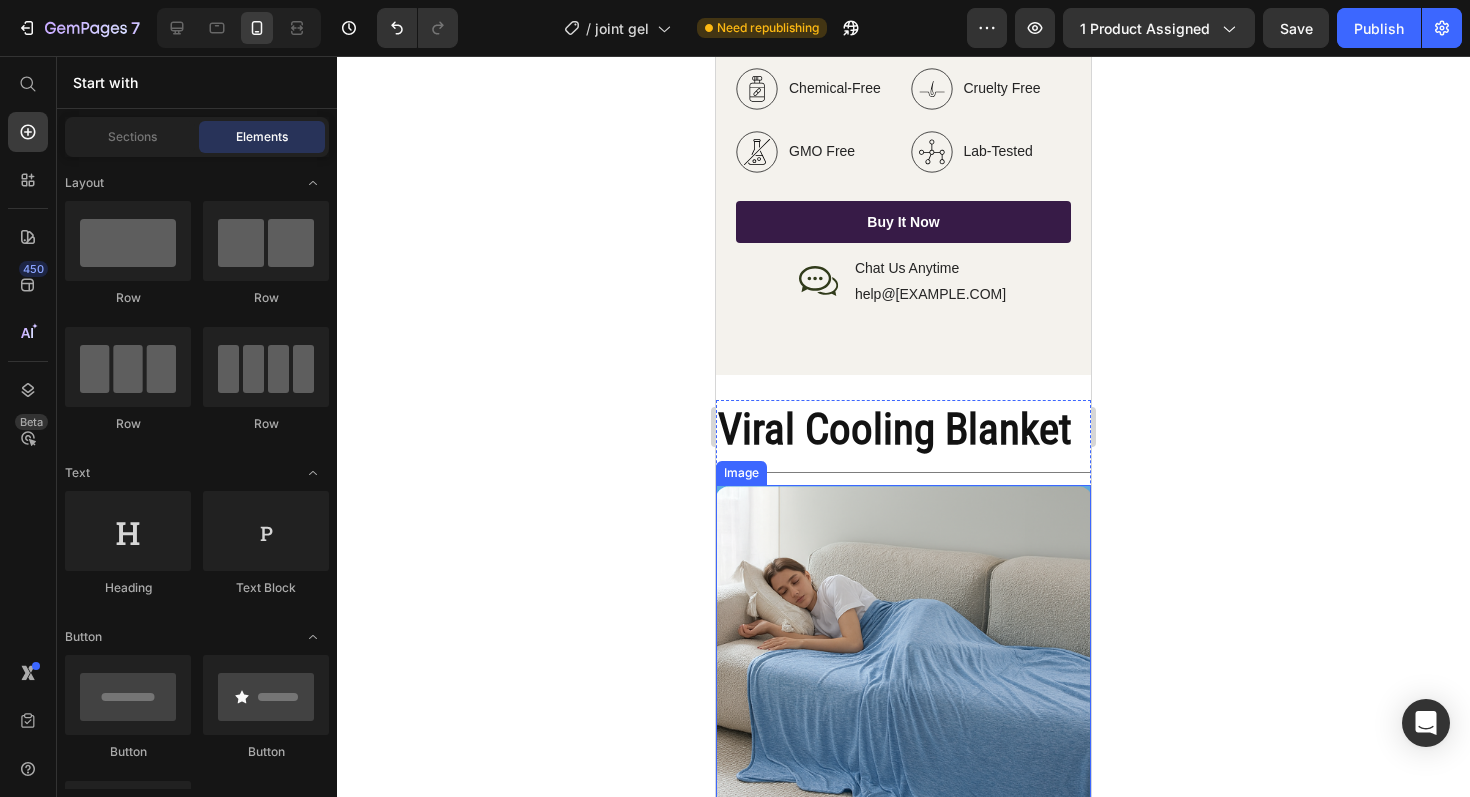 click 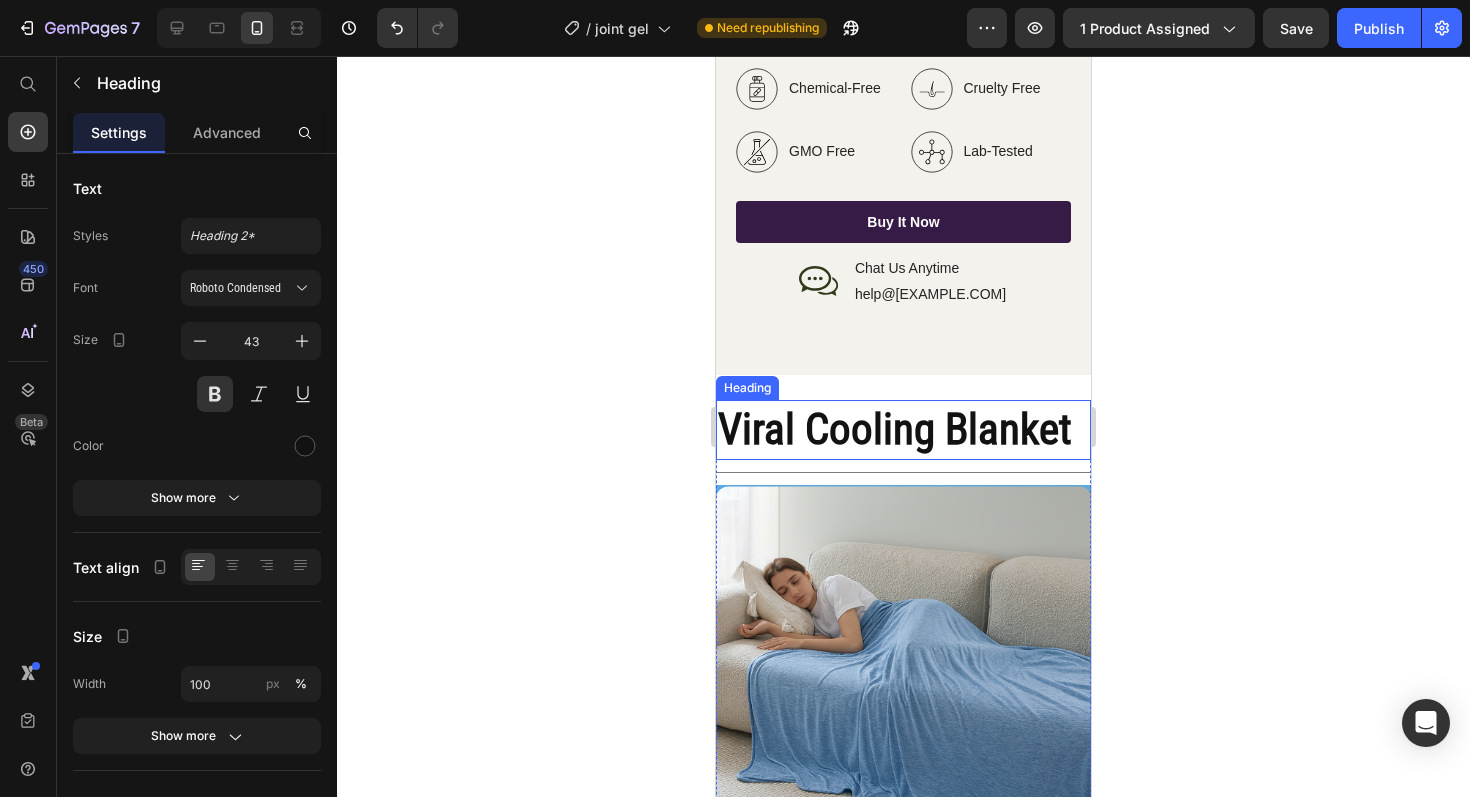click on "Viral Cooling Blanket" at bounding box center (903, 430) 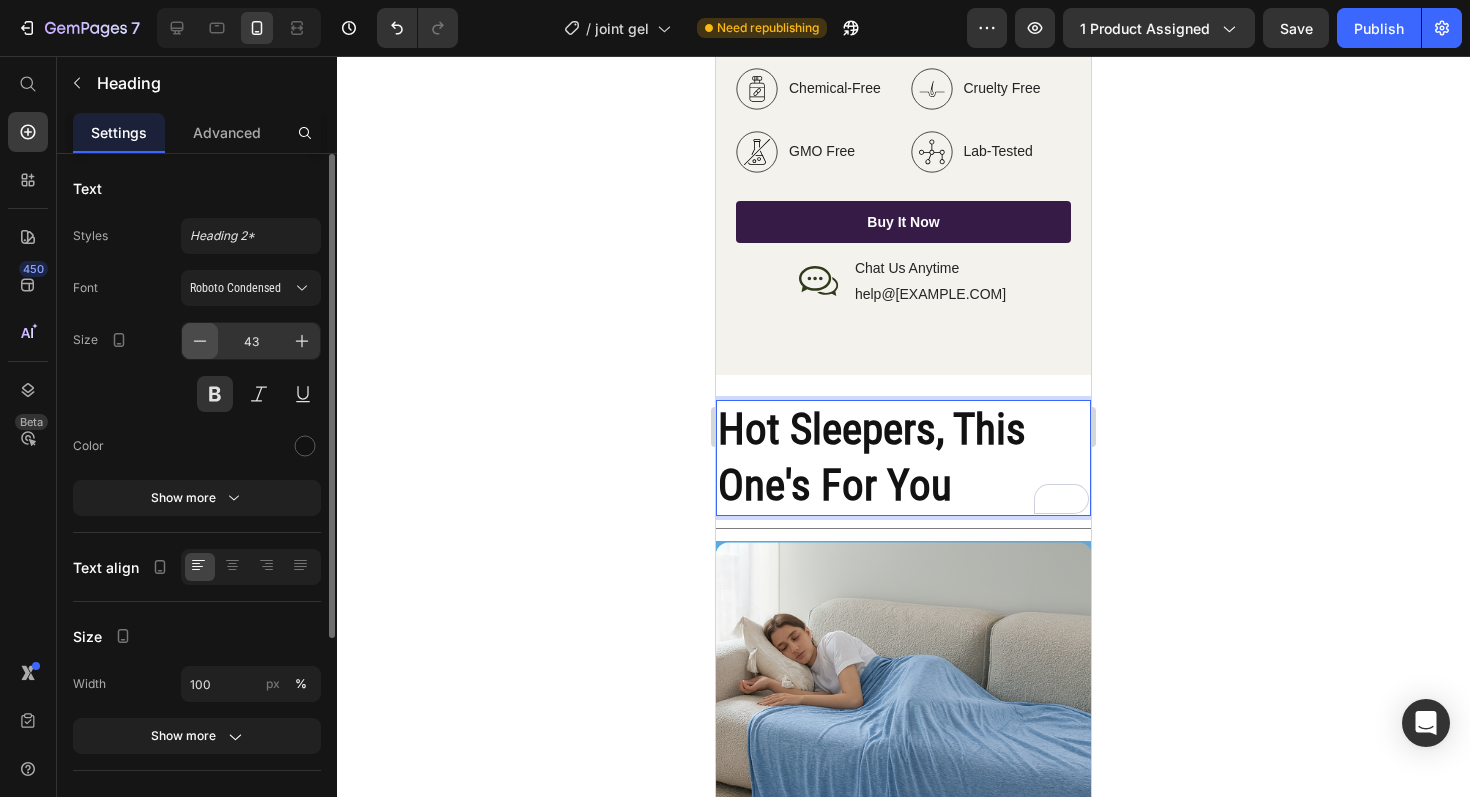 click 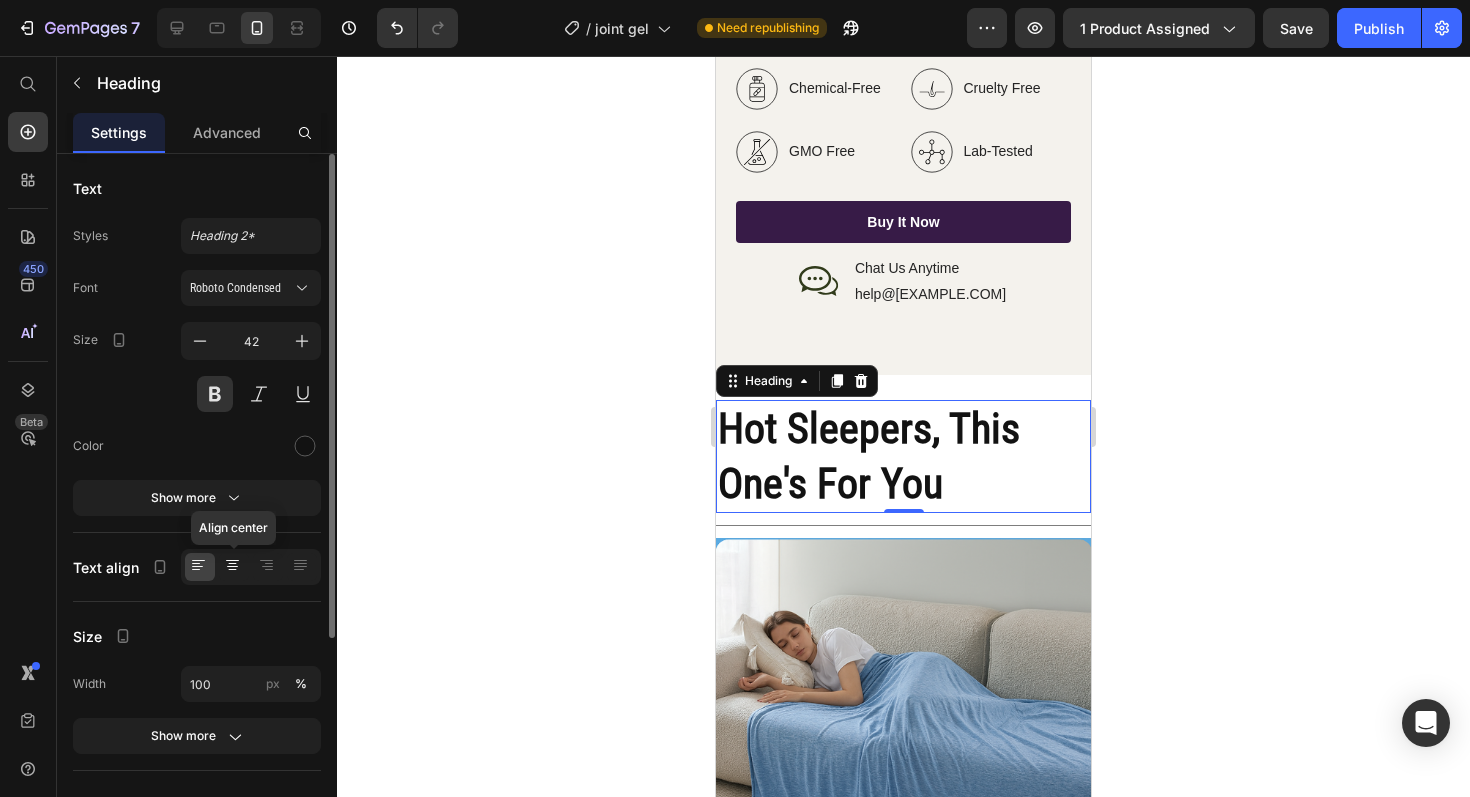click 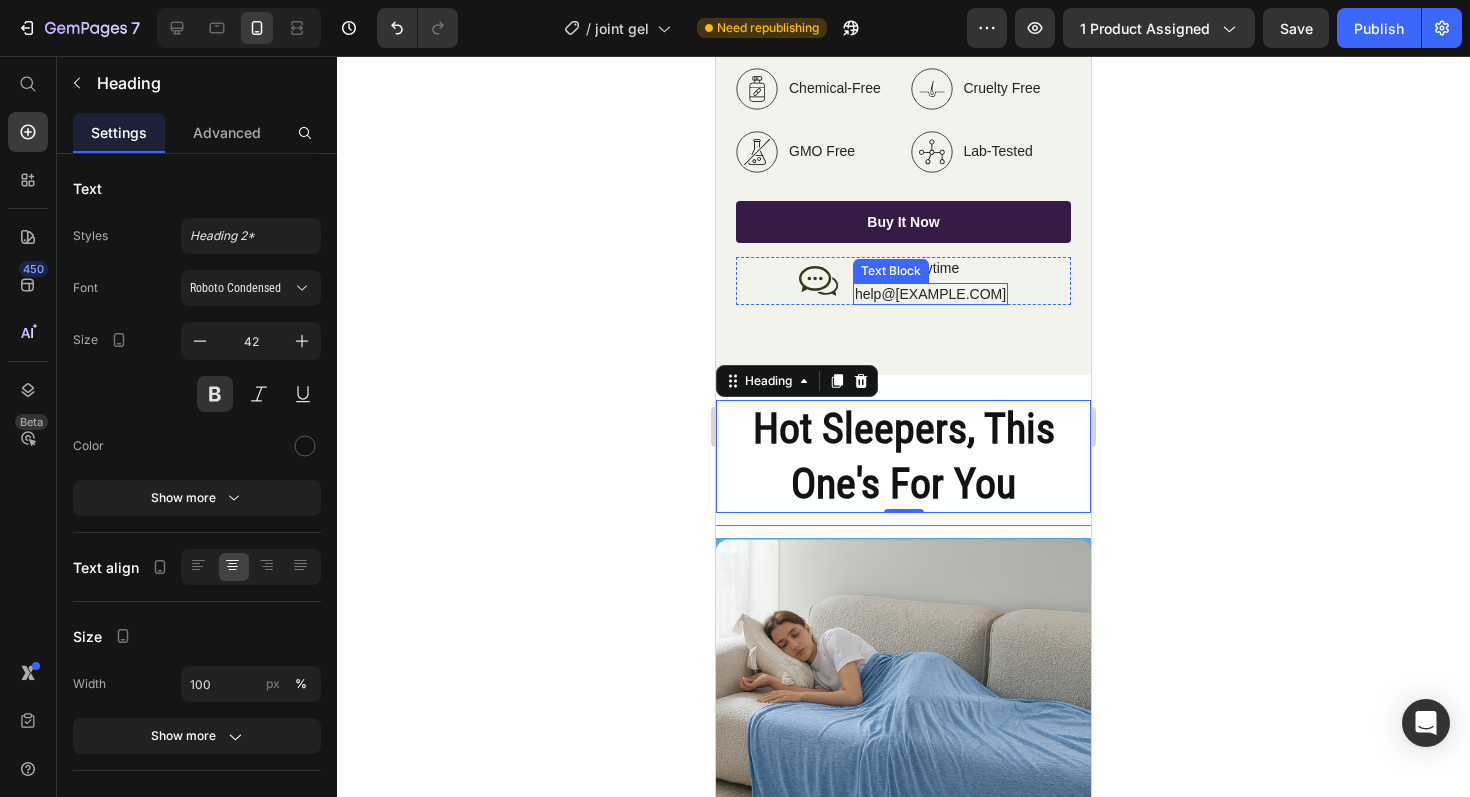 click on "help@[EXAMPLE.COM]" at bounding box center [930, 294] 